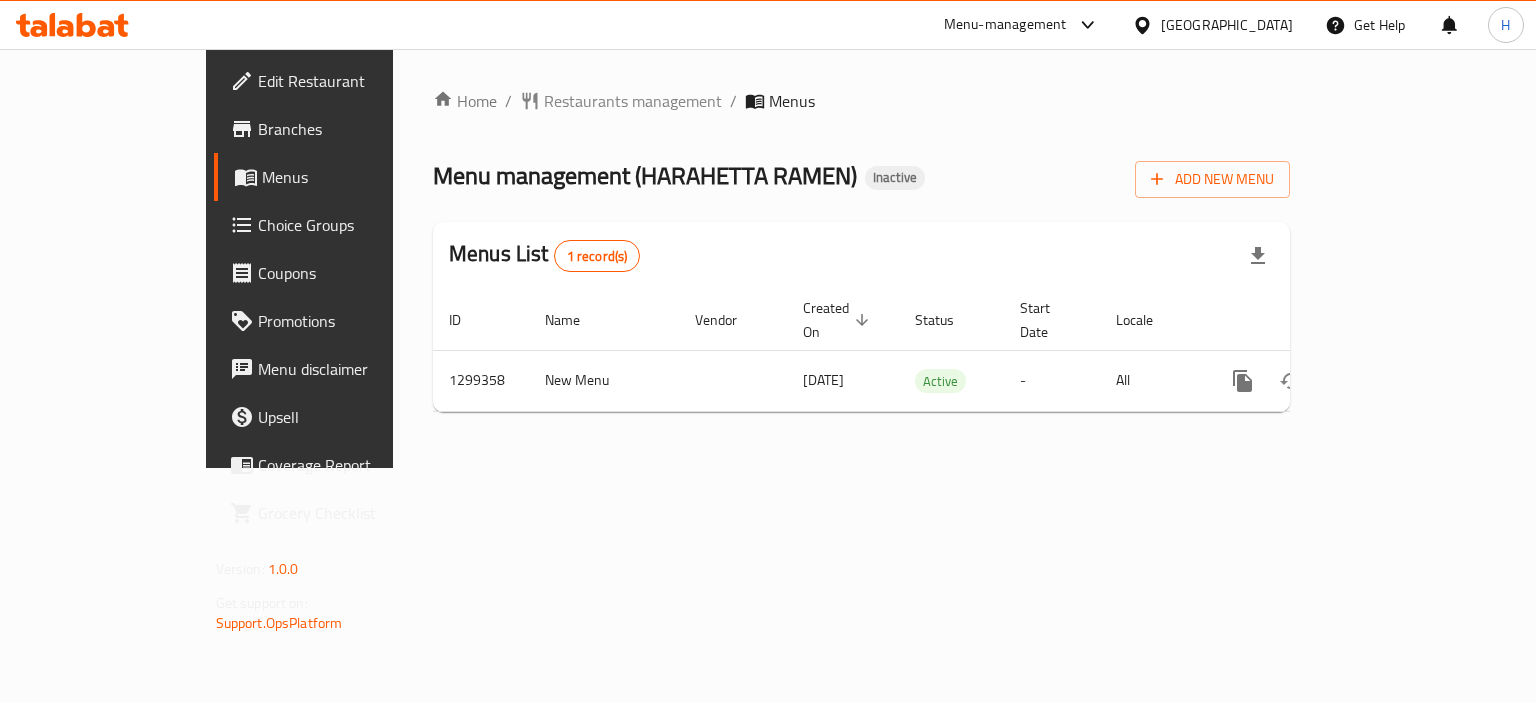 scroll, scrollTop: 0, scrollLeft: 0, axis: both 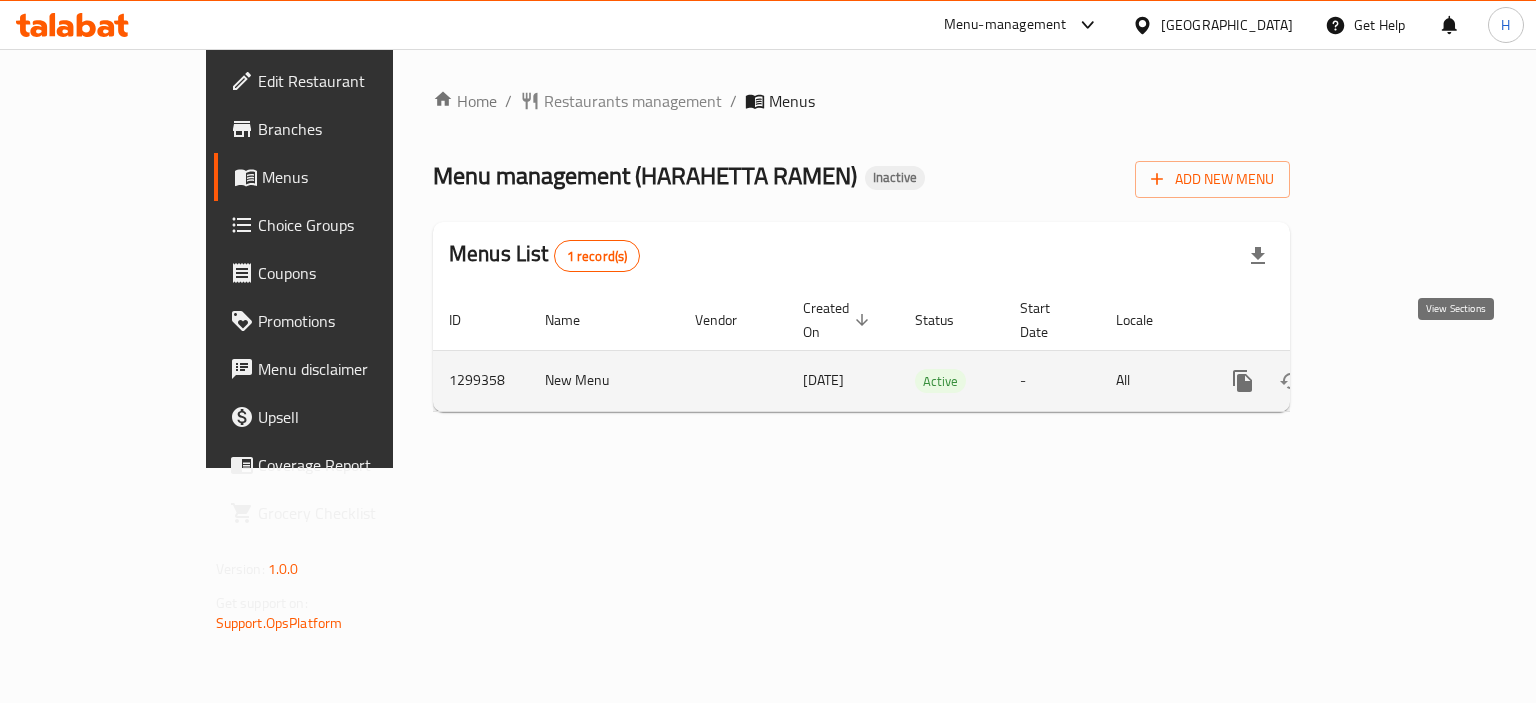 click 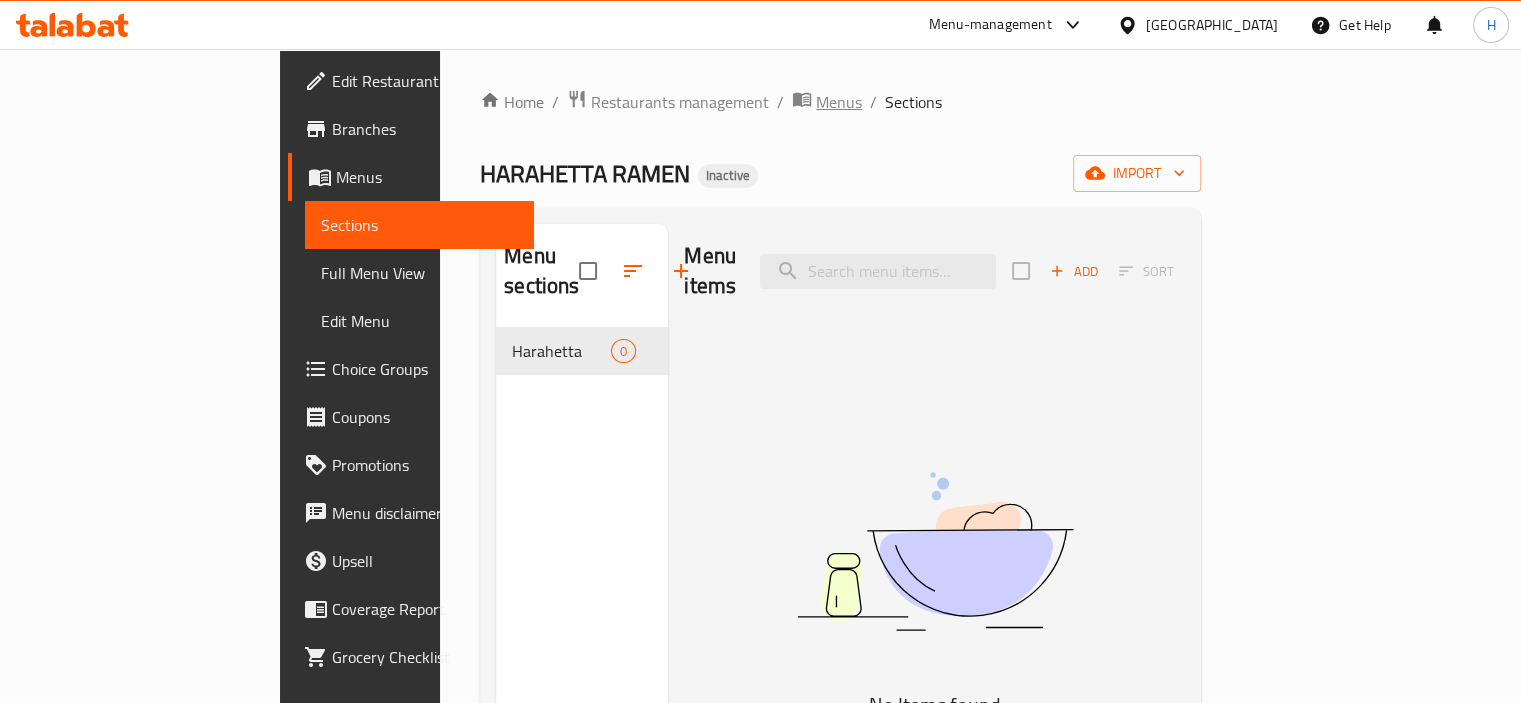 click on "Menus" at bounding box center (839, 102) 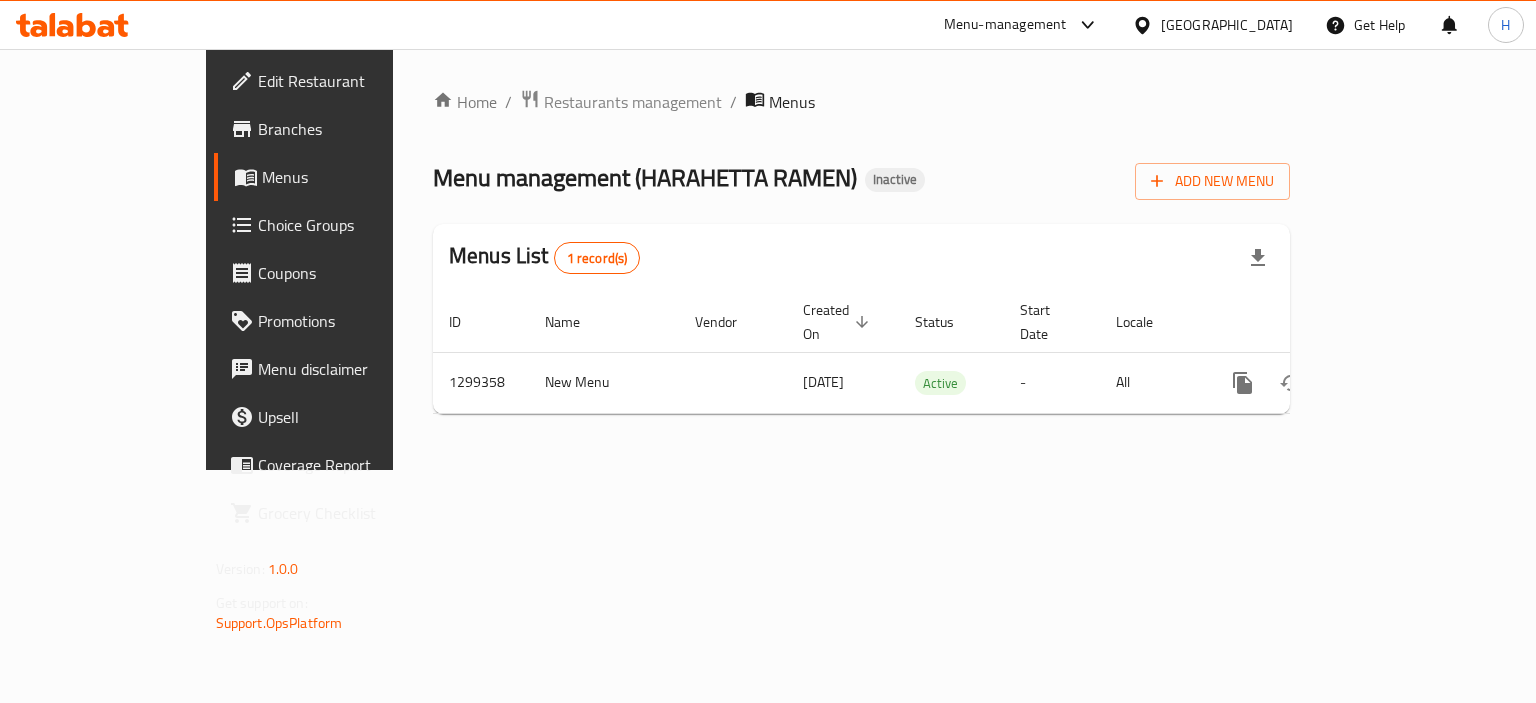 click on "Branches" at bounding box center [352, 129] 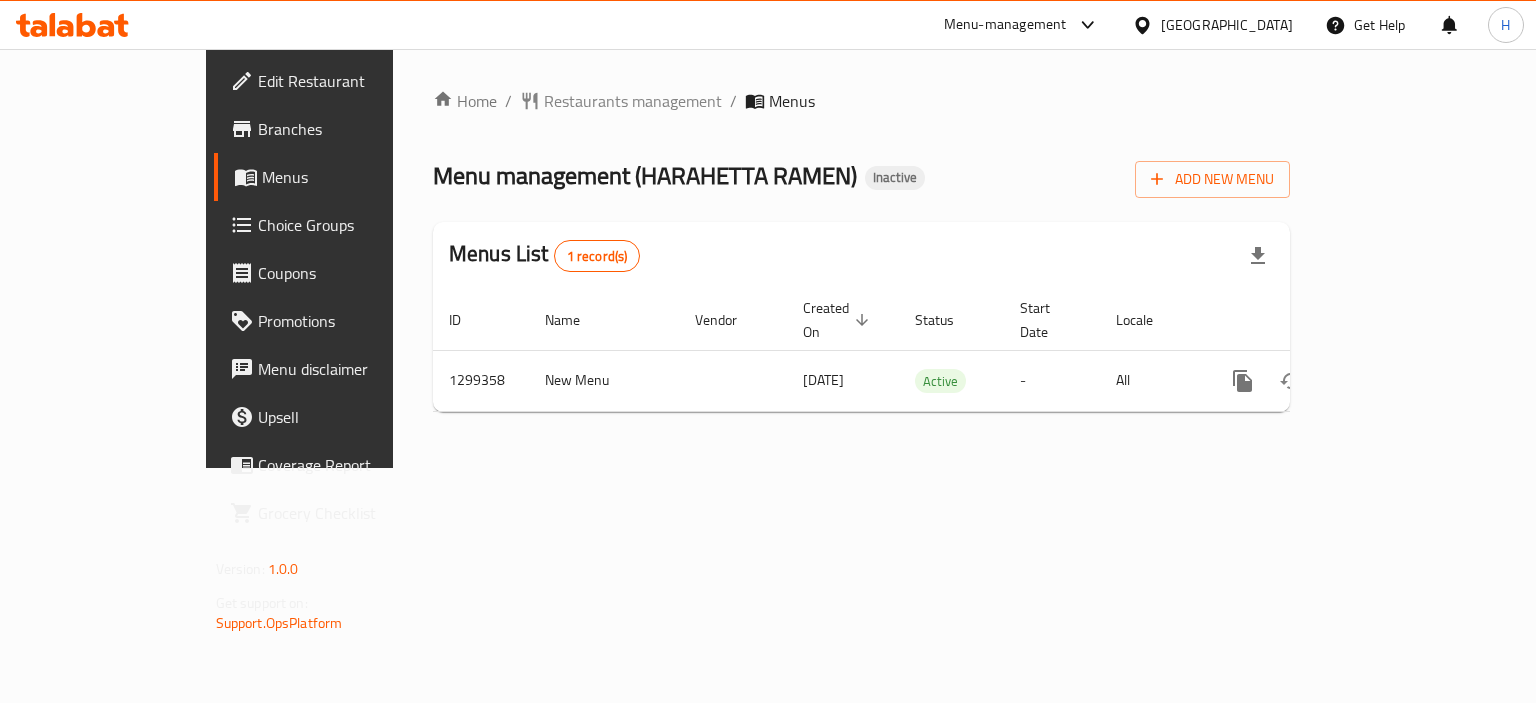 scroll, scrollTop: 0, scrollLeft: 0, axis: both 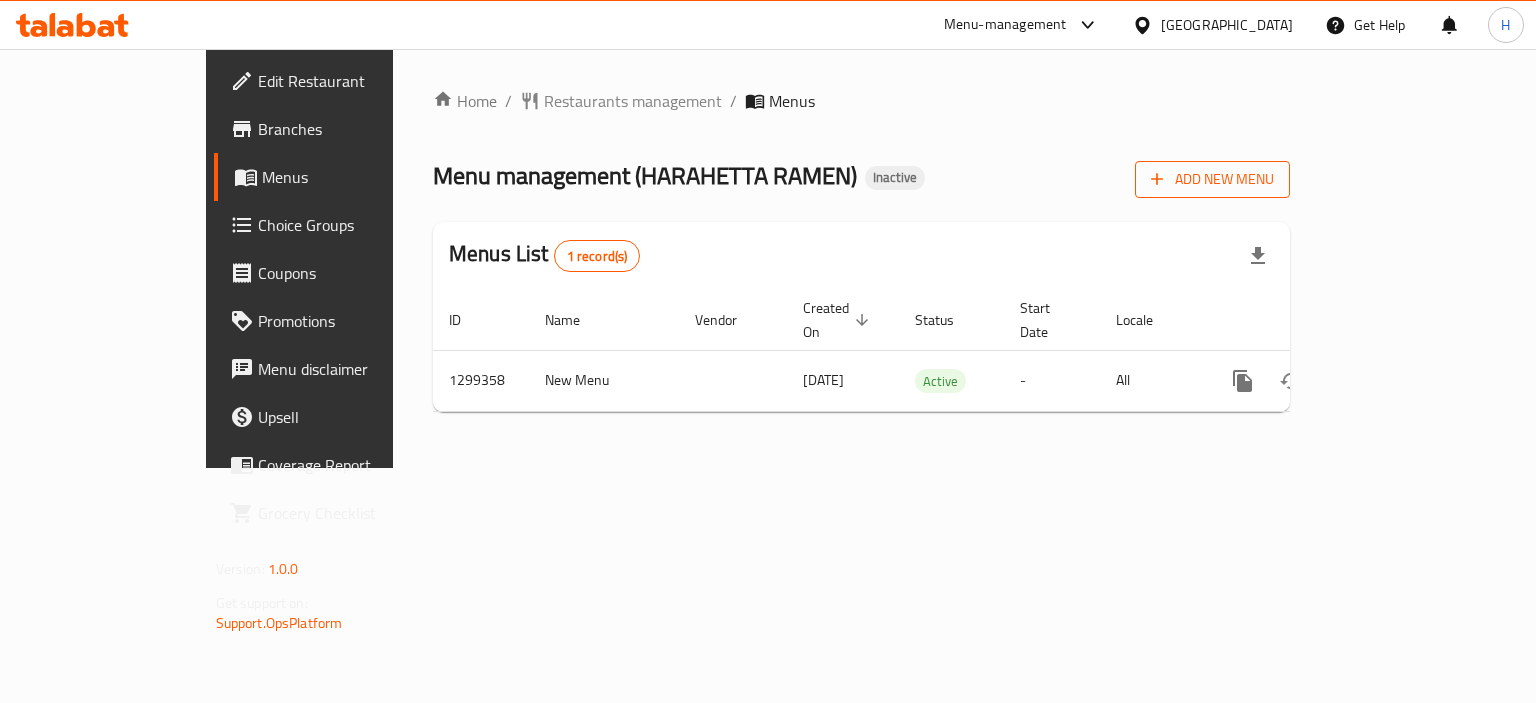 click on "Add New Menu" at bounding box center (1212, 179) 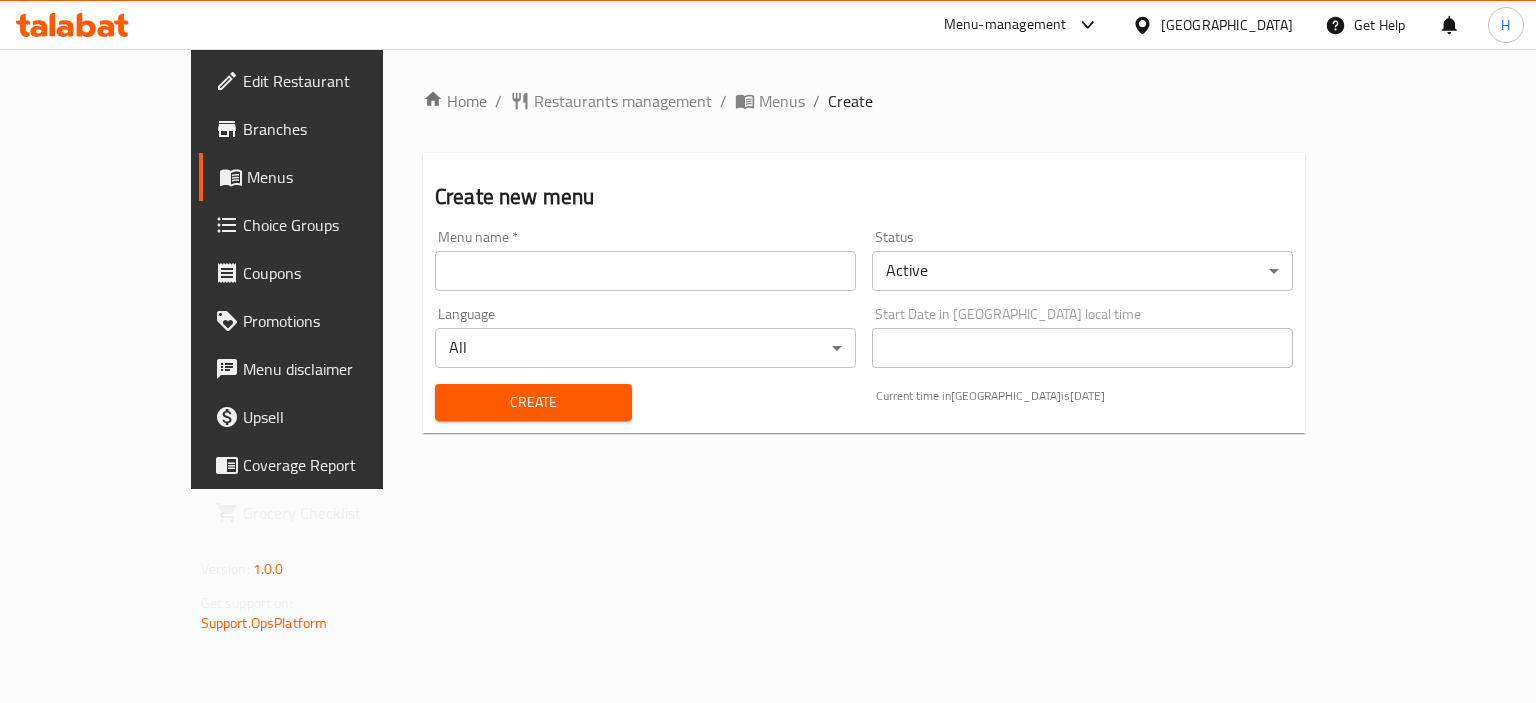 click at bounding box center (645, 271) 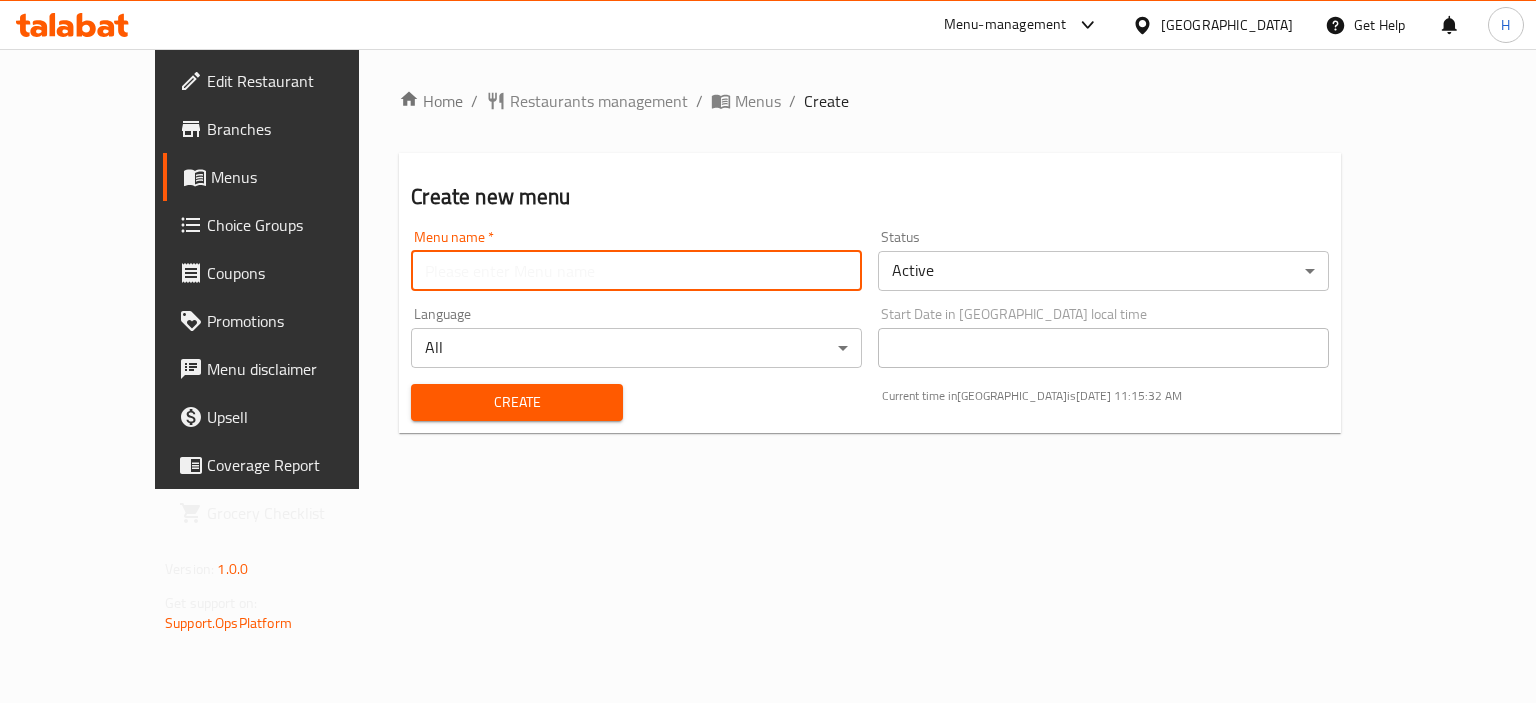 type on "’" 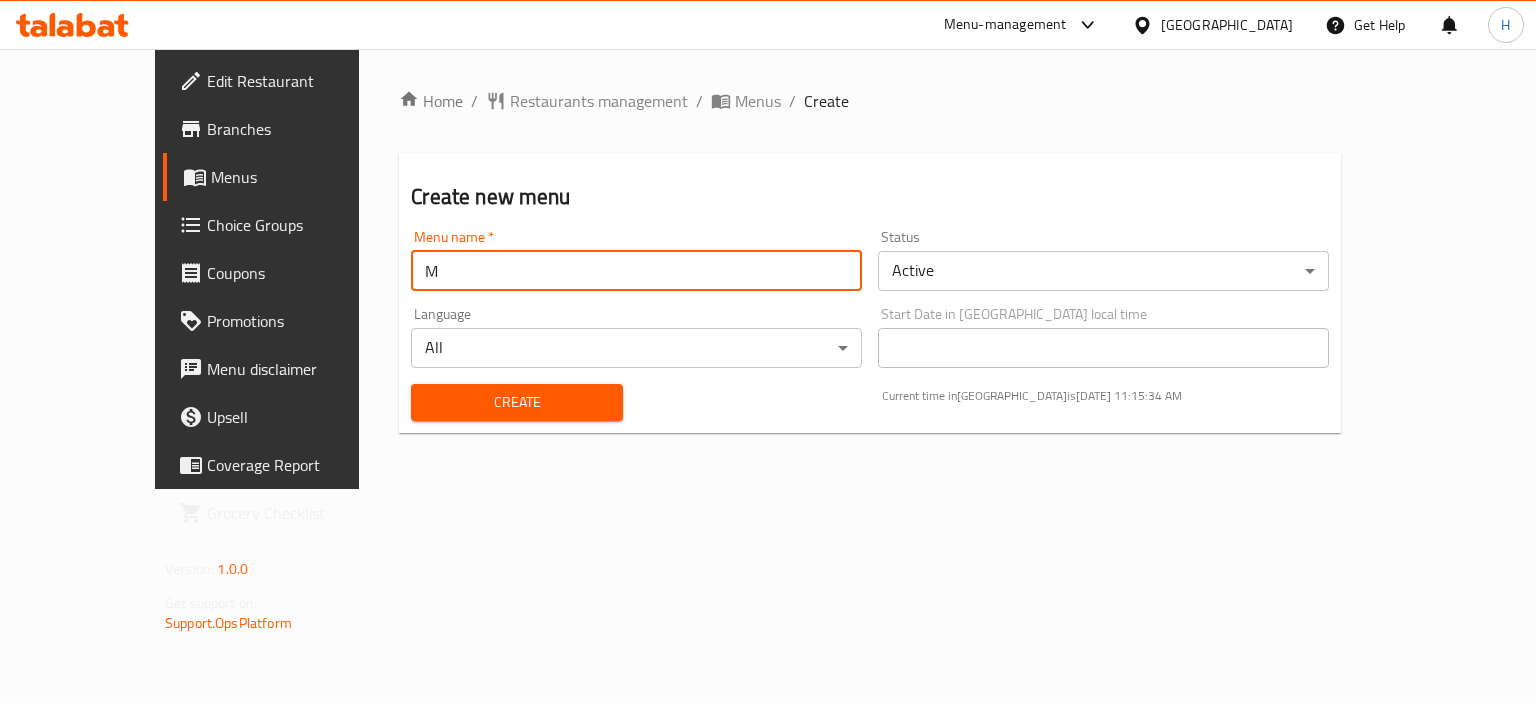 type on "Menu" 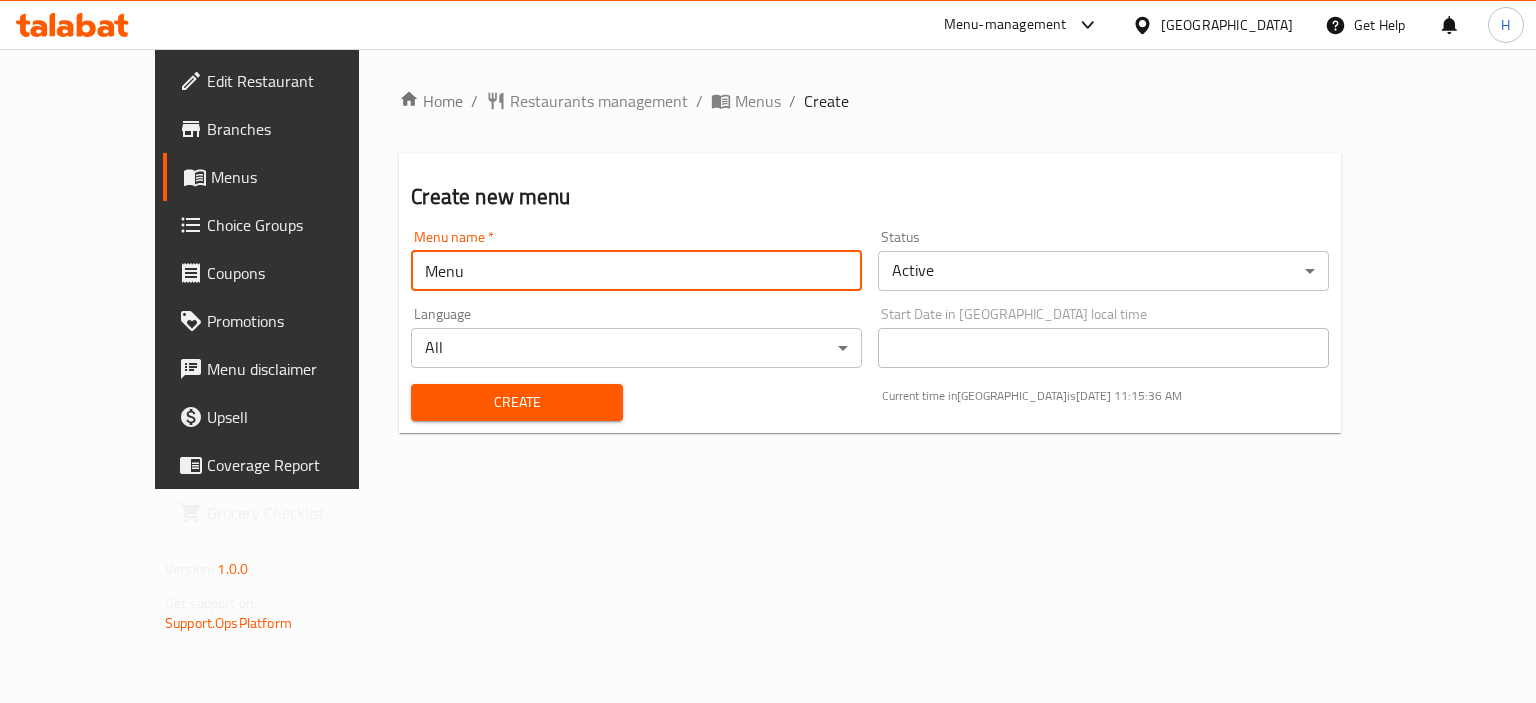 click on "Create" at bounding box center (516, 402) 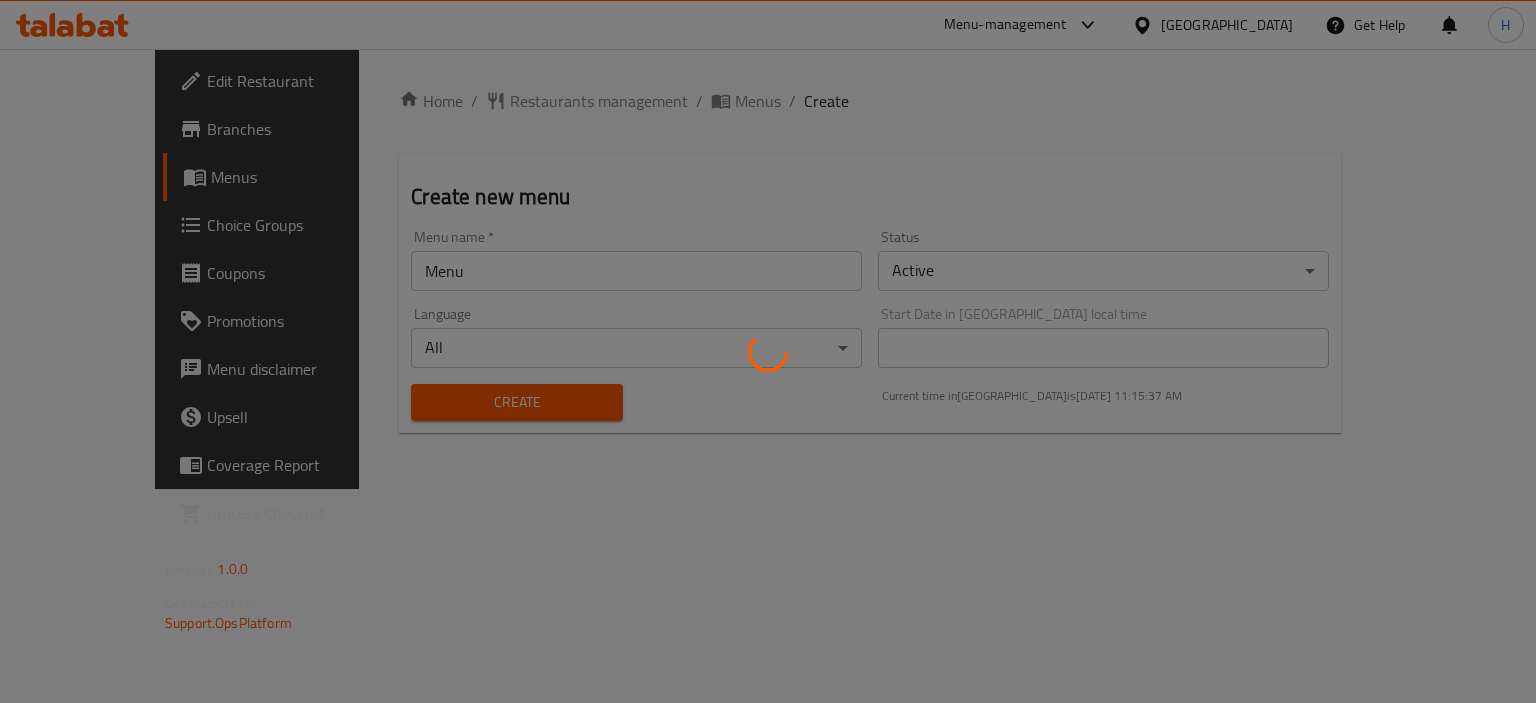 type 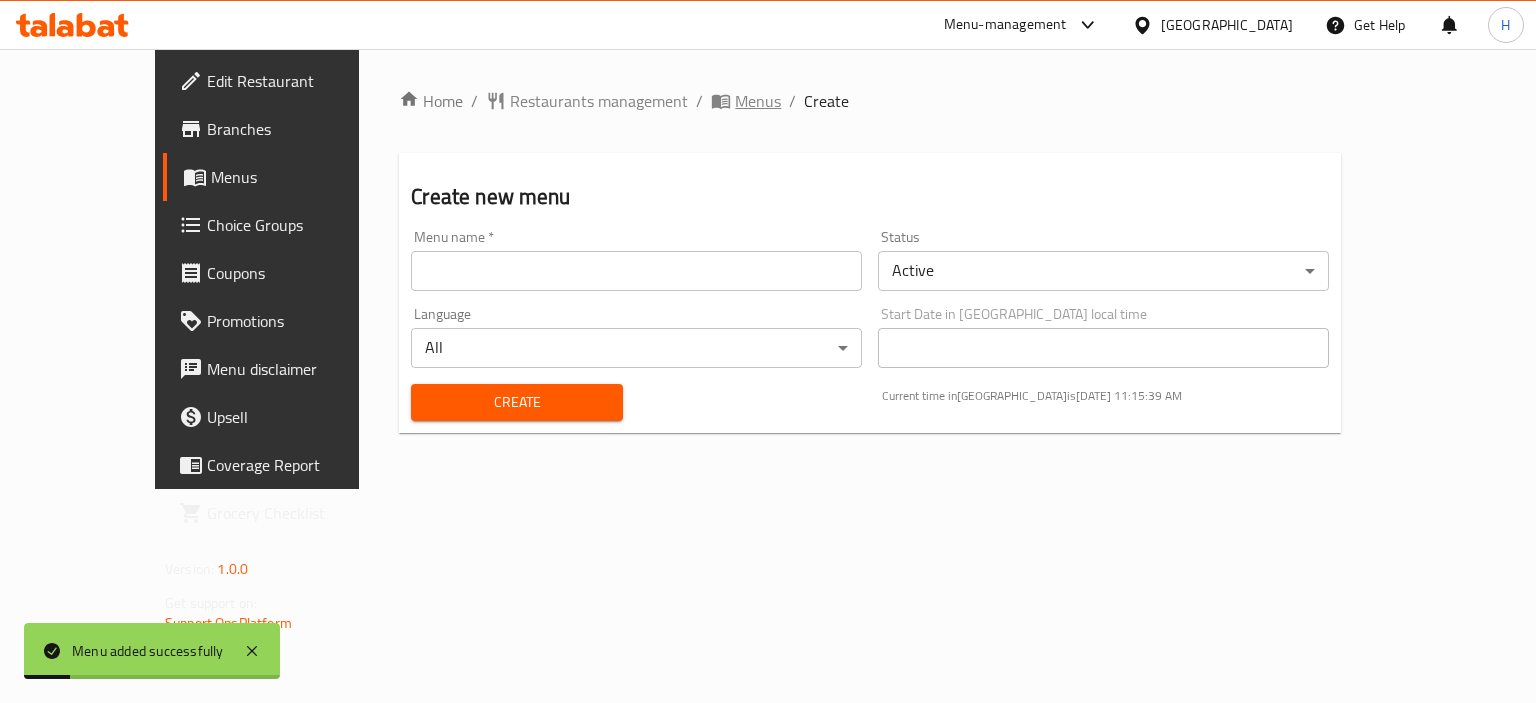 click at bounding box center (723, 101) 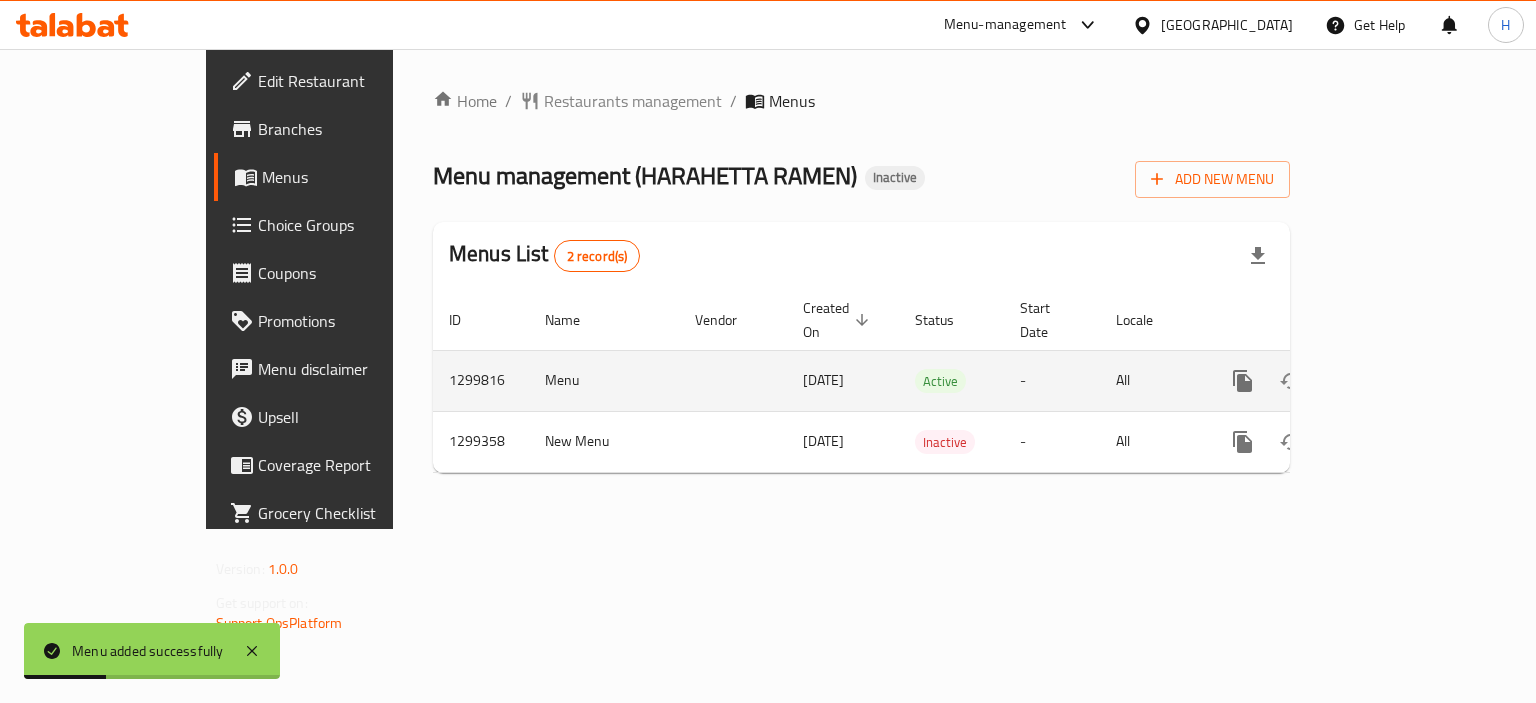 click 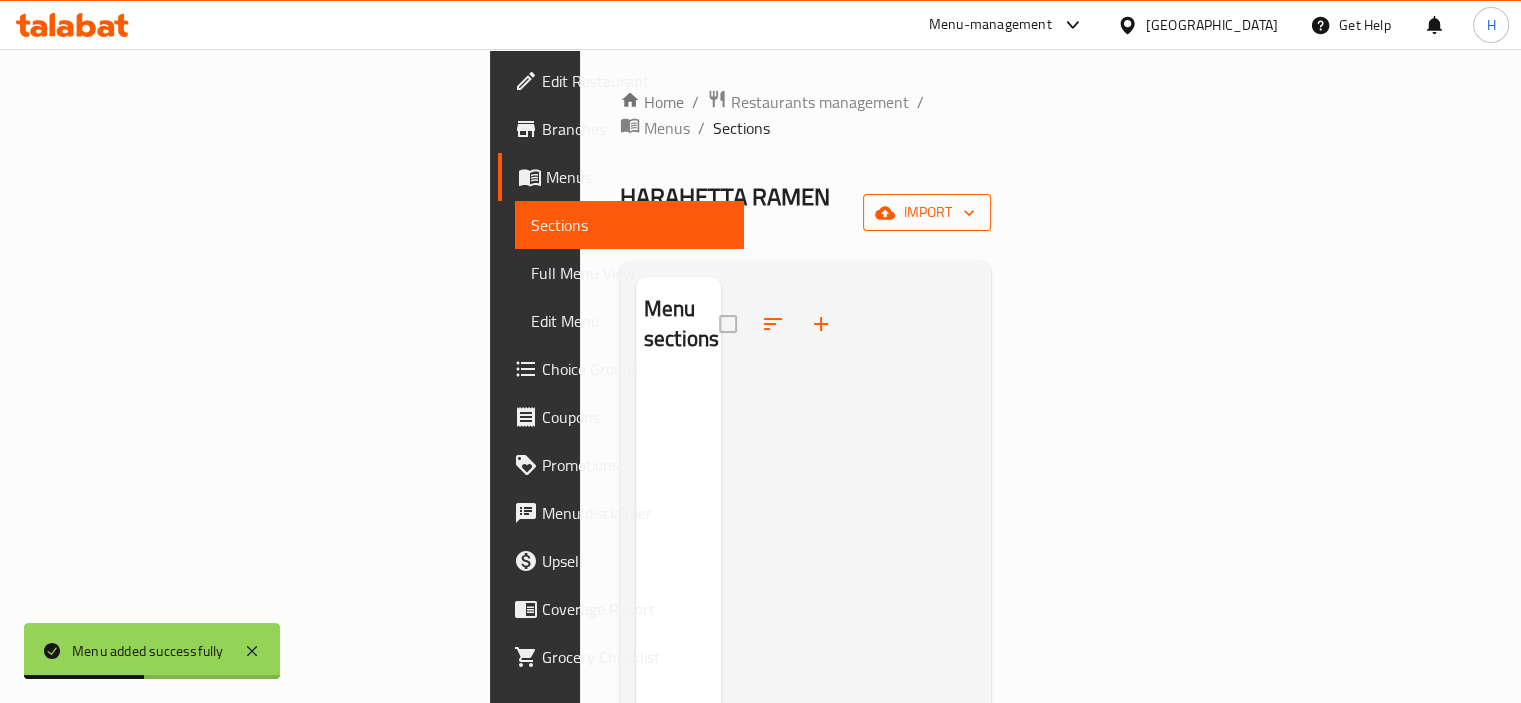 click on "import" at bounding box center (927, 212) 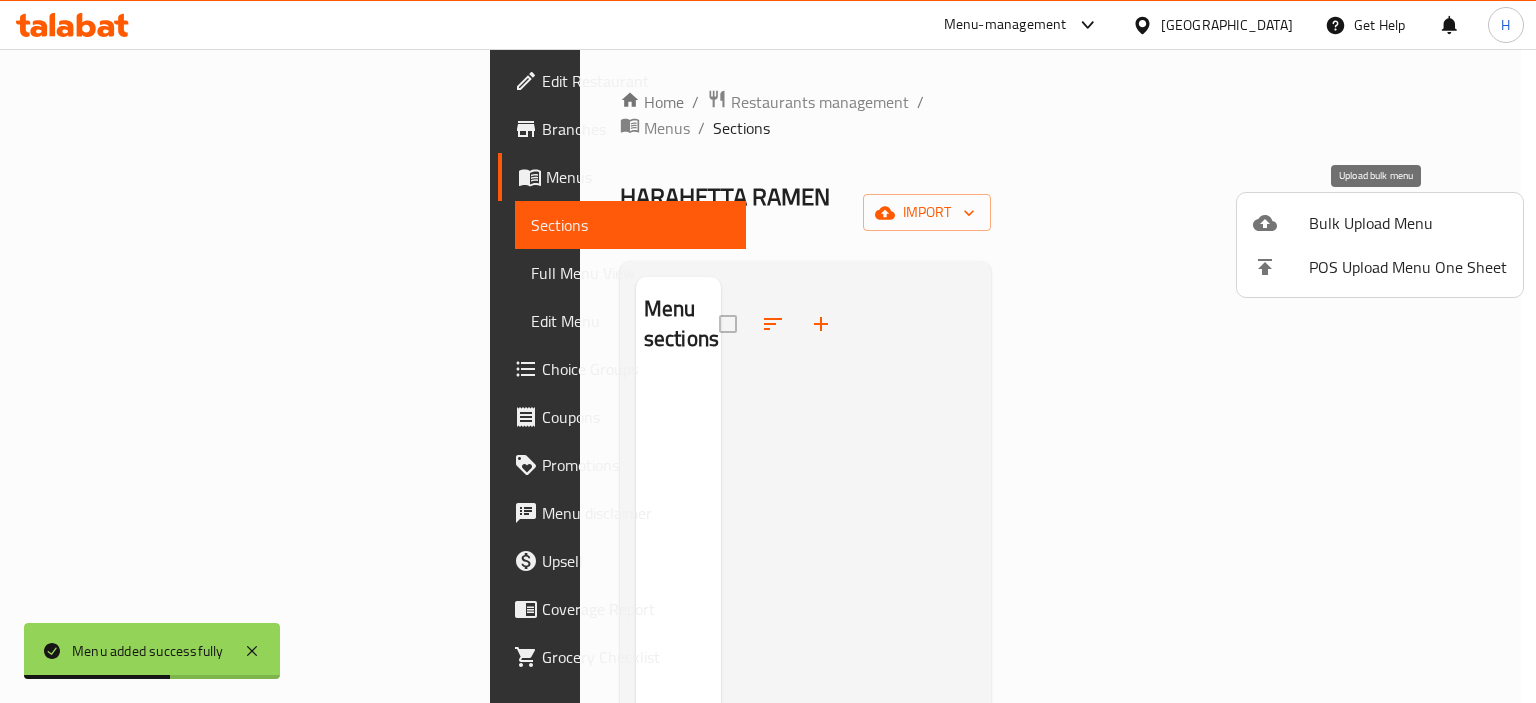 click on "Bulk Upload Menu" at bounding box center (1408, 223) 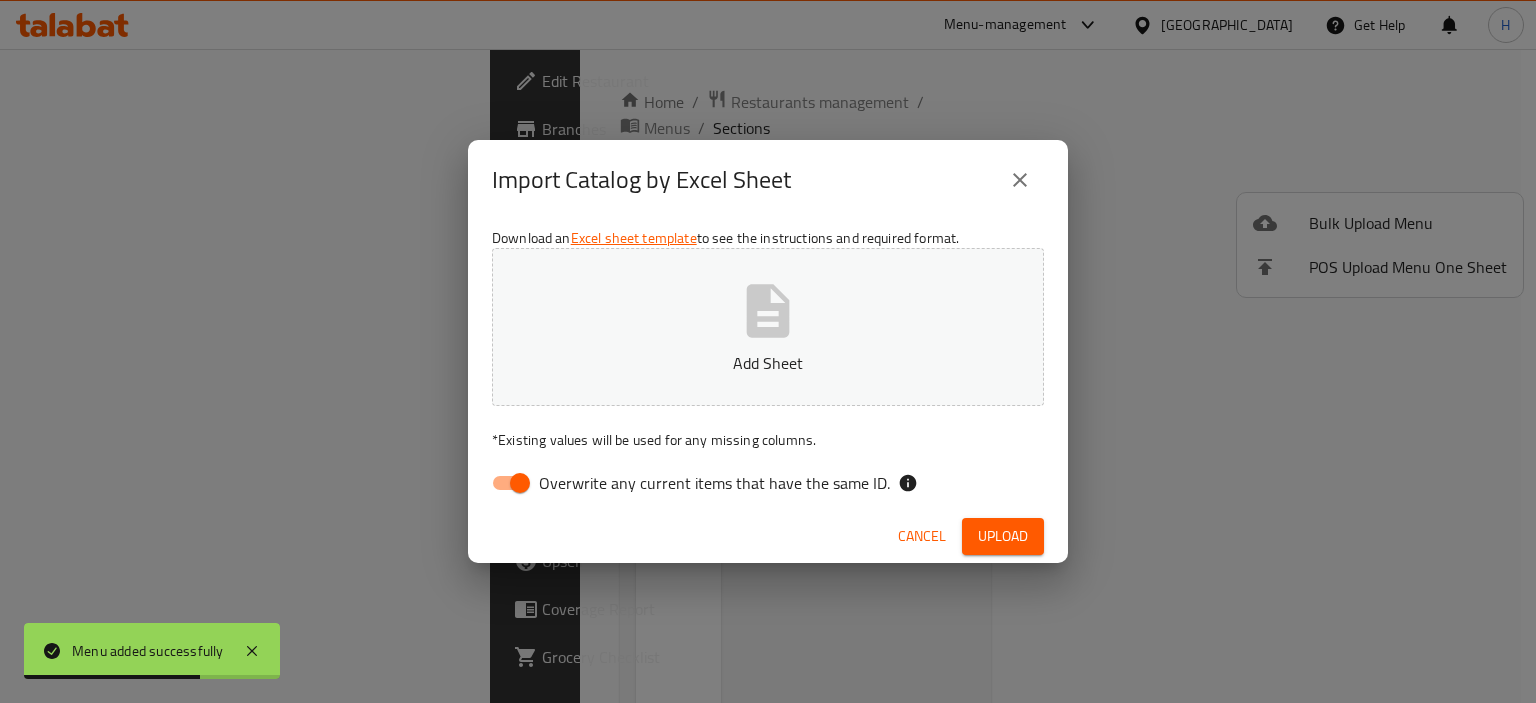 click on "Overwrite any current items that have the same ID." at bounding box center [714, 483] 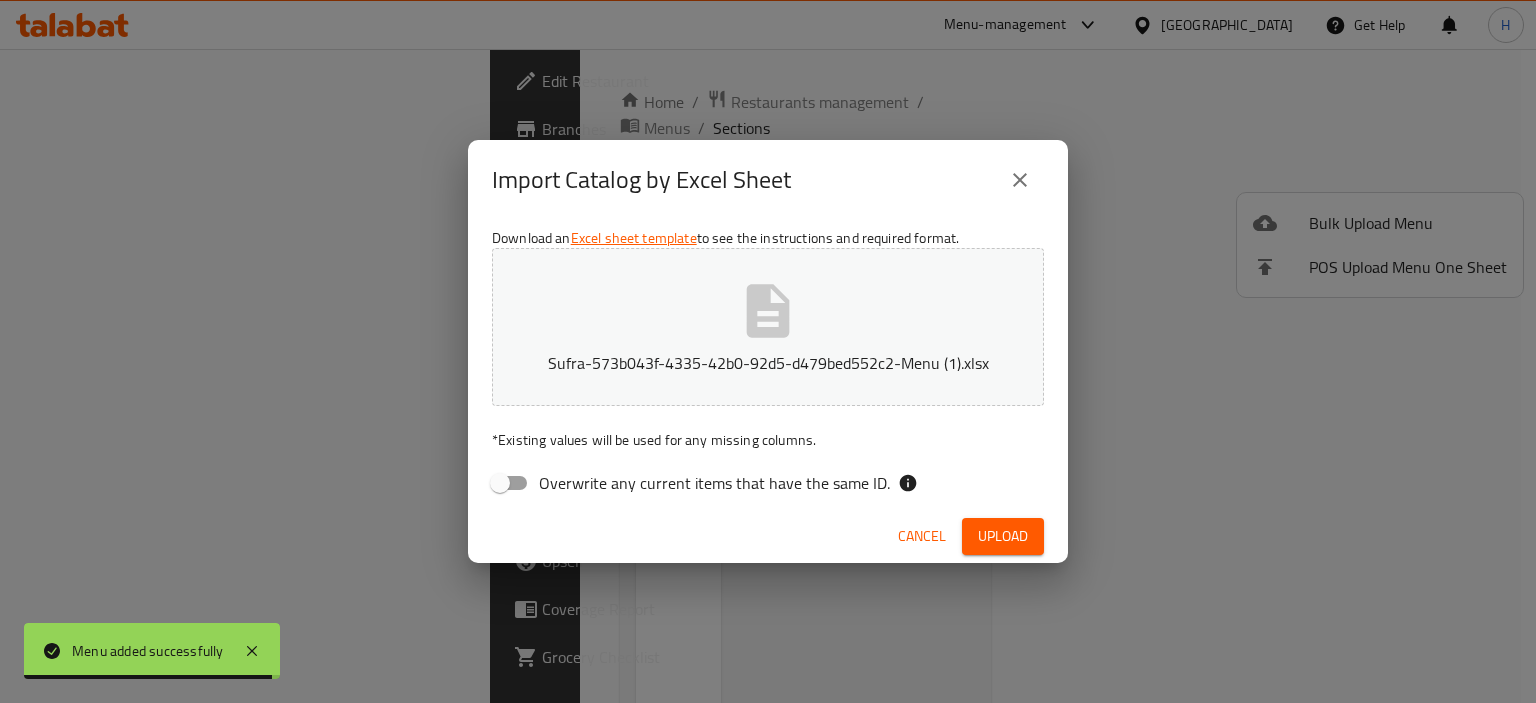 click on "Upload" at bounding box center [1003, 536] 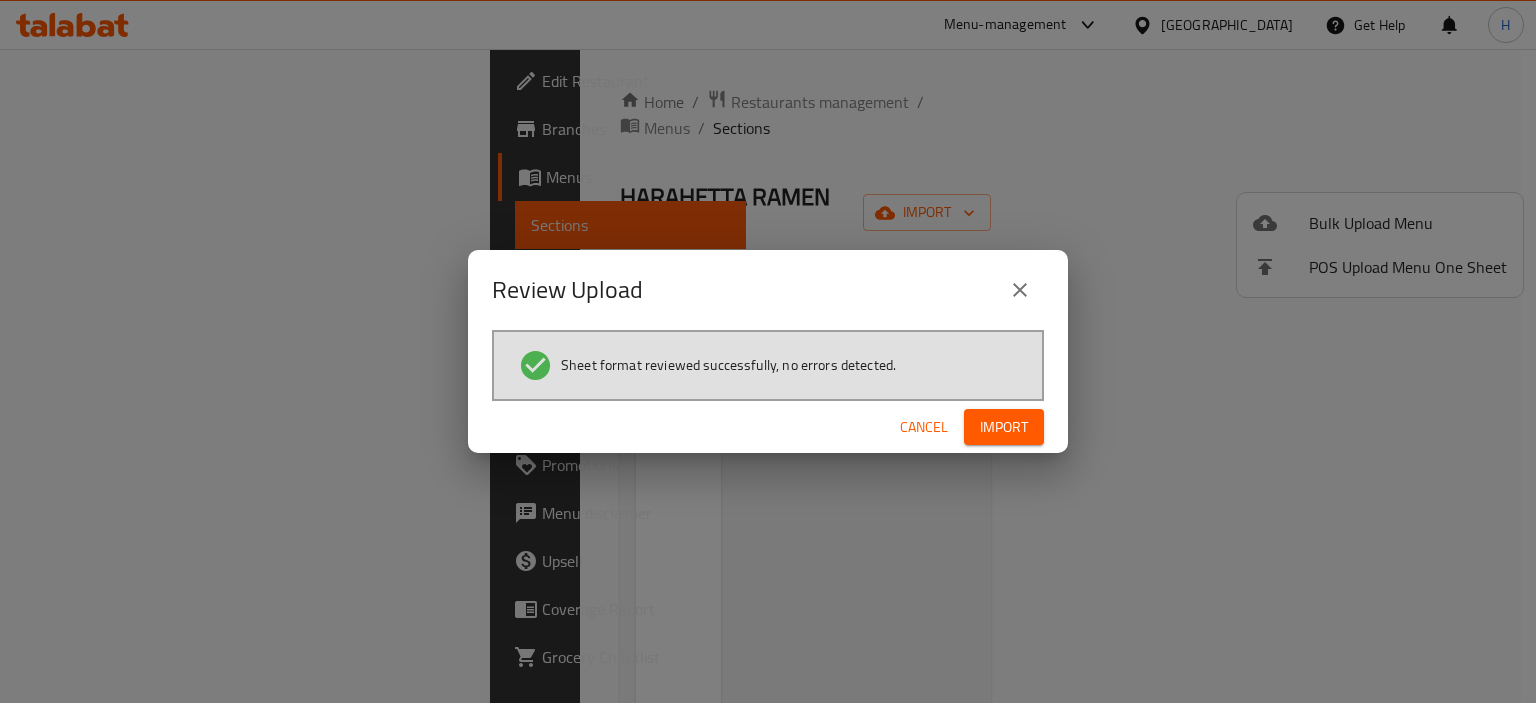 click on "Import" at bounding box center (1004, 427) 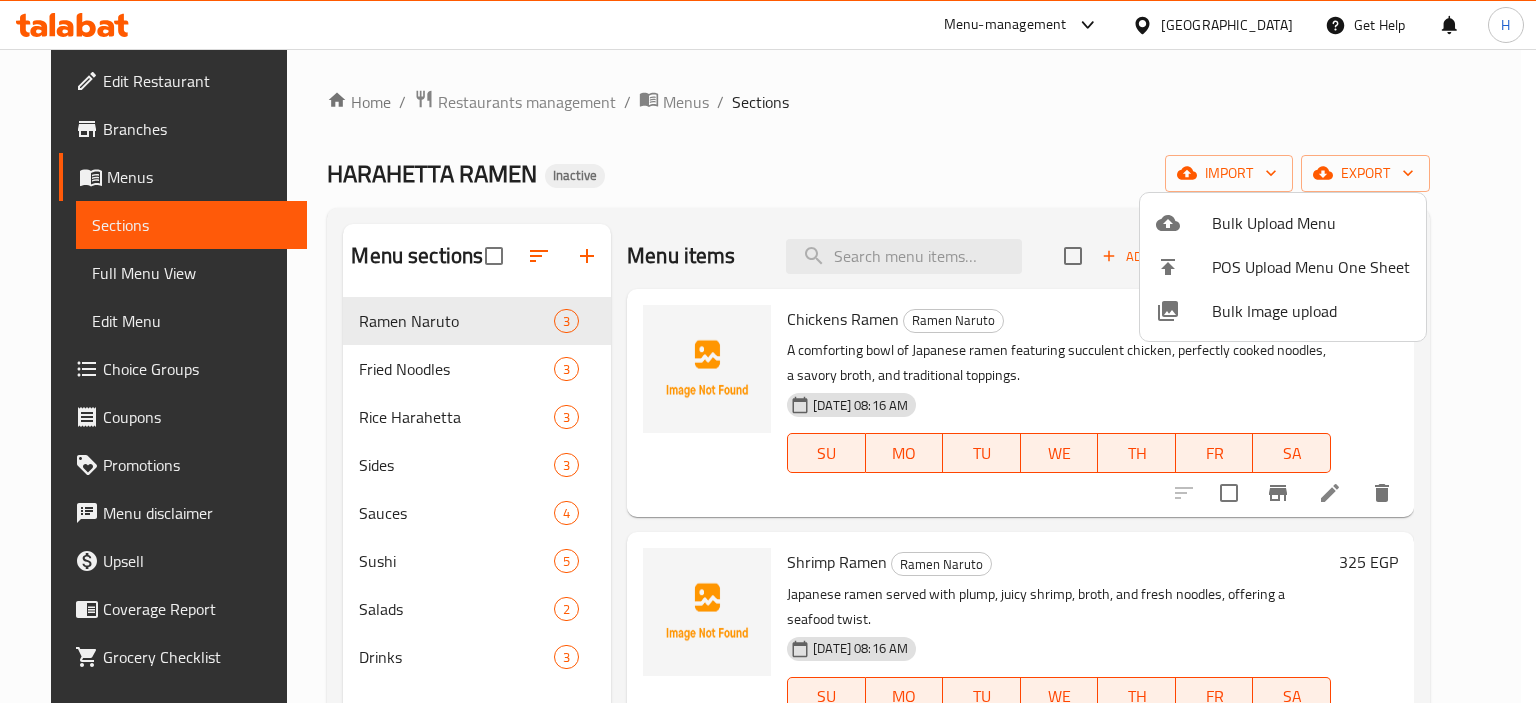 click at bounding box center (768, 351) 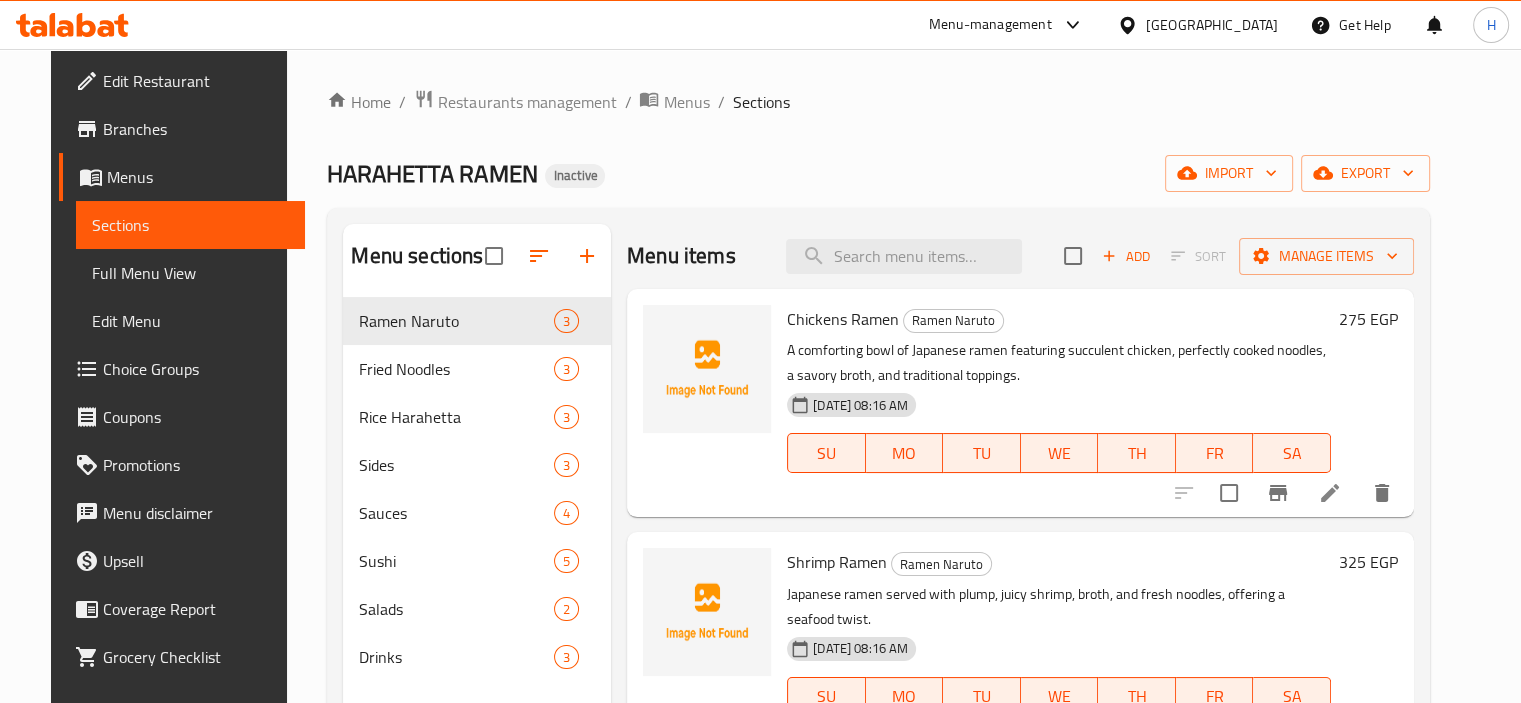 click on "Full Menu View" at bounding box center [190, 273] 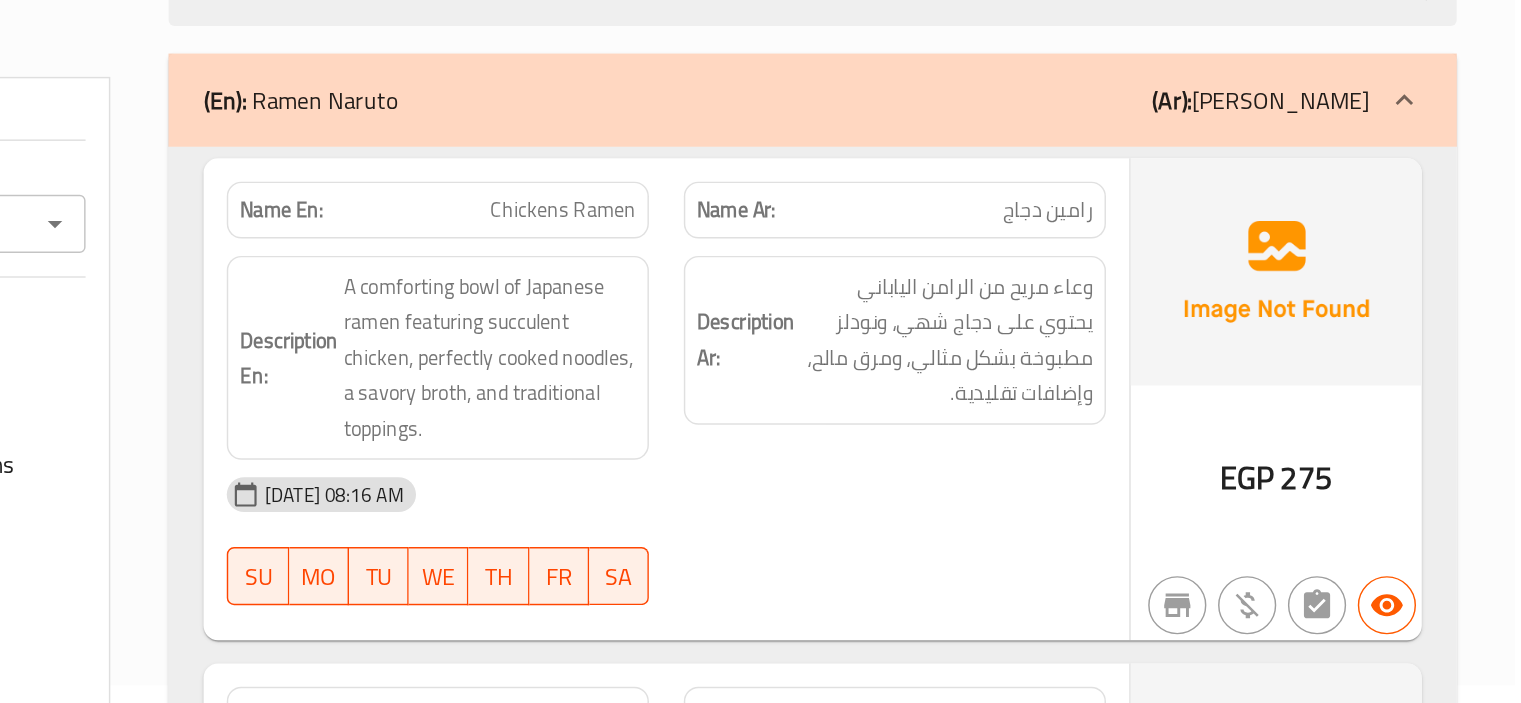 scroll, scrollTop: 174, scrollLeft: 0, axis: vertical 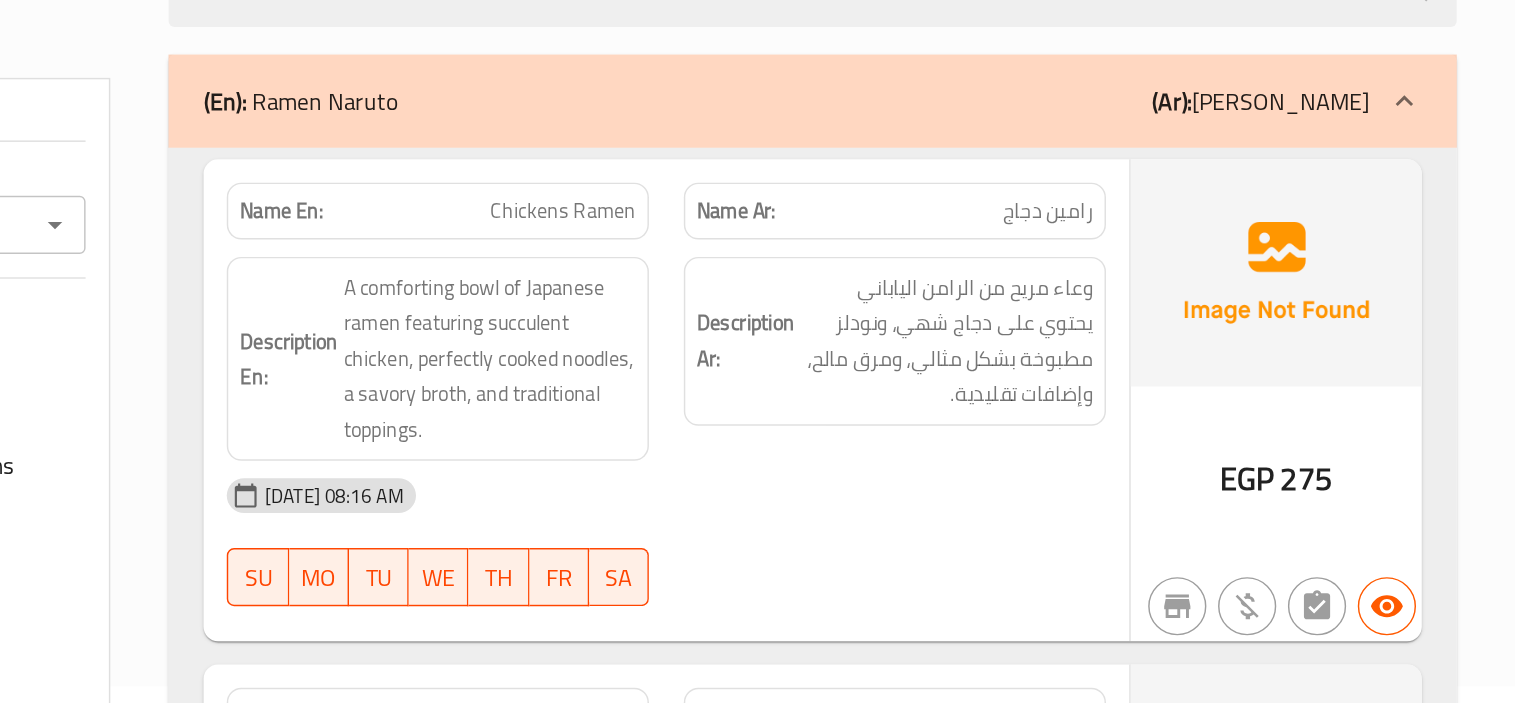 click on "Chickens Ramen" at bounding box center (867, 202) 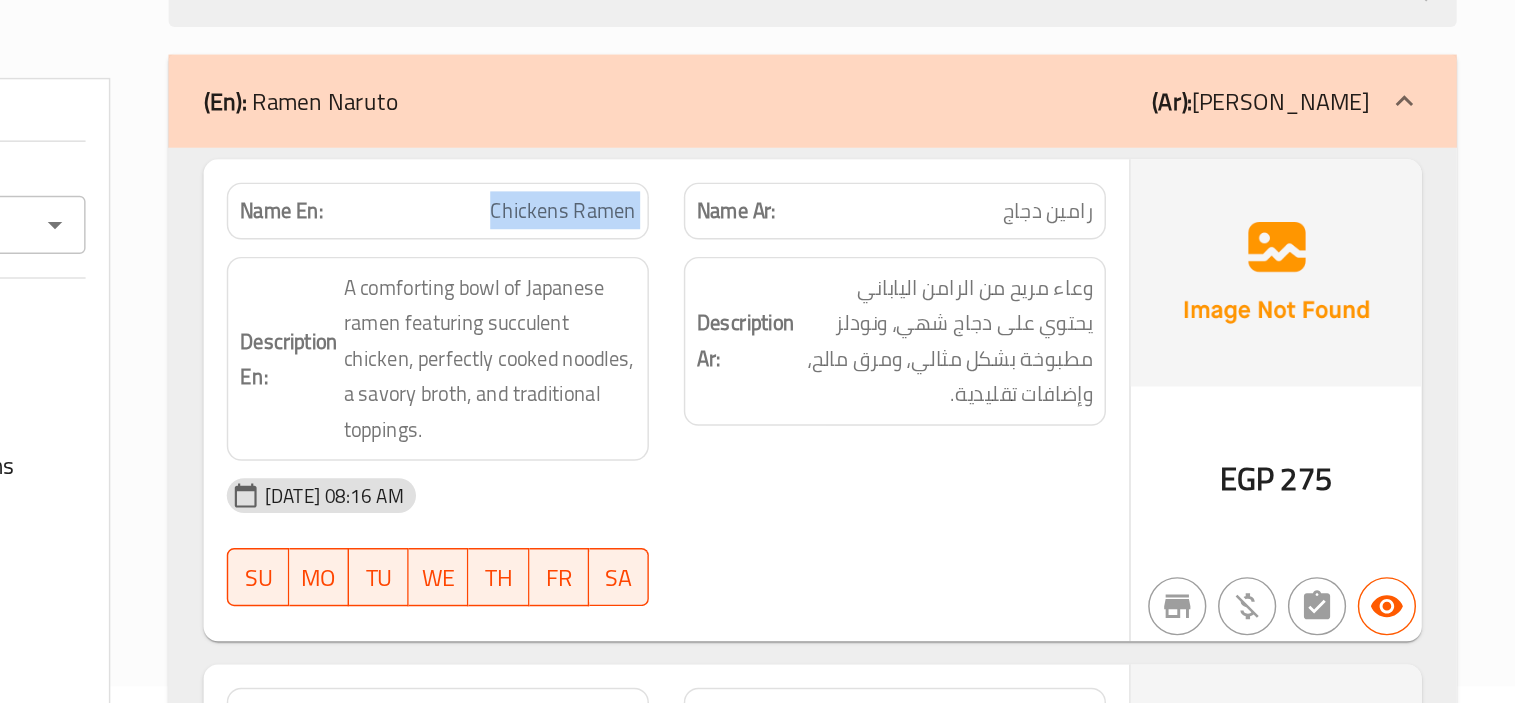 click on "Chickens Ramen" at bounding box center (867, 202) 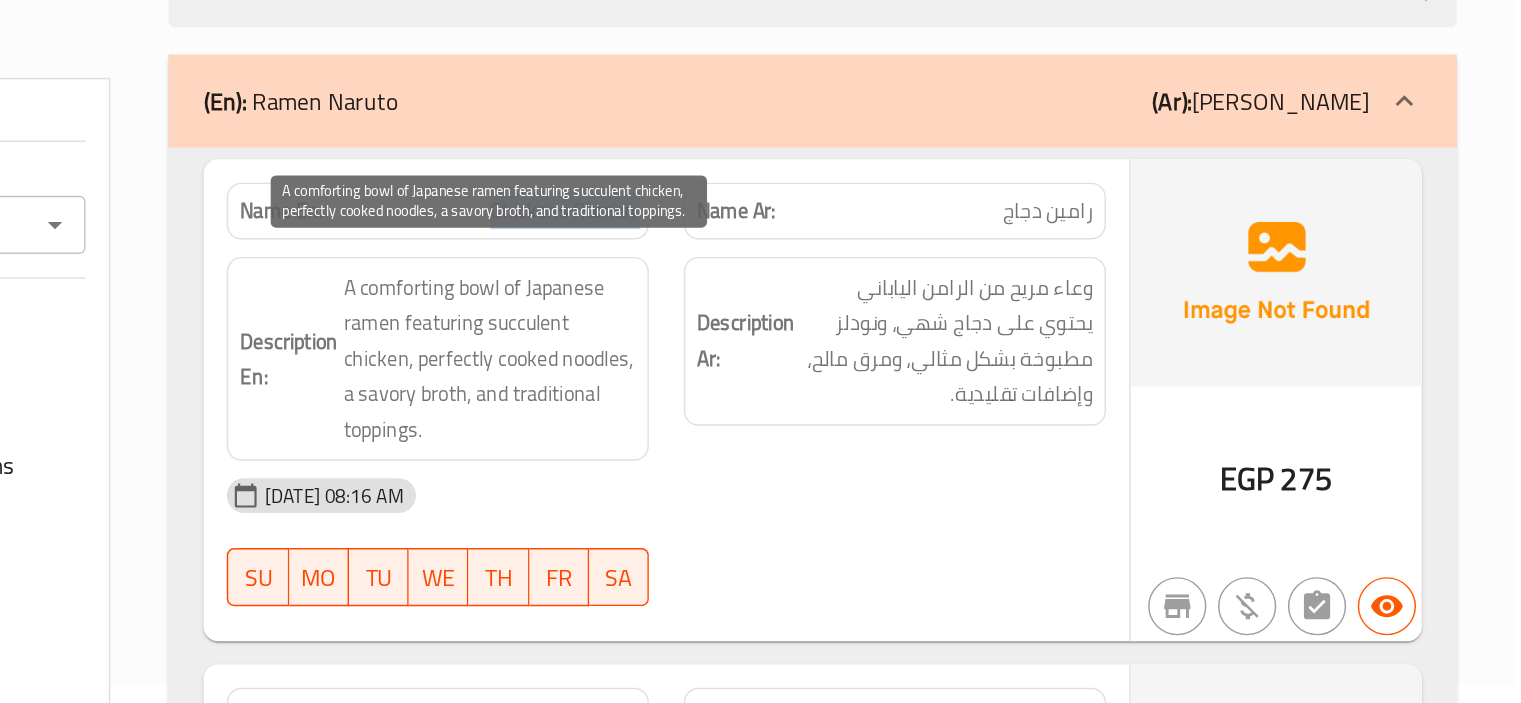 click on "A comforting bowl of Japanese ramen featuring succulent chicken, perfectly cooked noodles, a savory broth, and traditional toppings." at bounding box center (816, 304) 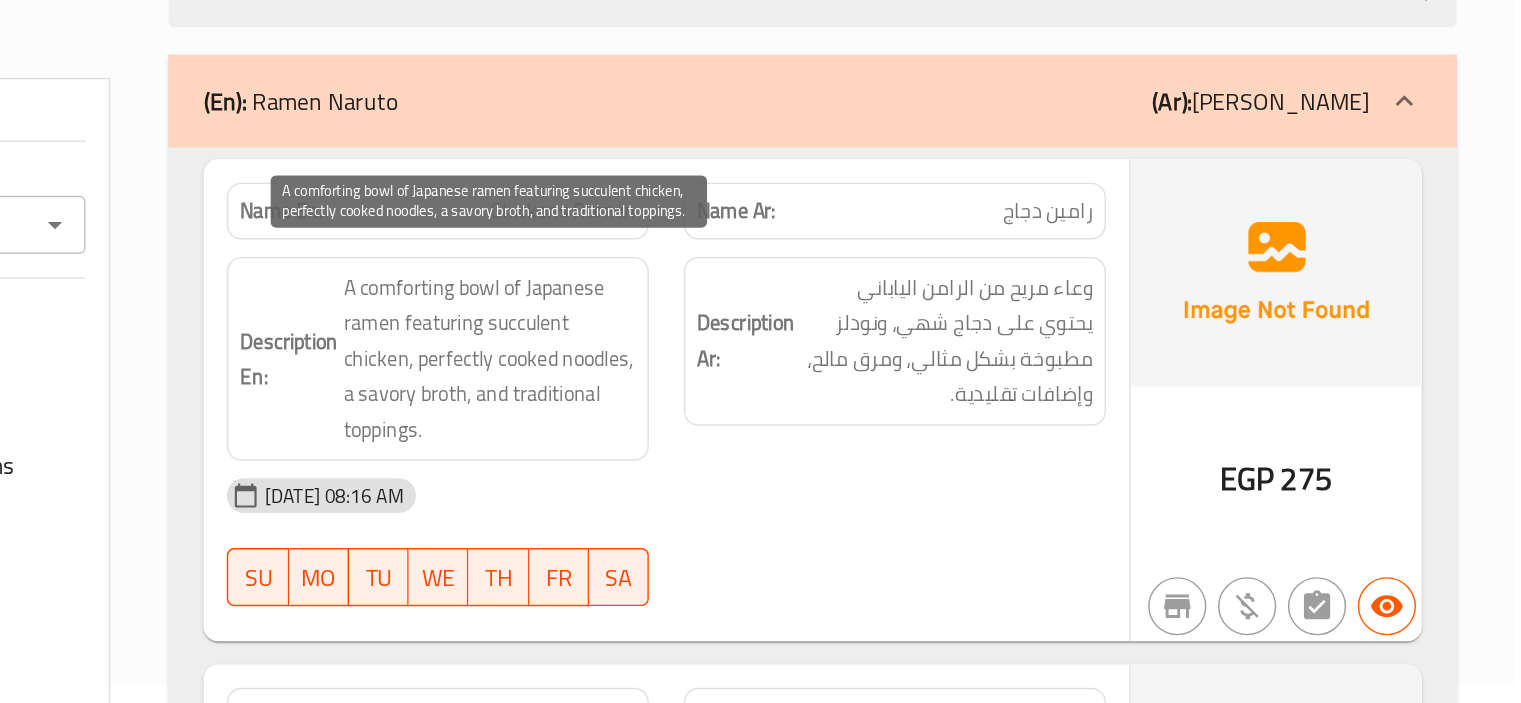 click on "A comforting bowl of Japanese ramen featuring succulent chicken, perfectly cooked noodles, a savory broth, and traditional toppings." at bounding box center [816, 304] 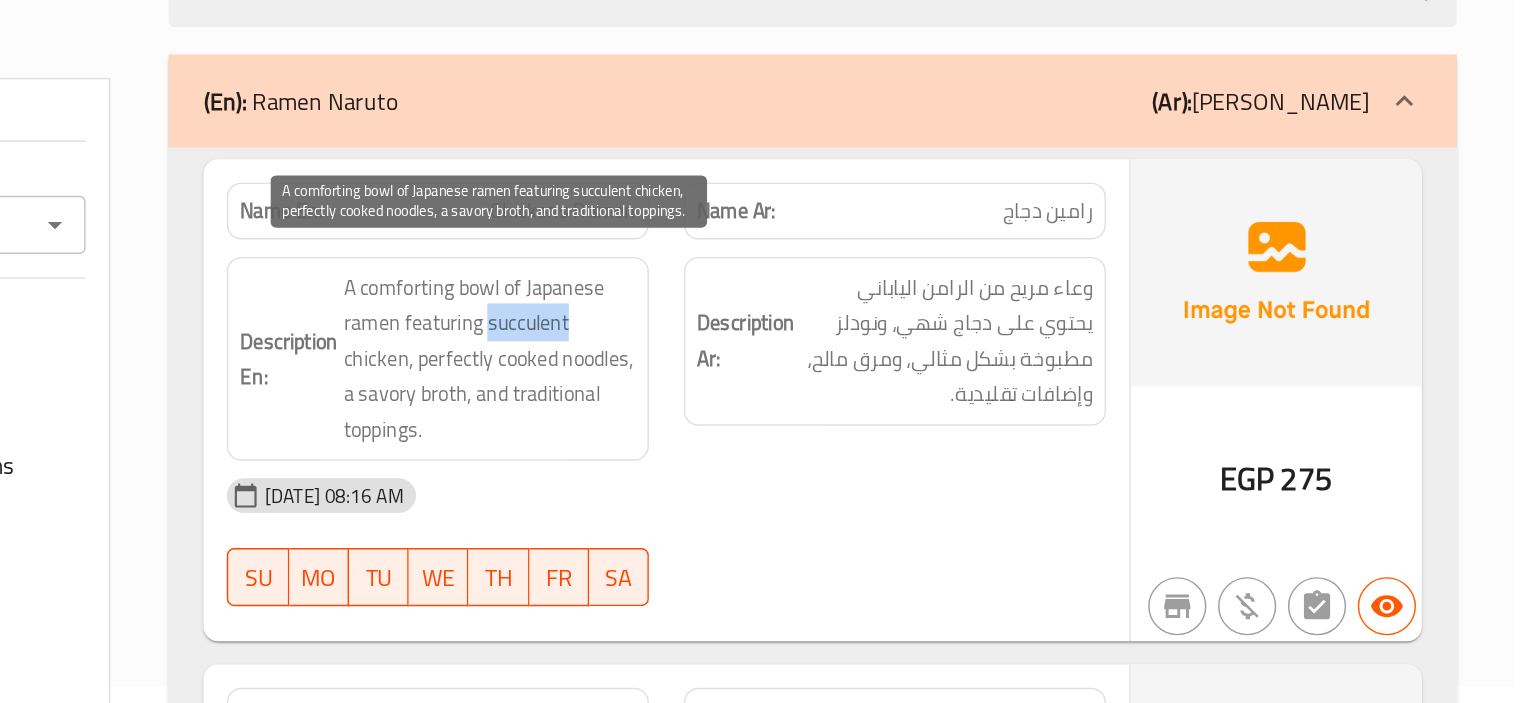 click on "A comforting bowl of Japanese ramen featuring succulent chicken, perfectly cooked noodles, a savory broth, and traditional toppings." at bounding box center (816, 304) 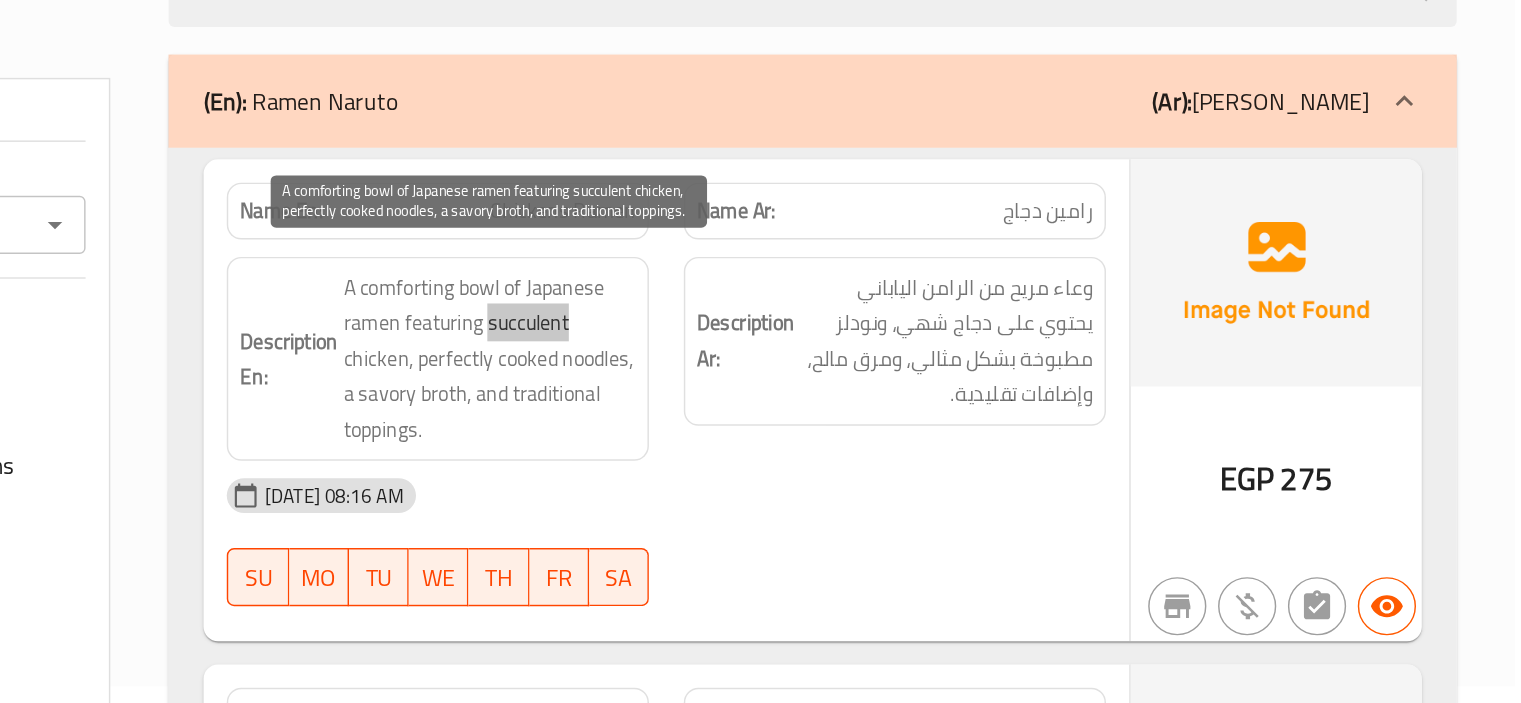 scroll, scrollTop: 1948, scrollLeft: 0, axis: vertical 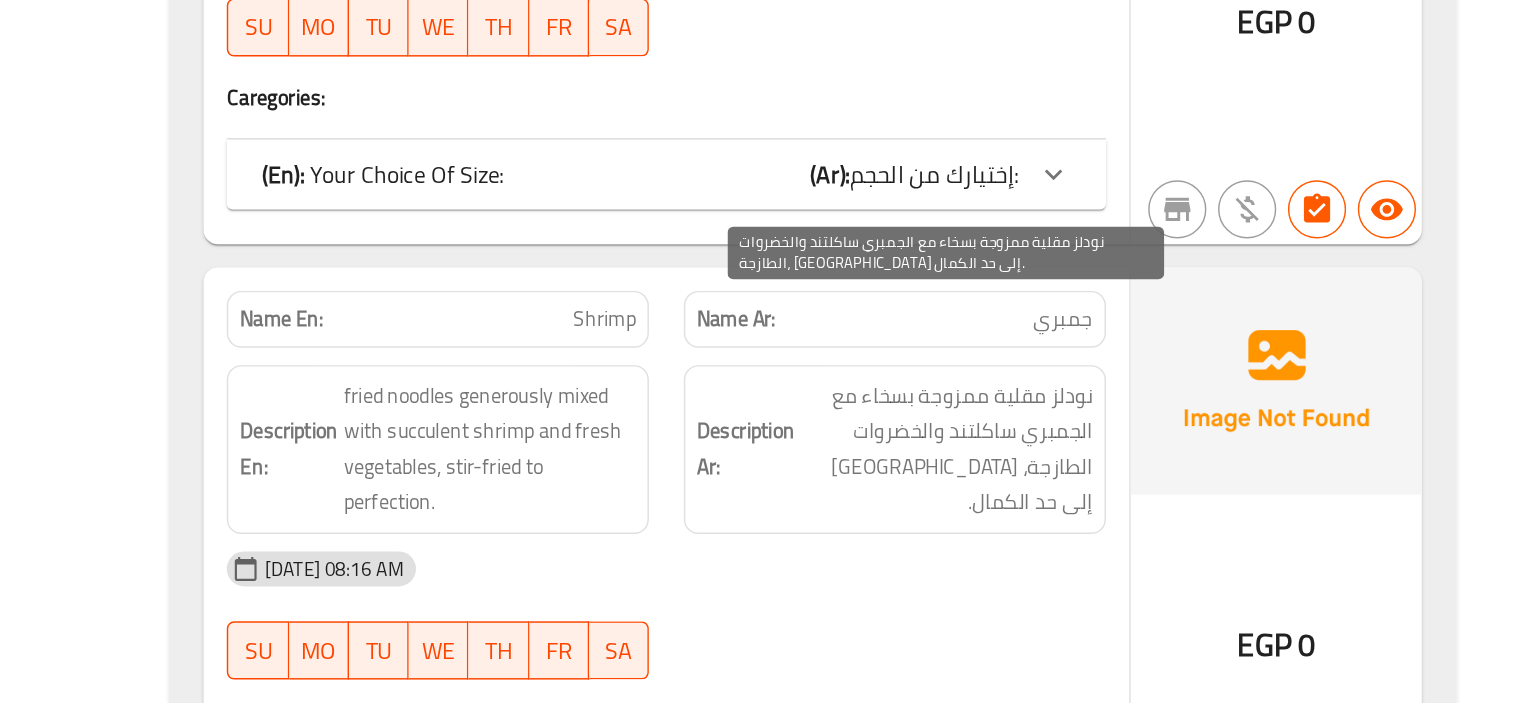 click on "نودلز مقلية ممزوجة بسخاء مع الجمبري ساكلتند والخضروات الطازجة، مقلية إلى حد الكمال." at bounding box center [1130, 529] 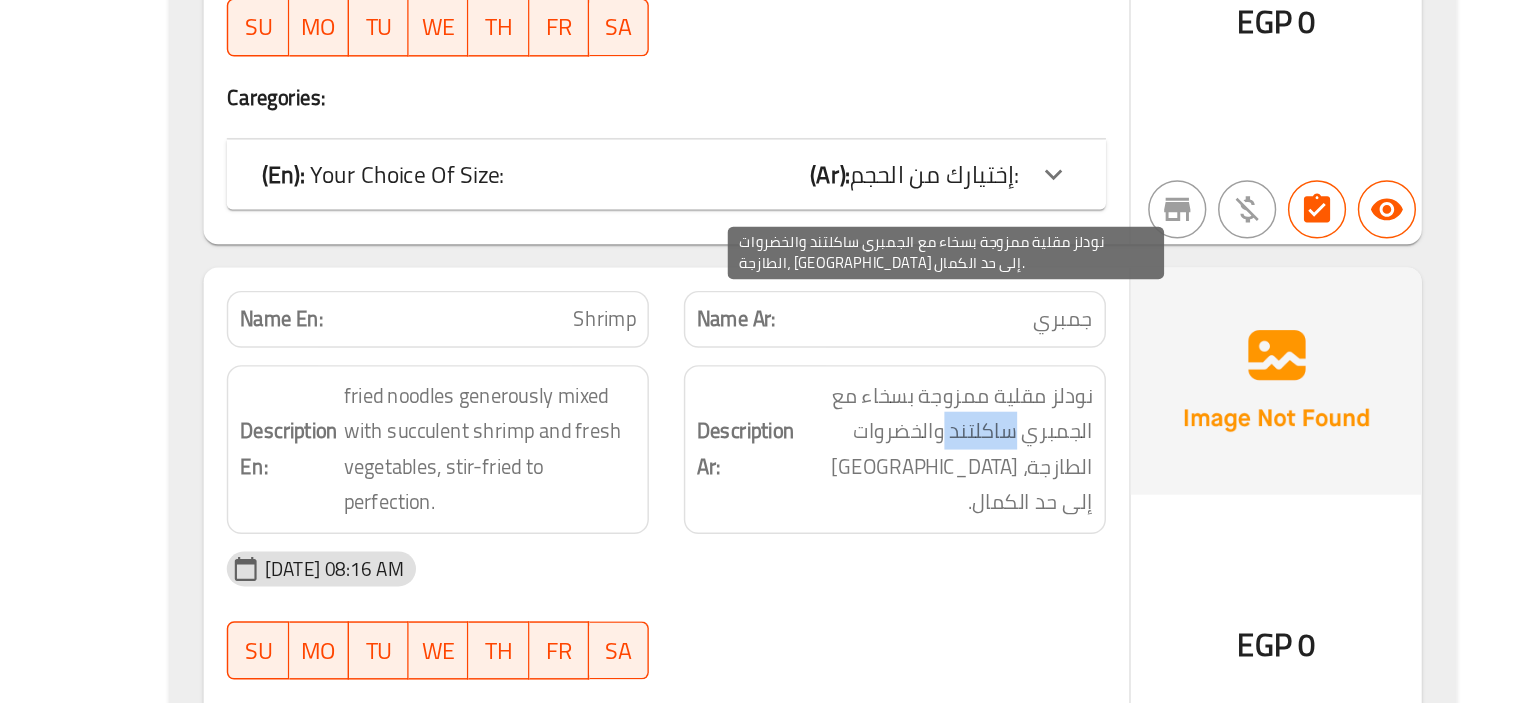 click on "نودلز مقلية ممزوجة بسخاء مع الجمبري ساكلتند والخضروات الطازجة، [GEOGRAPHIC_DATA] إلى حد الكمال." at bounding box center [1130, 529] 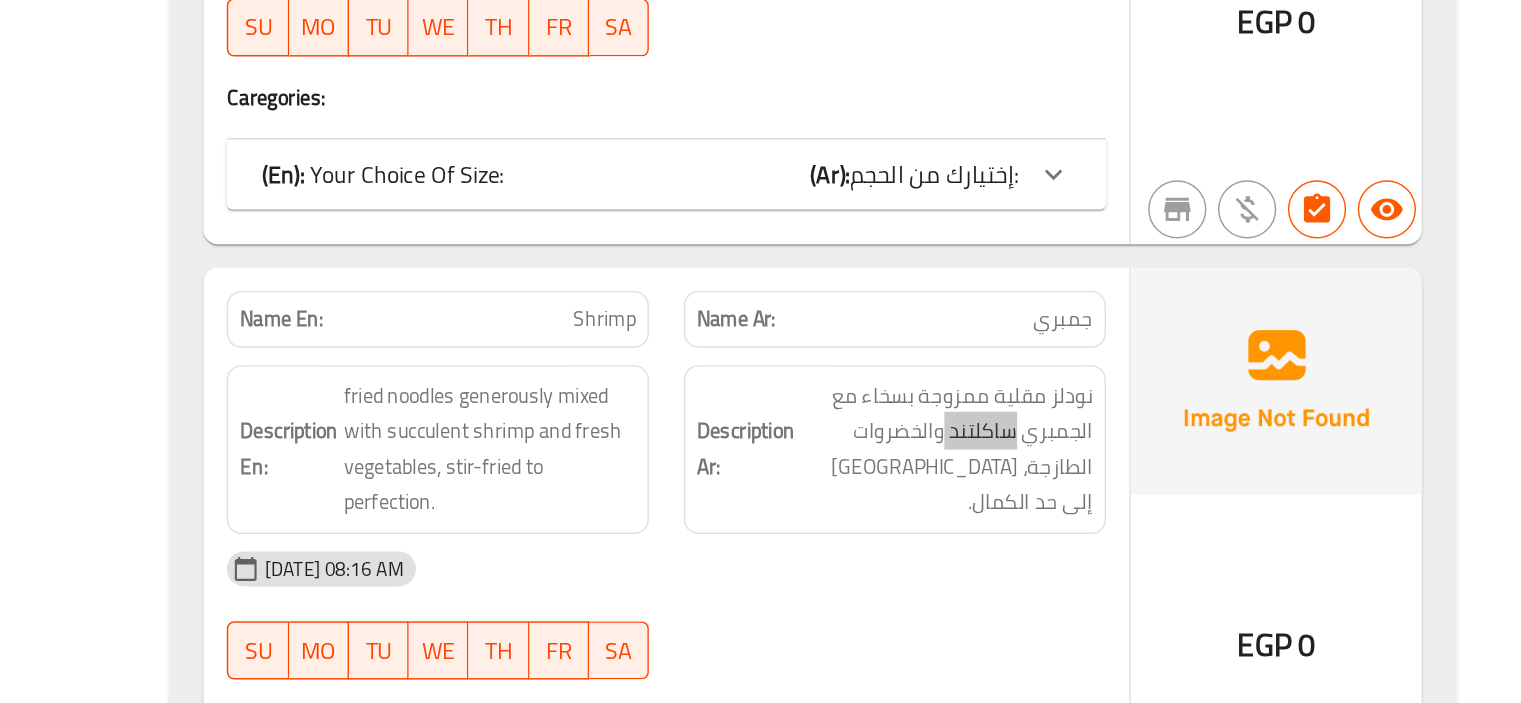 scroll, scrollTop: 210, scrollLeft: 0, axis: vertical 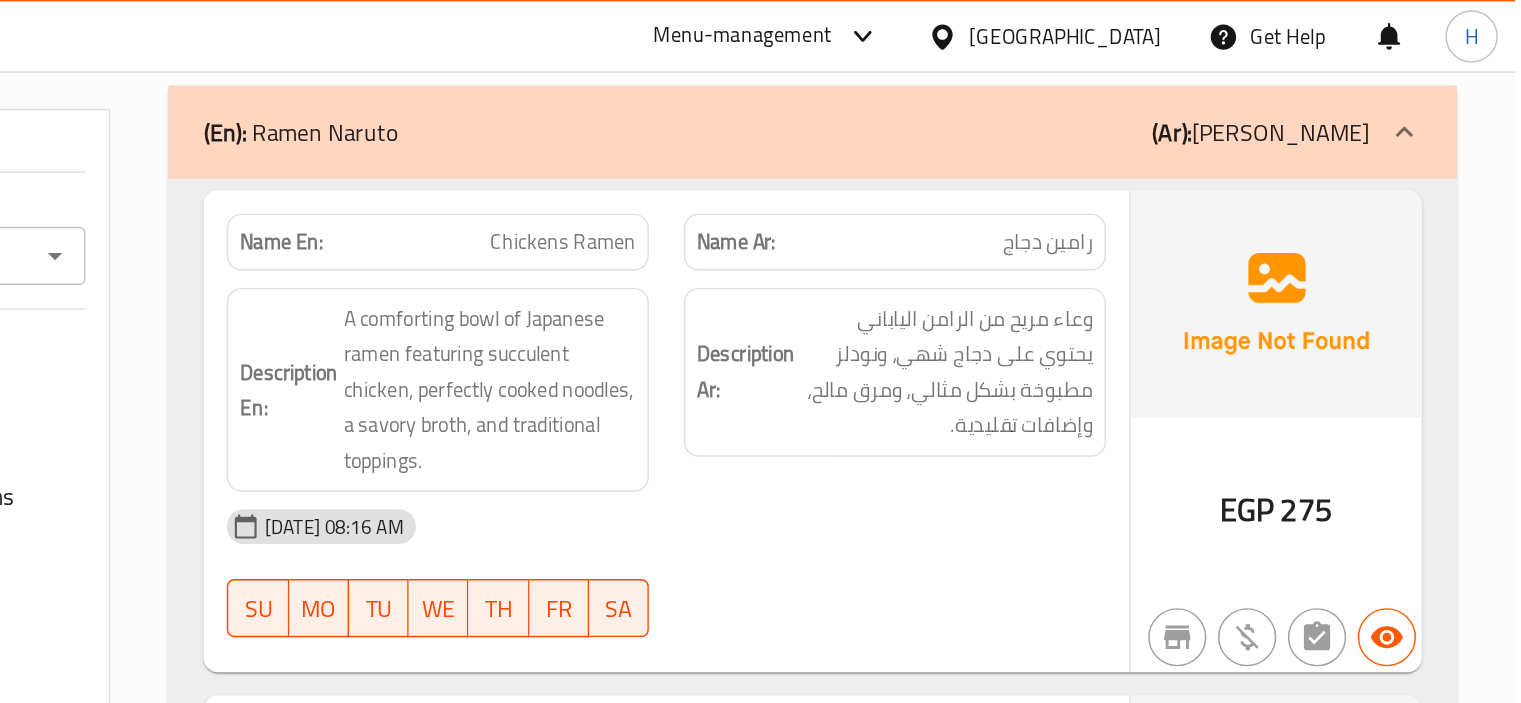 click on "Description En: A comforting bowl of Japanese ramen featuring succulent chicken, perfectly cooked noodles, a savory broth, and traditional toppings." at bounding box center (781, 268) 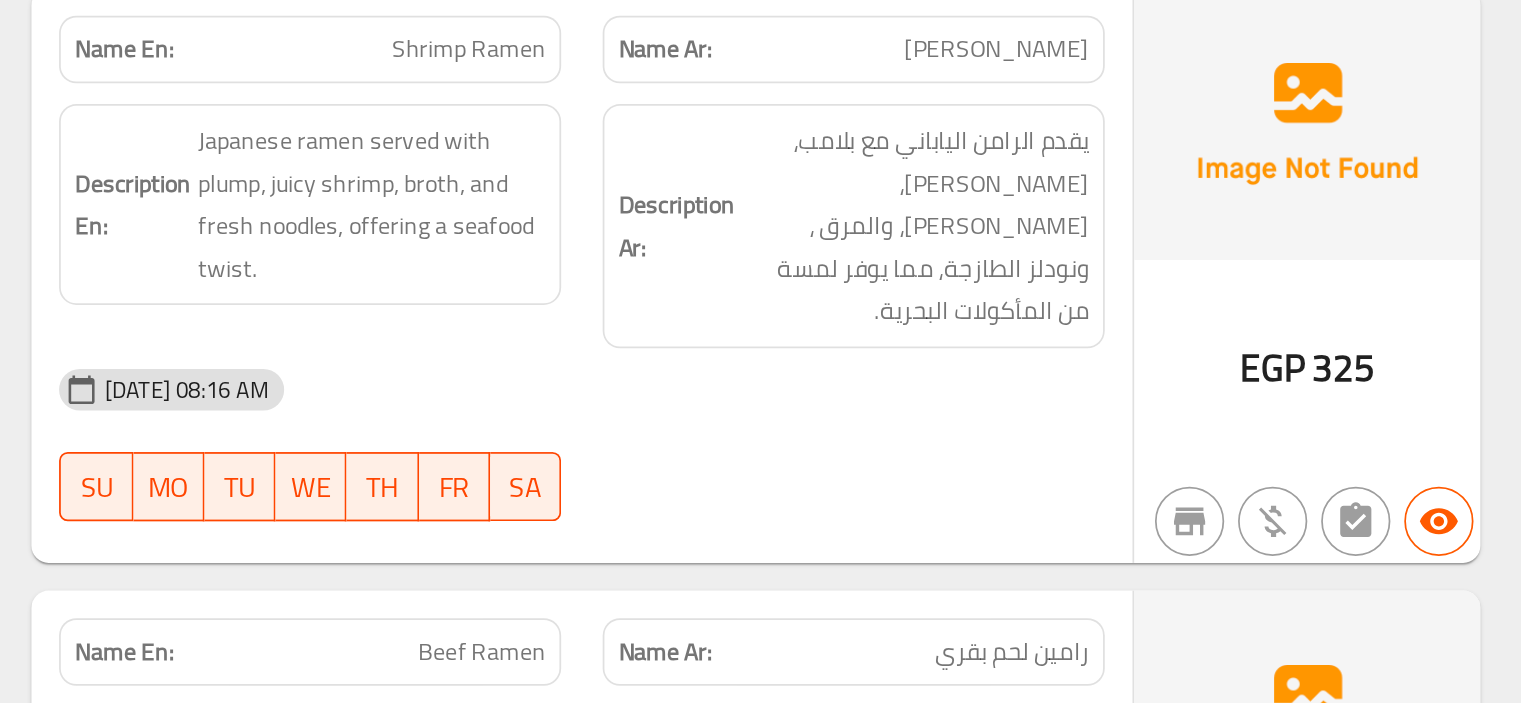 scroll, scrollTop: 396, scrollLeft: 0, axis: vertical 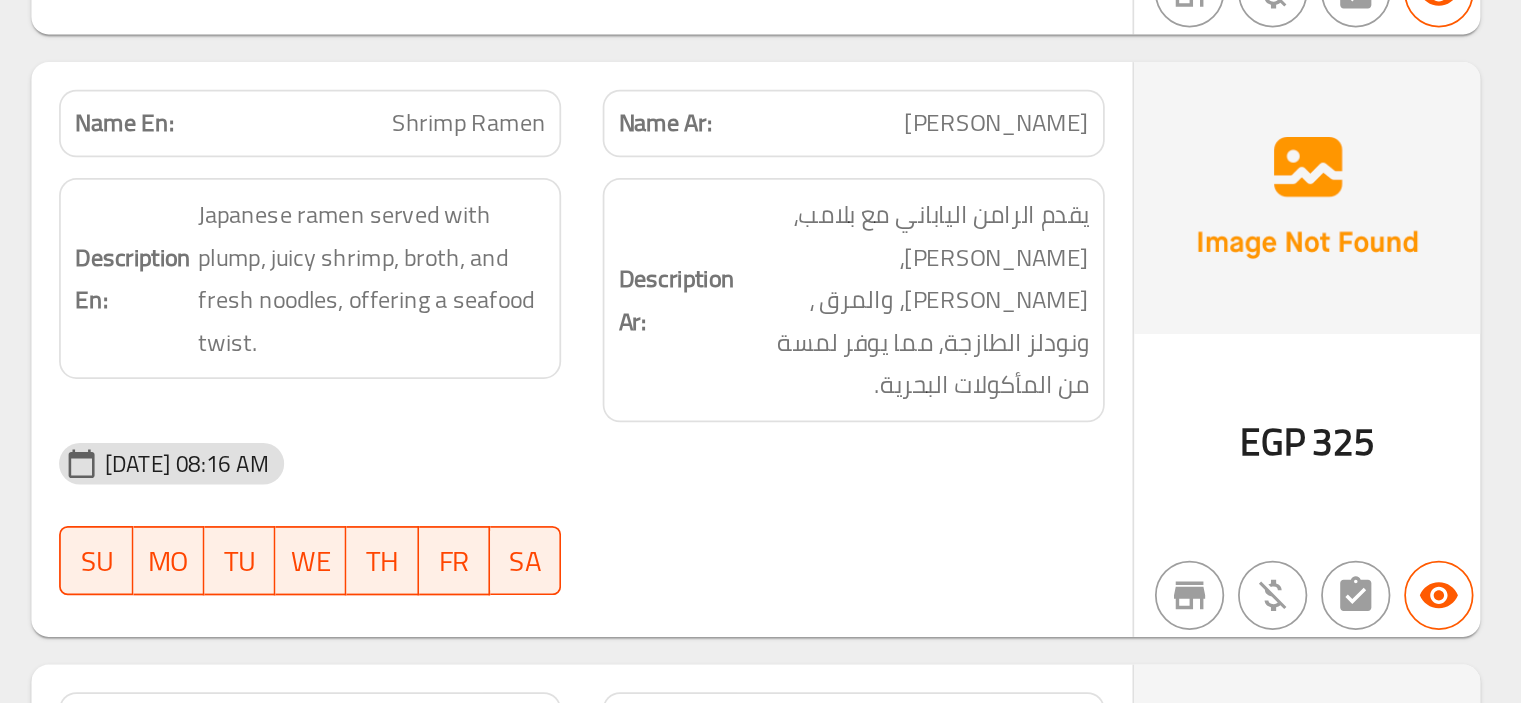 click on "Shrimp Ramen" at bounding box center (872, 327) 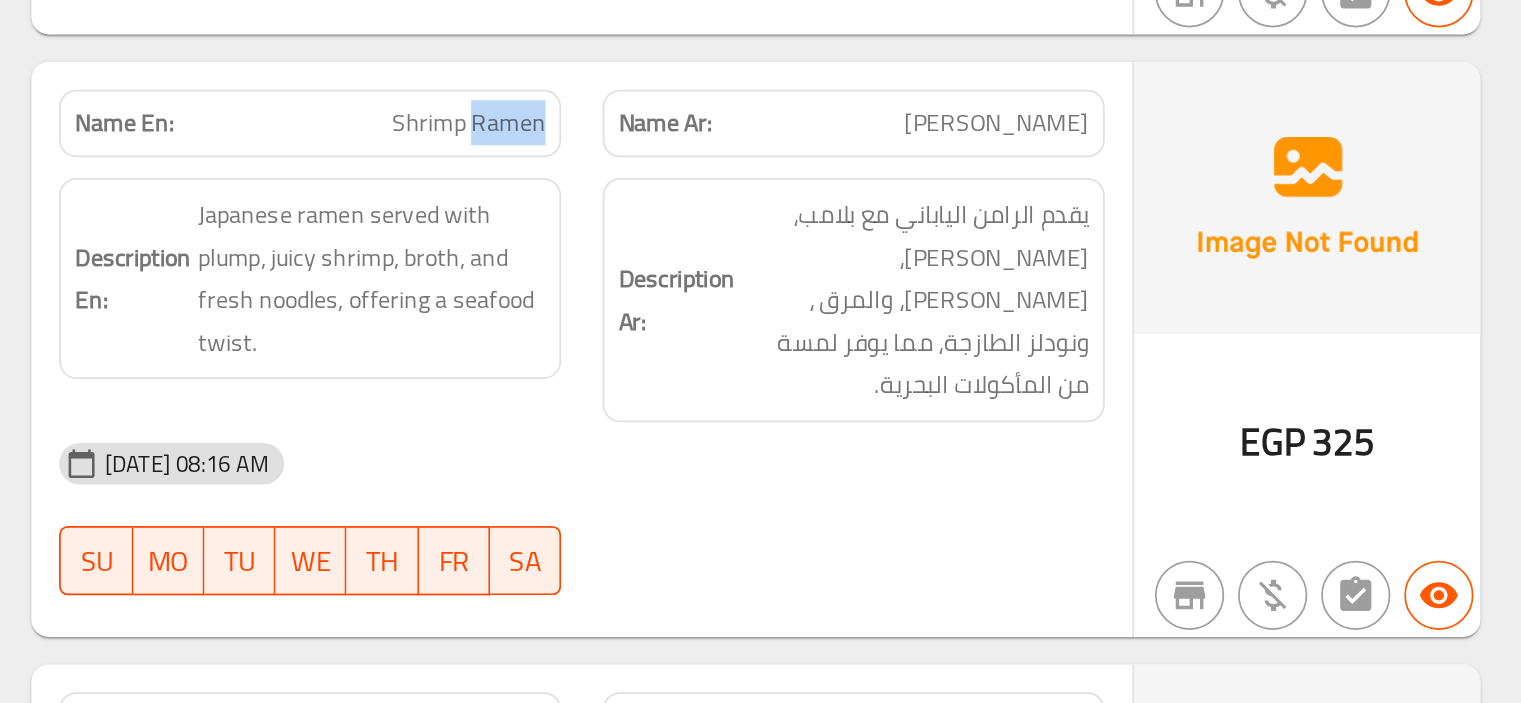 click on "Shrimp Ramen" at bounding box center [872, 327] 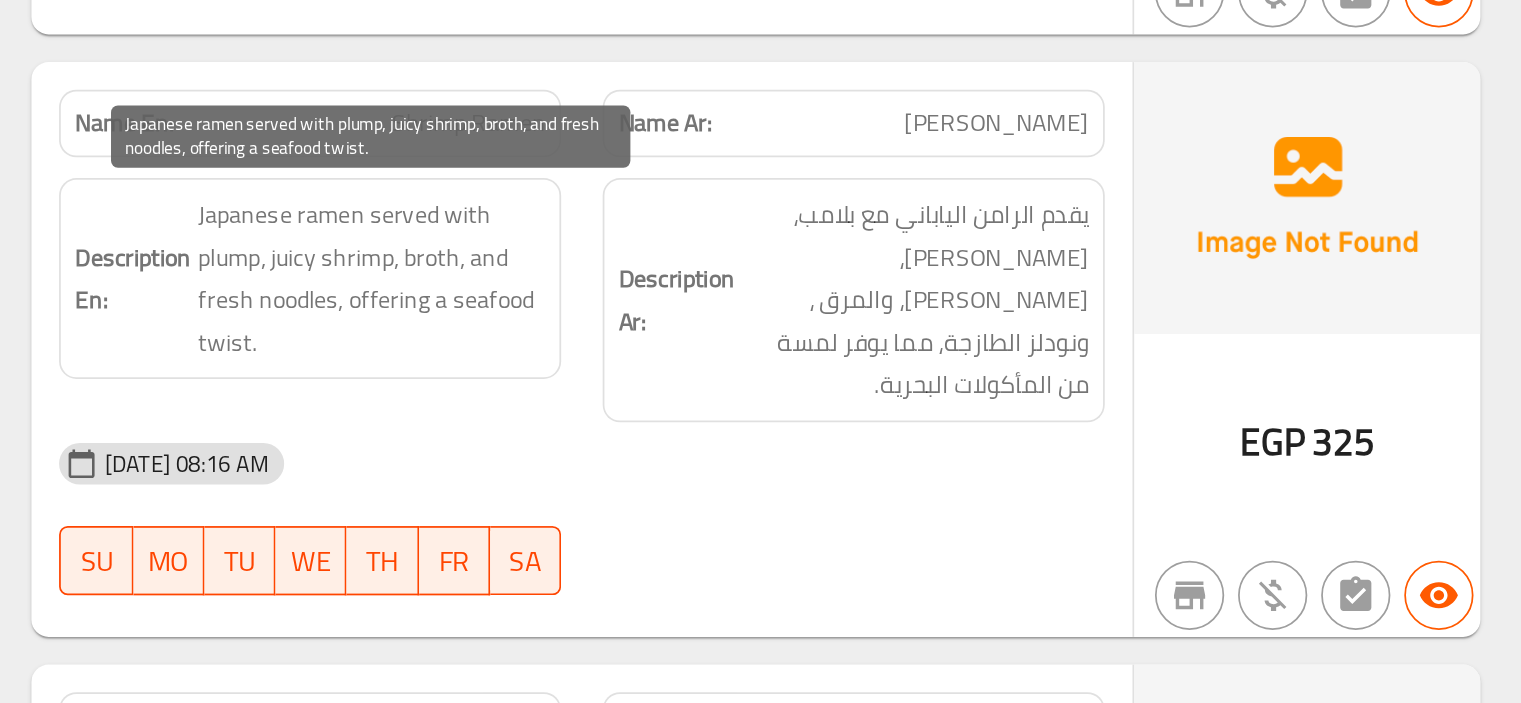 click on "Japanese ramen served with plump, juicy shrimp, broth, and fresh noodles, offering a seafood twist." at bounding box center (816, 417) 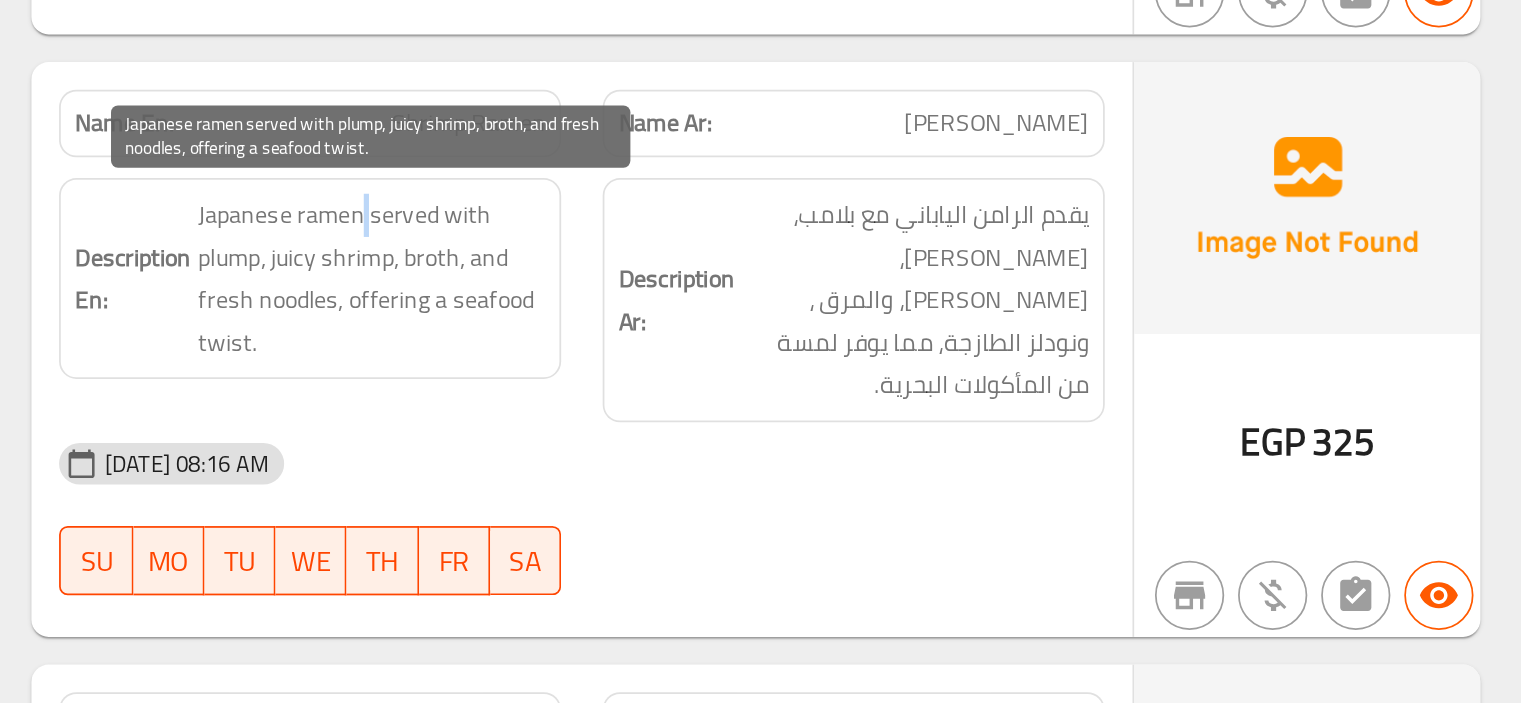 click on "Japanese ramen served with plump, juicy shrimp, broth, and fresh noodles, offering a seafood twist." at bounding box center (816, 417) 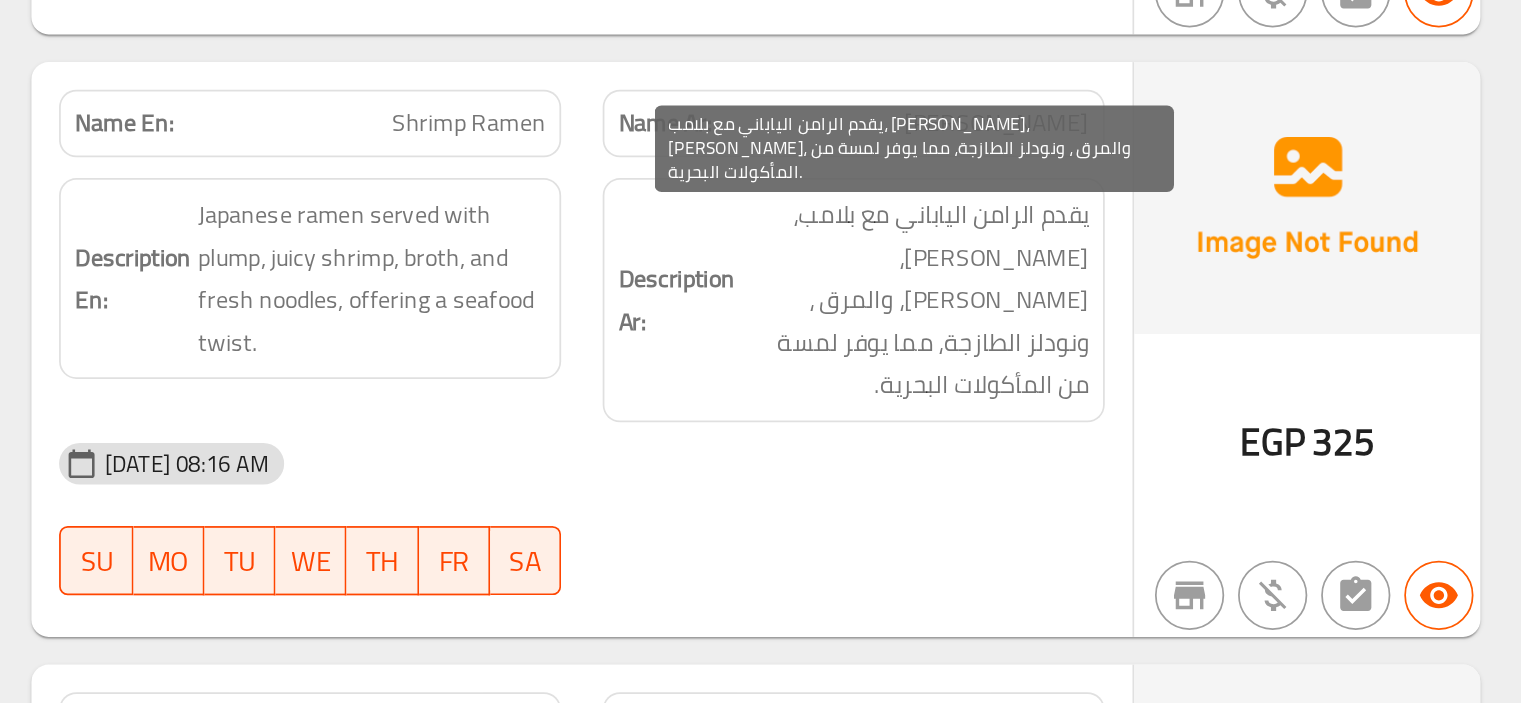click on "يقدم الرامن الياباني مع بلامب، جمبري، جوسي، والمرق ، ونودلز الطازجة، مما يوفر لمسة من المأكولات البحرية." at bounding box center (1130, 429) 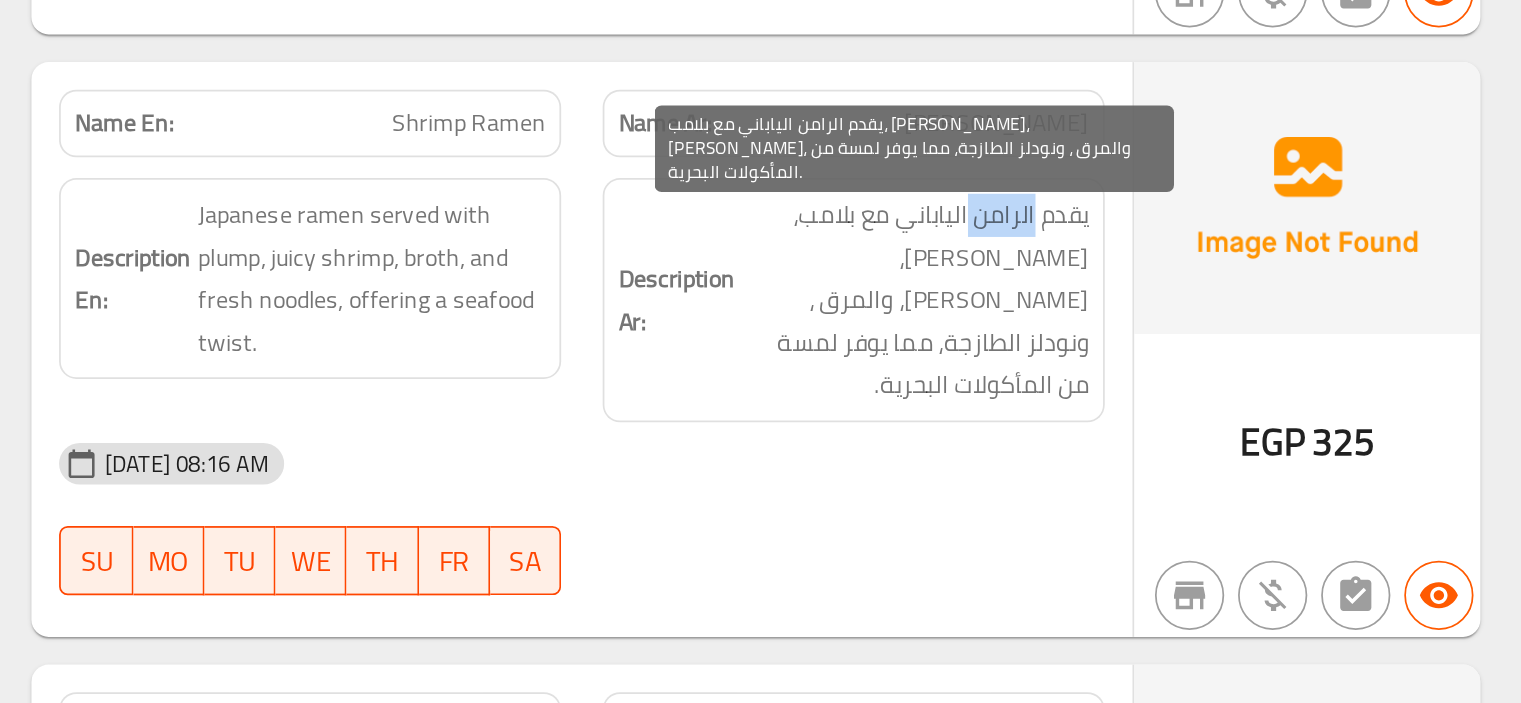 click on "يقدم الرامن الياباني مع بلامب، جمبري، جوسي، والمرق ، ونودلز الطازجة، مما يوفر لمسة من المأكولات البحرية." at bounding box center (1130, 429) 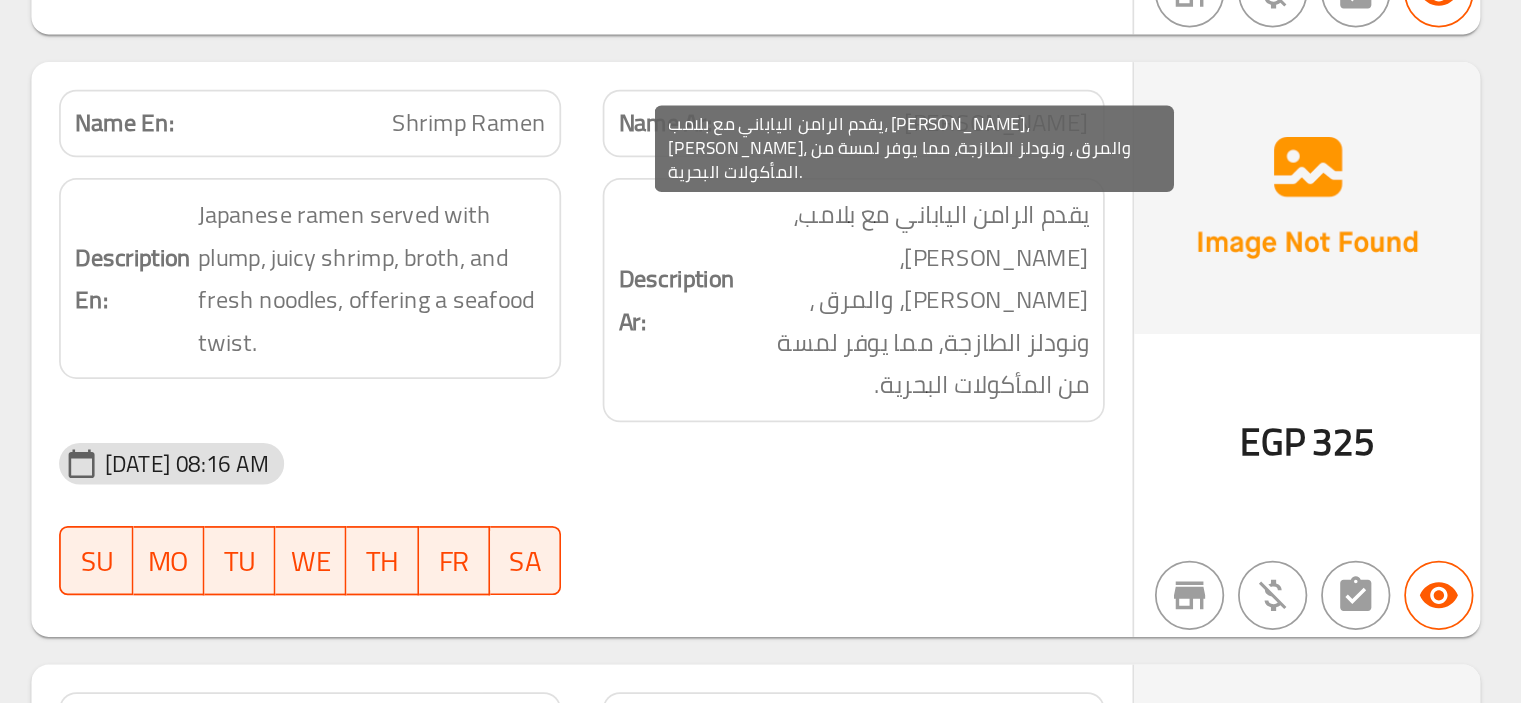 click on "[DATE] 08:16 AM" at bounding box center [938, 524] 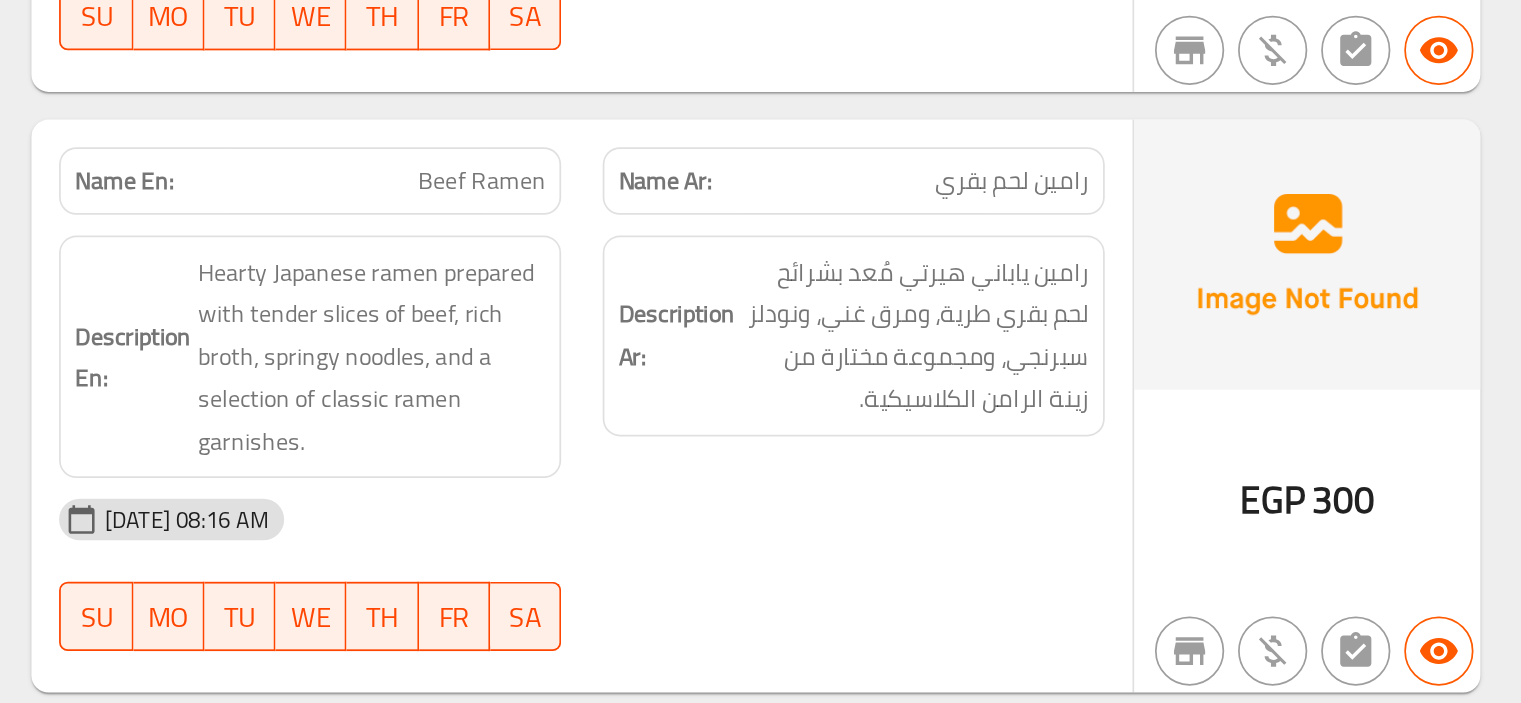 scroll, scrollTop: 225, scrollLeft: 0, axis: vertical 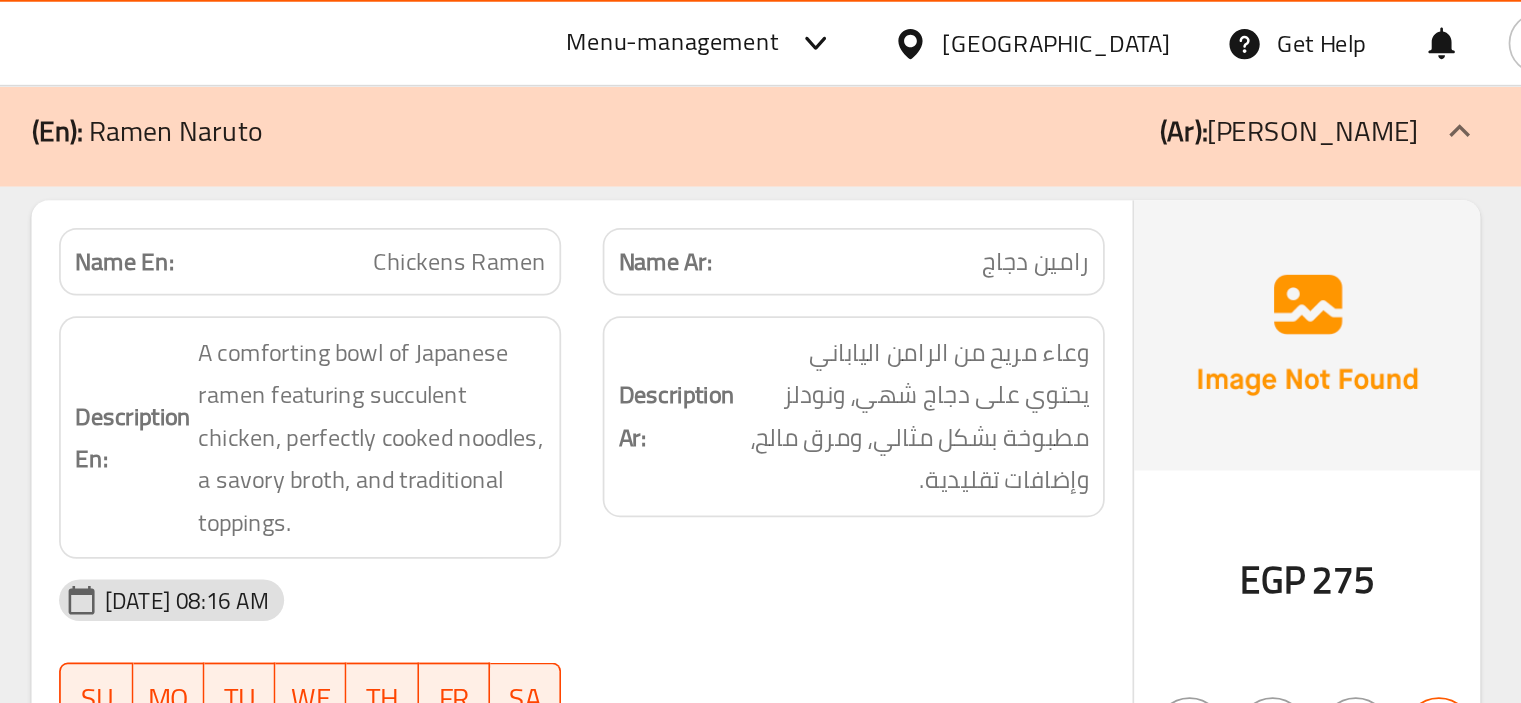 click on "Chickens Ramen" at bounding box center (867, 151) 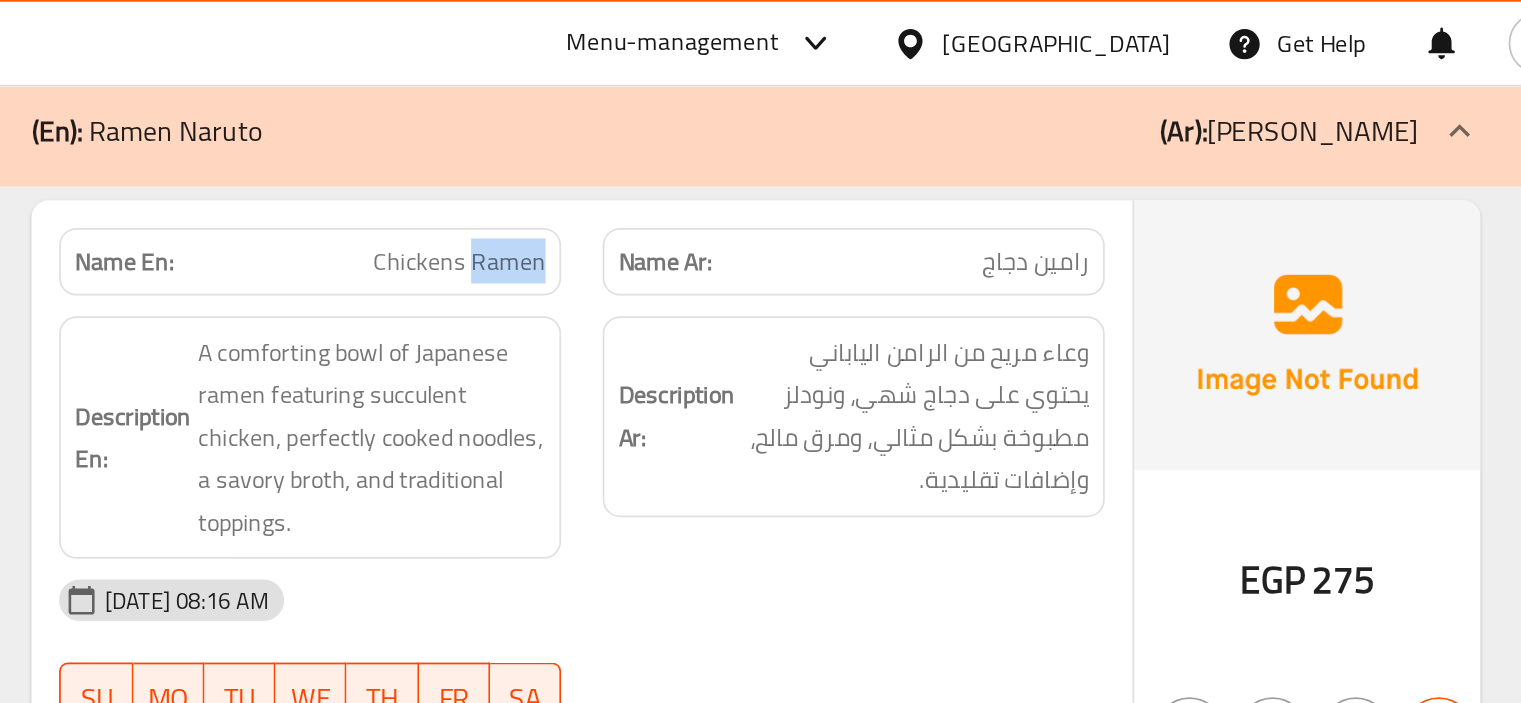 click on "Chickens Ramen" at bounding box center [867, 151] 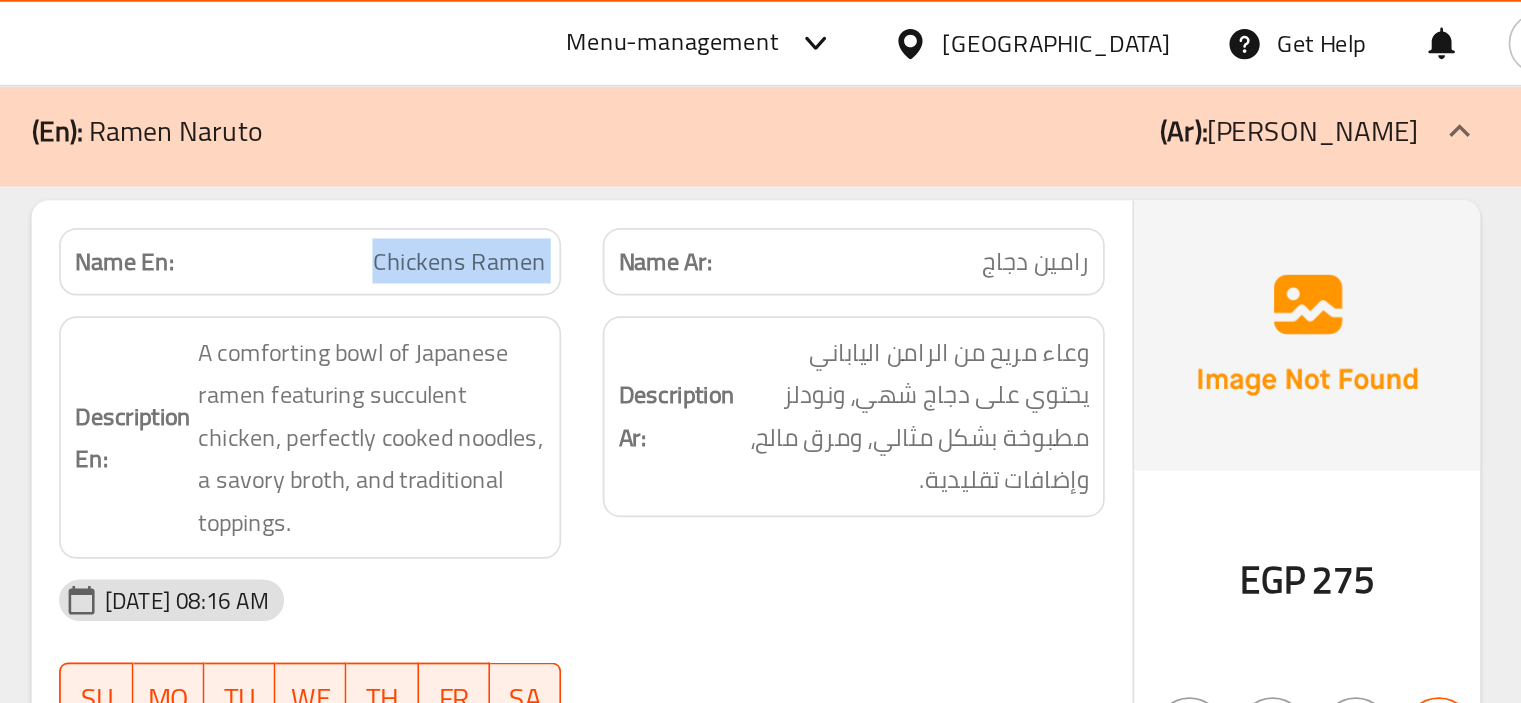 click on "Chickens Ramen" at bounding box center [867, 151] 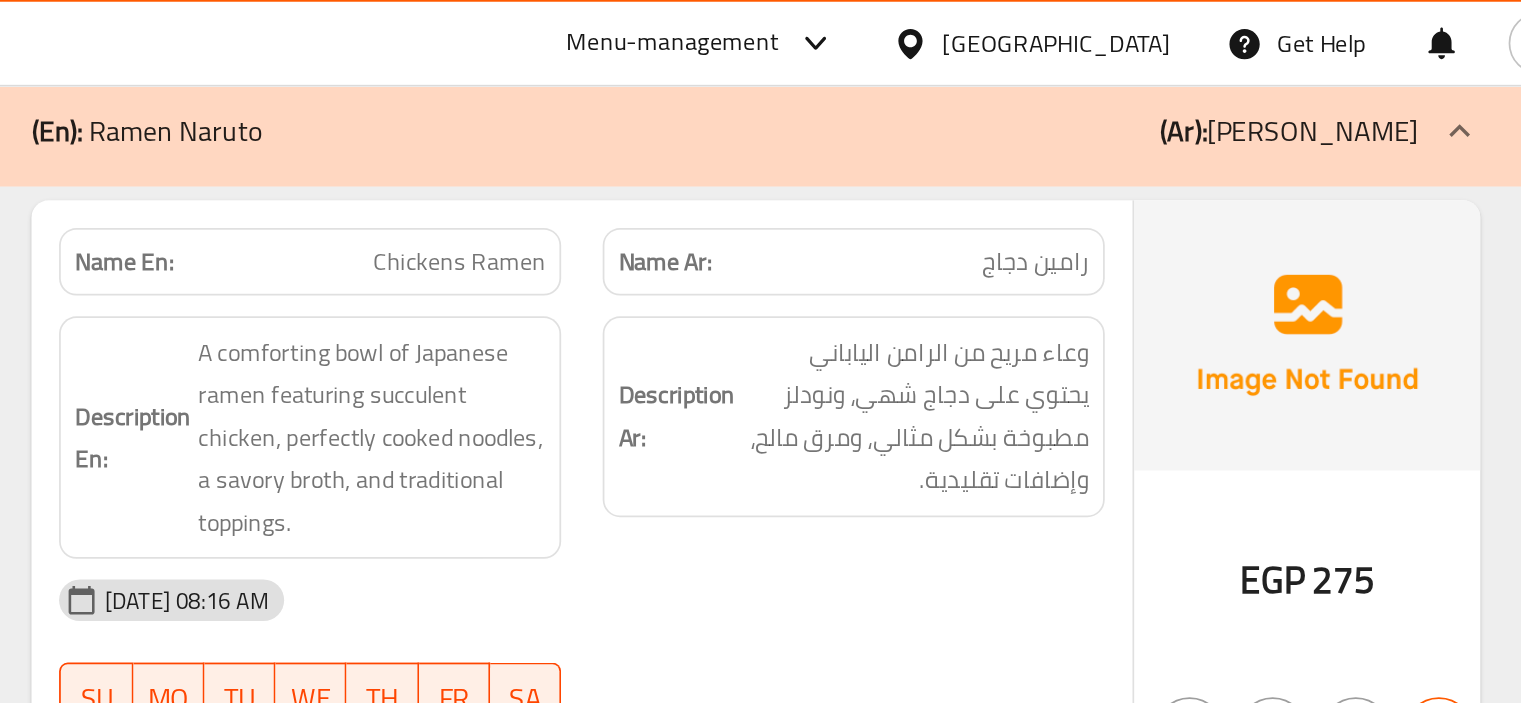 scroll, scrollTop: 275, scrollLeft: 0, axis: vertical 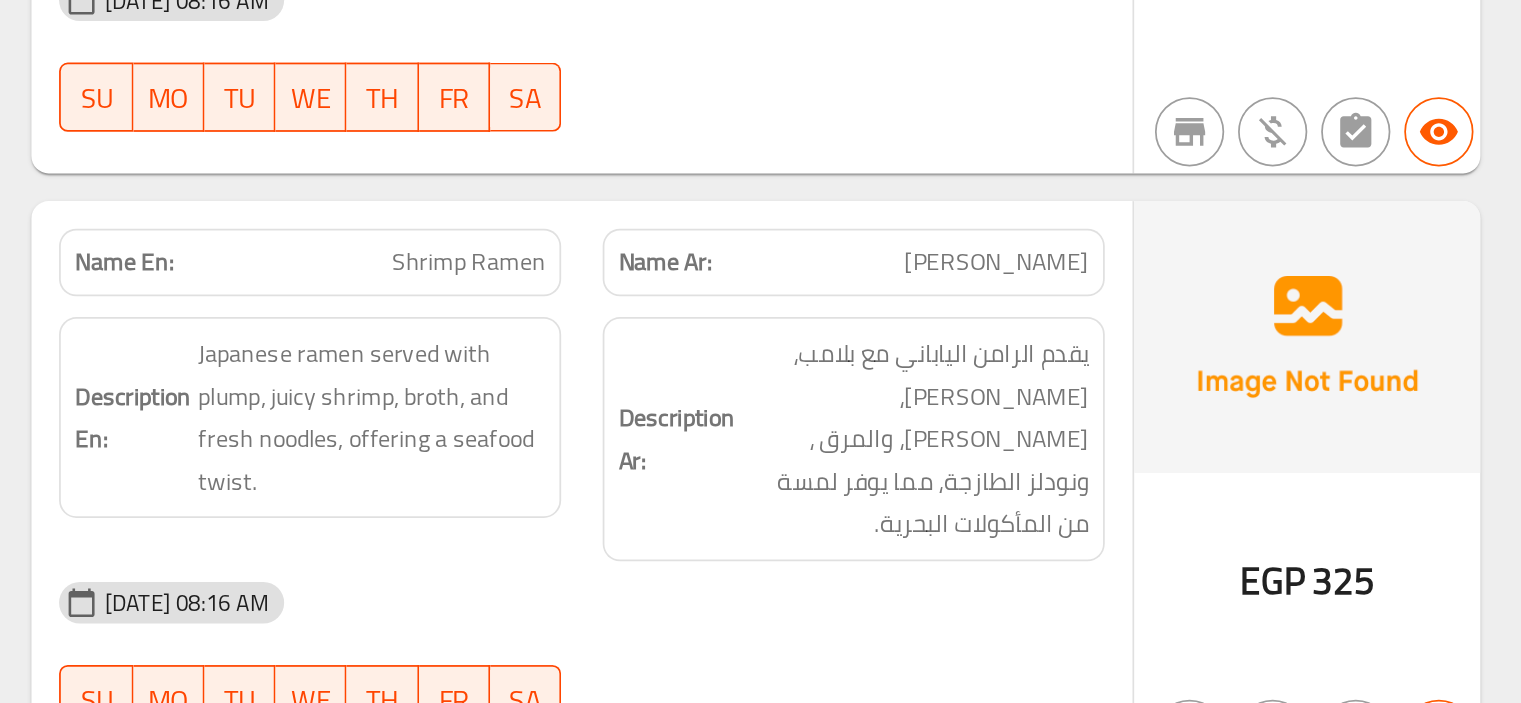 click on "Shrimp Ramen" at bounding box center (872, 448) 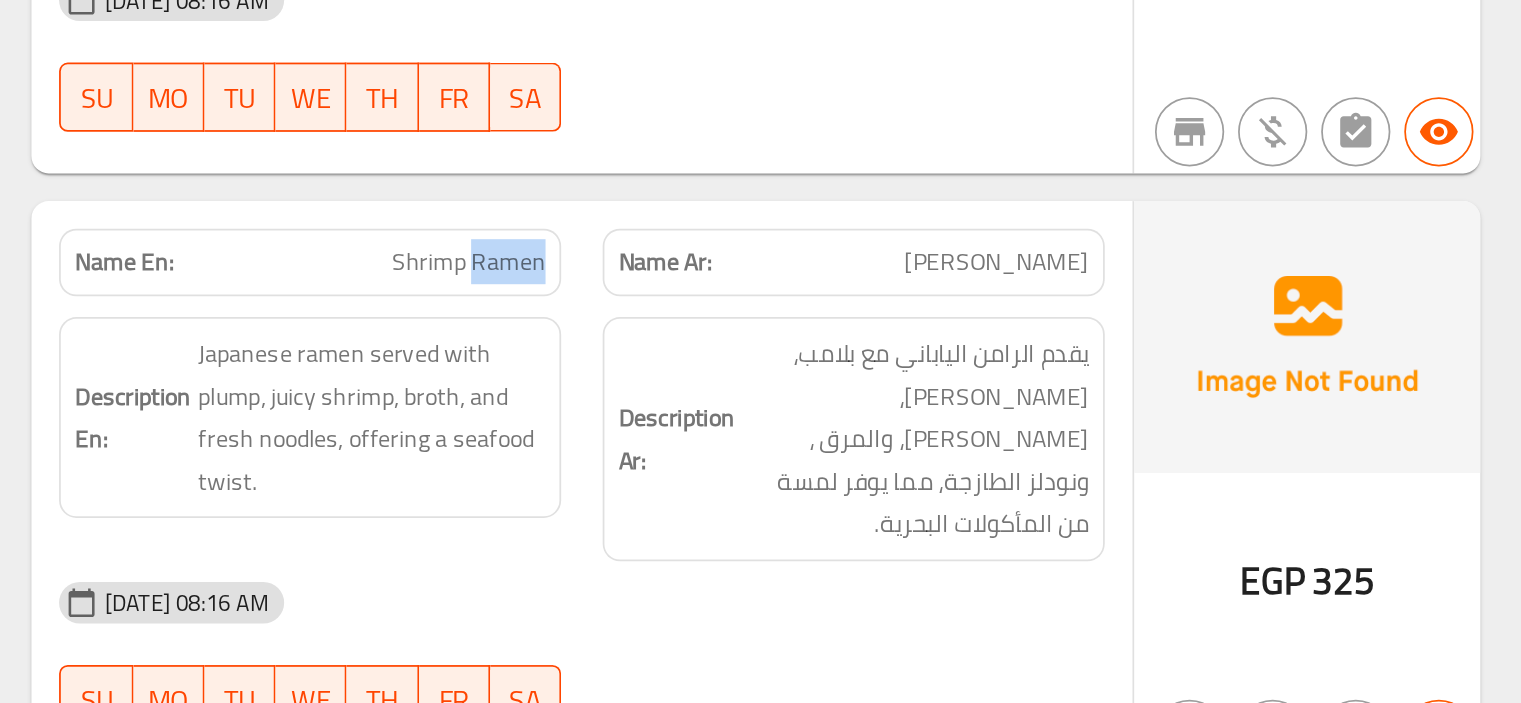 click on "Shrimp Ramen" at bounding box center (872, 448) 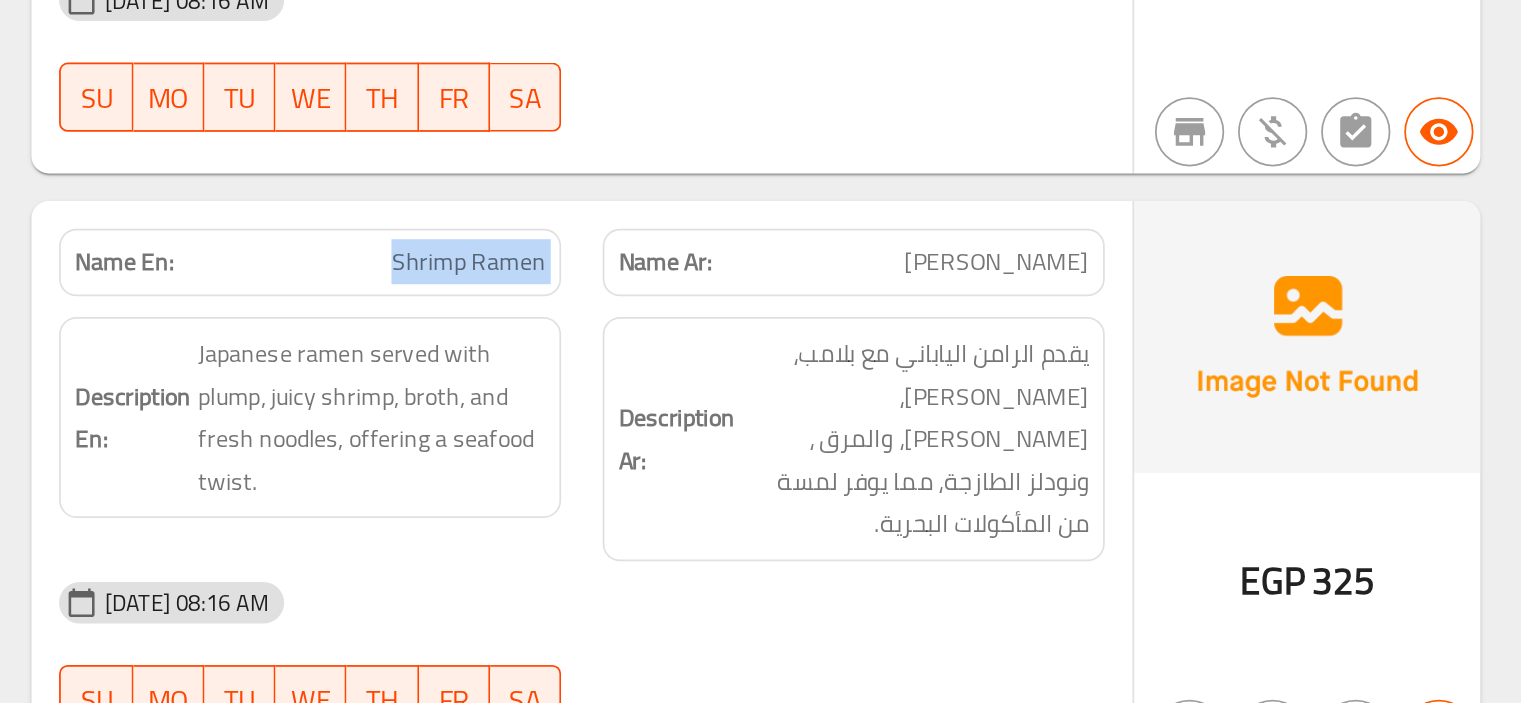click on "Shrimp Ramen" at bounding box center (872, 448) 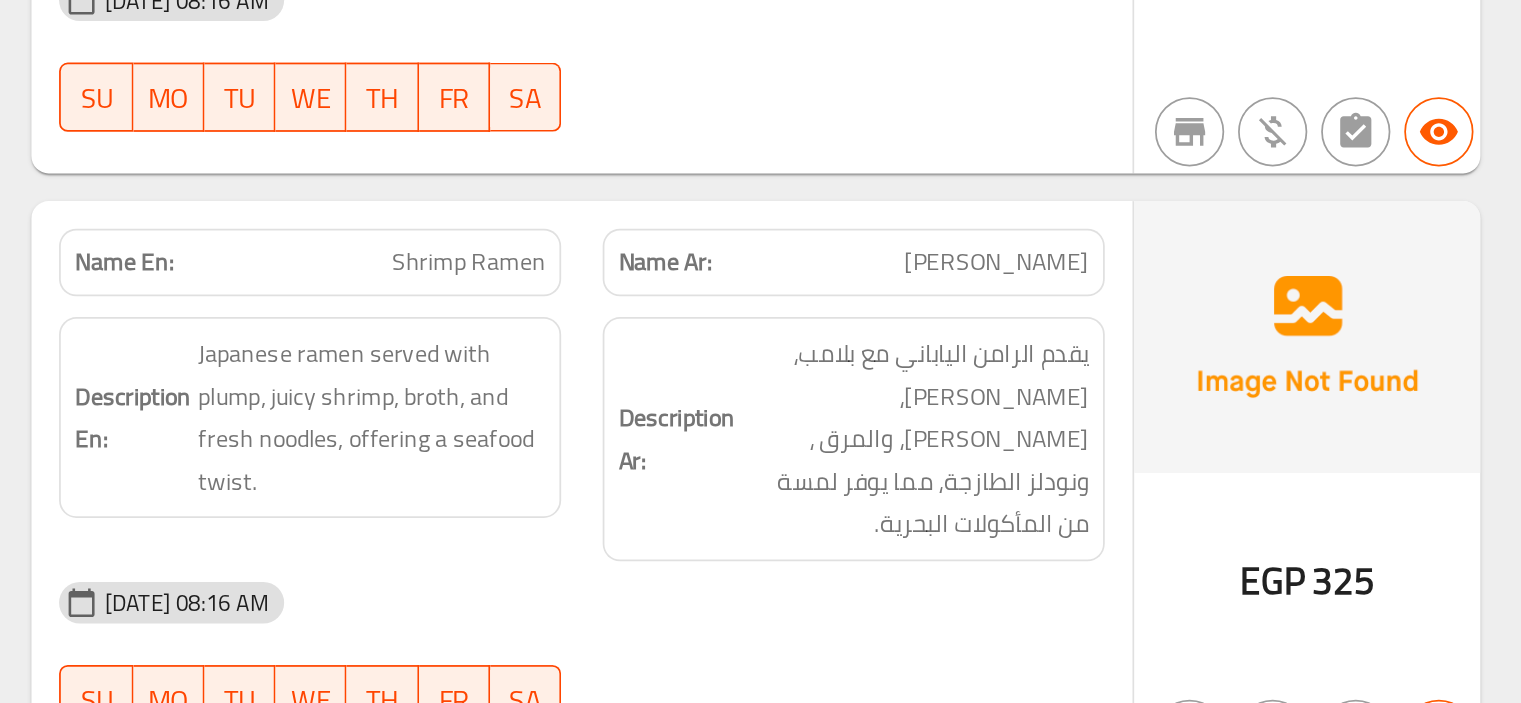 scroll, scrollTop: 670, scrollLeft: 0, axis: vertical 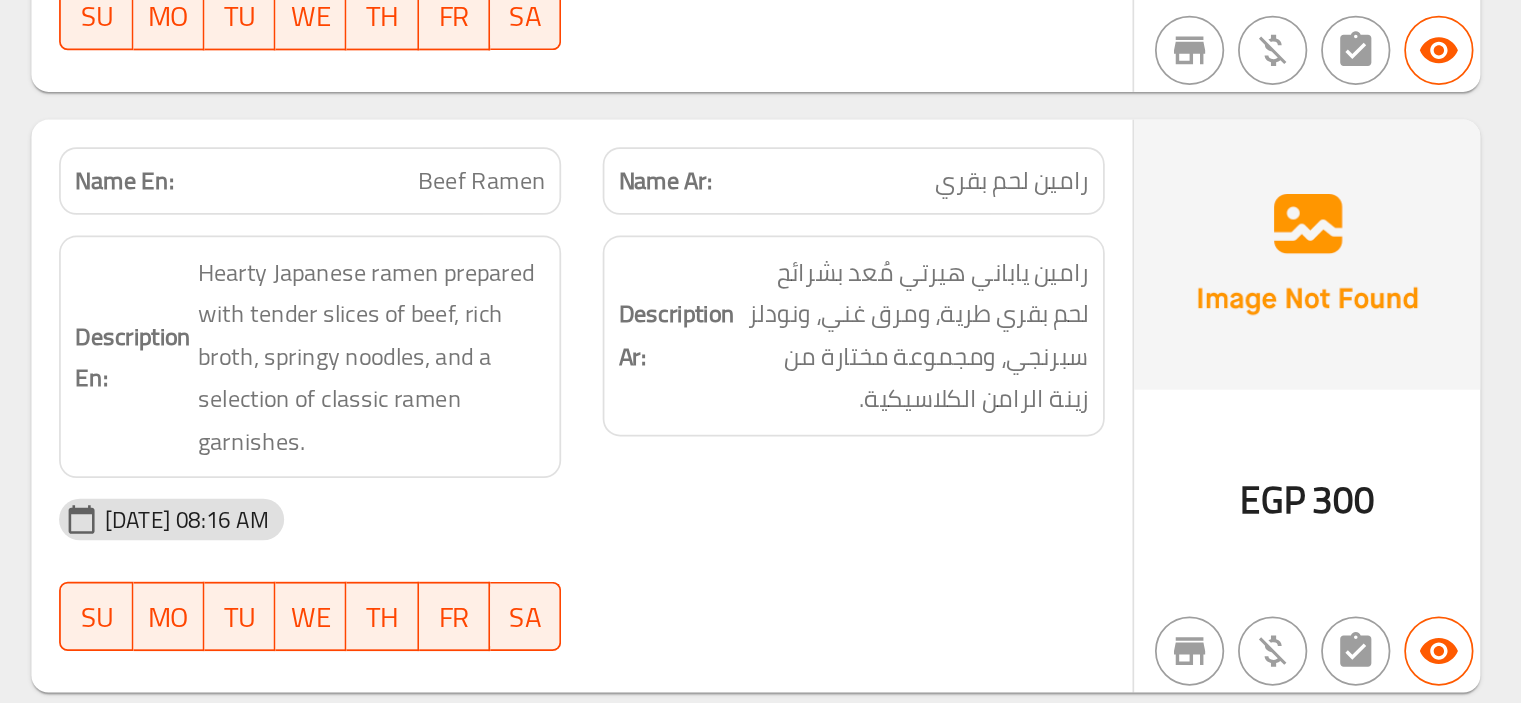 click on "Name En: Beef Ramen" at bounding box center (781, 401) 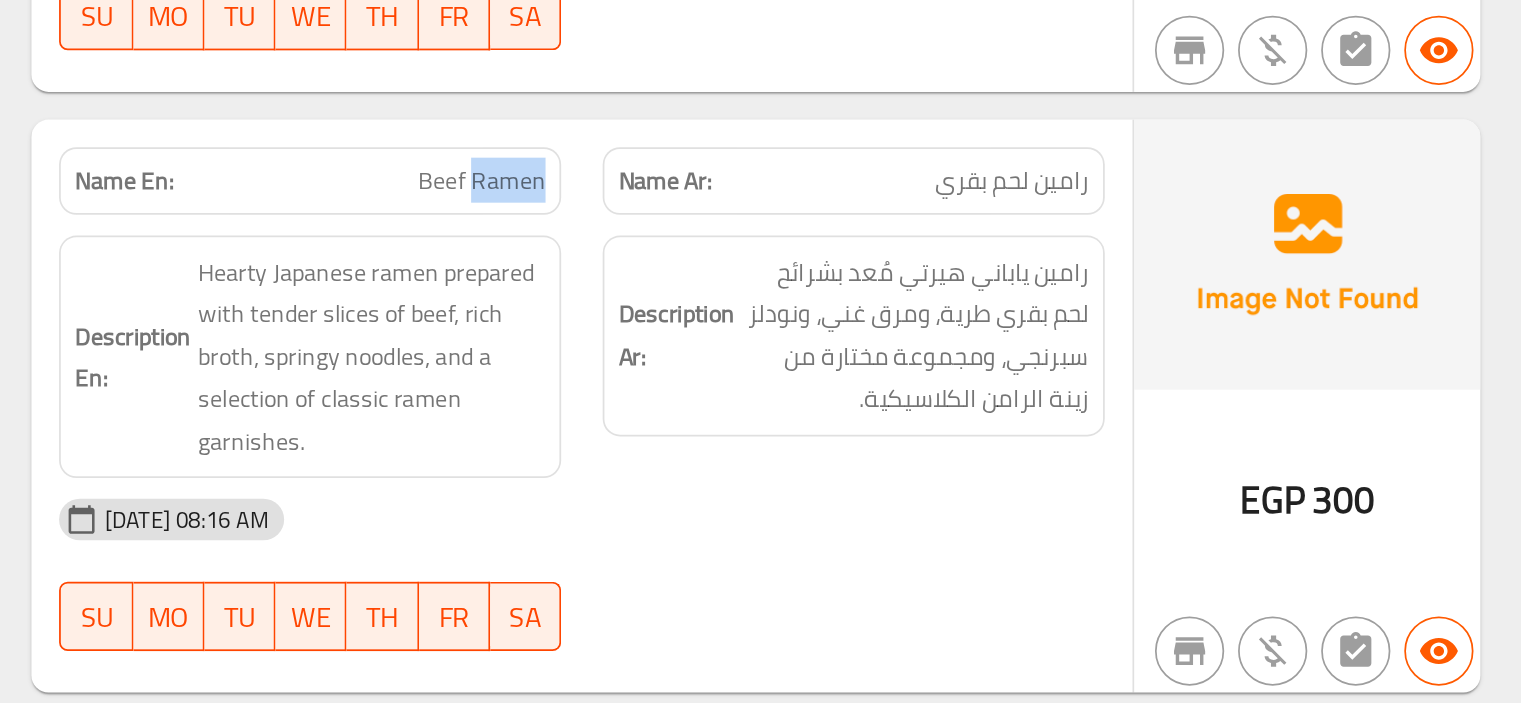 click on "Name En: Beef Ramen" at bounding box center (781, 401) 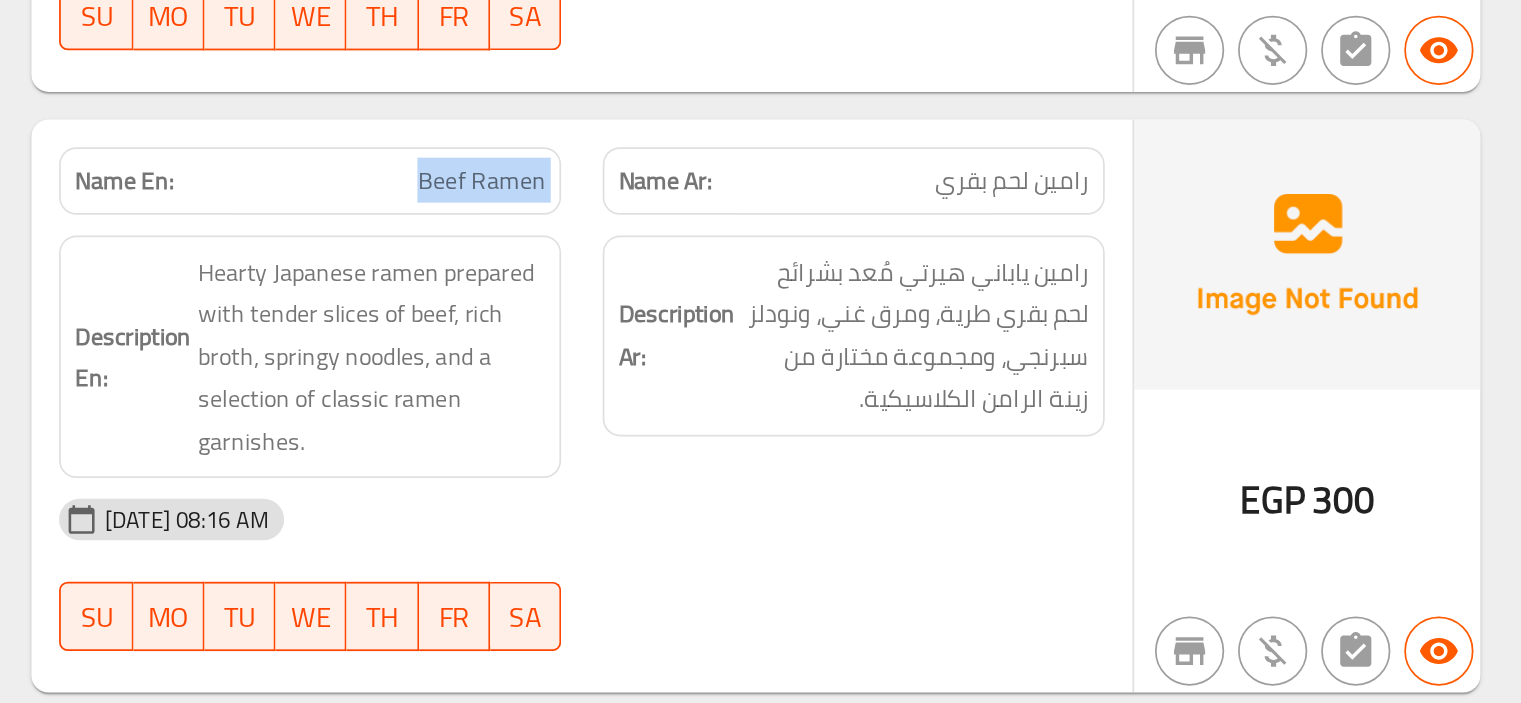 click on "Name En: Beef Ramen" at bounding box center (781, 401) 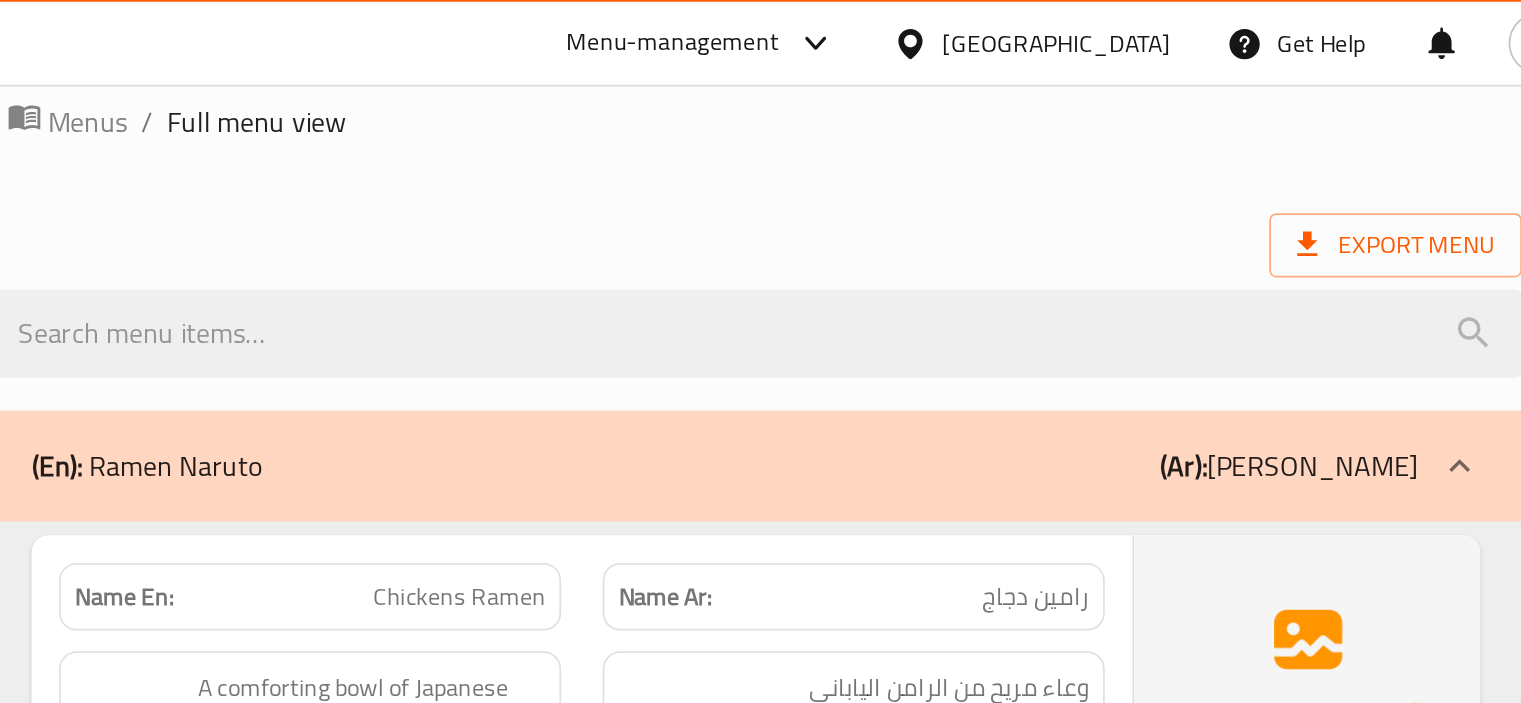 scroll, scrollTop: 0, scrollLeft: 0, axis: both 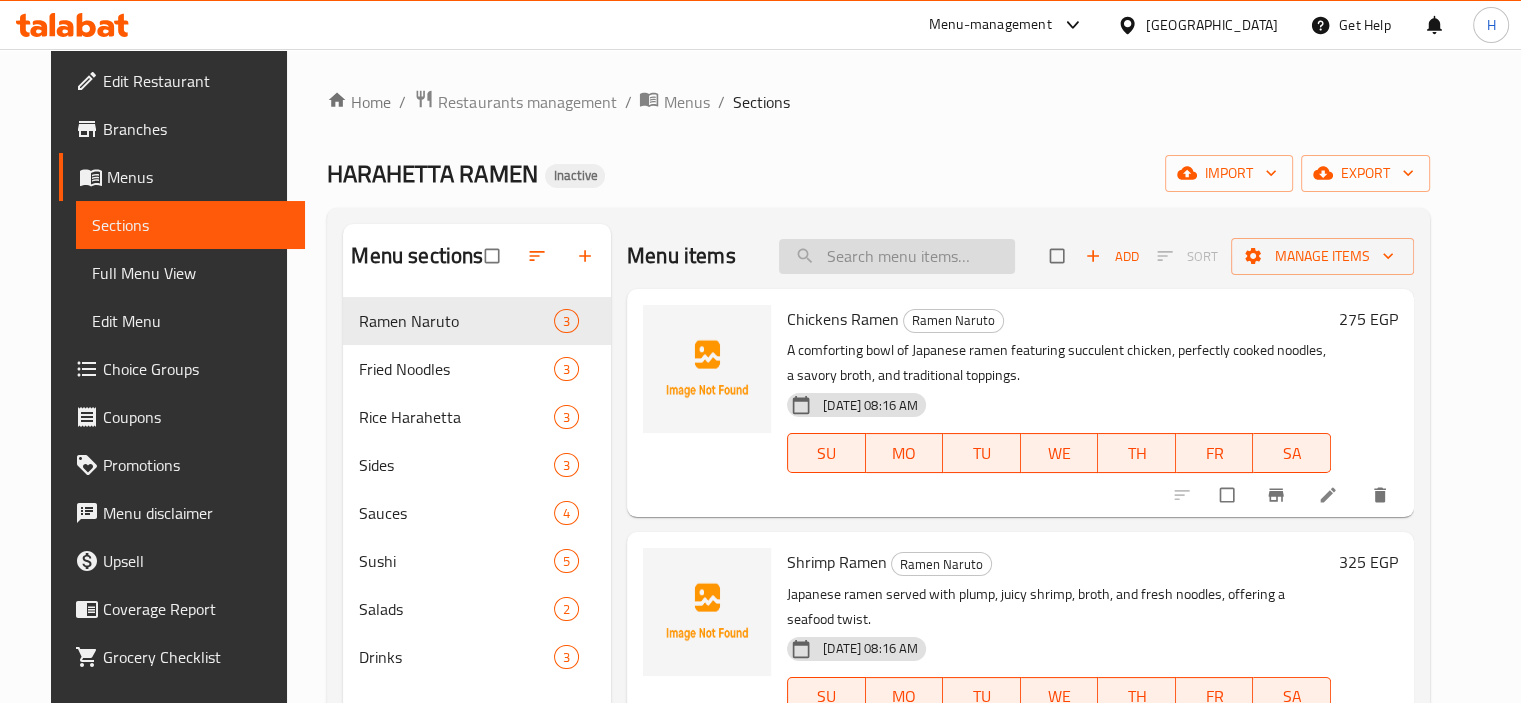 click at bounding box center (897, 256) 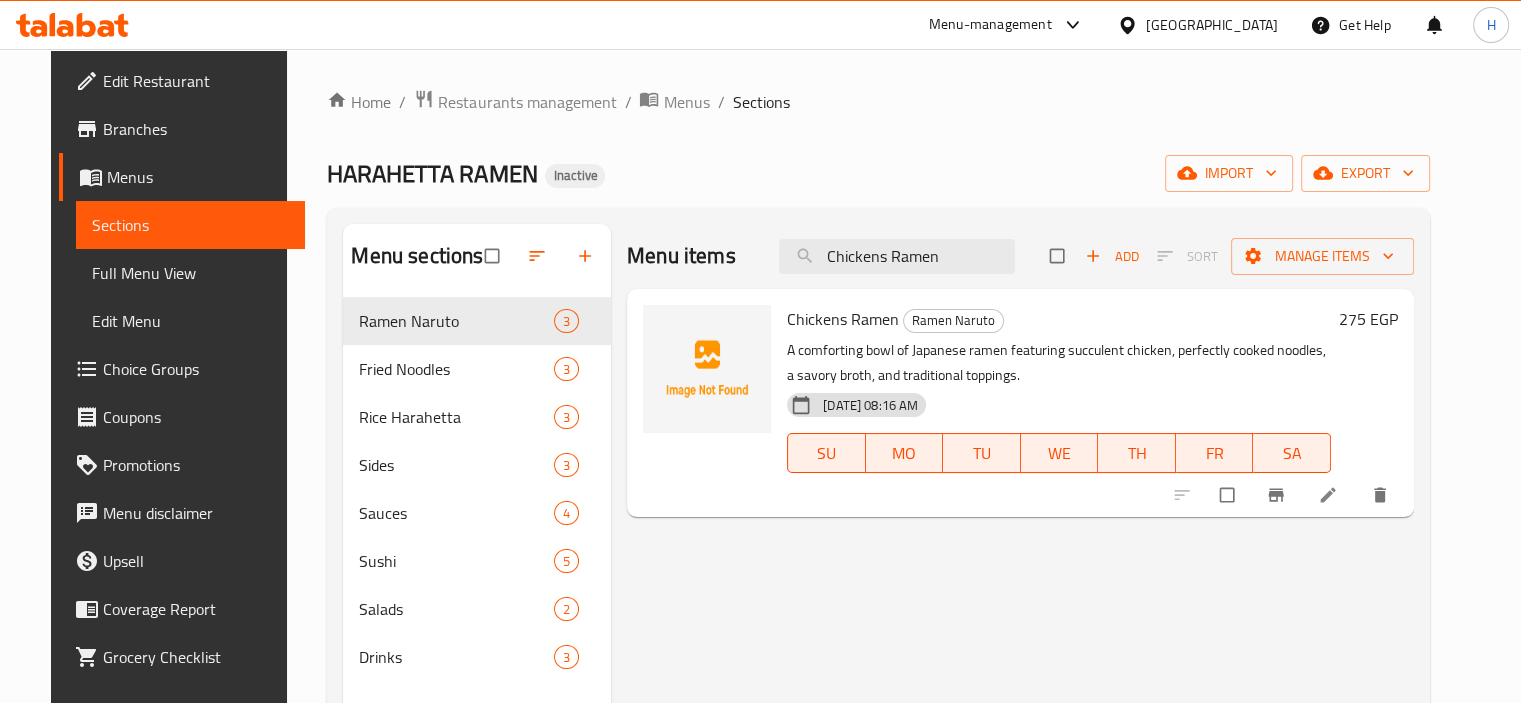 type on "Chickens Ramen" 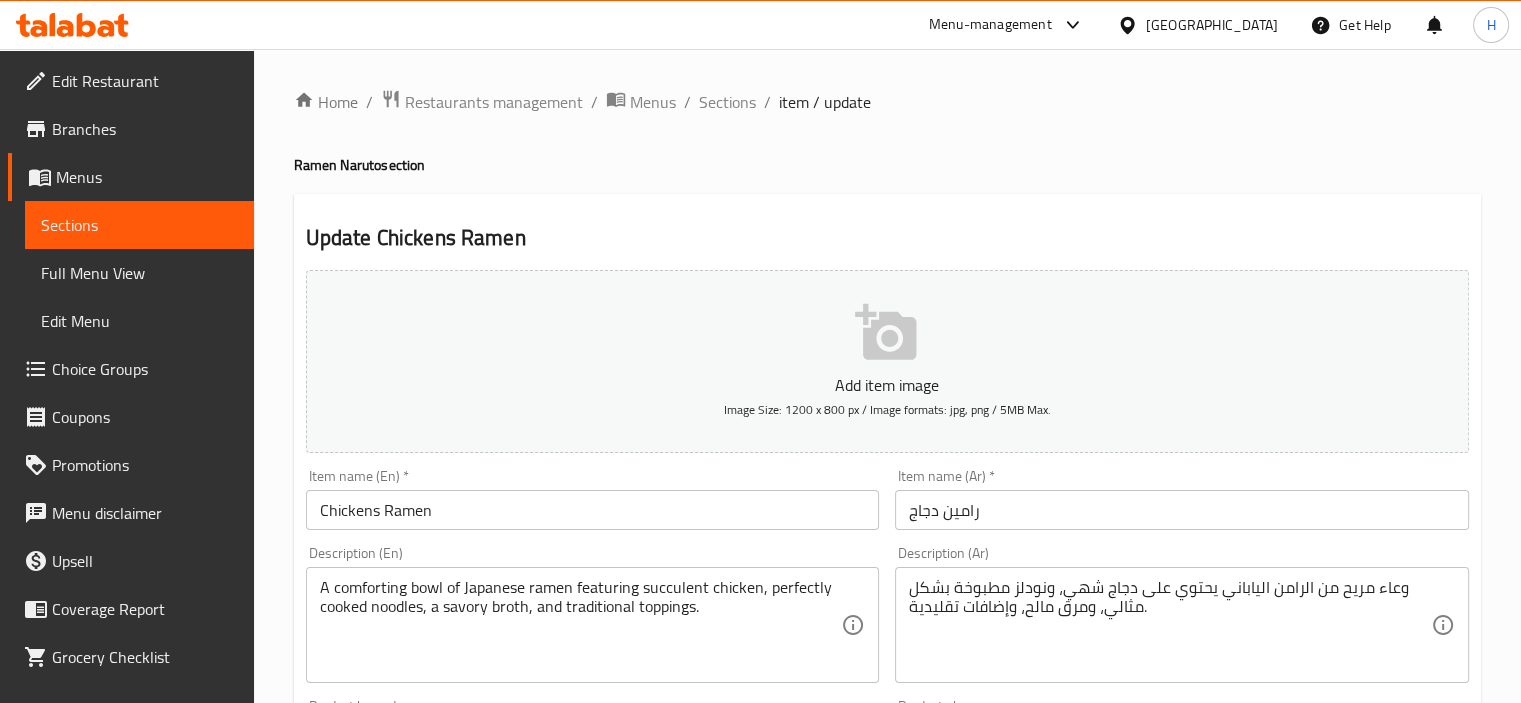 scroll, scrollTop: 96, scrollLeft: 0, axis: vertical 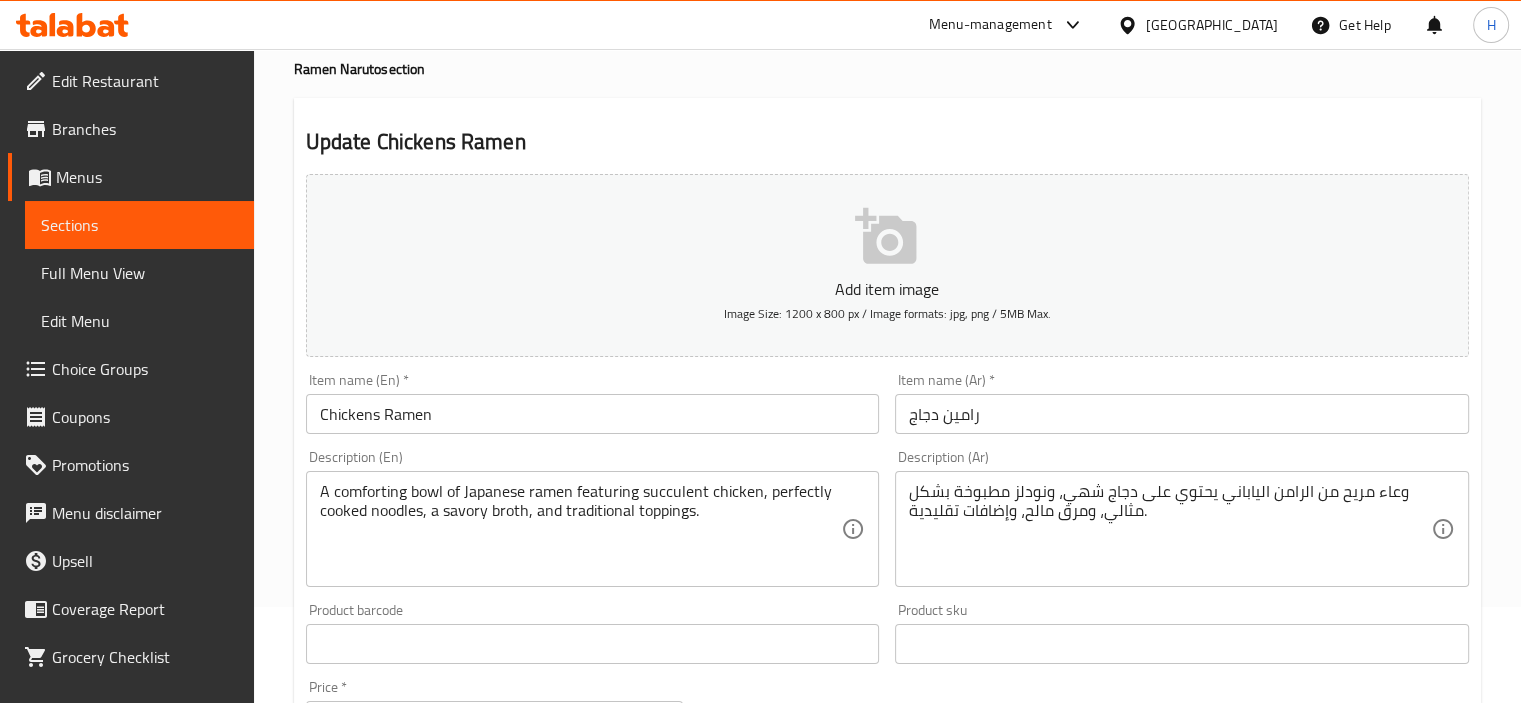 click on "وعاء مريح من الرامن الياباني يحتوي على دجاج شهي، ونودلز مطبوخة بشكل مثالي، ومرق مالح، وإضافات تقليدية." at bounding box center (1170, 529) 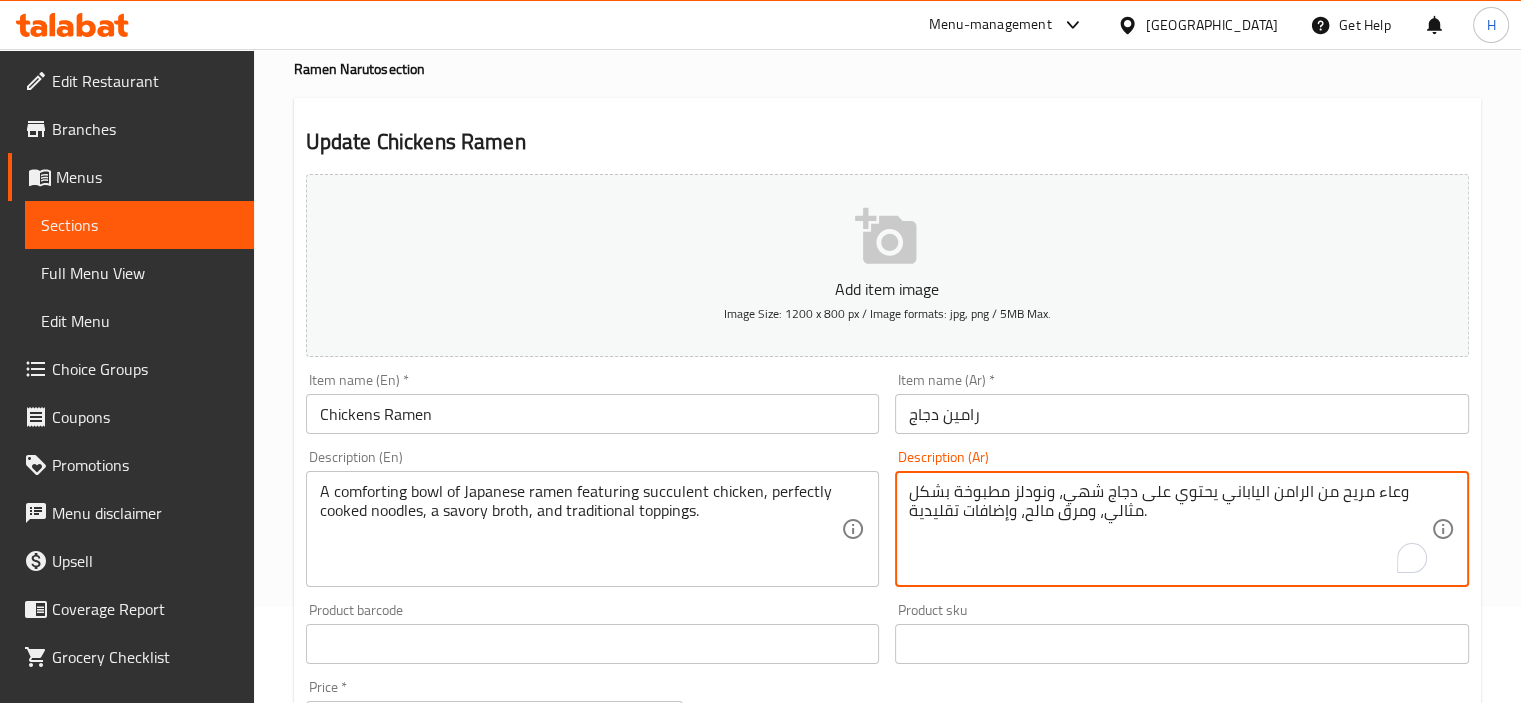 paste on "اكلتند" 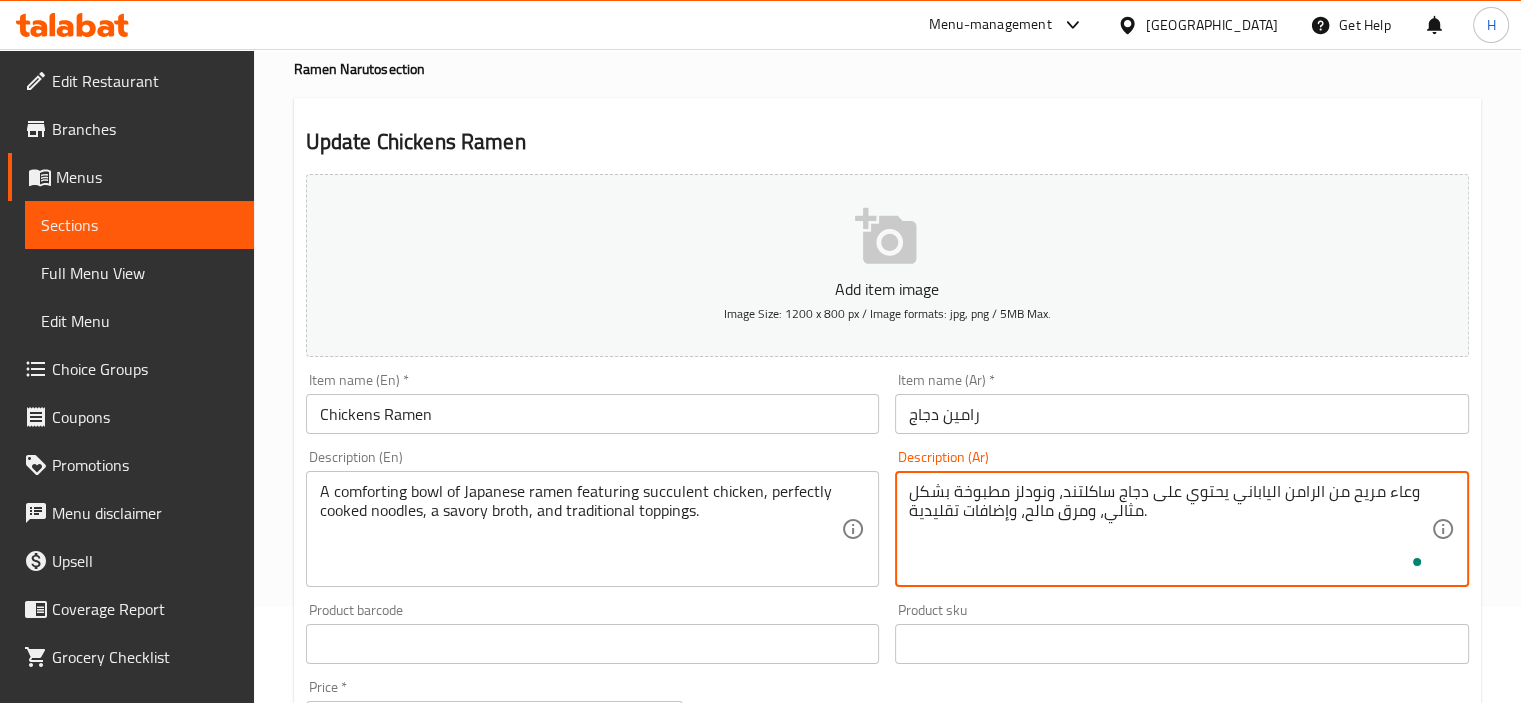 type on "وعاء مريح من الرامن الياباني يحتوي على دجاج ساكلتند، ونودلز مطبوخة بشكل مثالي، ومرق مالح، وإضافات تقليدية." 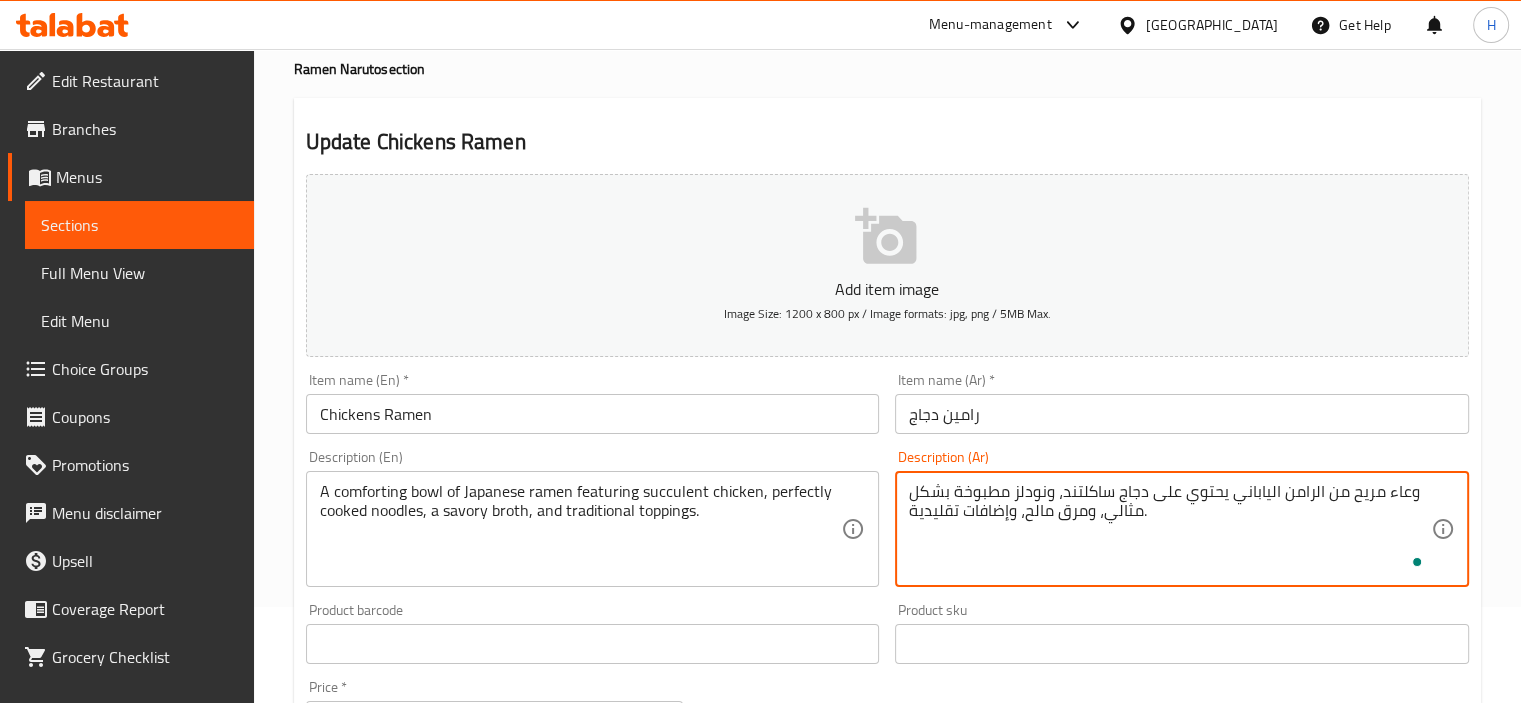 click on "Chickens Ramen" at bounding box center (593, 414) 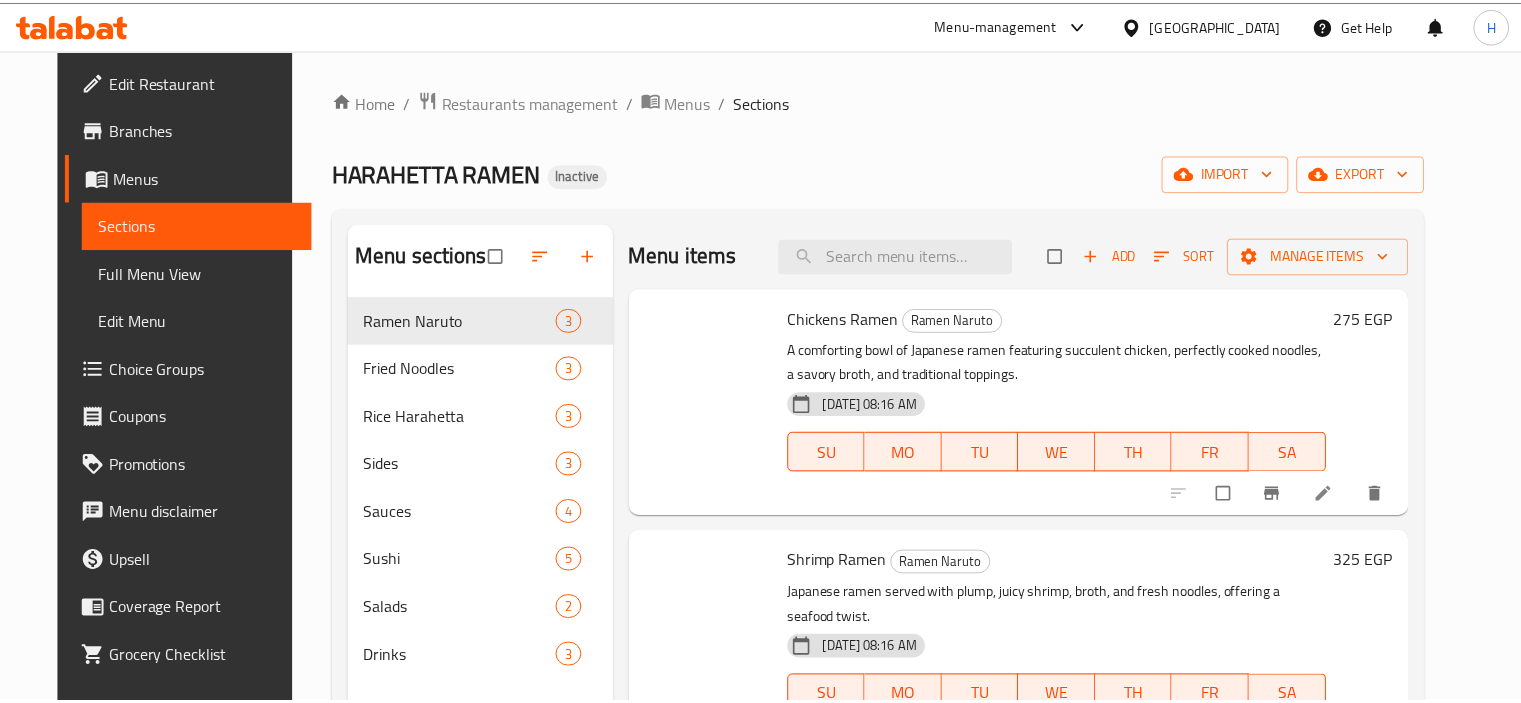 scroll, scrollTop: 0, scrollLeft: 0, axis: both 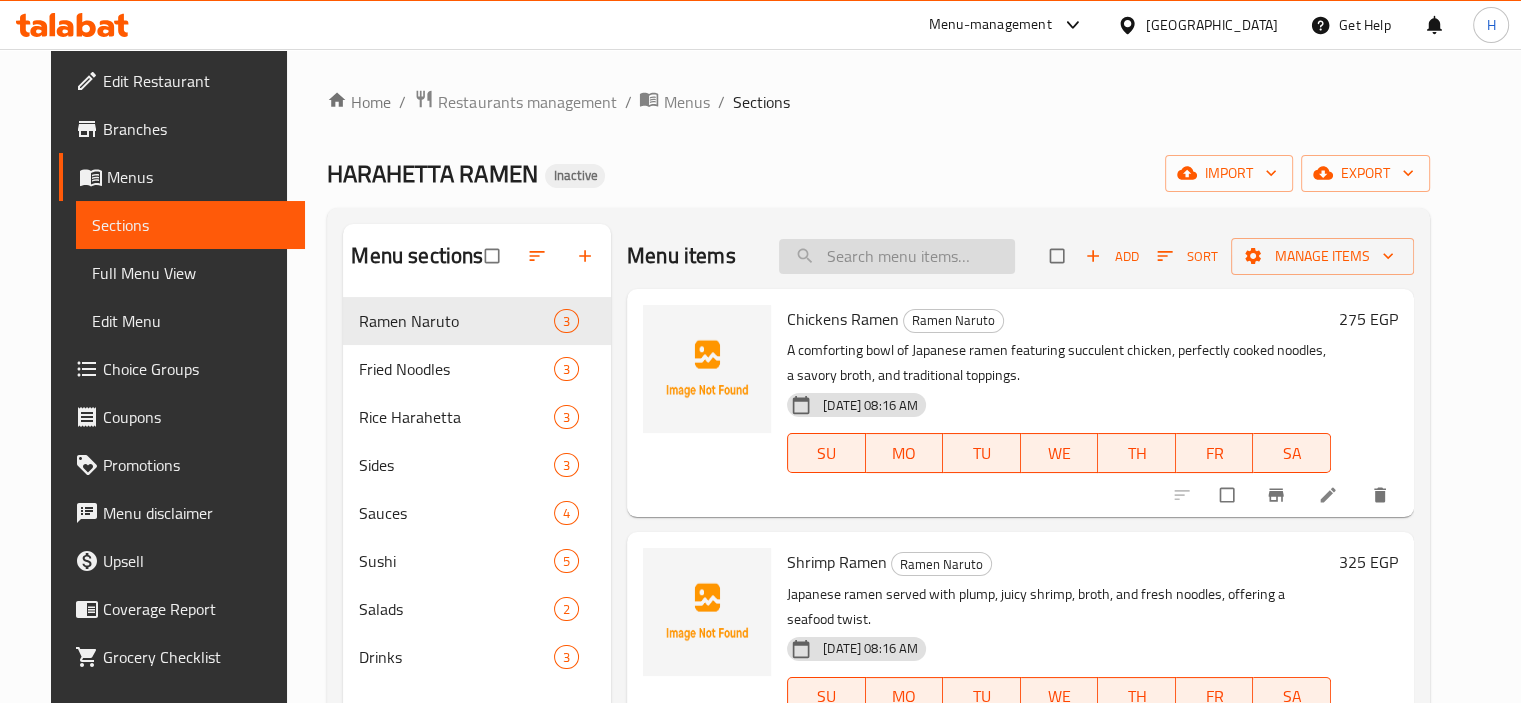 click at bounding box center [897, 256] 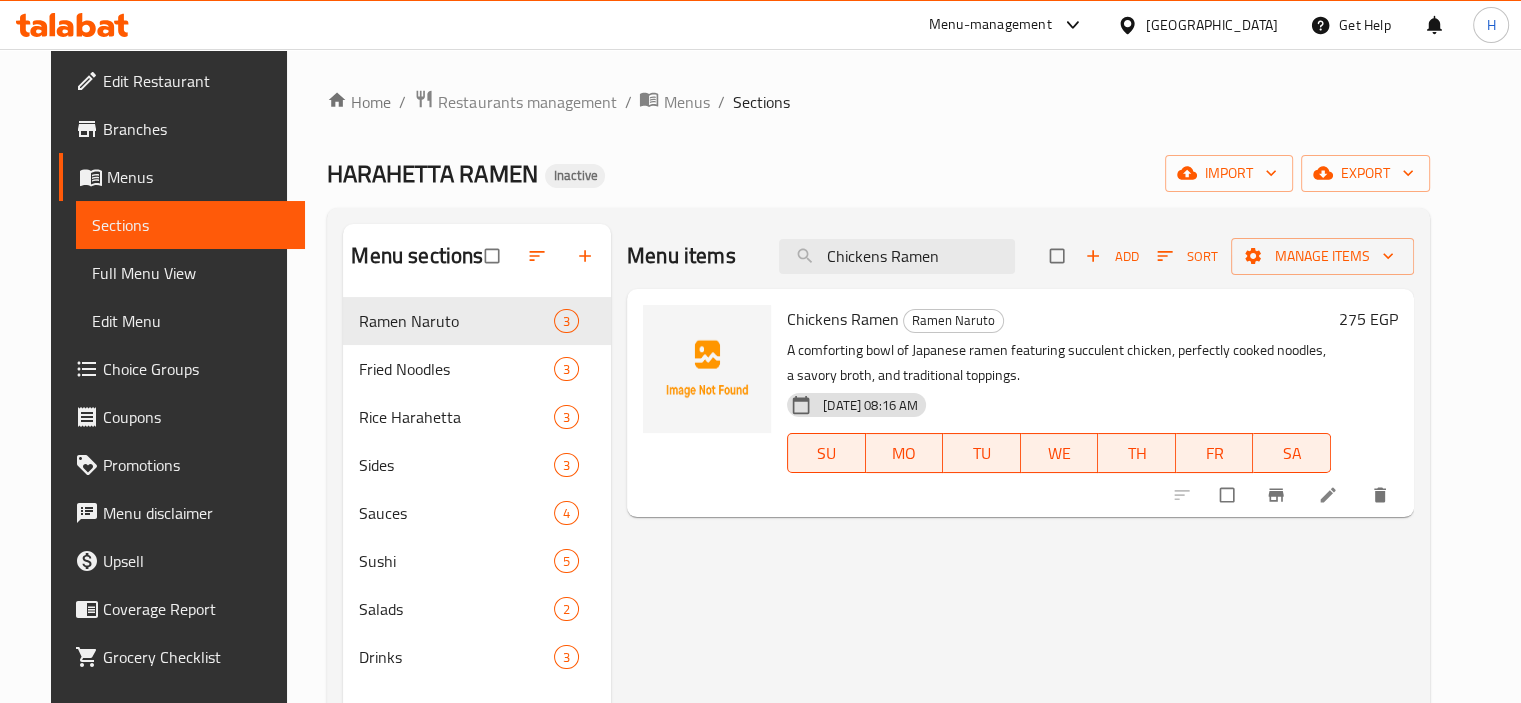 click 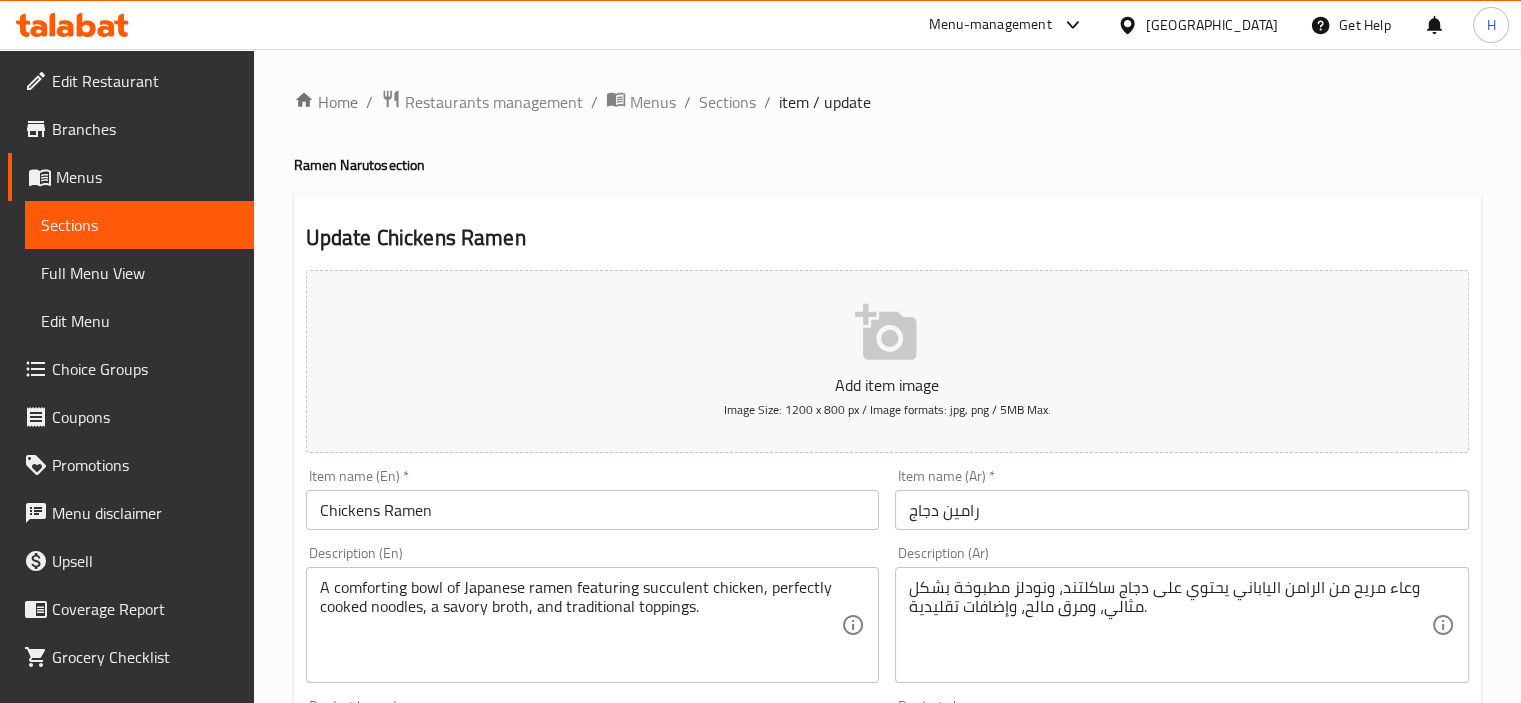 scroll, scrollTop: 154, scrollLeft: 0, axis: vertical 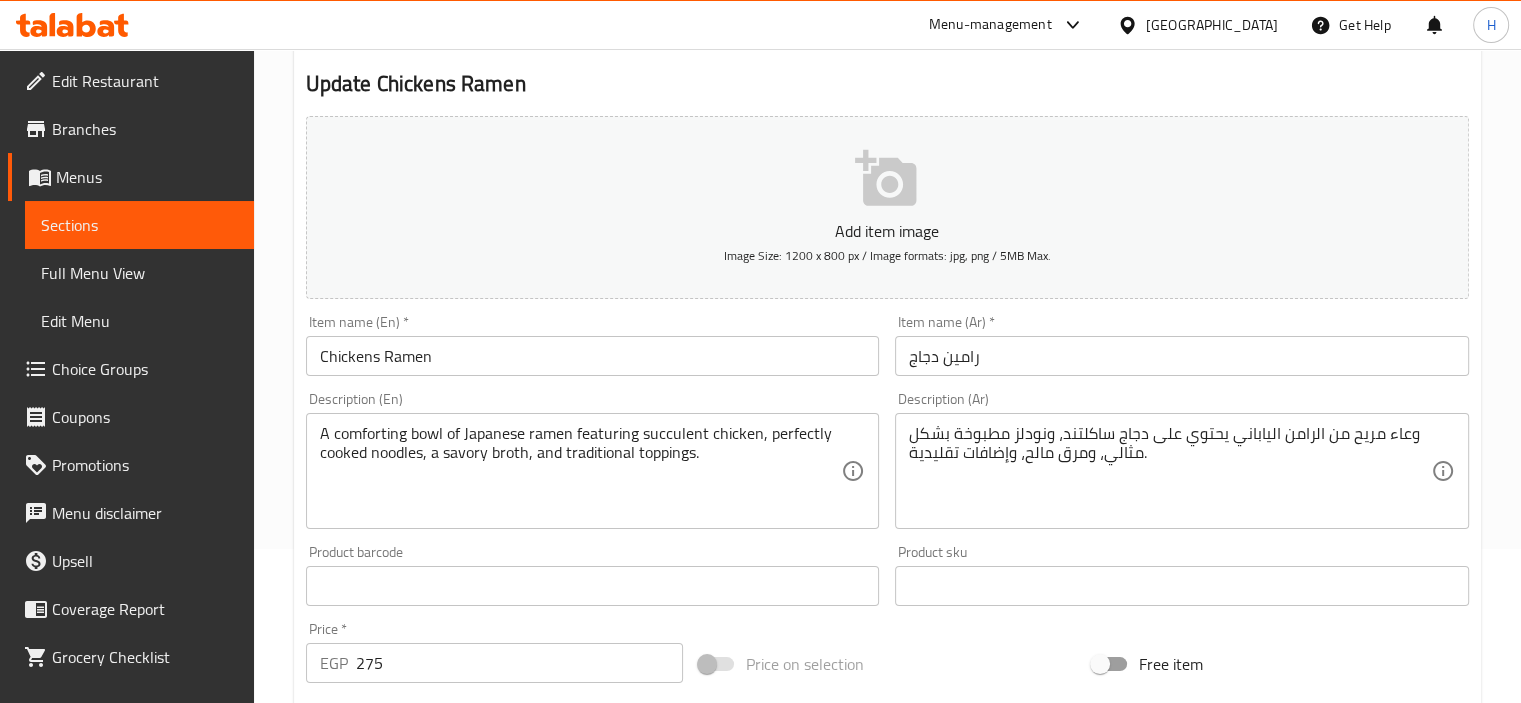 click on "رامين دجاج" at bounding box center (1182, 356) 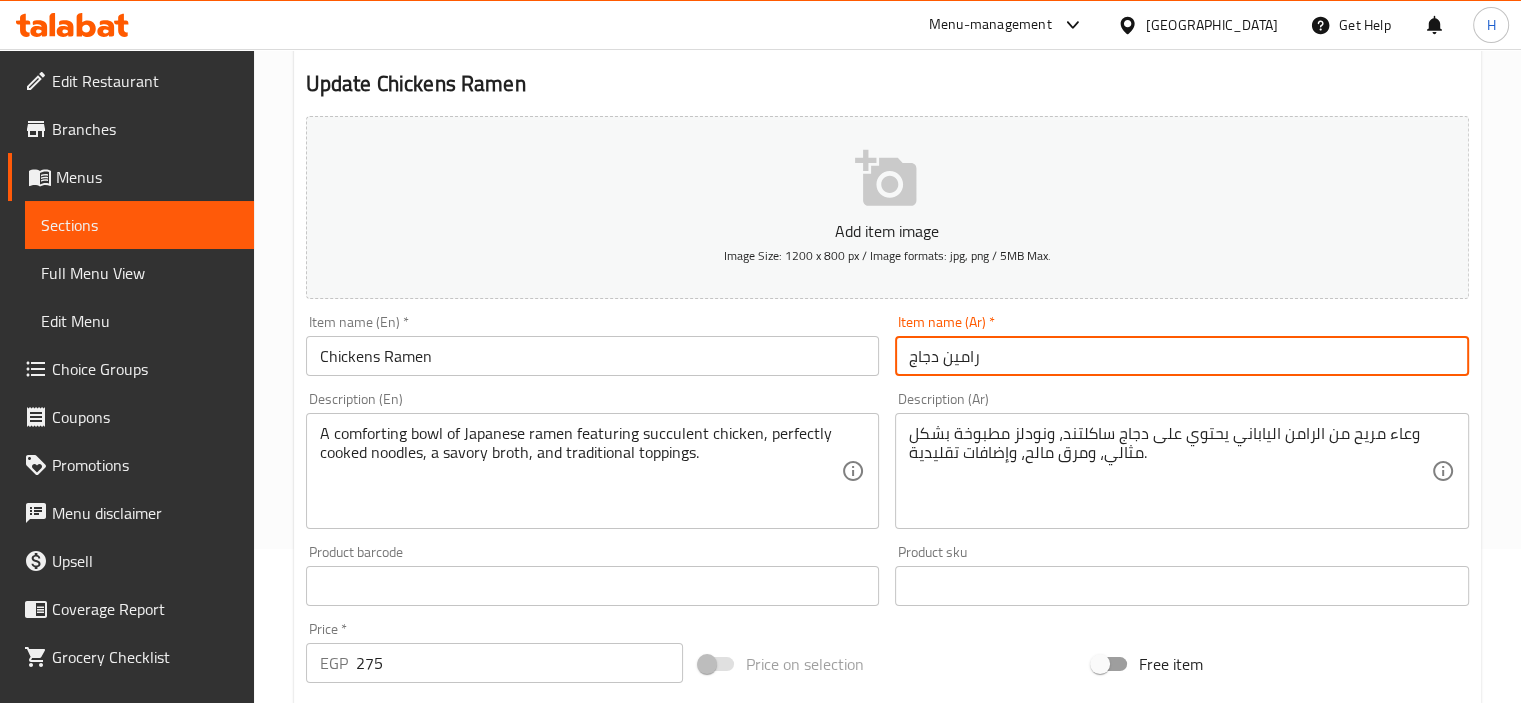click on "رامين دجاج" at bounding box center [1182, 356] 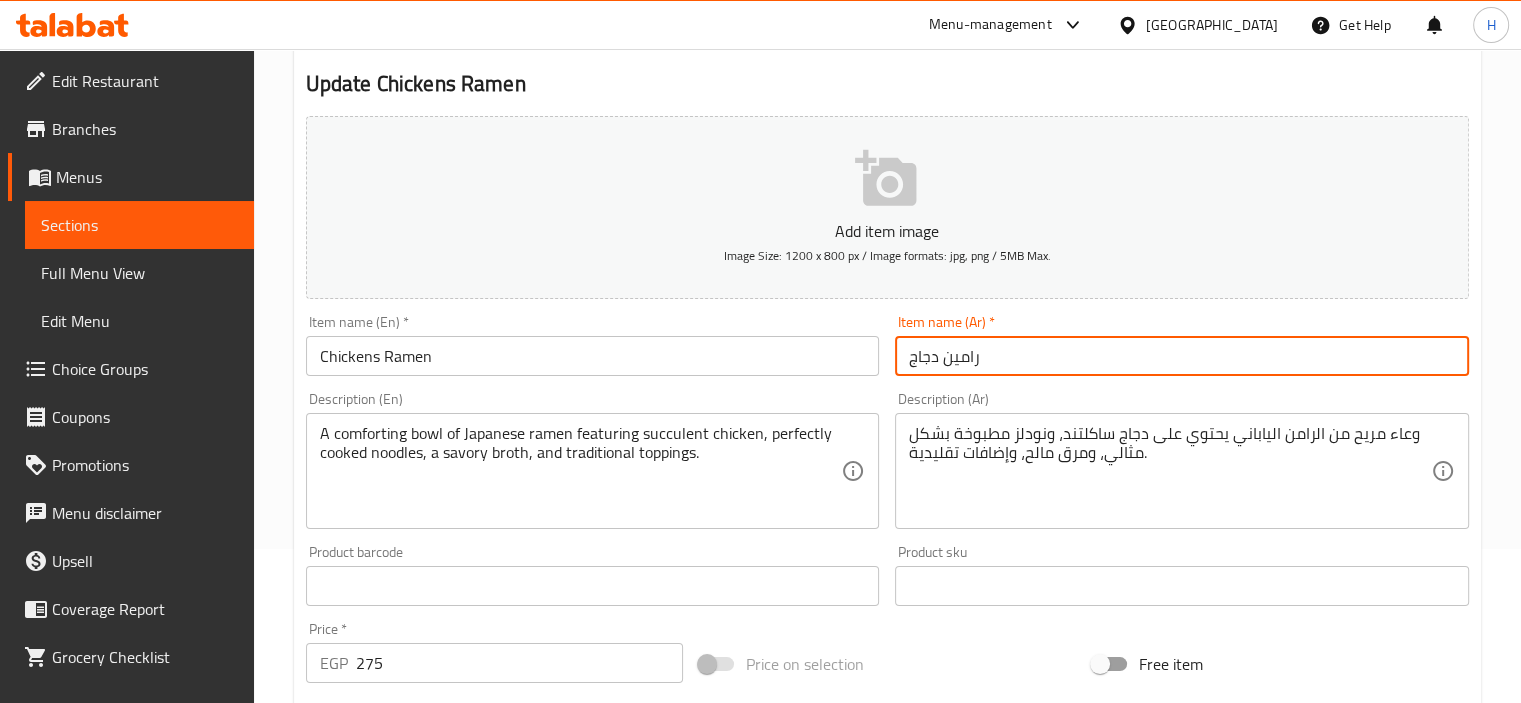 click on "وعاء مريح من الرامن الياباني يحتوي على دجاج ساكلتند، ونودلز مطبوخة بشكل مثالي، ومرق مالح، وإضافات تقليدية." at bounding box center (1170, 471) 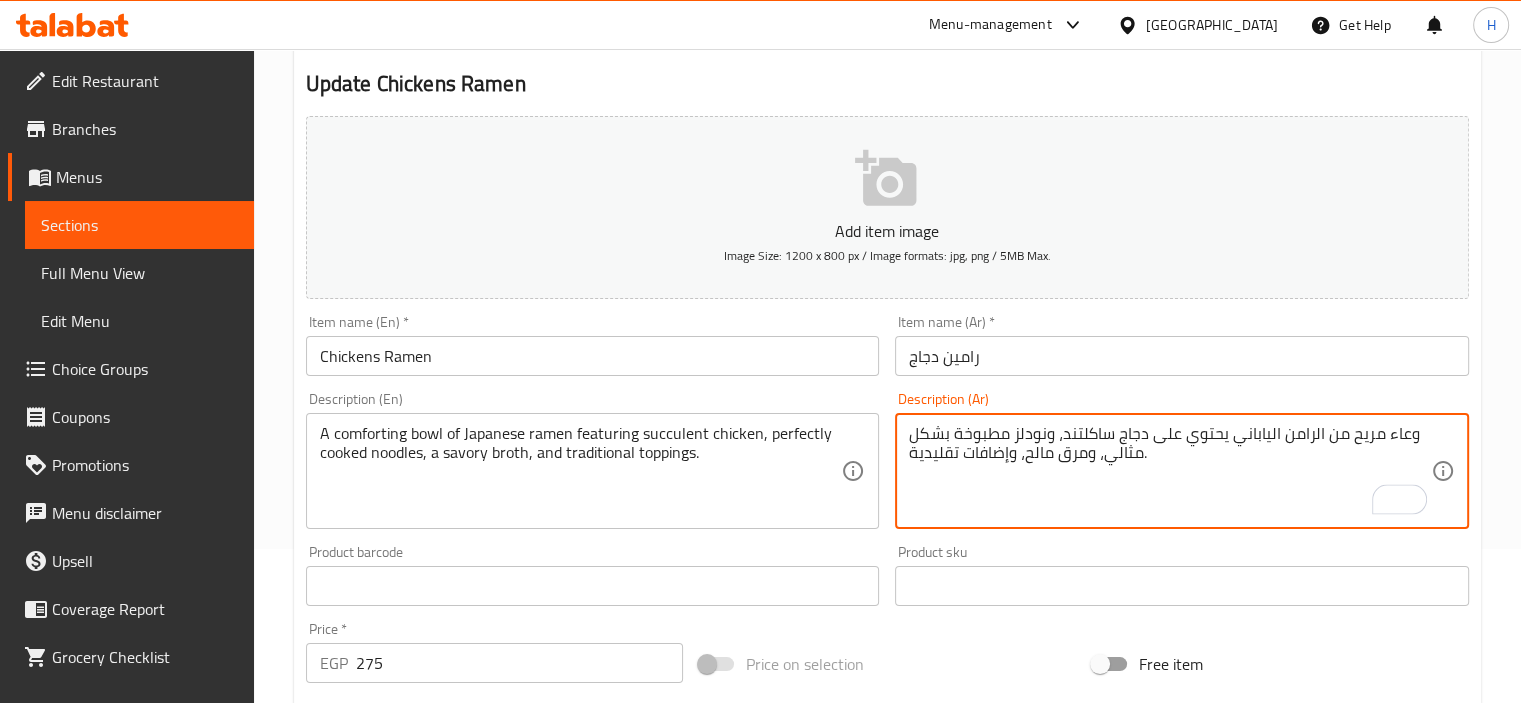 paste on "امين" 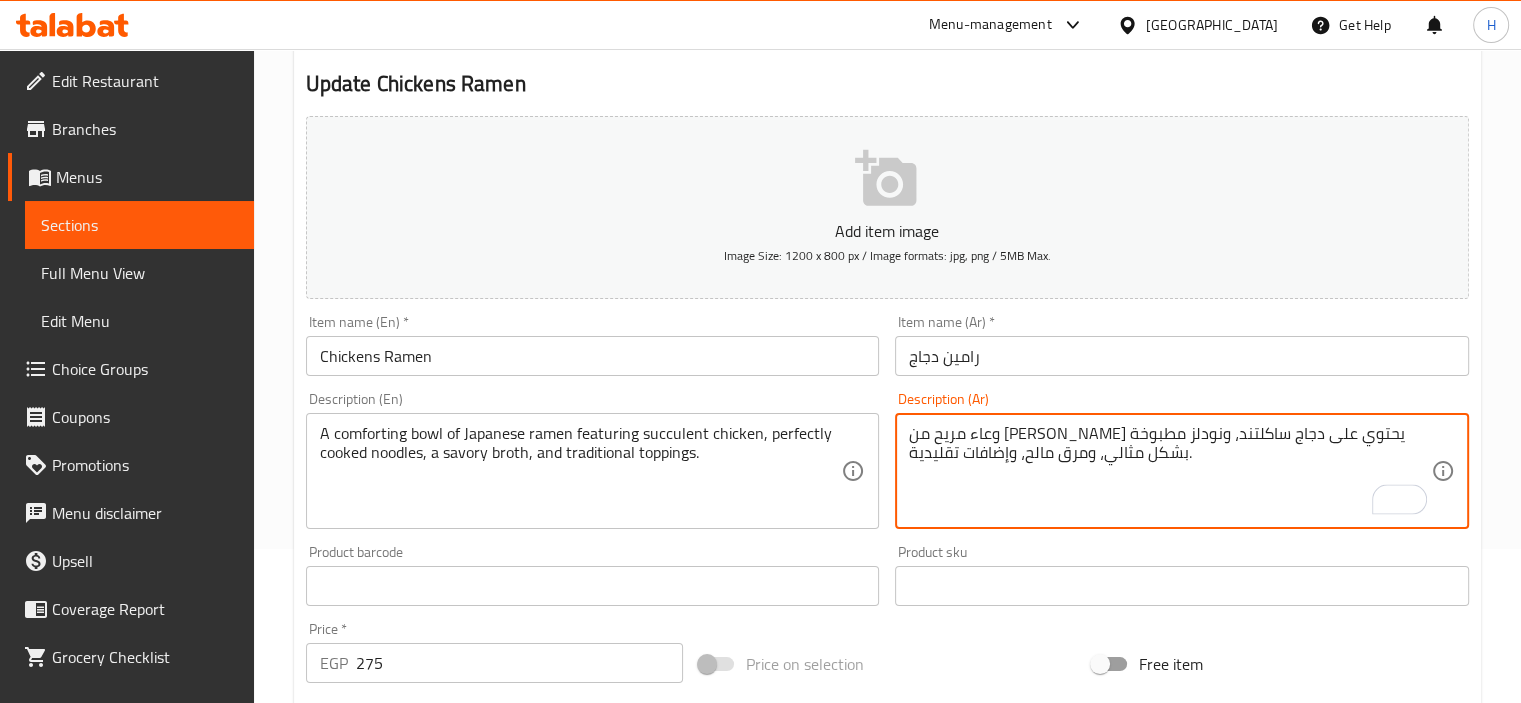 type on "وعاء مريح من رامين  الياباني يحتوي على دجاج ساكلتند، ونودلز مطبوخة بشكل مثالي، ومرق مالح، وإضافات تقليدية." 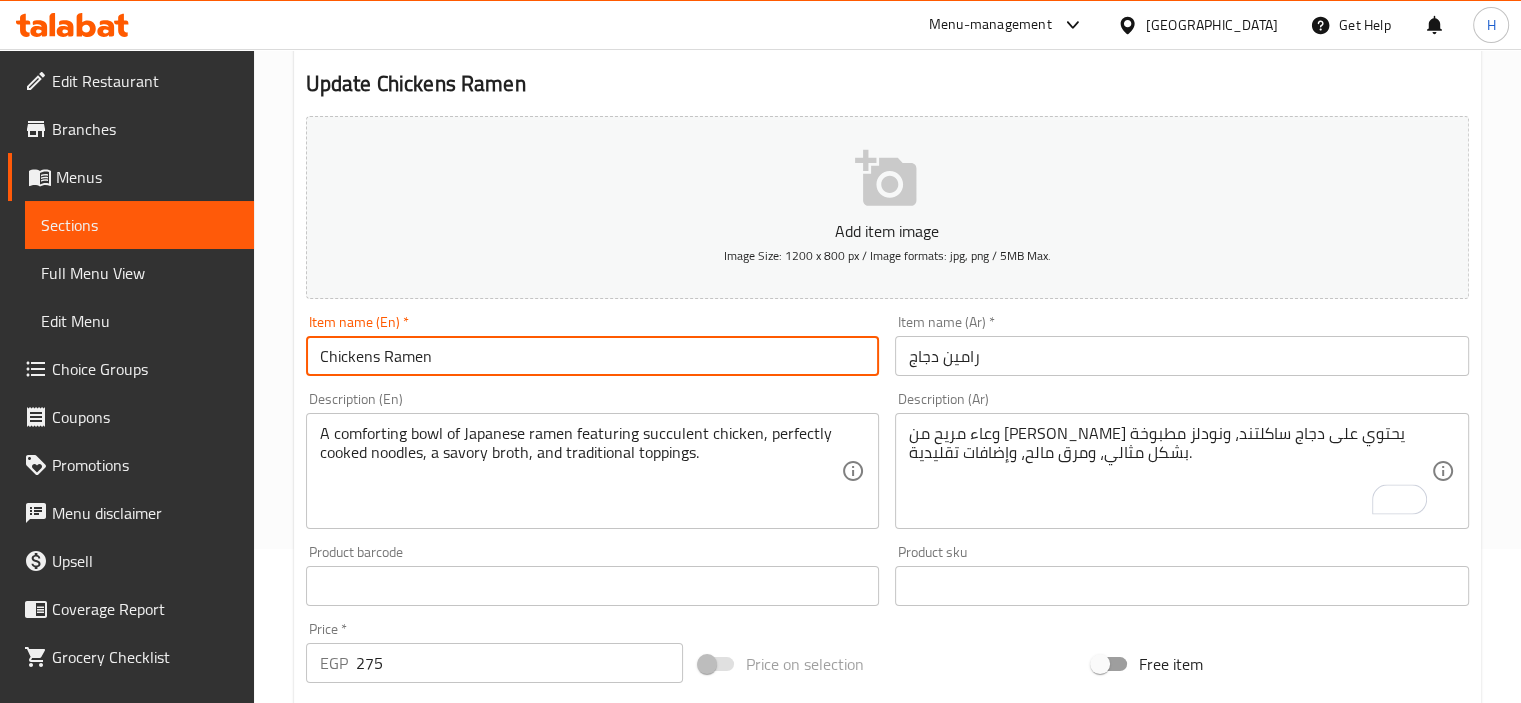click on "Update" at bounding box center [445, 1172] 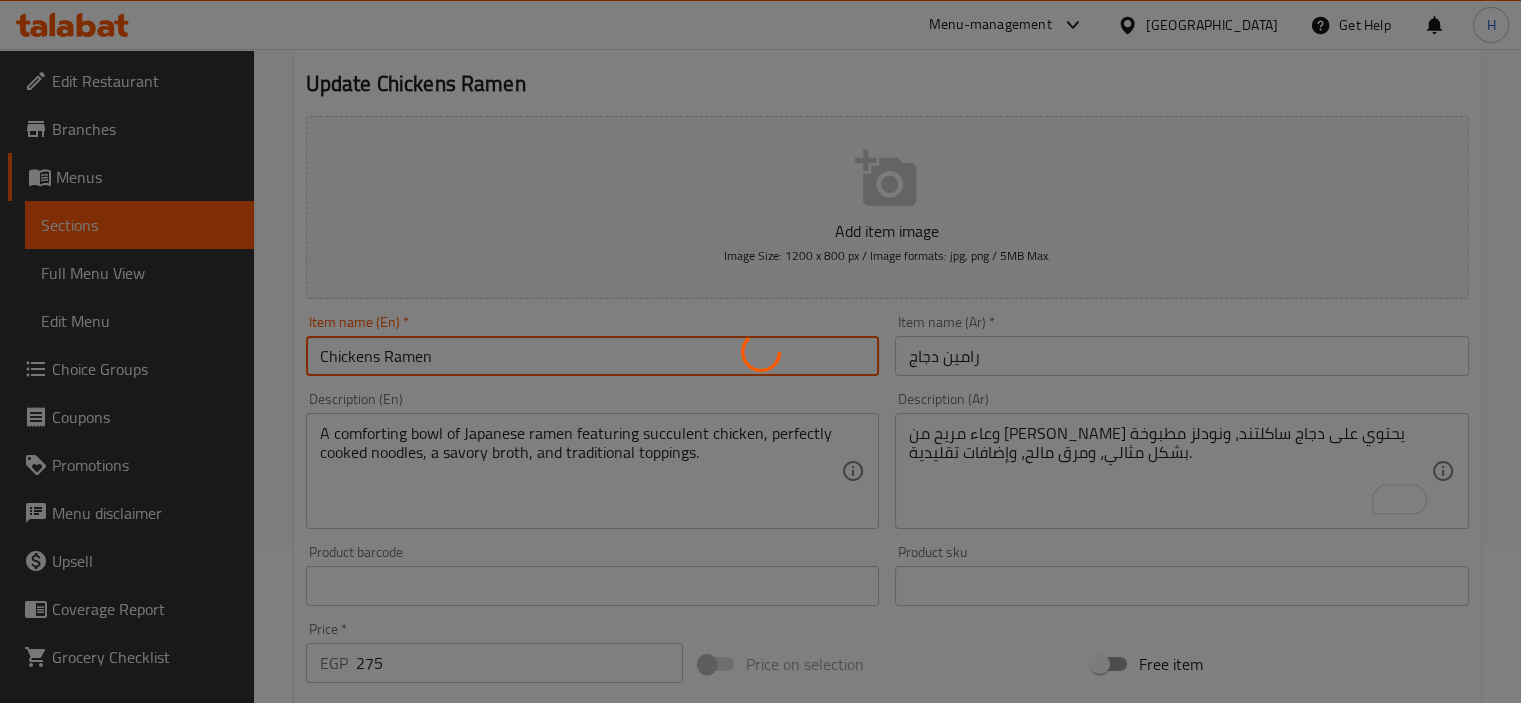 scroll, scrollTop: 0, scrollLeft: 0, axis: both 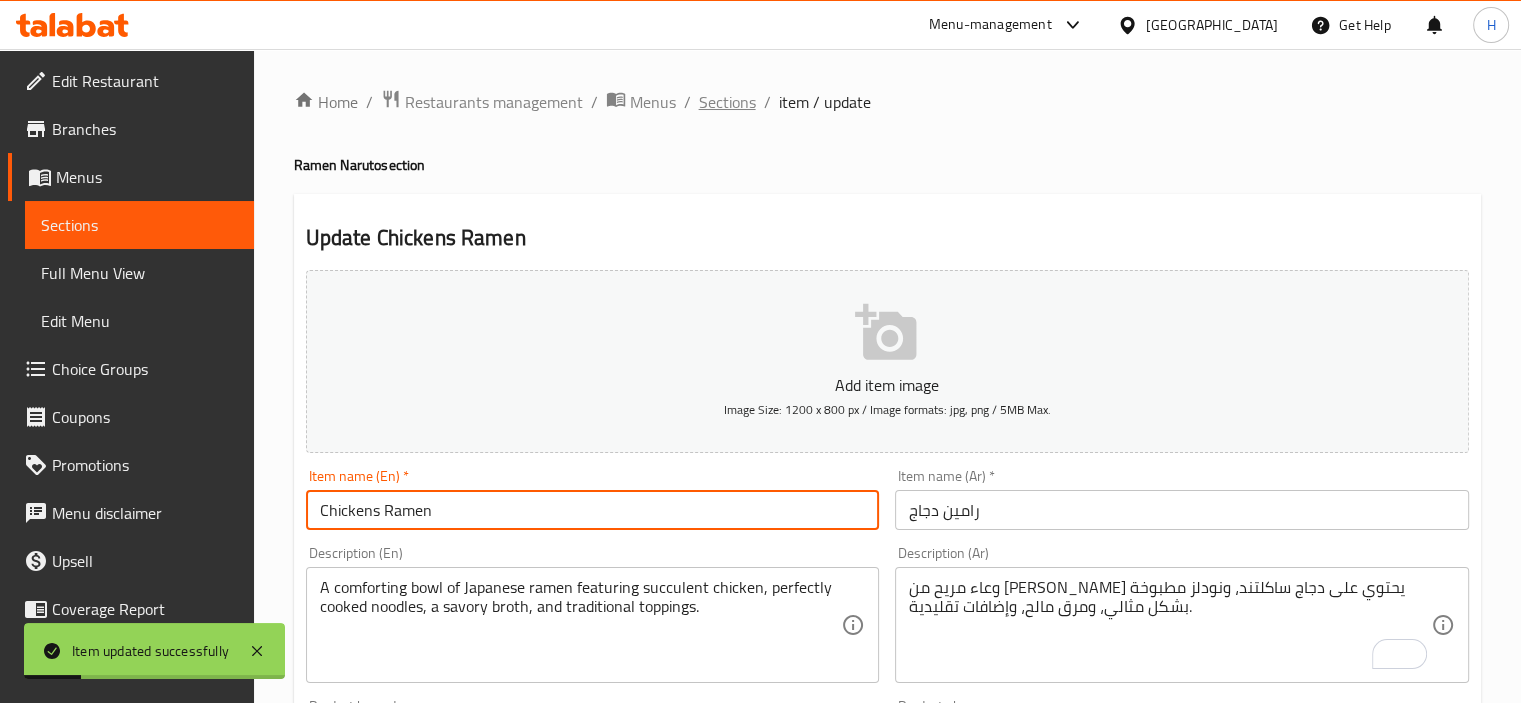 click on "Sections" at bounding box center (727, 102) 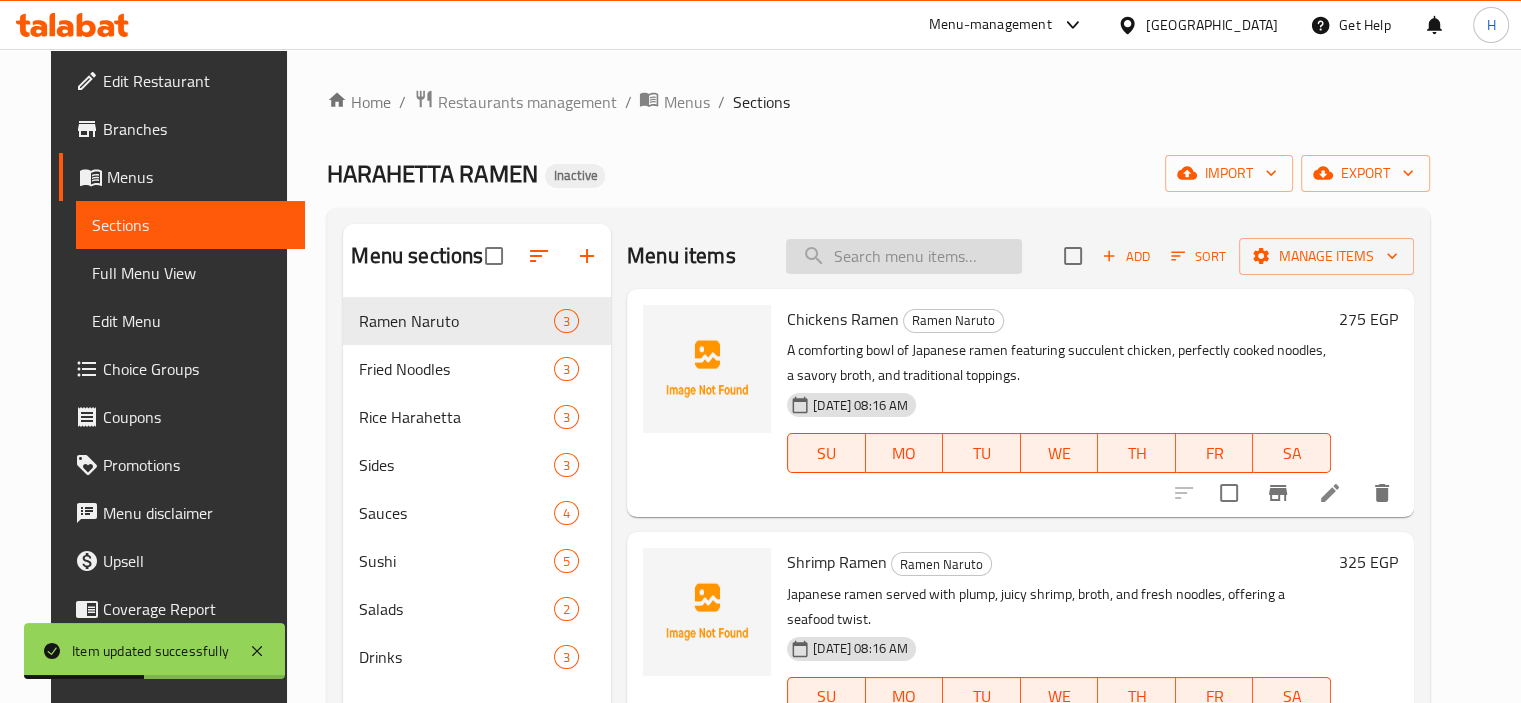 click at bounding box center [904, 256] 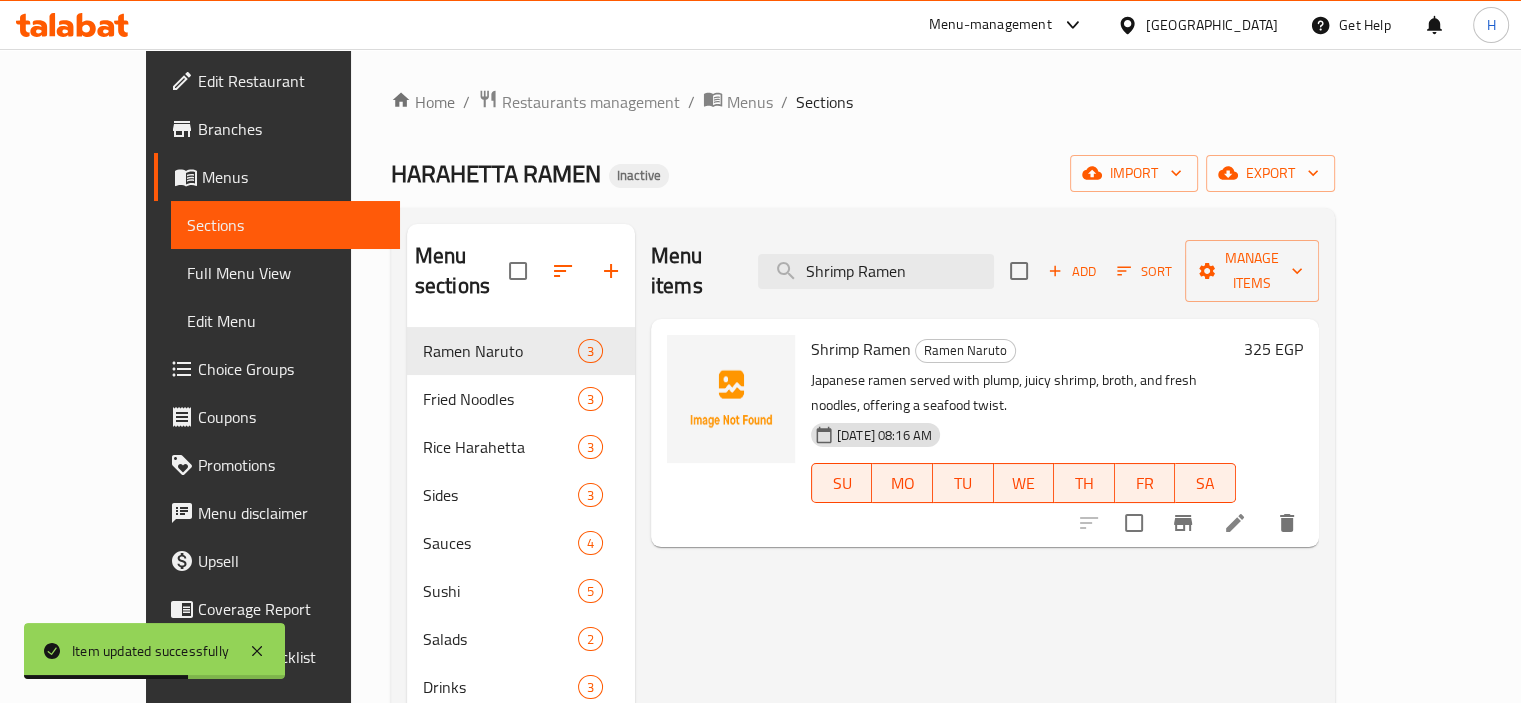 click 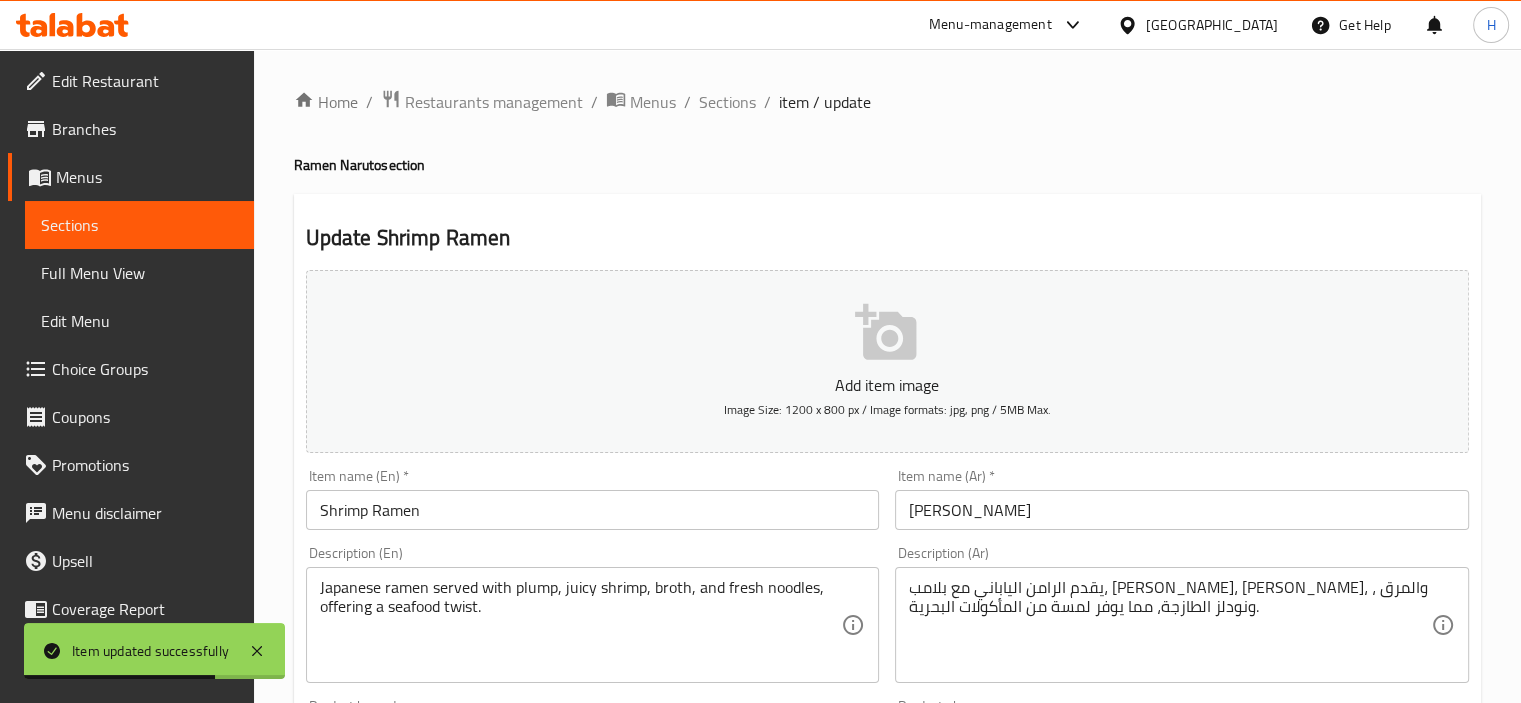 scroll, scrollTop: 104, scrollLeft: 0, axis: vertical 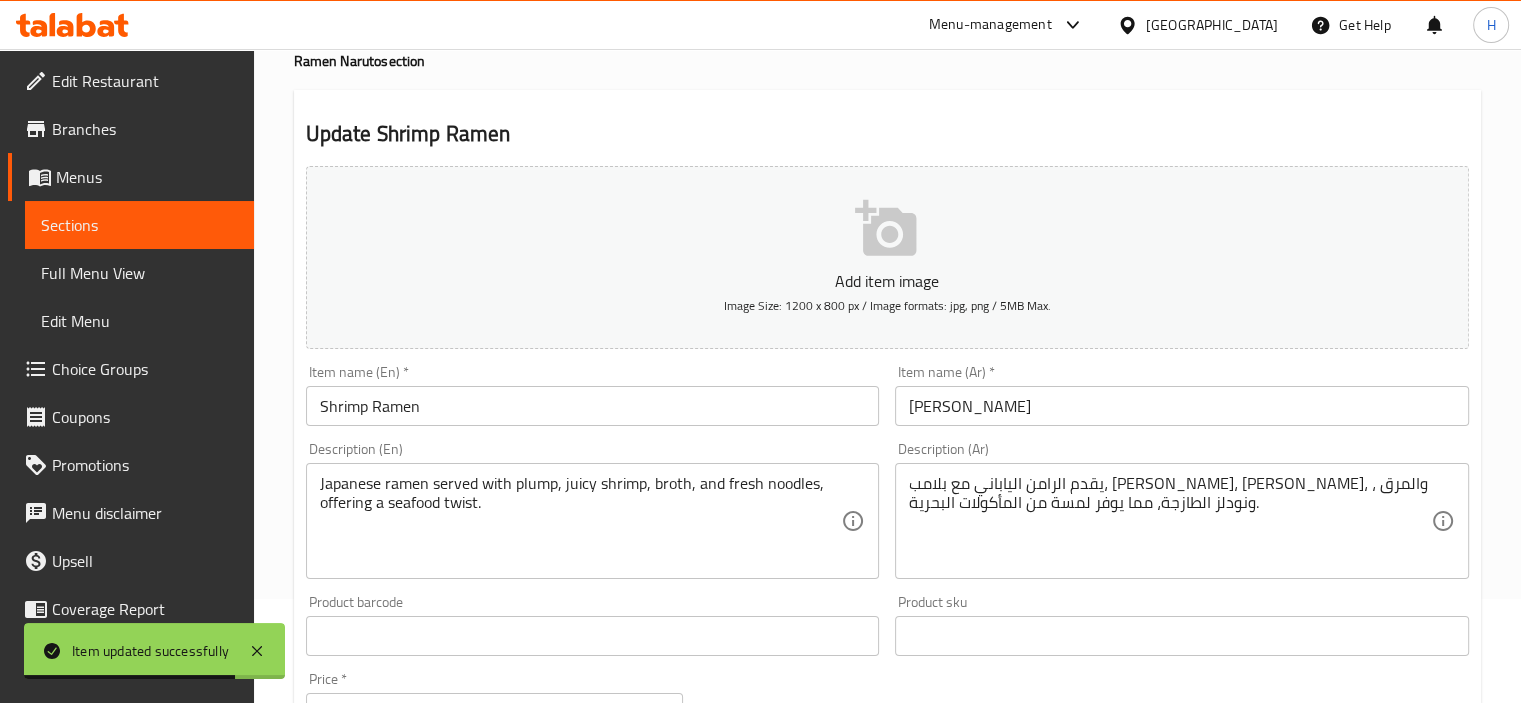 click on "[PERSON_NAME]" at bounding box center [1182, 406] 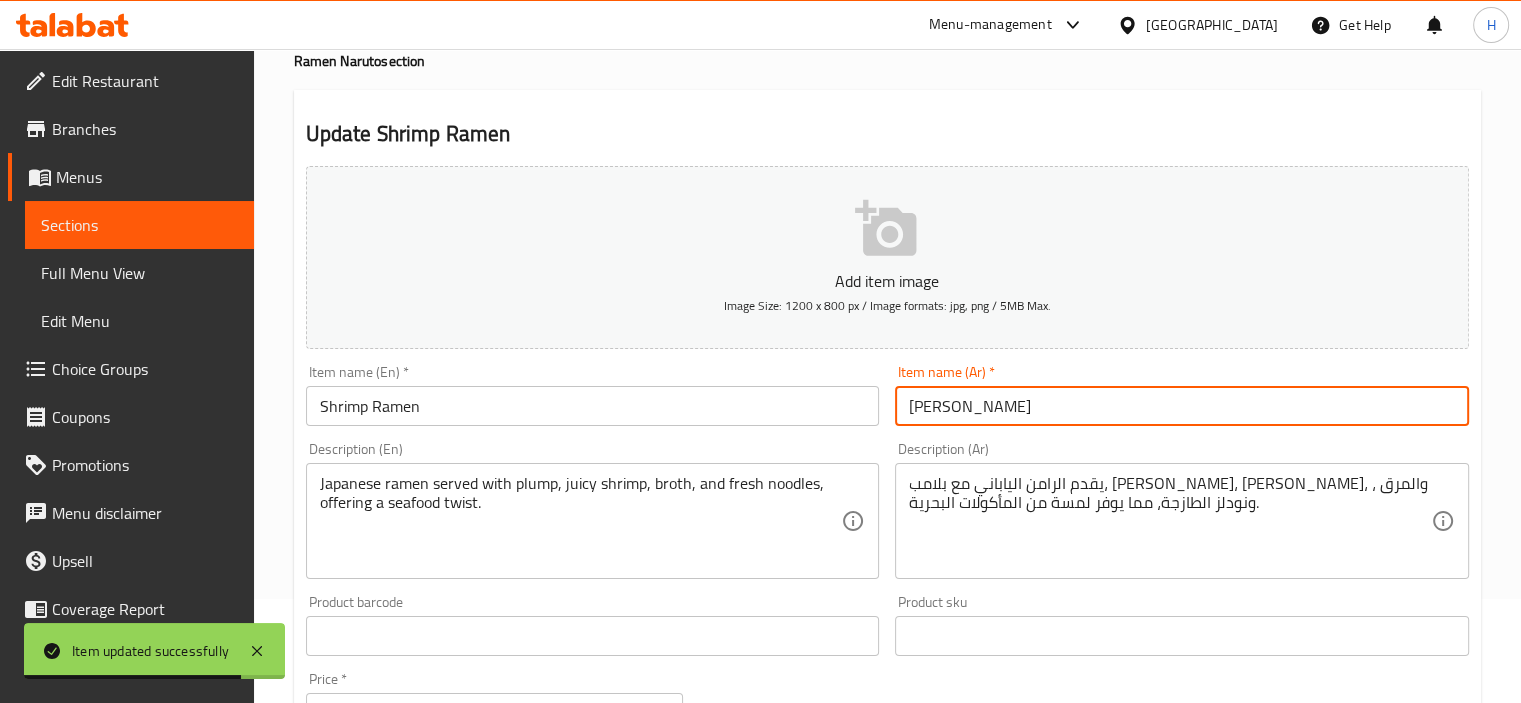 click on "[PERSON_NAME]" at bounding box center (1182, 406) 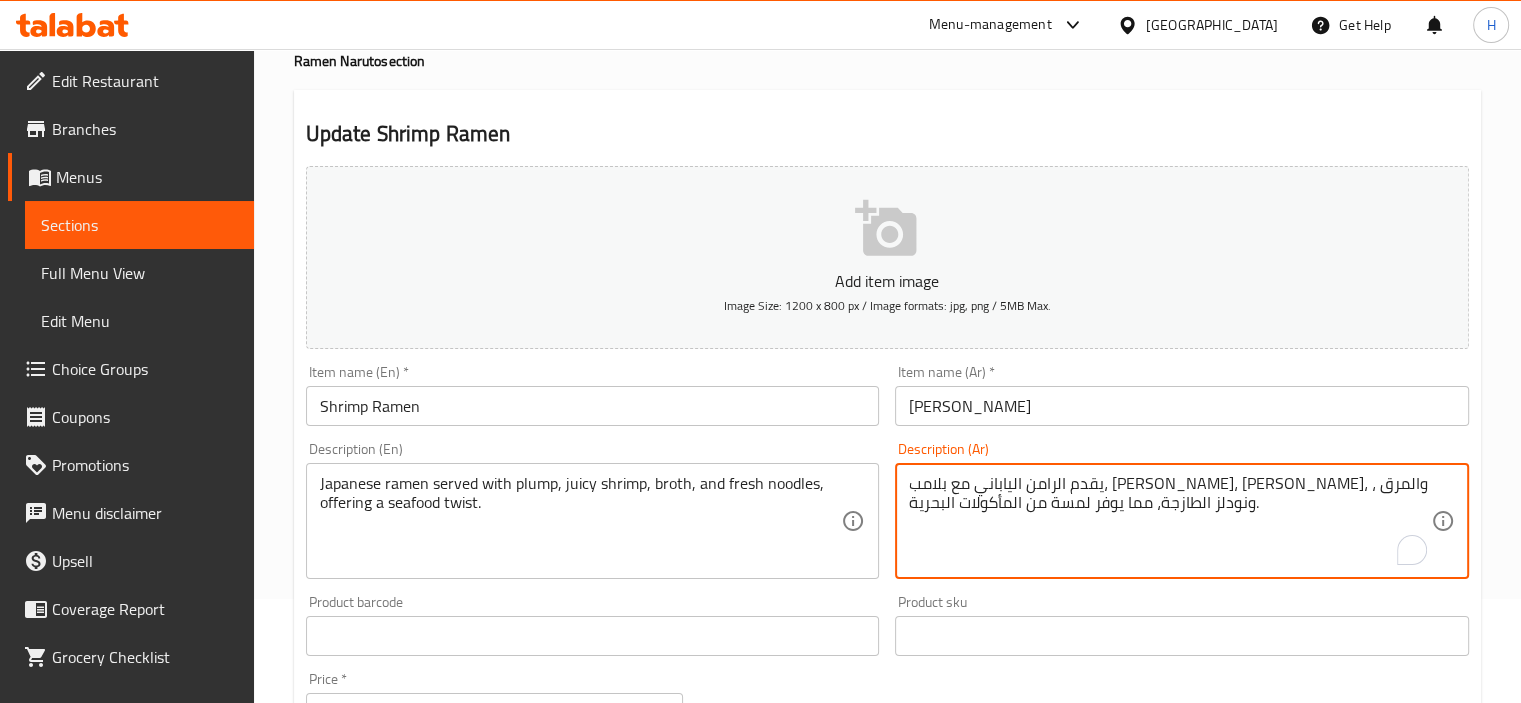 click on "يقدم الرامن الياباني مع بلامب، جمبري، جوسي، والمرق ، ونودلز الطازجة، مما يوفر لمسة من المأكولات البحرية." at bounding box center (1170, 521) 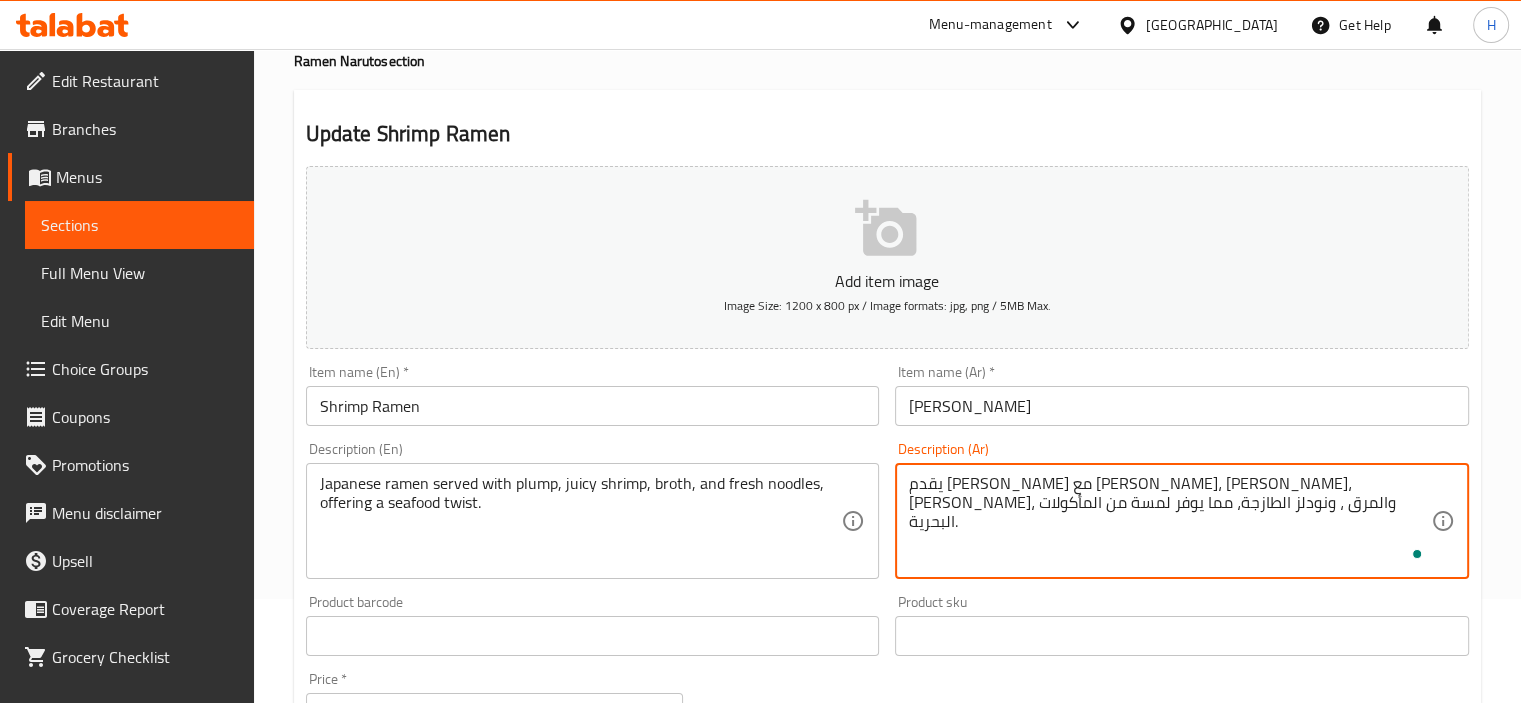 type on "يقدم رامين الياباني مع بلامب، جمبري، جوسي، والمرق ، ونودلز الطازجة، مما يوفر لمسة من المأكولات البحرية." 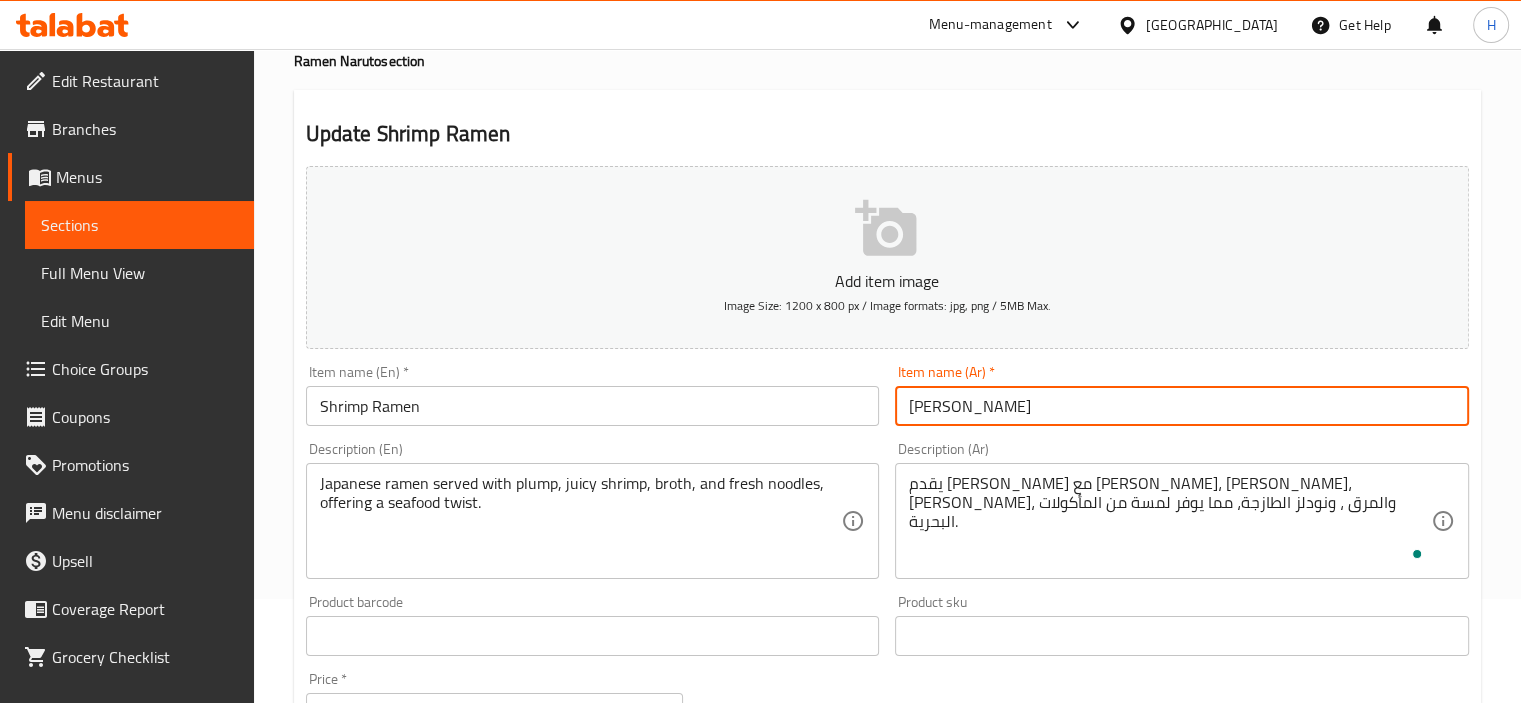 click on "Update" at bounding box center [445, 1222] 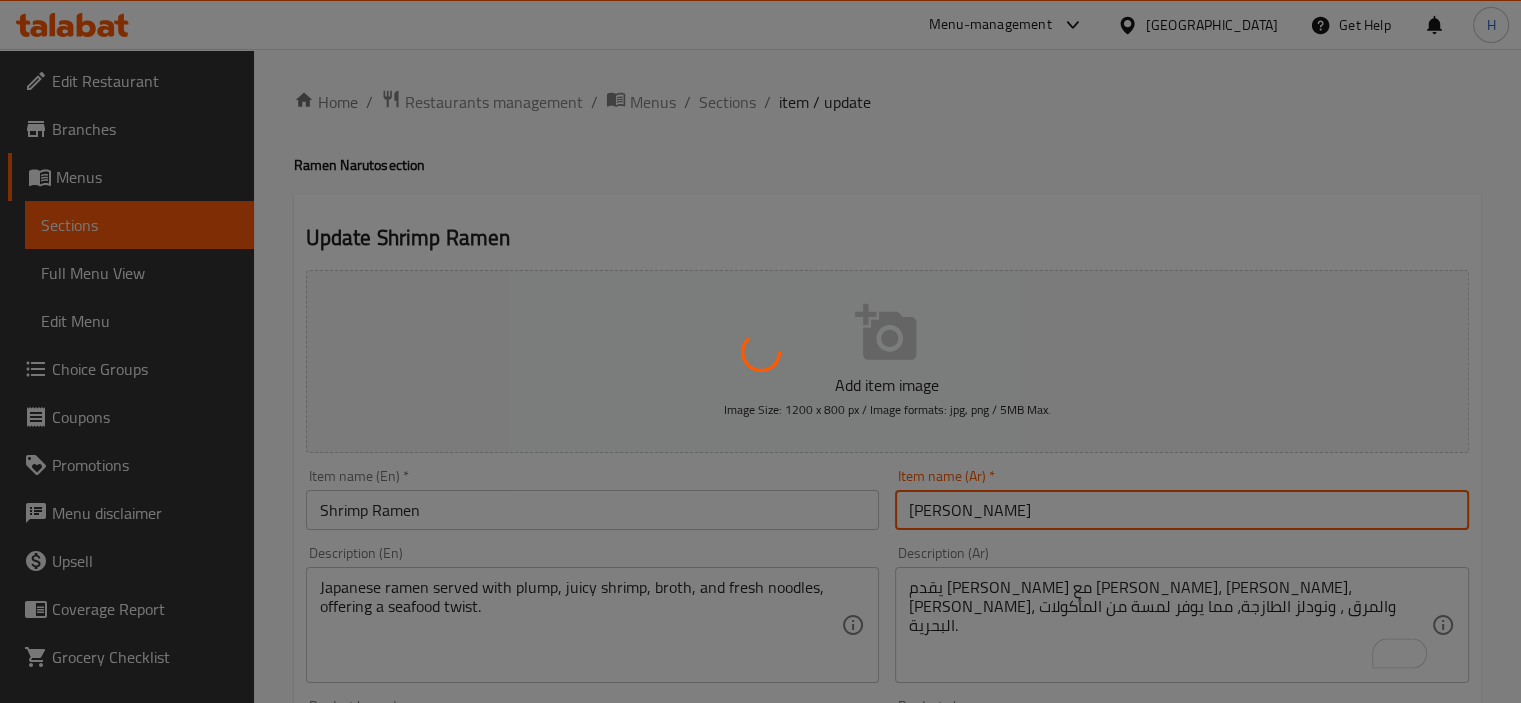 scroll, scrollTop: 0, scrollLeft: 0, axis: both 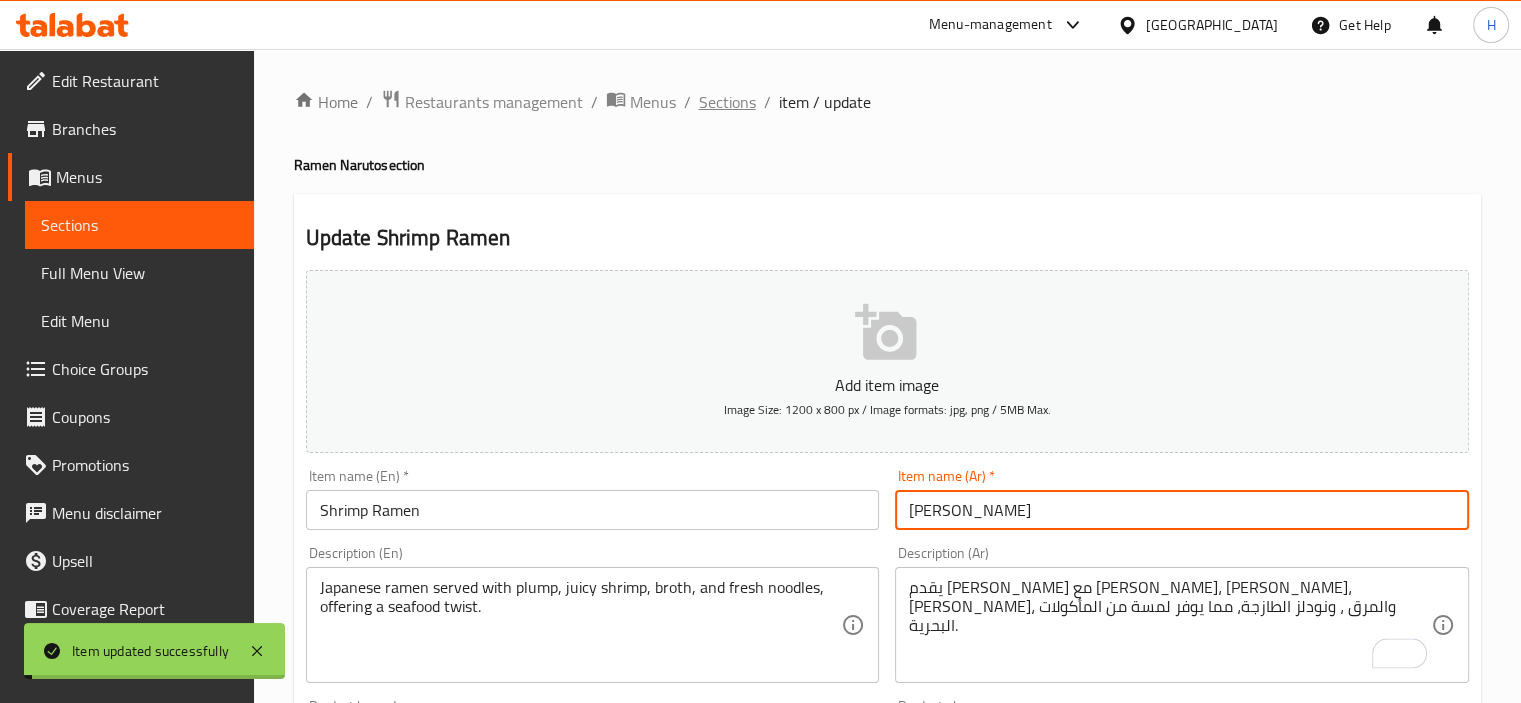 click on "Sections" at bounding box center (727, 102) 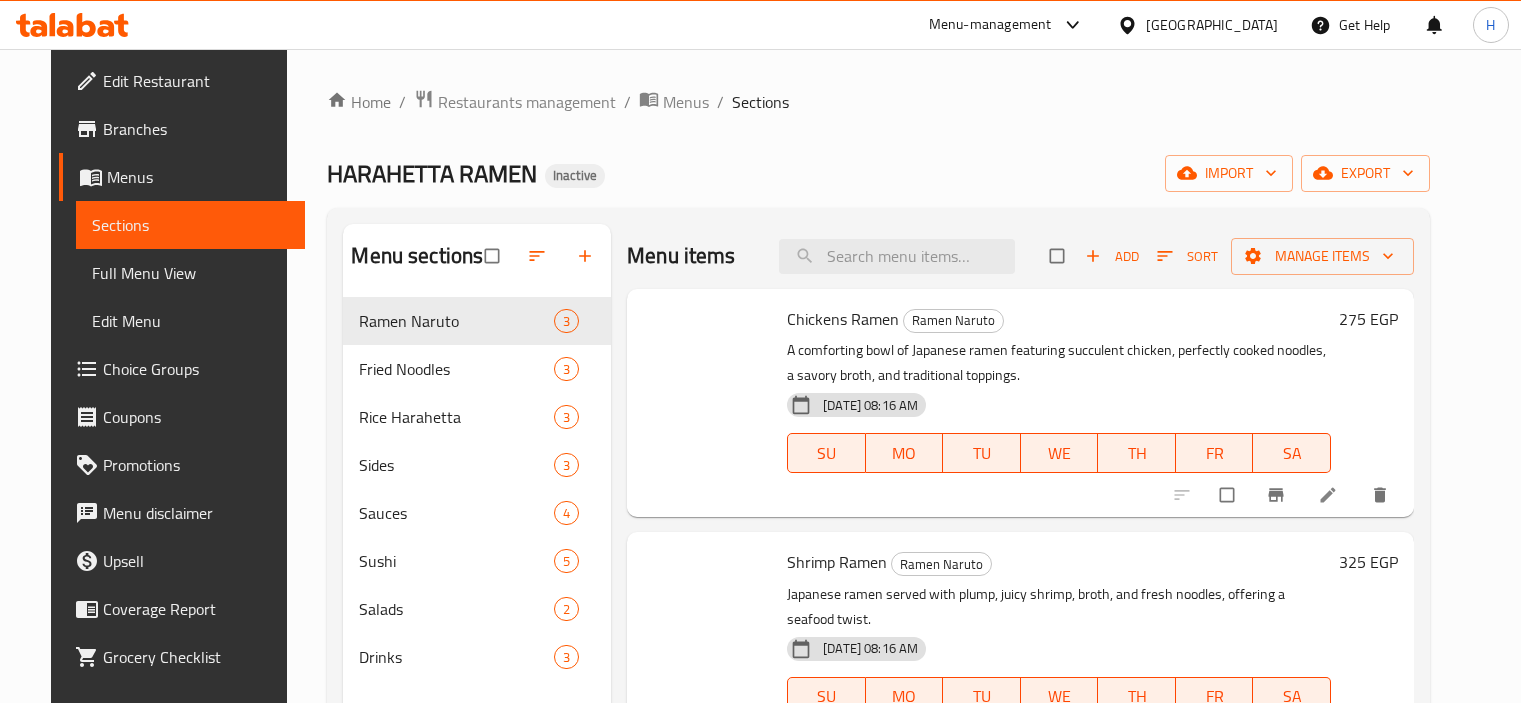 scroll, scrollTop: 0, scrollLeft: 0, axis: both 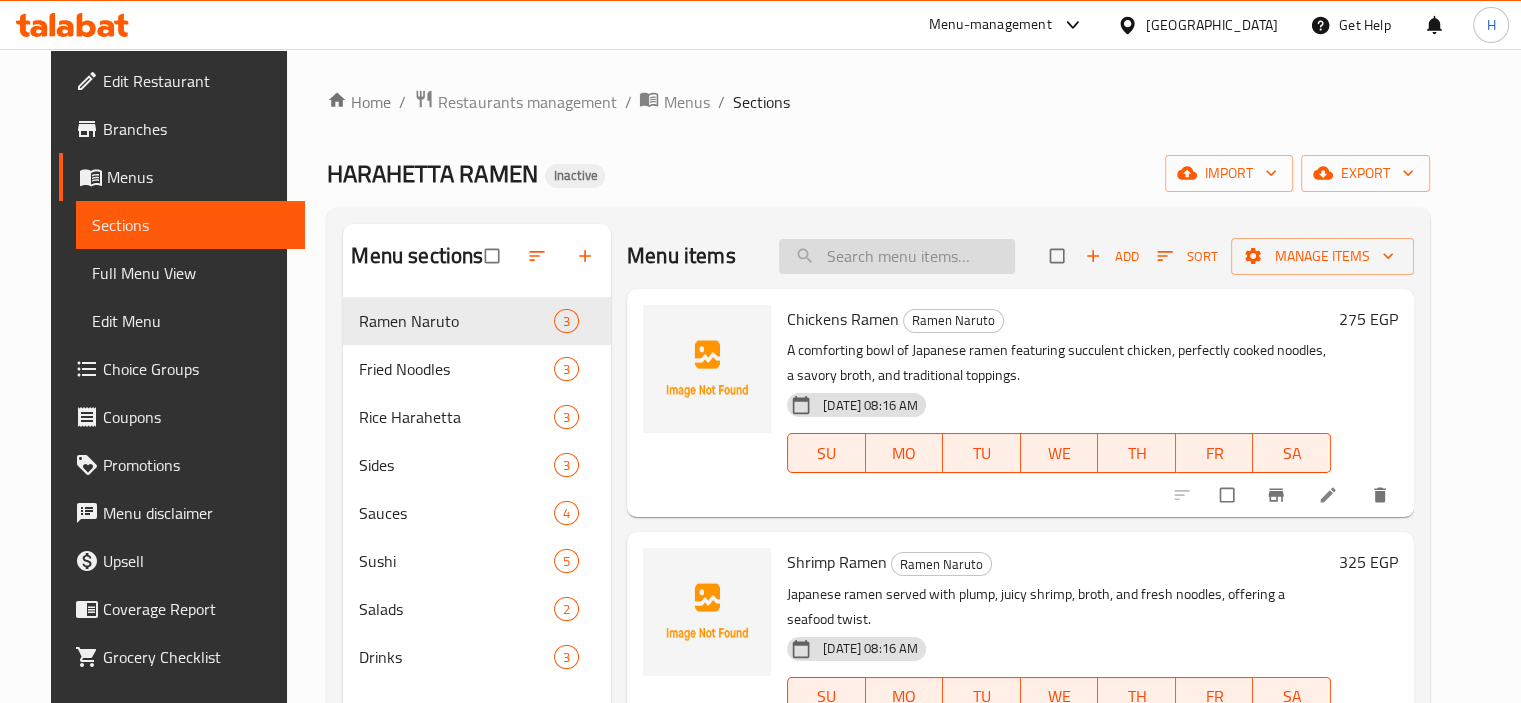 click at bounding box center [897, 256] 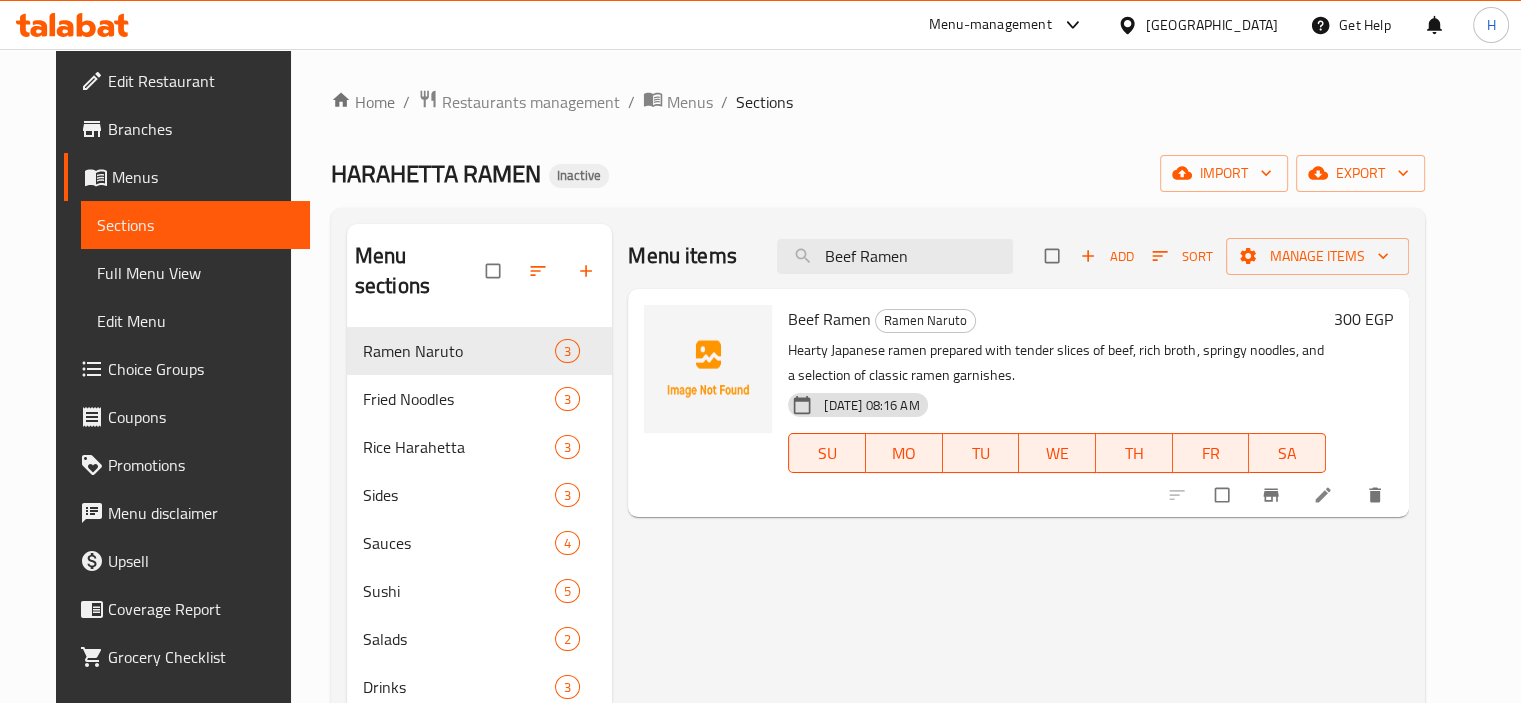 type on "Beef Ramen" 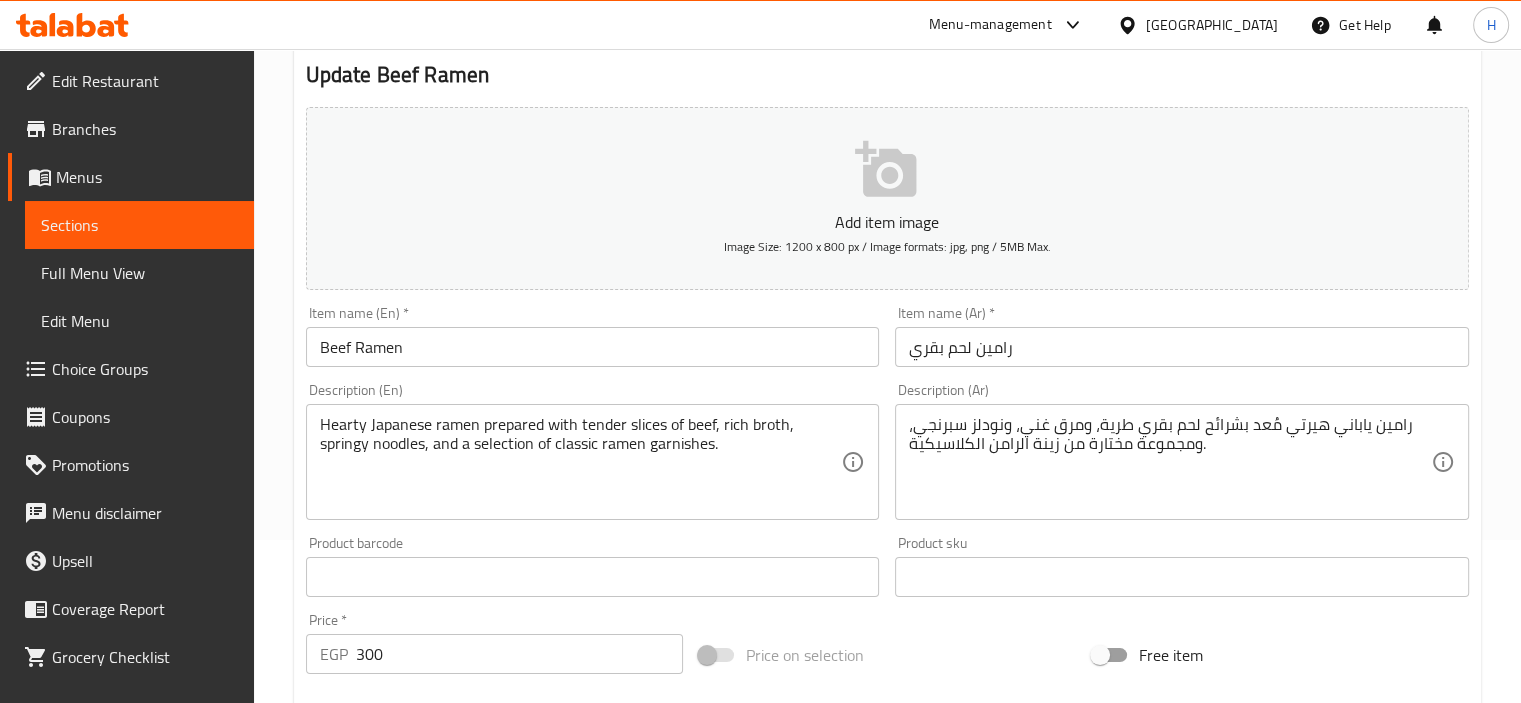 scroll, scrollTop: 176, scrollLeft: 0, axis: vertical 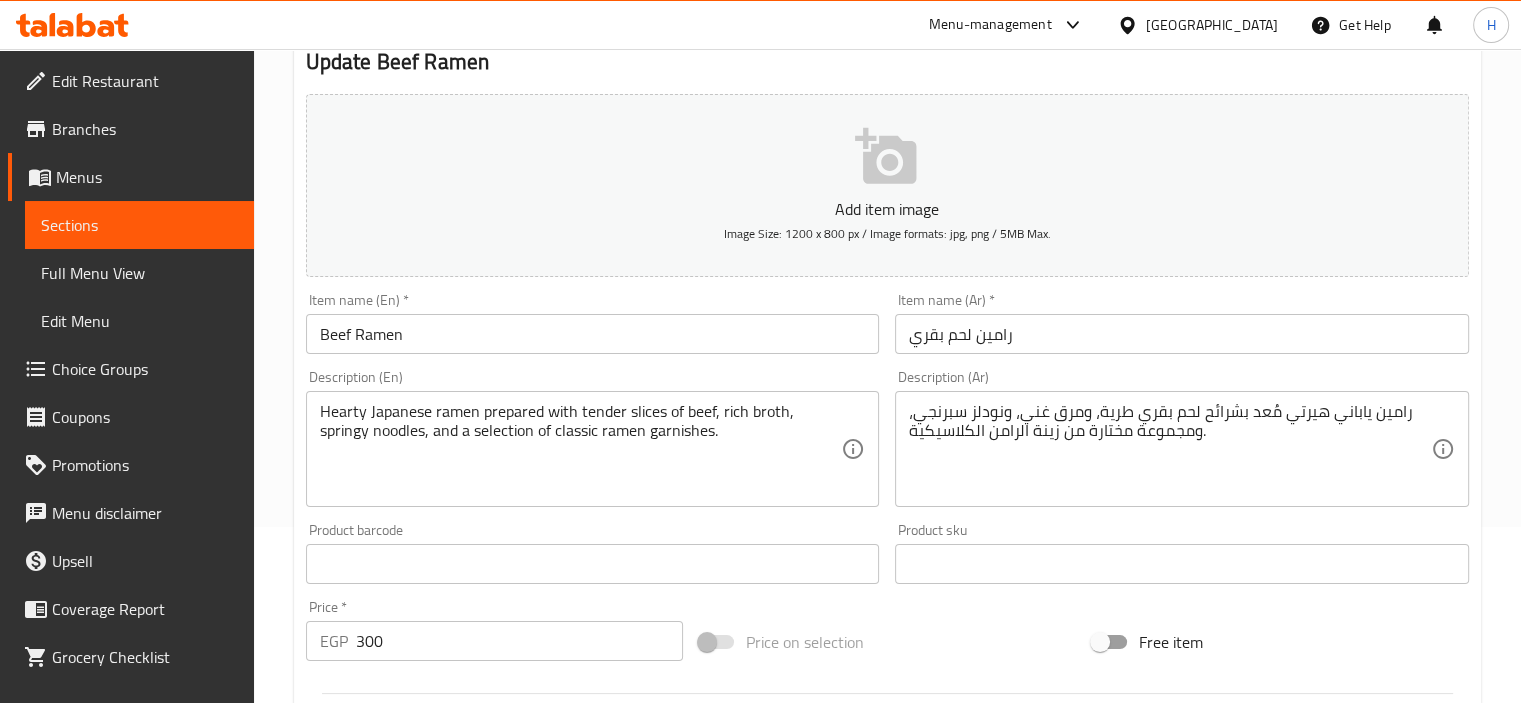 click on "رامين لحم بقري" at bounding box center (1182, 334) 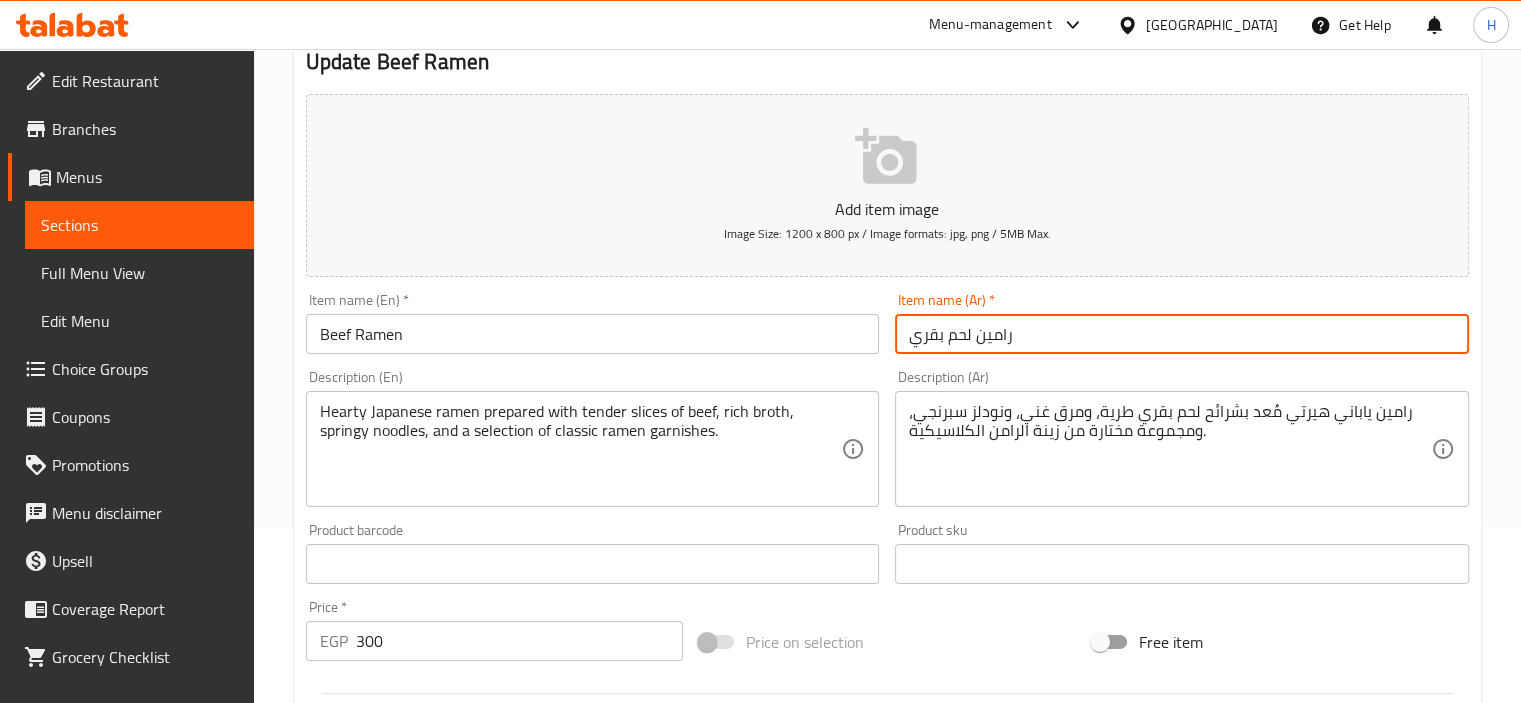 click on "رامين لحم بقري" at bounding box center [1182, 334] 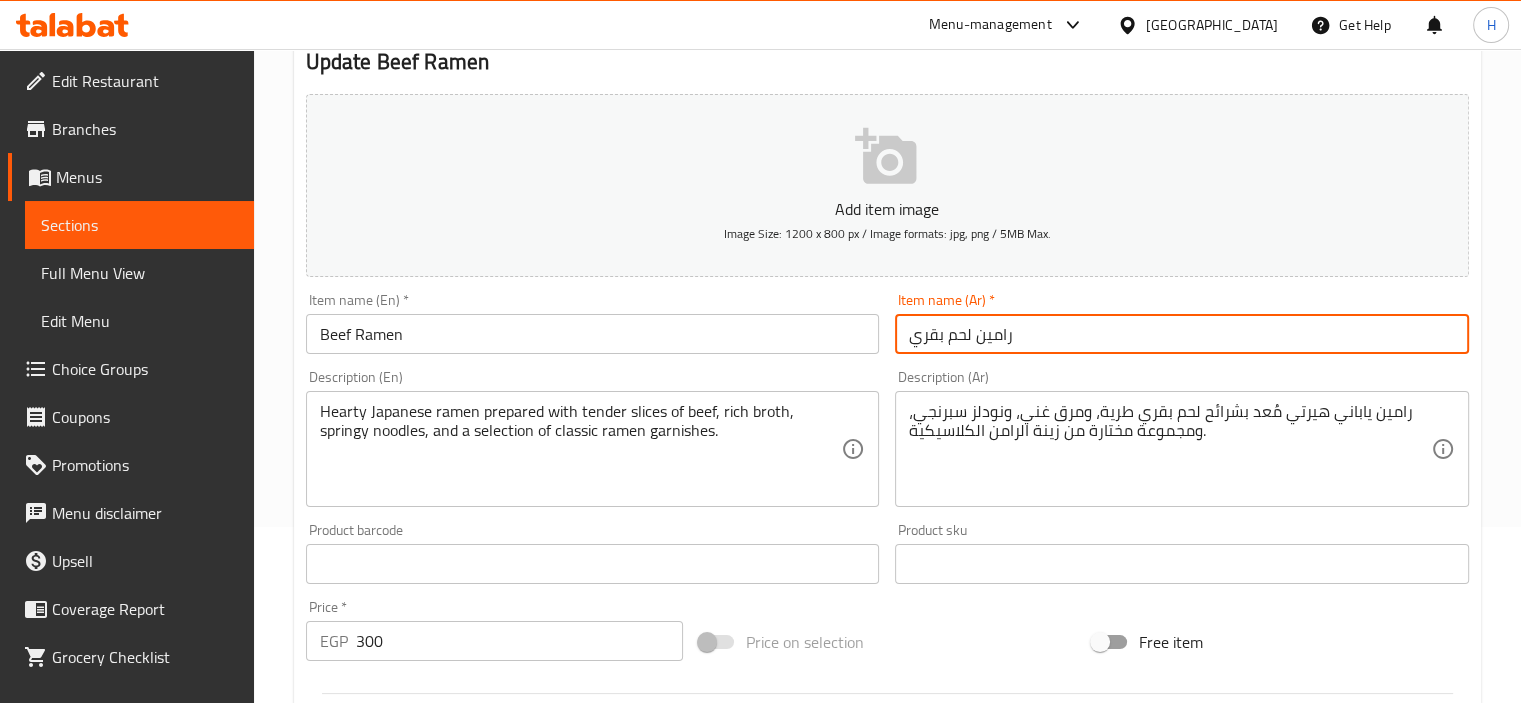 click on "رامين ياباني هيرتي مُعد بشرائح لحم بقري طرية، ومرق غني، ونودلز سبرنجي، ومجموعة مختارة من زينة الرامن الكلاسيكية." at bounding box center (1170, 449) 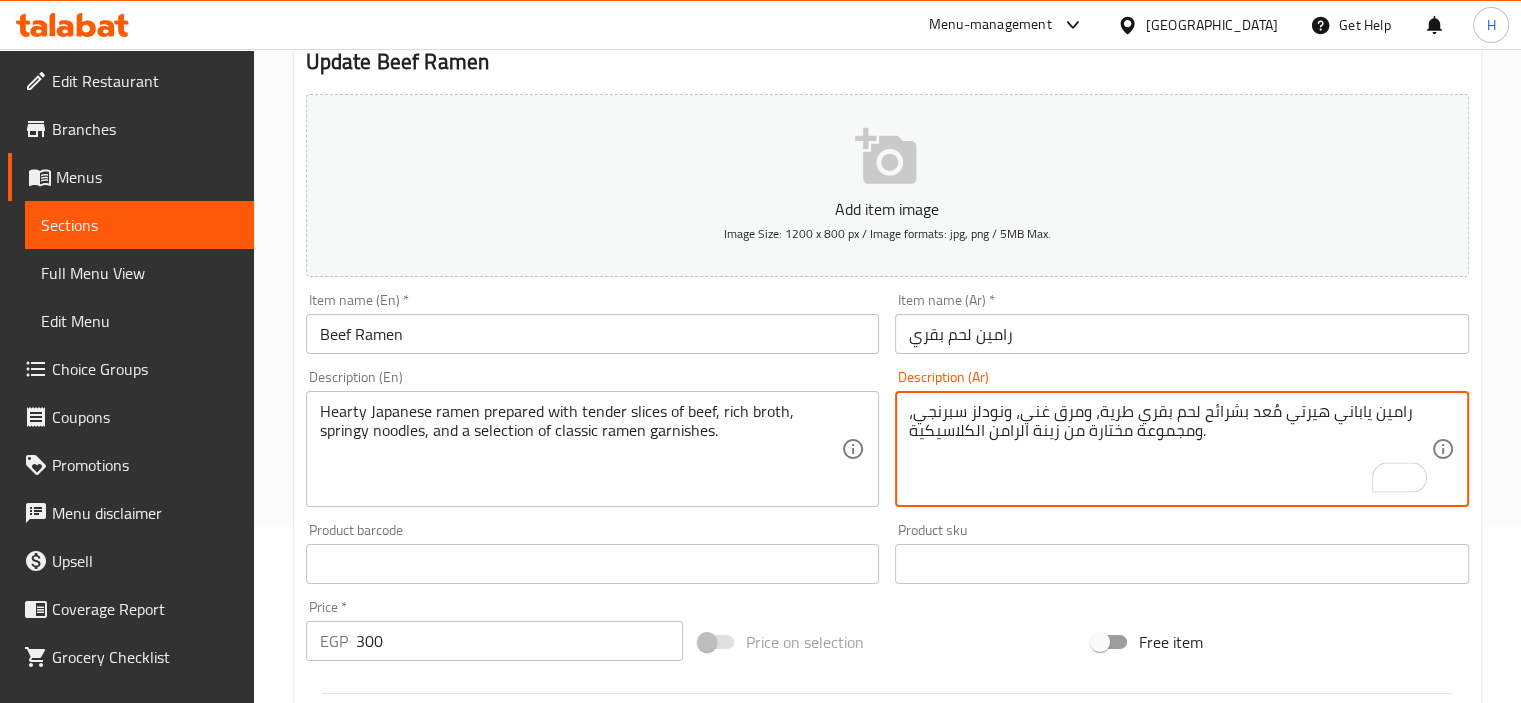 paste on "امي" 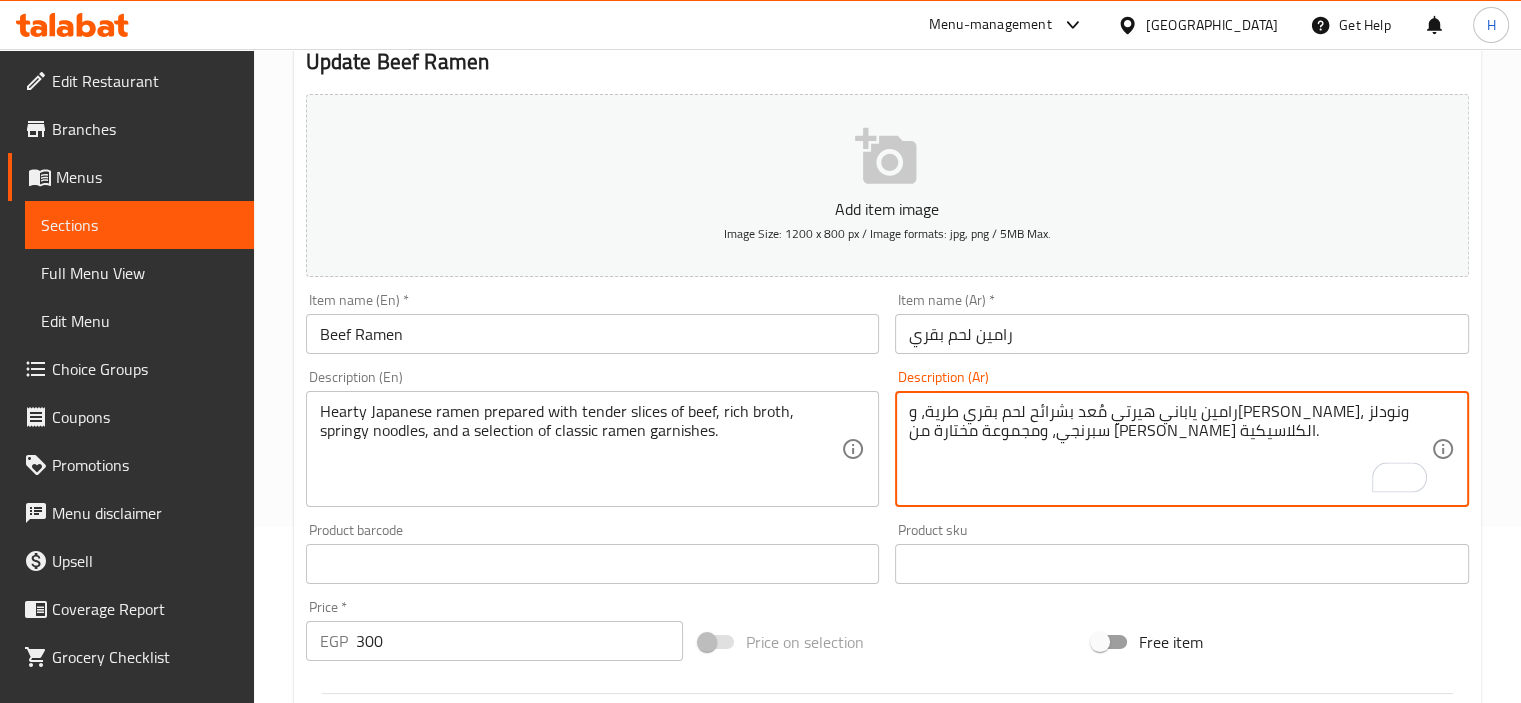 type on "رامين ياباني هيرتي مُعد بشرائح لحم بقري طرية، و[PERSON_NAME]، ونودلز سبرنجي، ومجموعة مختارة من [PERSON_NAME] الكلاسيكية." 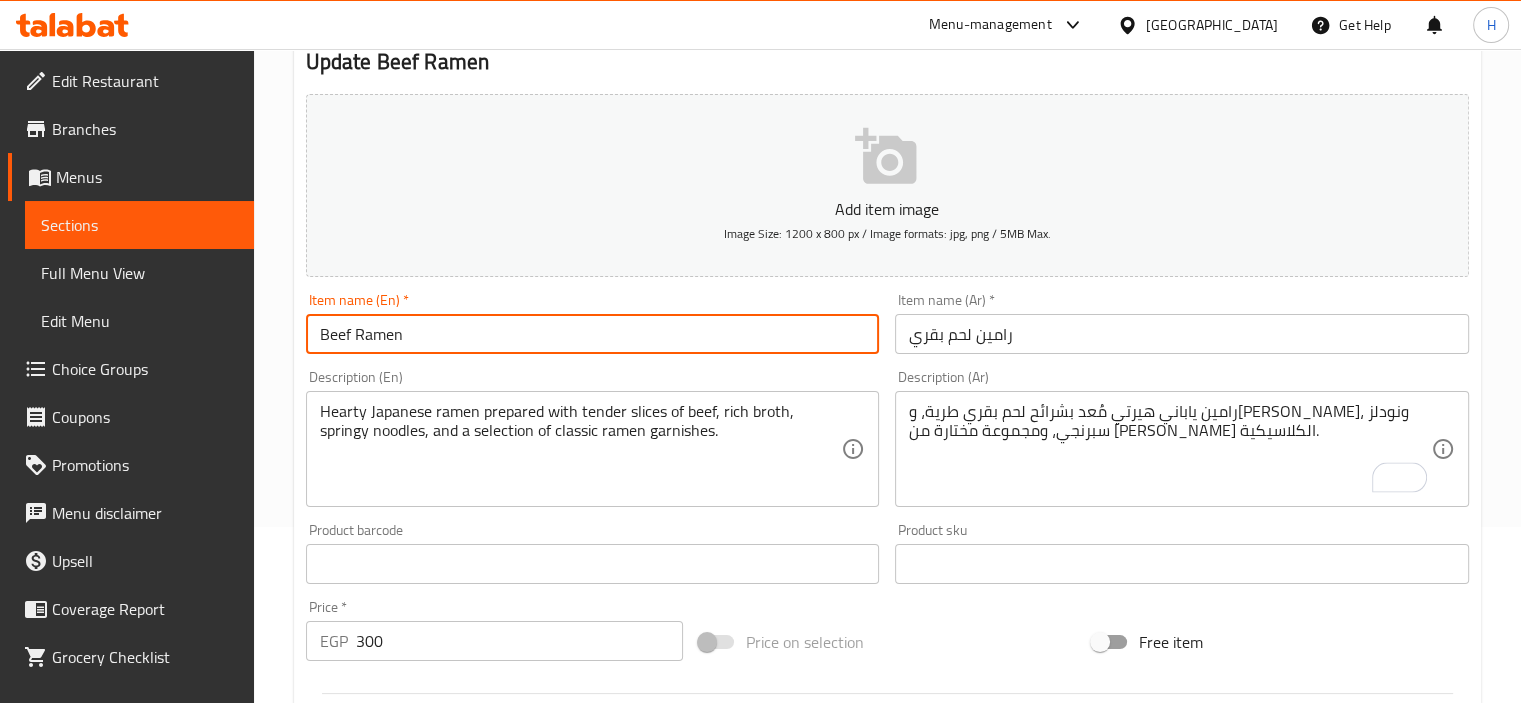click on "Update" at bounding box center [445, 1150] 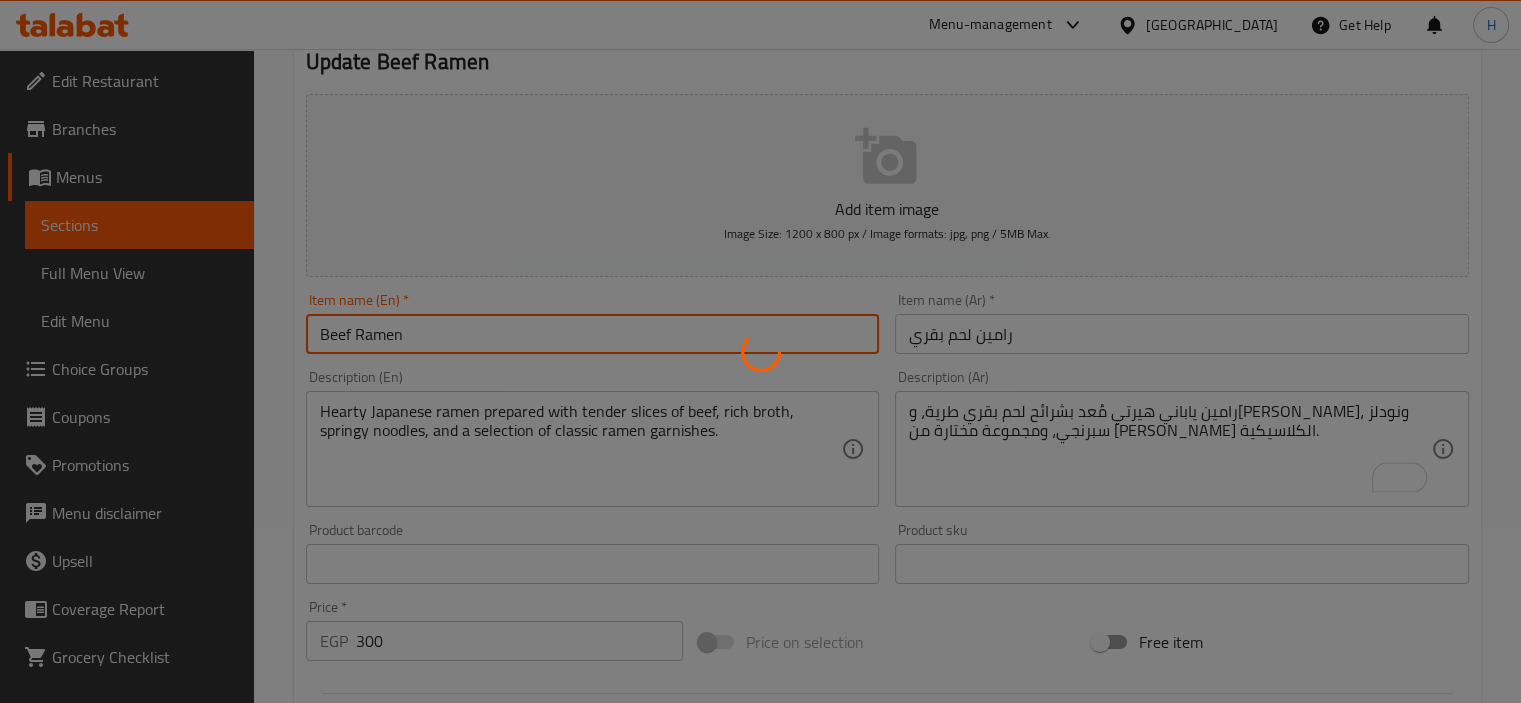 scroll, scrollTop: 0, scrollLeft: 0, axis: both 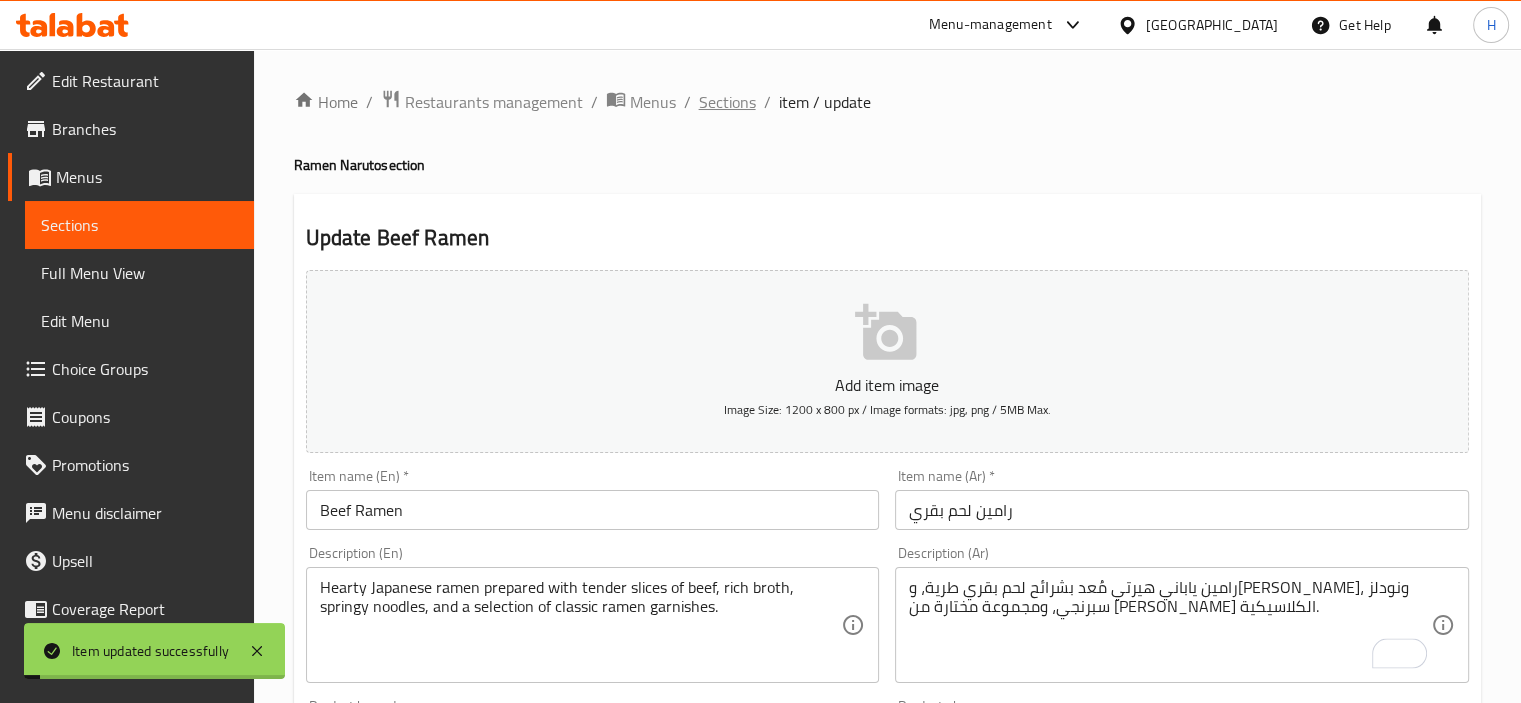 click on "Sections" at bounding box center (727, 102) 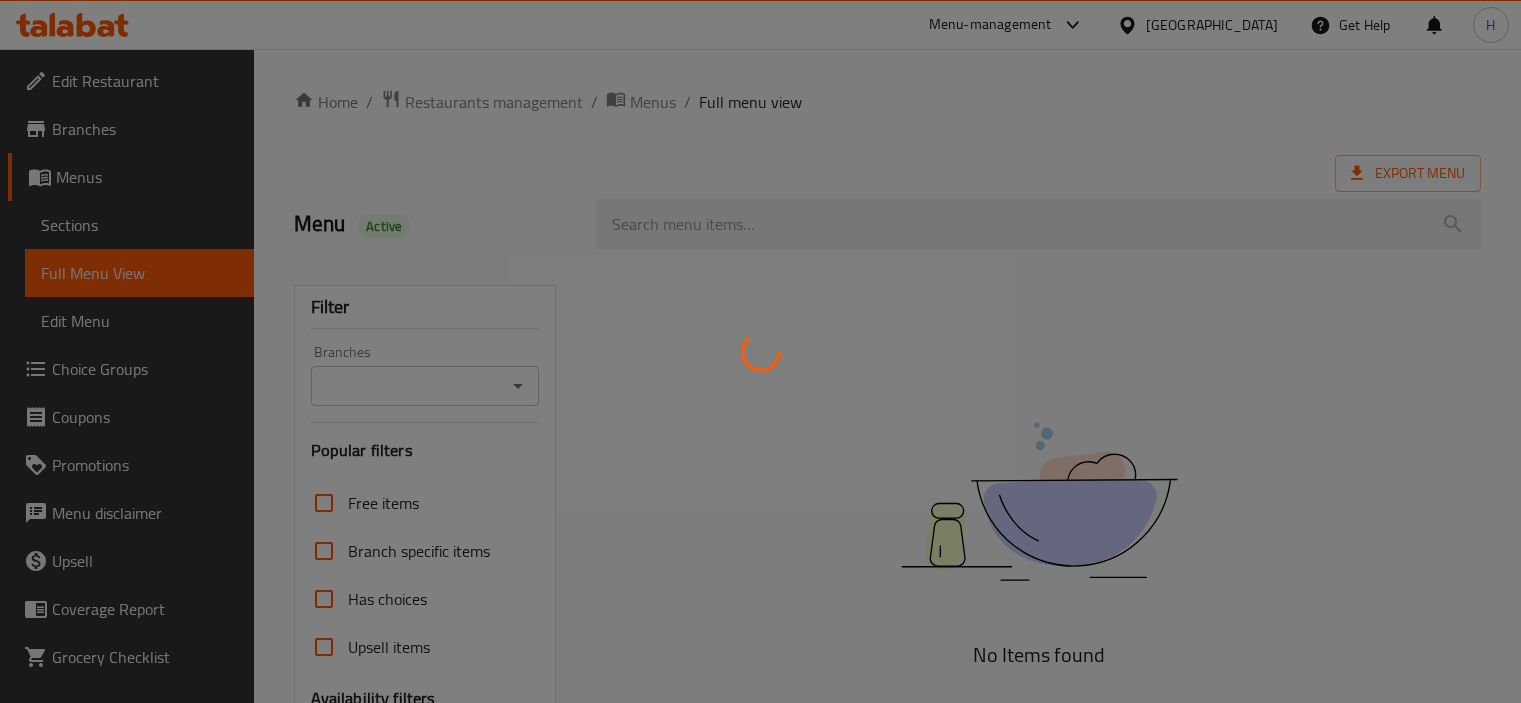 scroll, scrollTop: 0, scrollLeft: 0, axis: both 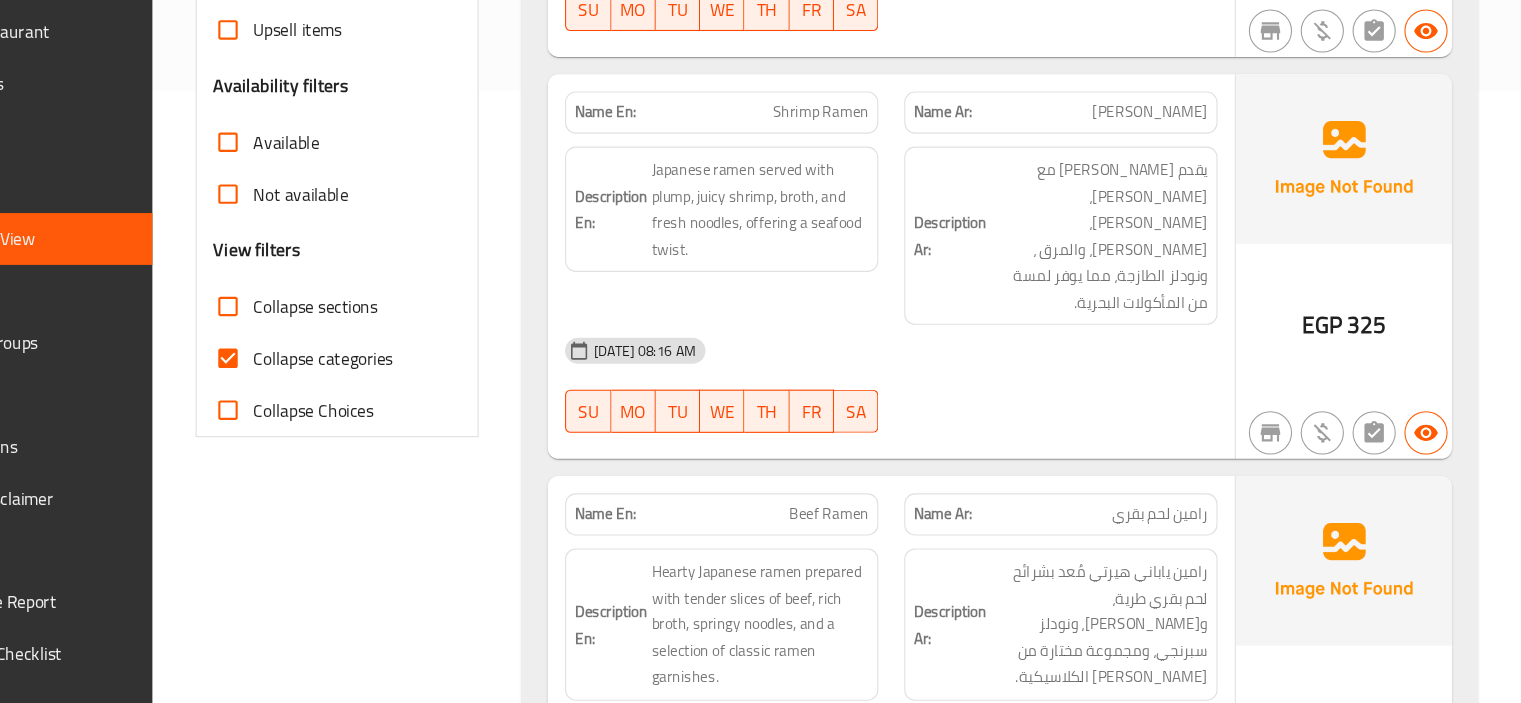 drag, startPoint x: 318, startPoint y: 379, endPoint x: 387, endPoint y: 383, distance: 69.115845 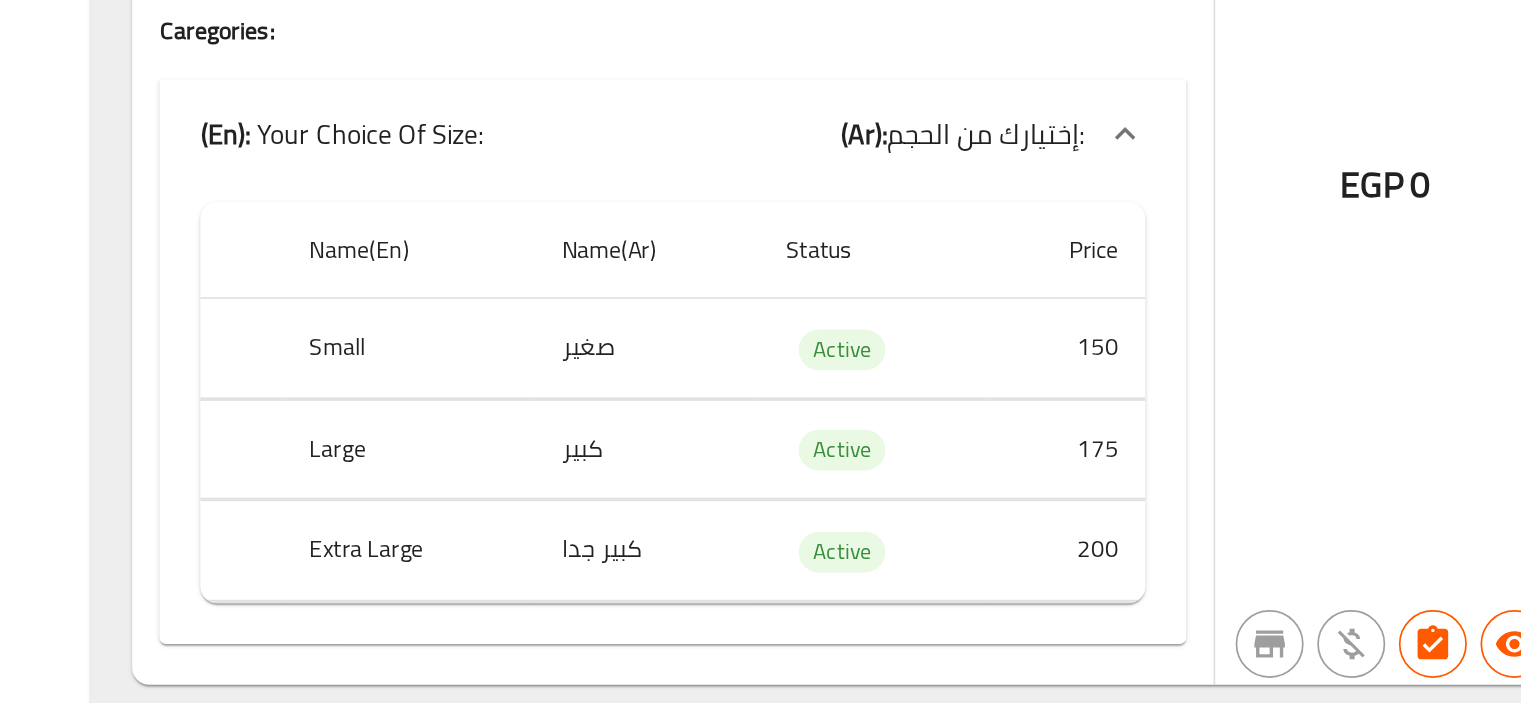 scroll, scrollTop: 1524, scrollLeft: 0, axis: vertical 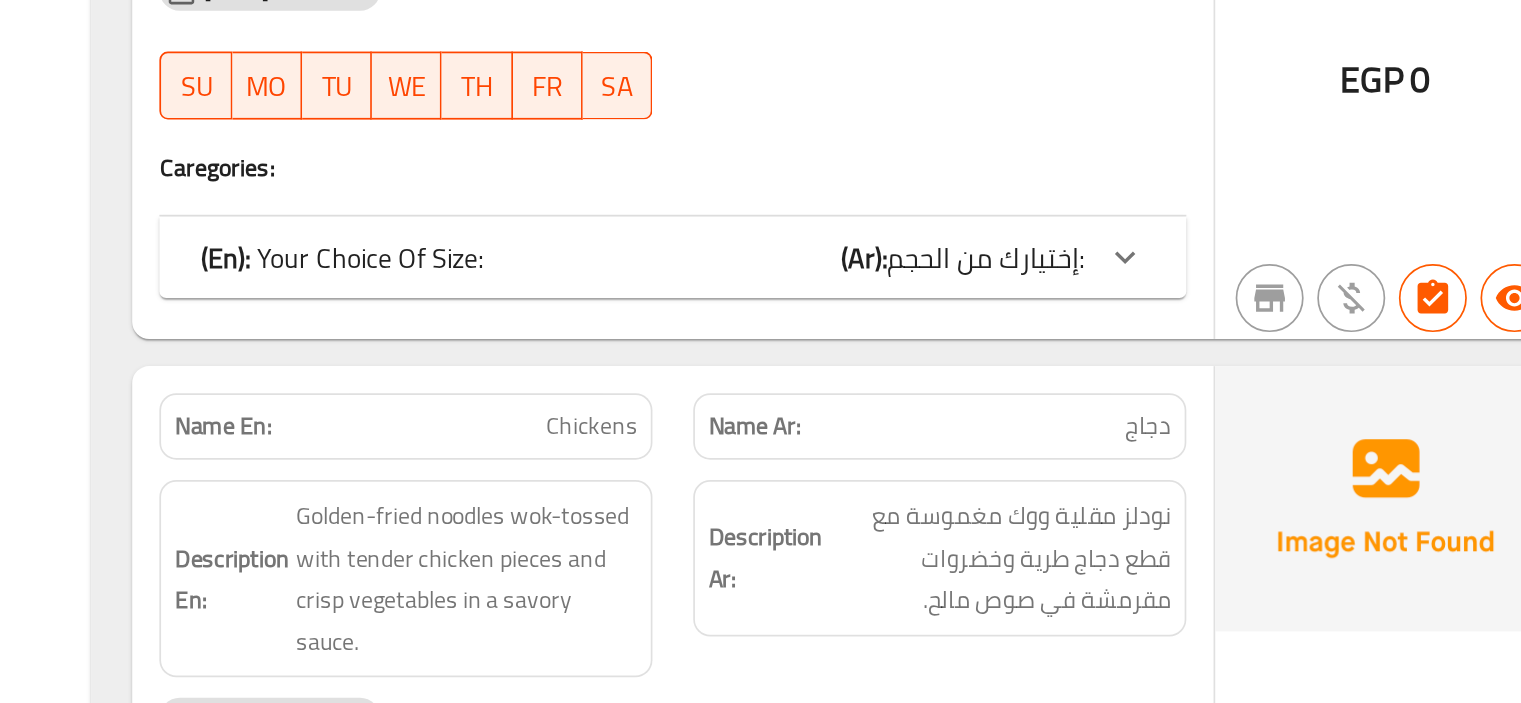 drag, startPoint x: 924, startPoint y: 321, endPoint x: 928, endPoint y: 333, distance: 12.649111 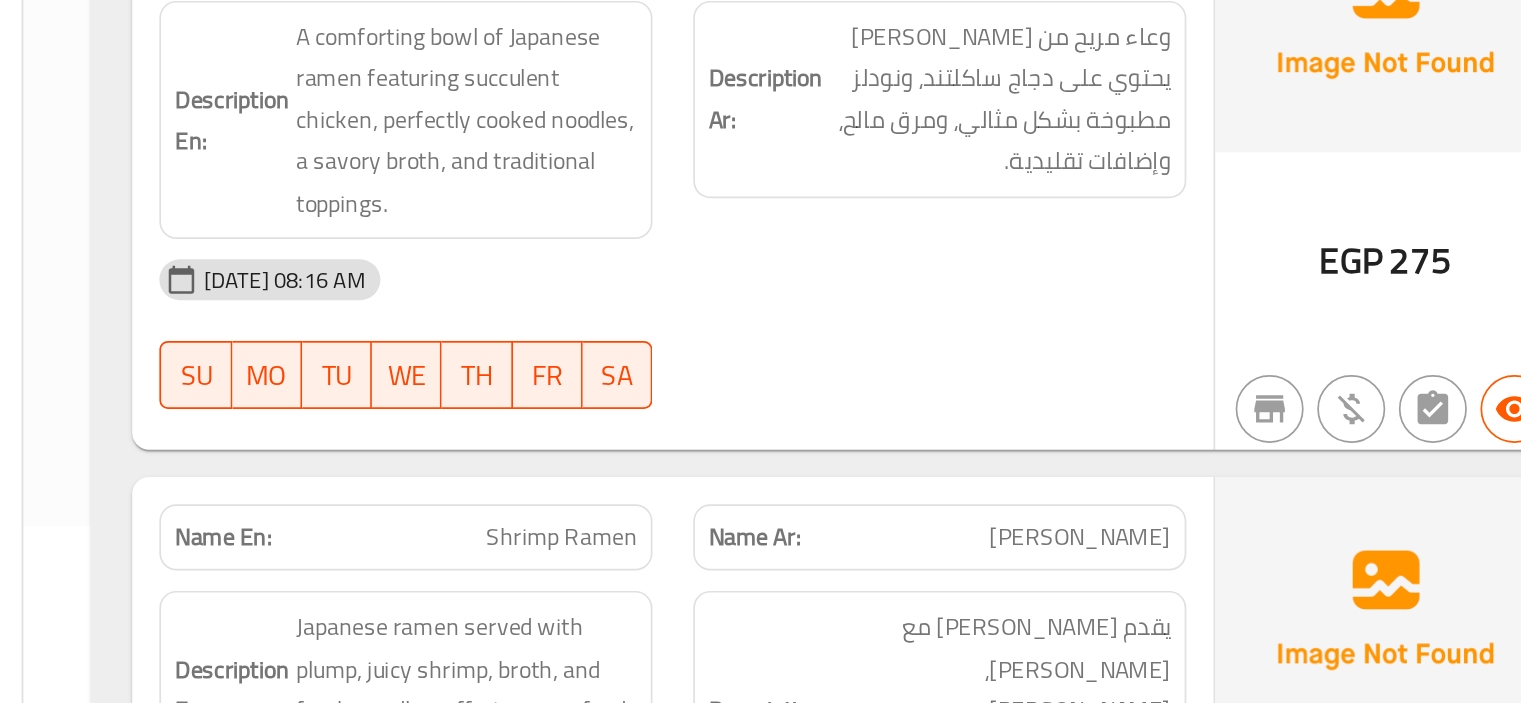 scroll, scrollTop: 120, scrollLeft: 0, axis: vertical 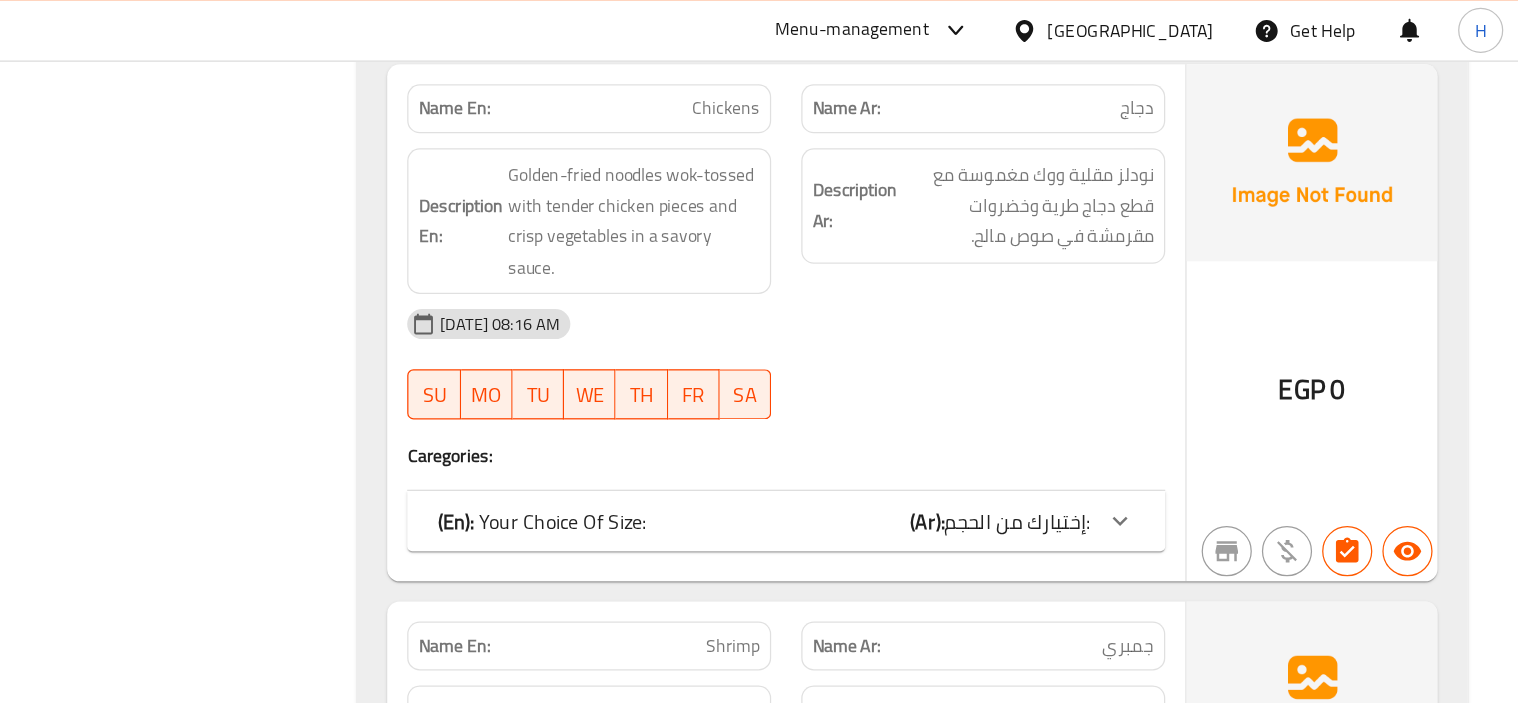 click on "SU MO TU WE TH FR SA" at bounding box center [781, -896] 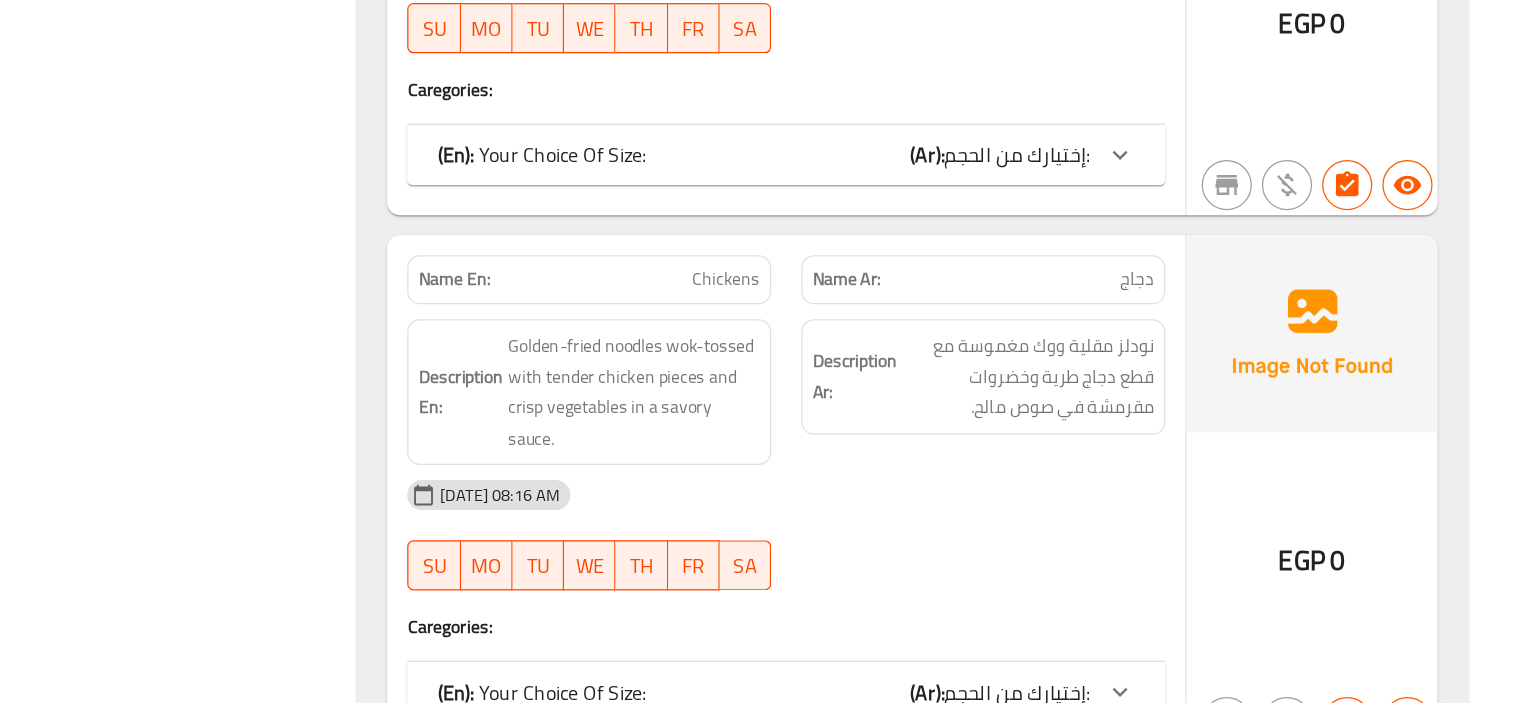click on "(En):   Your Choice Of Size: (Ar): إختيارك من الحجم:" at bounding box center (920, 266) 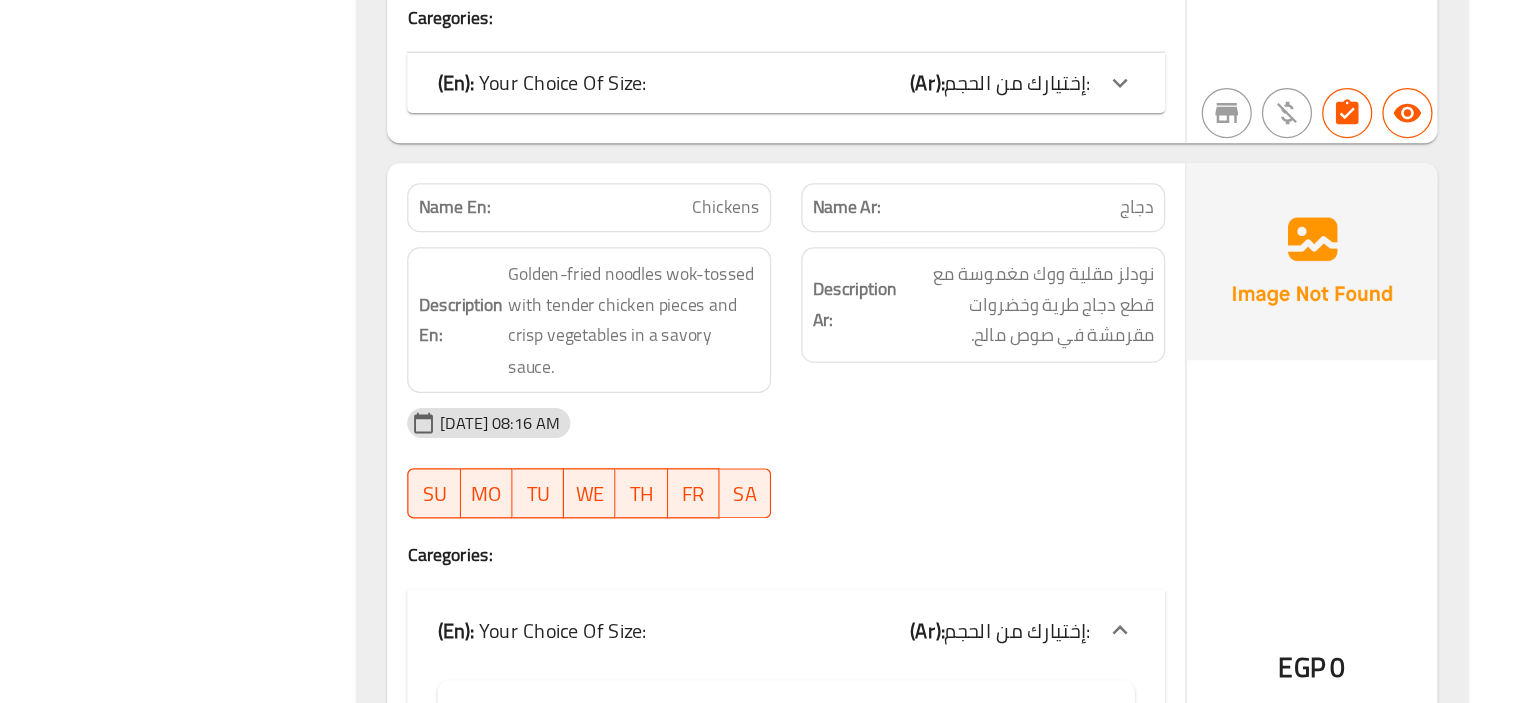 click on "SU MO TU WE TH FR SA" at bounding box center [781, -675] 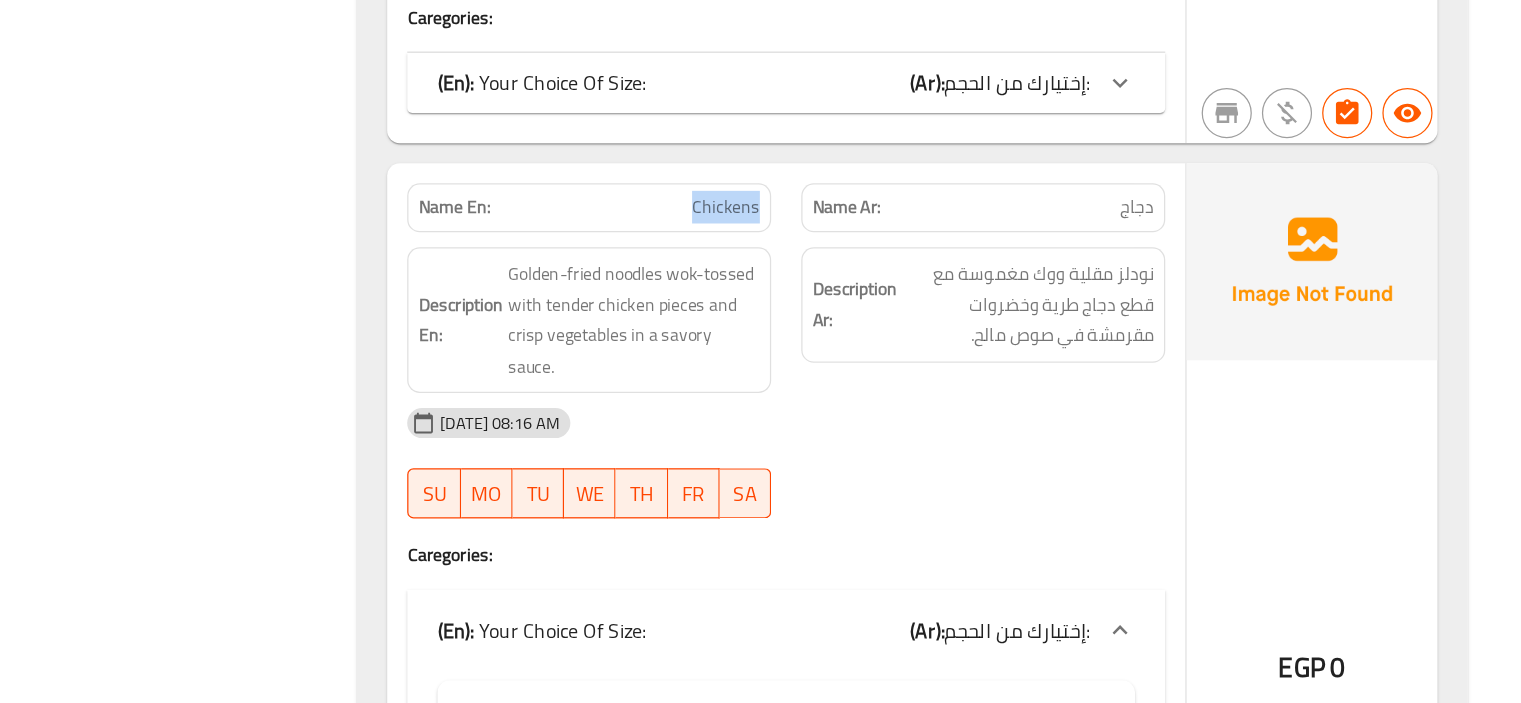 click on "Chickens" at bounding box center (872, -952) 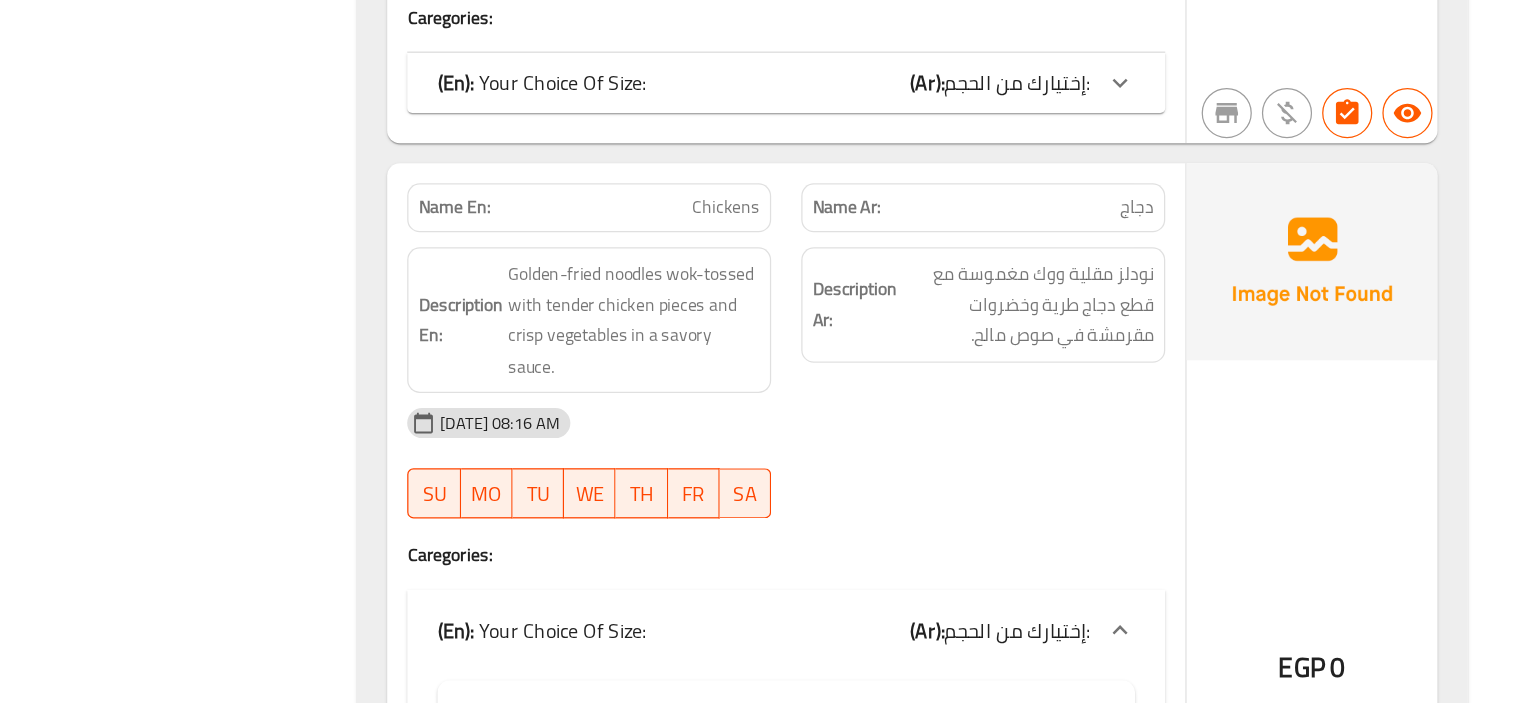 click on "Description Ar: نودلز مقلية ووك مغموسة مع قطع دجاج طرية وخضروات مقرمشة في صوص مالح." at bounding box center (1095, -838) 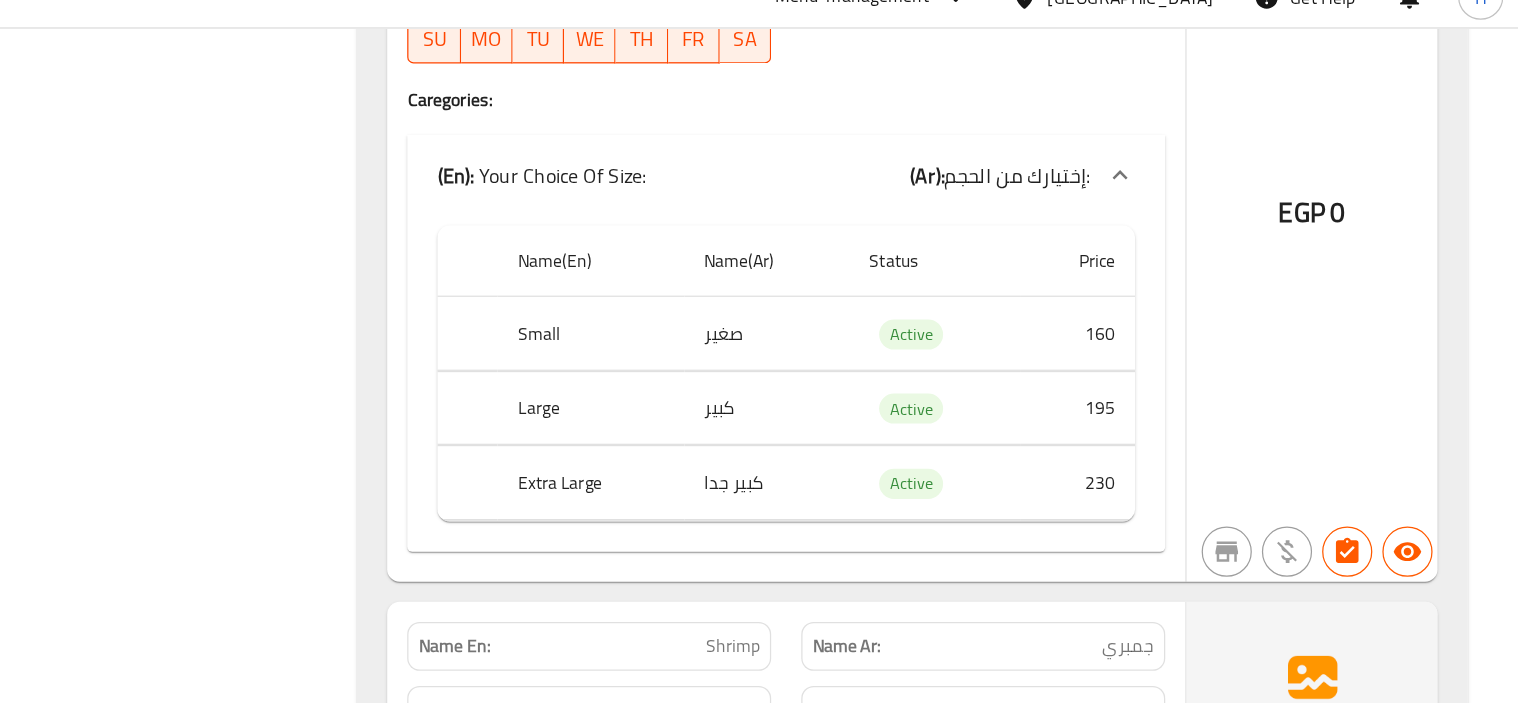 scroll, scrollTop: 2139, scrollLeft: 0, axis: vertical 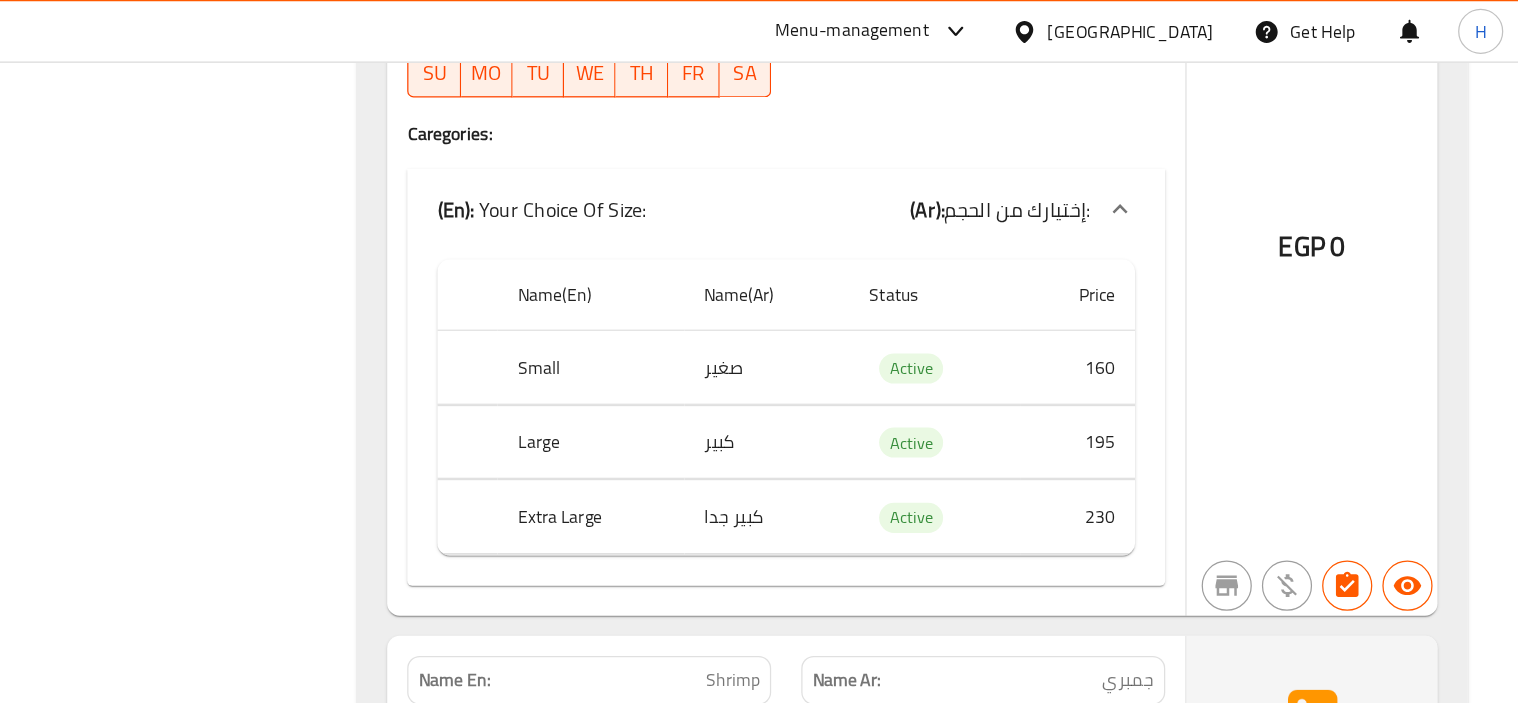 click on "EGP 0" at bounding box center (1357, -1287) 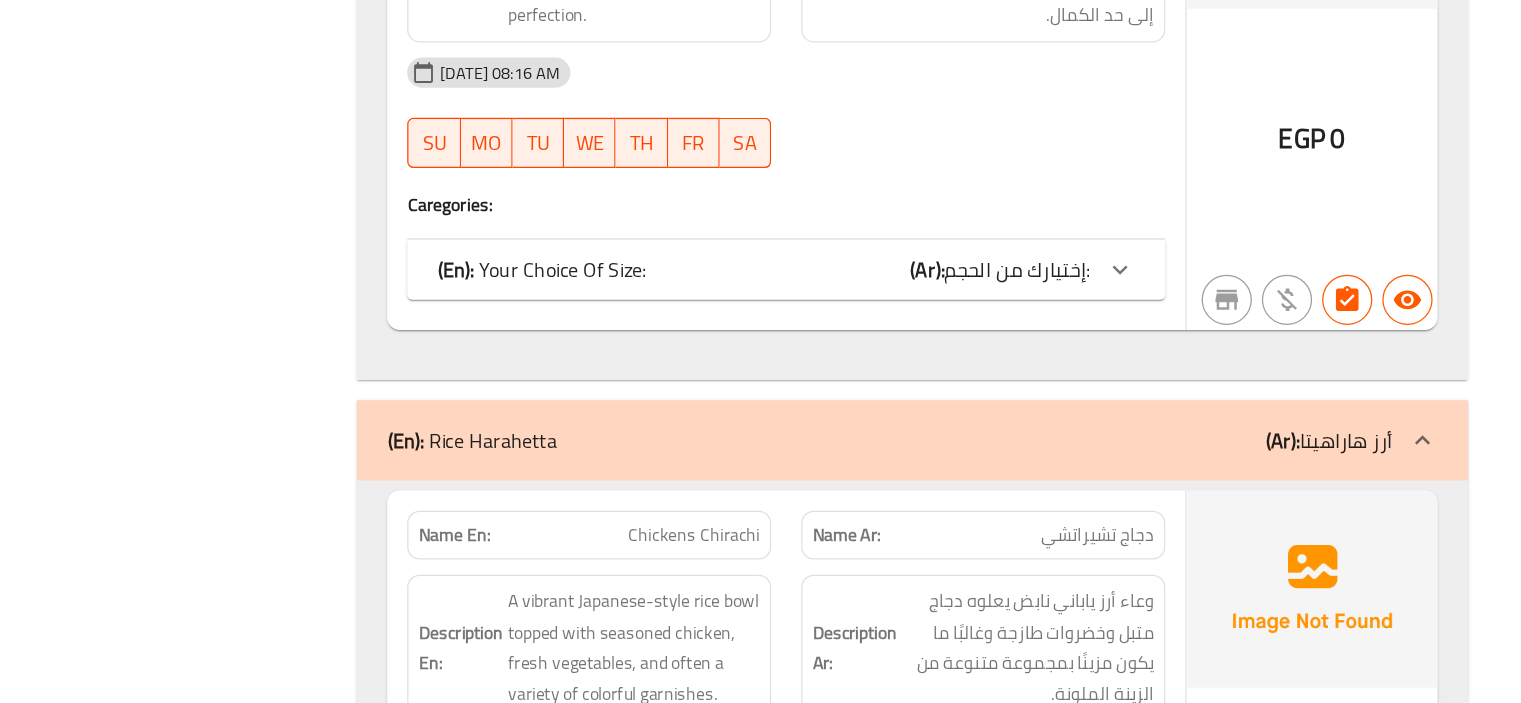 scroll, scrollTop: 2697, scrollLeft: 0, axis: vertical 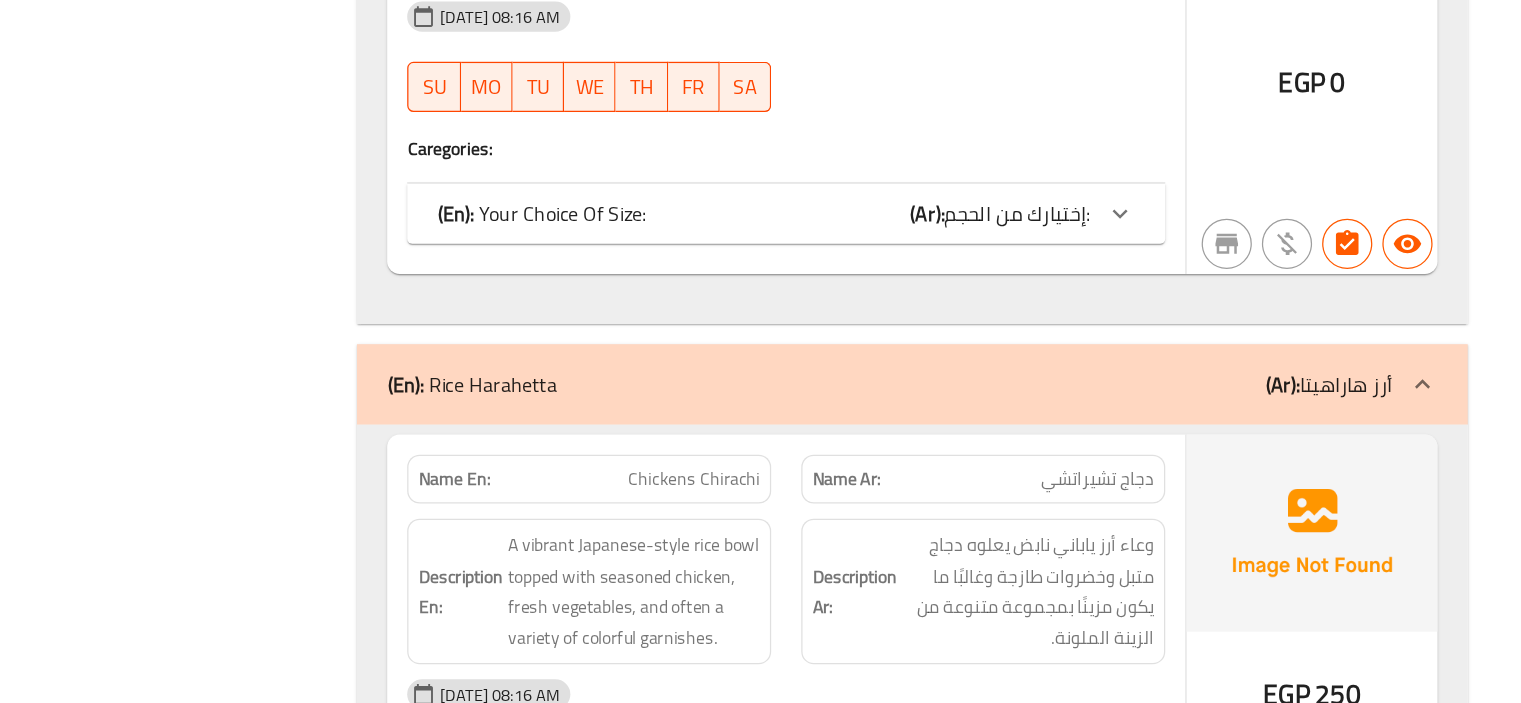 click on "(En):   Your Choice Of Size: (Ar): إختيارك من الحجم:" at bounding box center (938, -827) 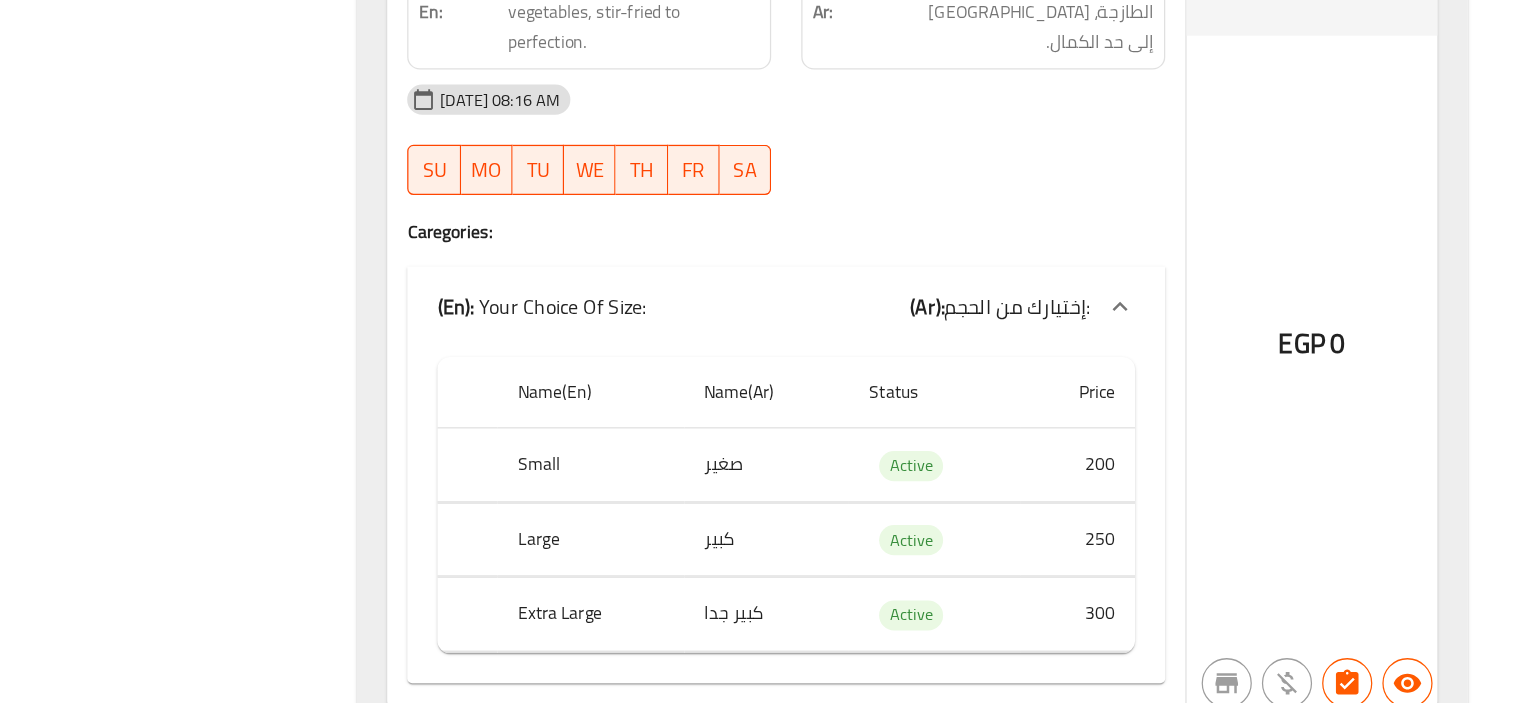 scroll, scrollTop: 2695, scrollLeft: 0, axis: vertical 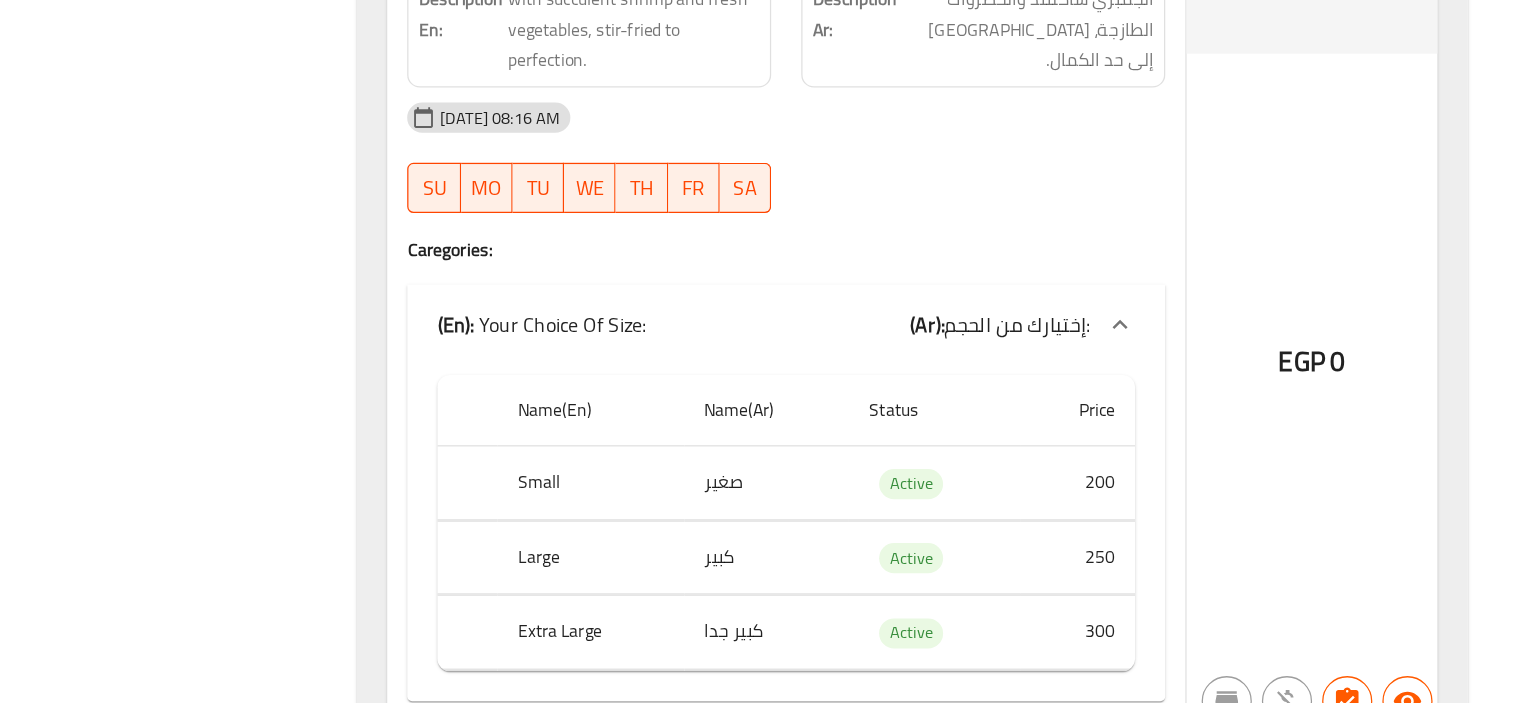 click on "12-07-2025 08:16 AM SU MO TU WE TH FR SA" at bounding box center (938, -1385) 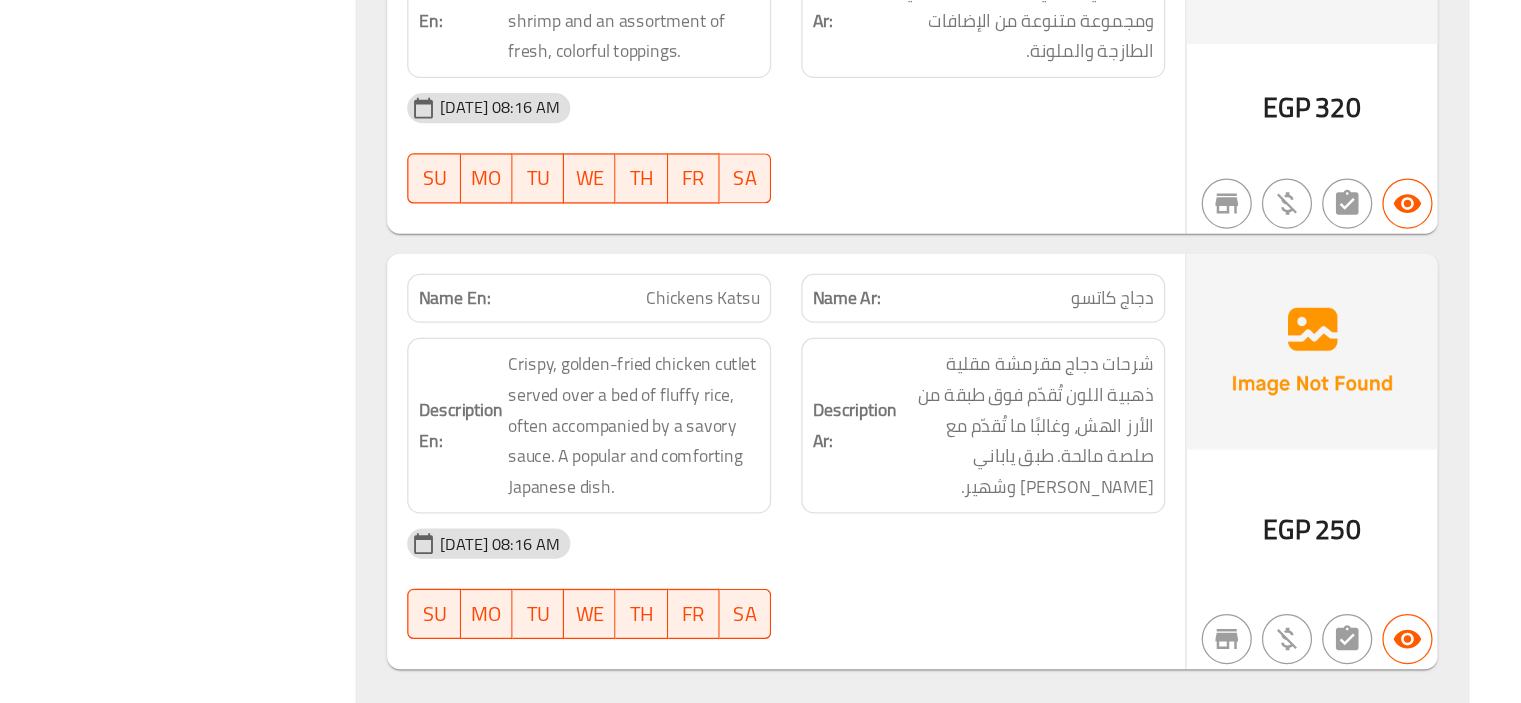scroll, scrollTop: 3799, scrollLeft: 0, axis: vertical 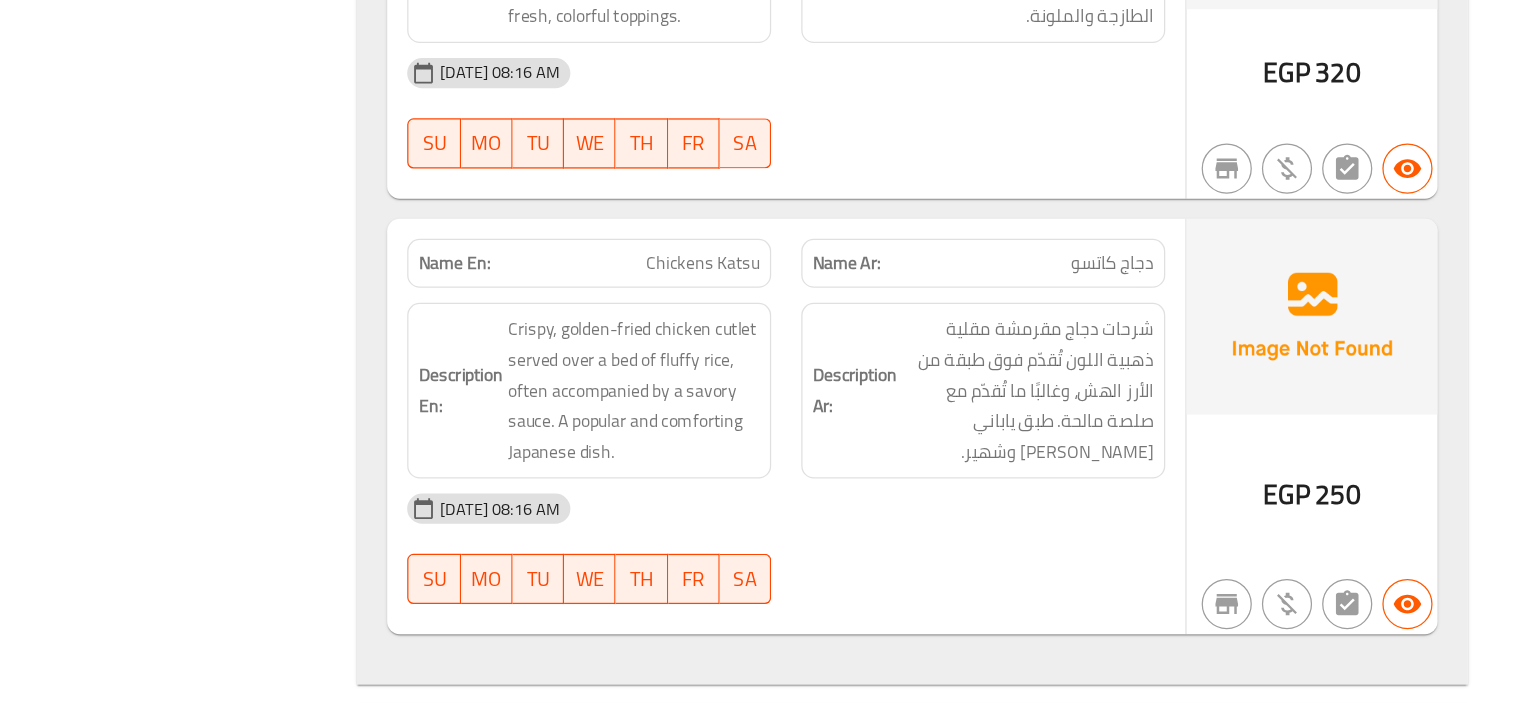 click on "Name En: Chickens Katsu" at bounding box center (781, -2718) 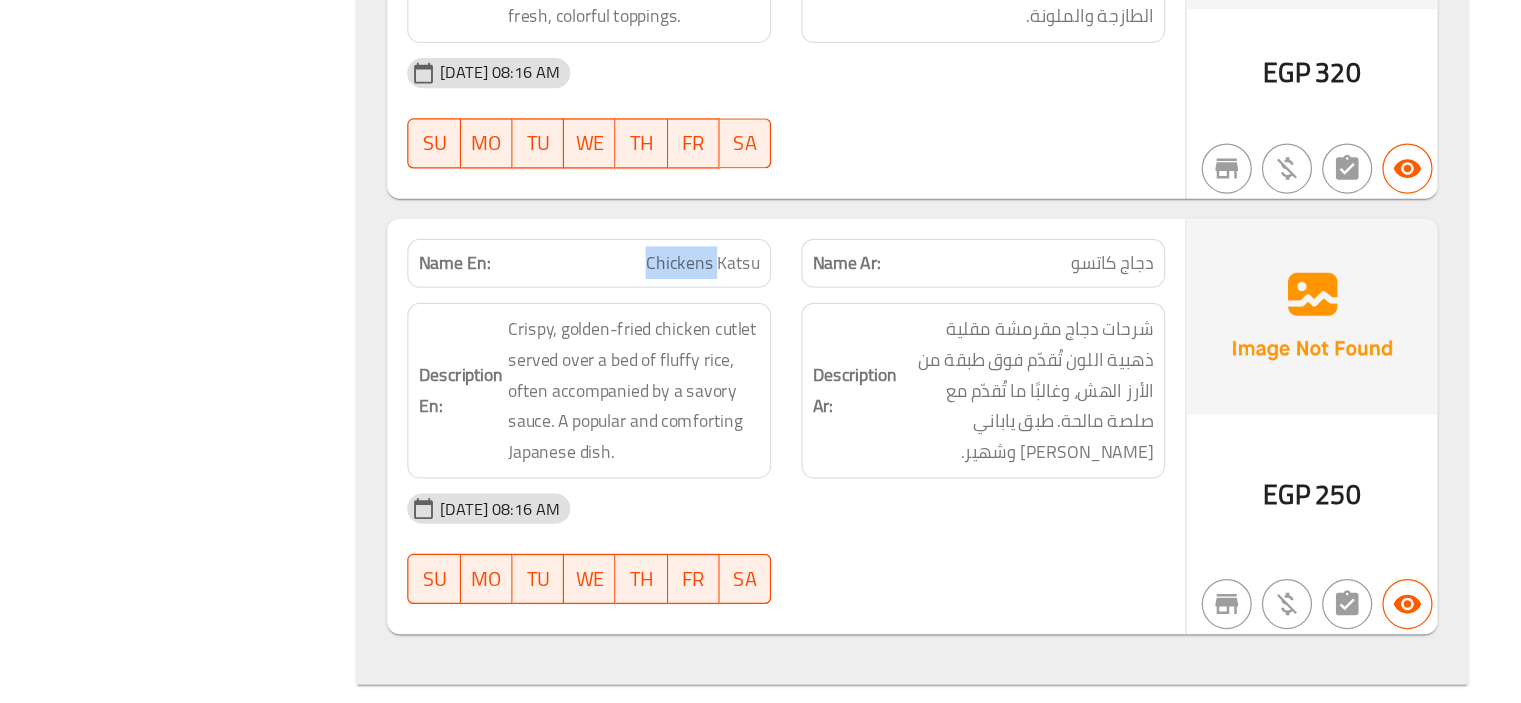 click on "Name En: Chickens Katsu" at bounding box center [781, -2718] 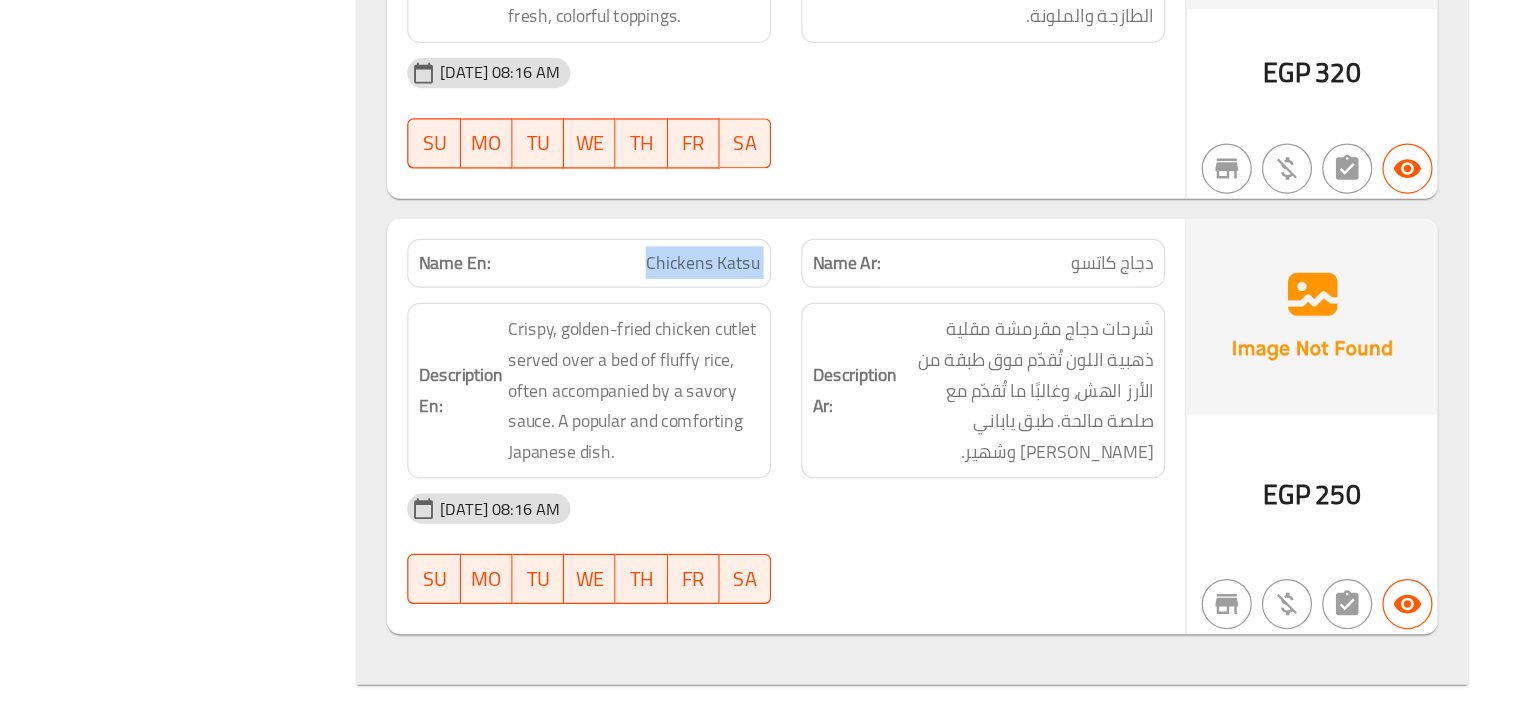 click on "Name En: Chickens Katsu" at bounding box center (781, -2718) 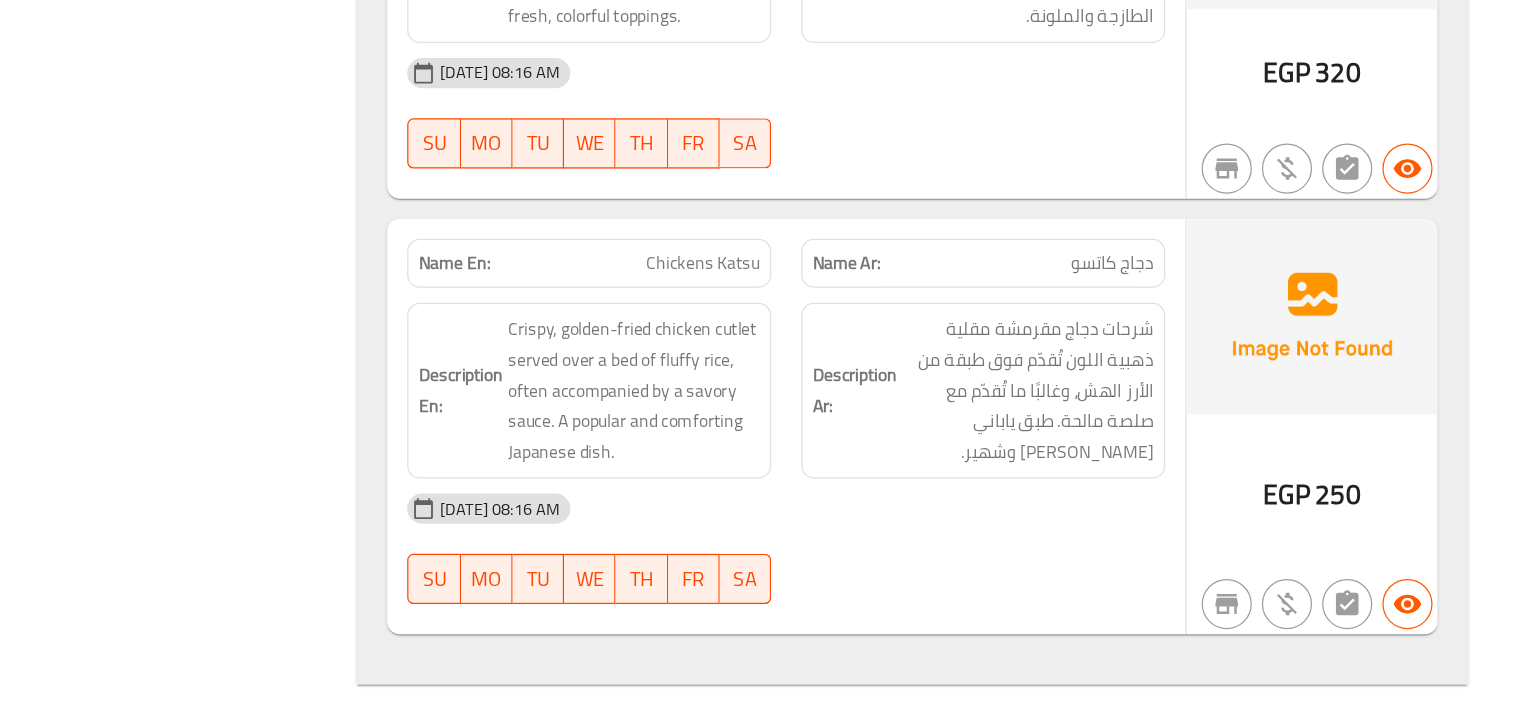 click on "Description En: Crispy, golden-fried chicken cutlet served over a bed of fluffy rice, often accompanied by a savory sauce. A popular and comforting Japanese dish." at bounding box center [781, -2616] 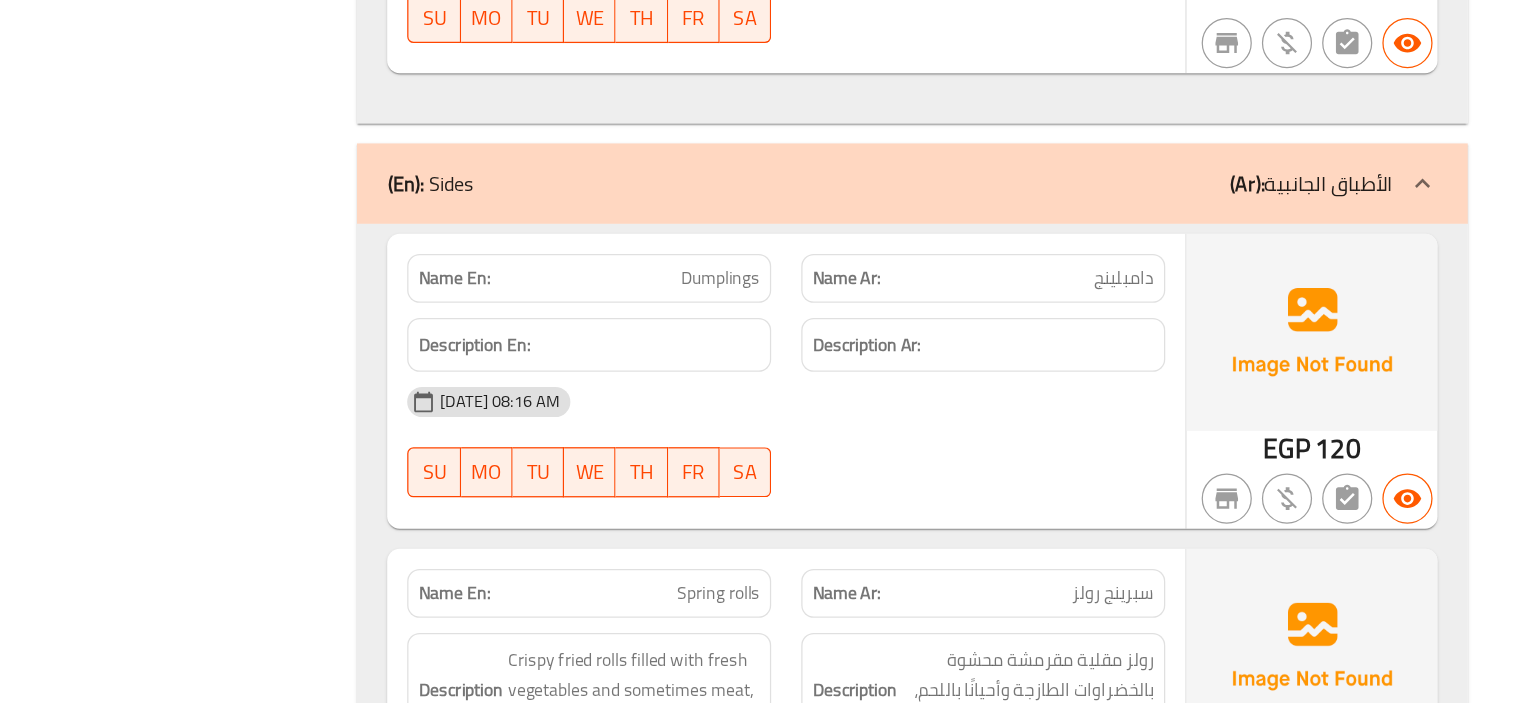 scroll, scrollTop: 4277, scrollLeft: 0, axis: vertical 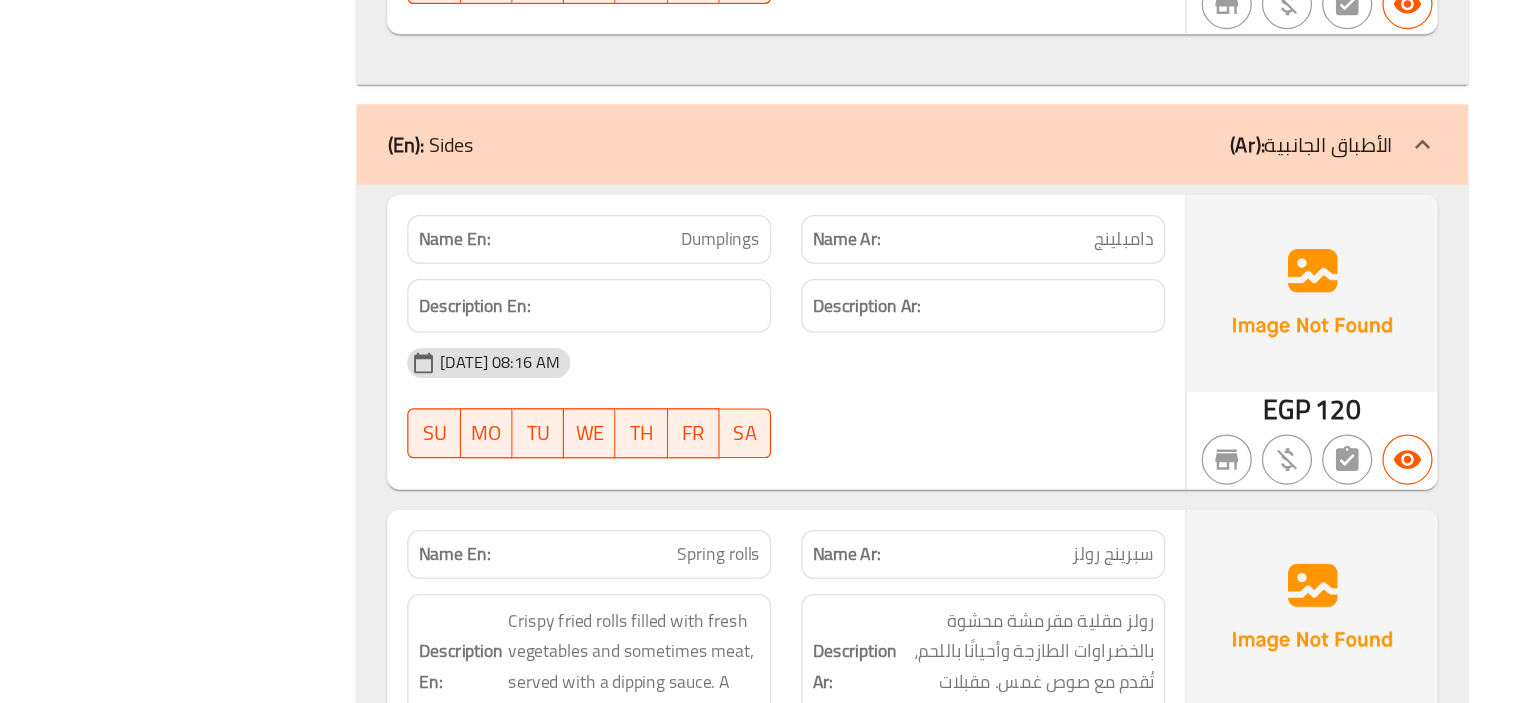 click on "Dumplings" at bounding box center [867, -3915] 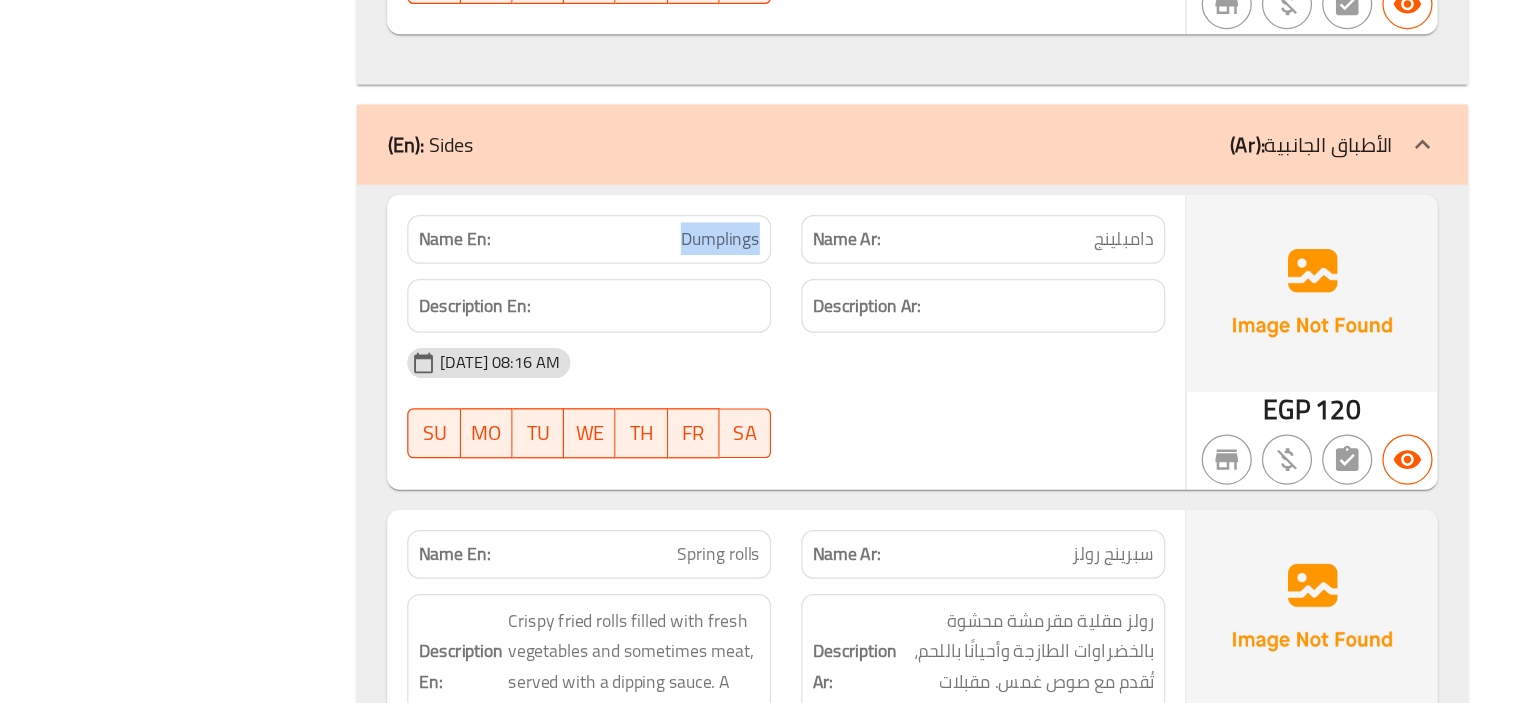 click on "Dumplings" at bounding box center (867, -3915) 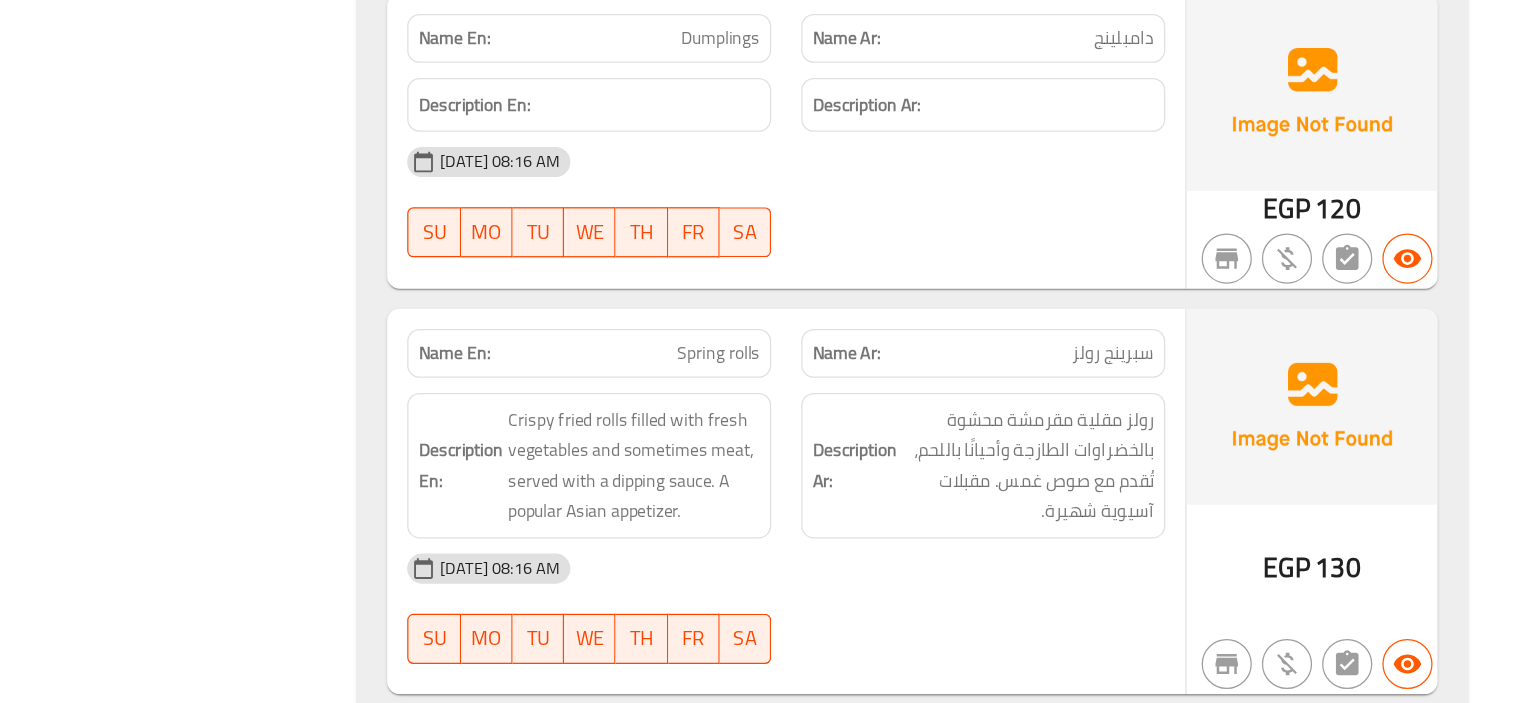 click on "Description Ar: رولز مقلية مقرمشة محشوة بالخضراوات الطازجة وأحيانًا باللحم، تُقدم مع صوص غمس. مقبلات آسيوية شهيرة." at bounding box center (1095, -3614) 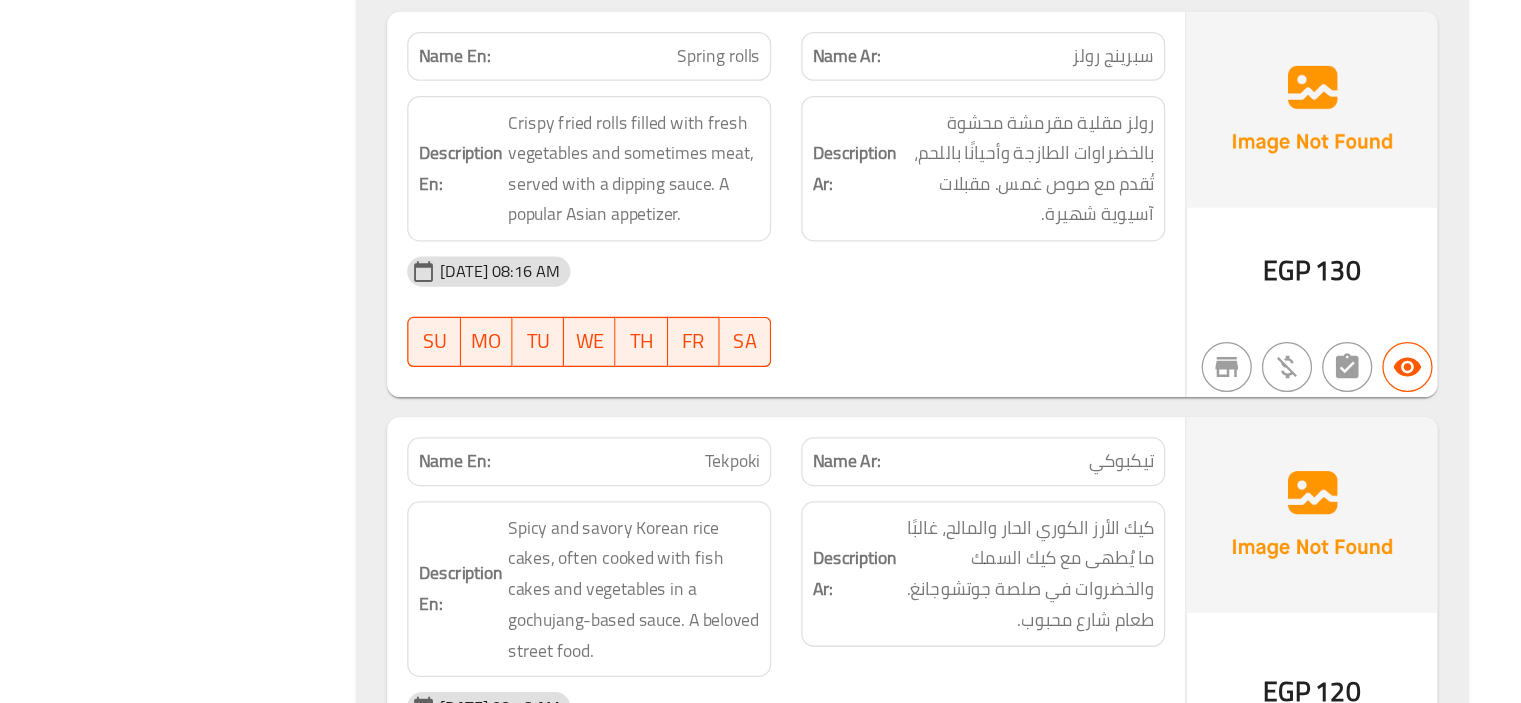 scroll, scrollTop: 4754, scrollLeft: 0, axis: vertical 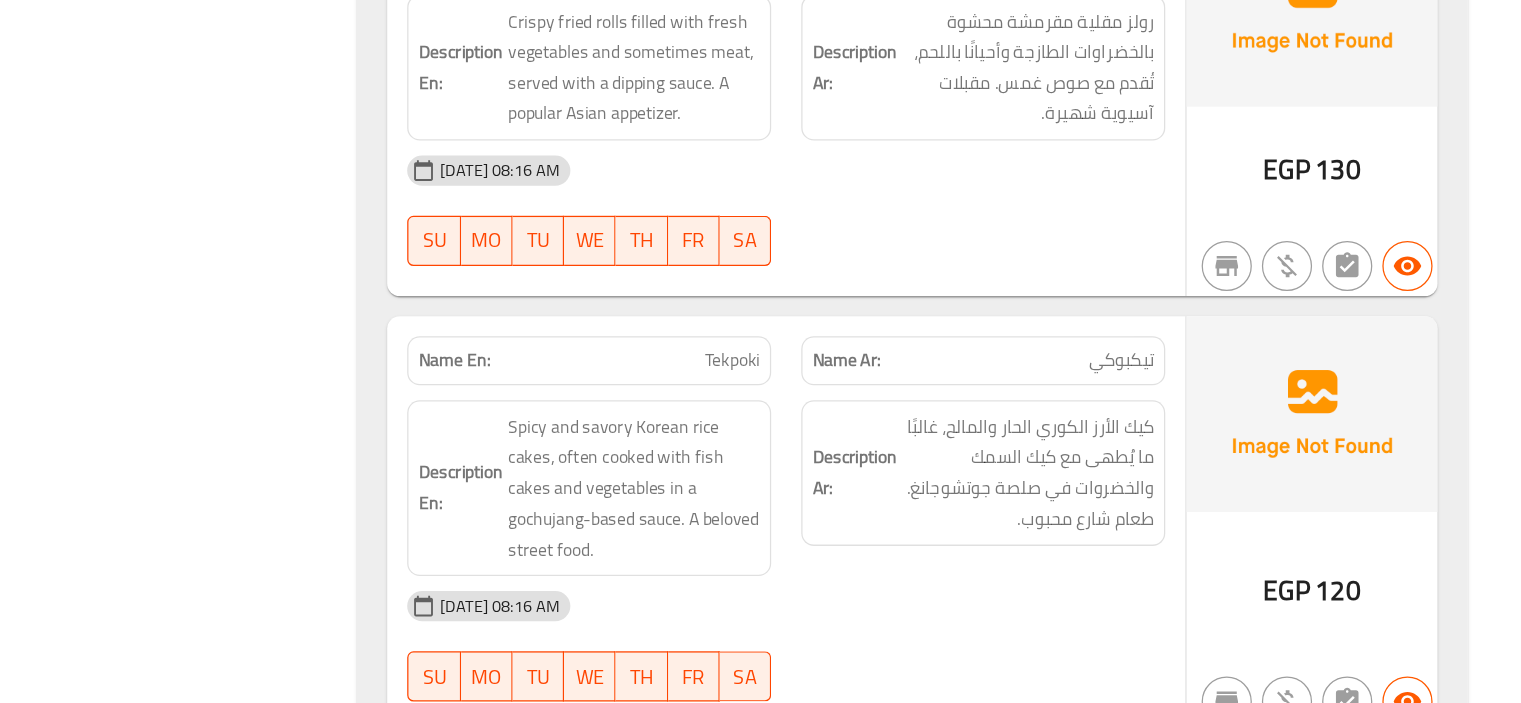 click on "Tekpoki" at bounding box center [880, -3673] 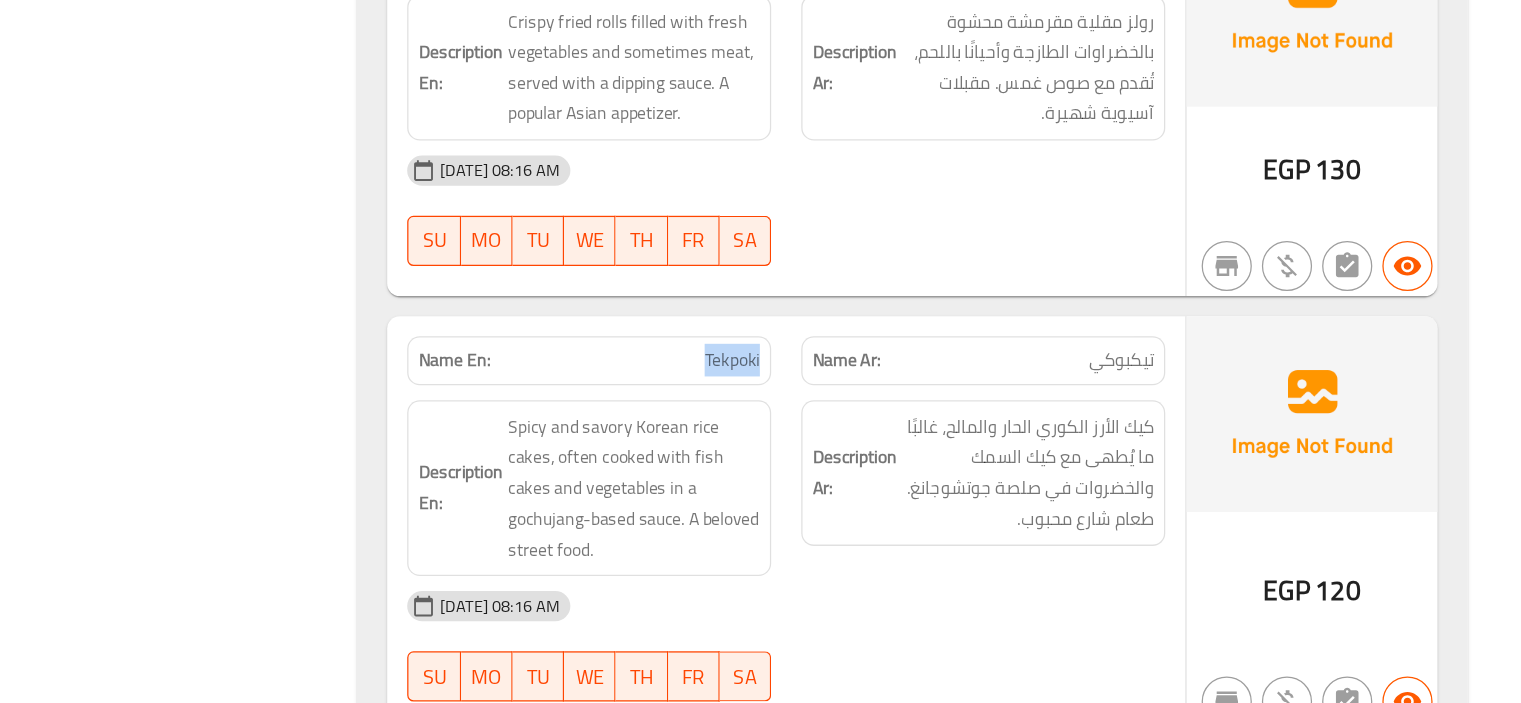 click on "Tekpoki" at bounding box center [880, -3673] 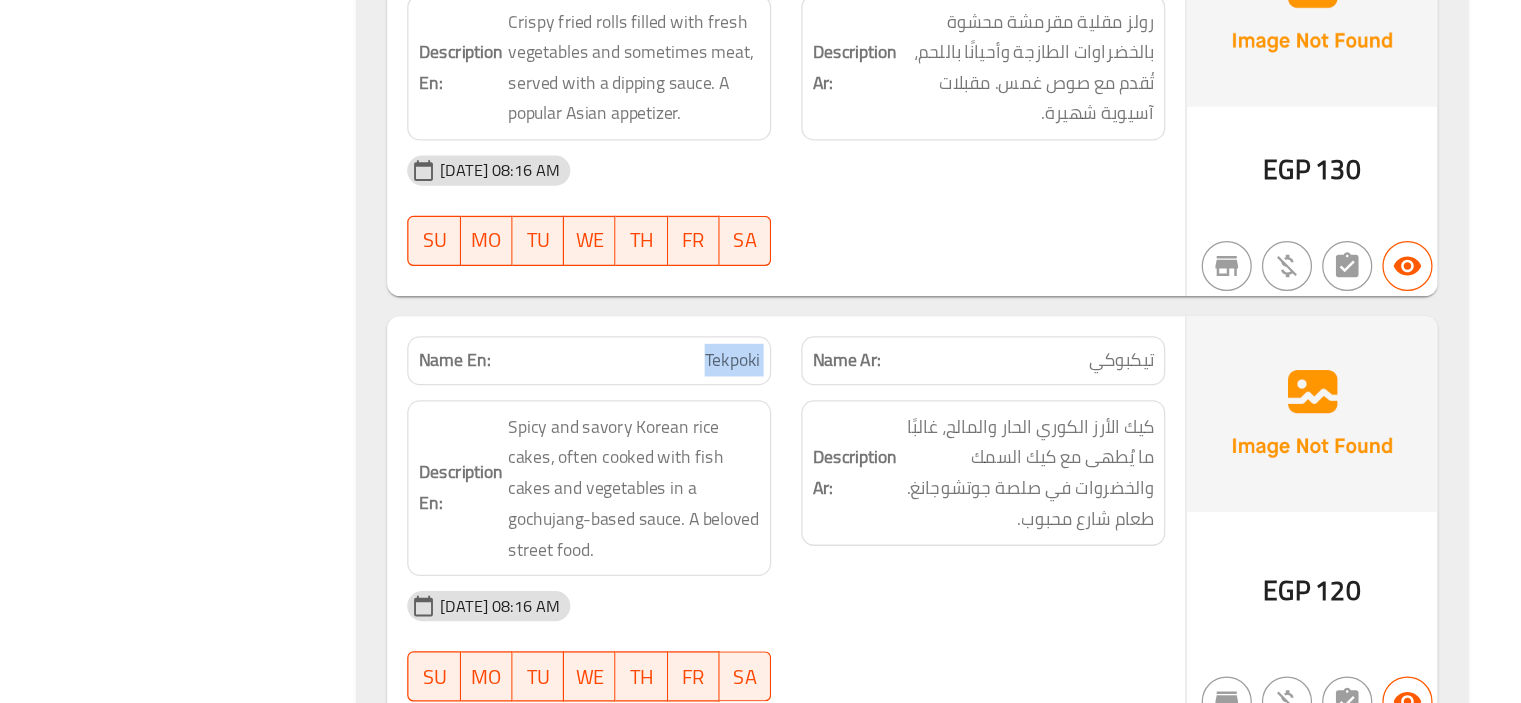 click on "Tekpoki" at bounding box center (880, -3673) 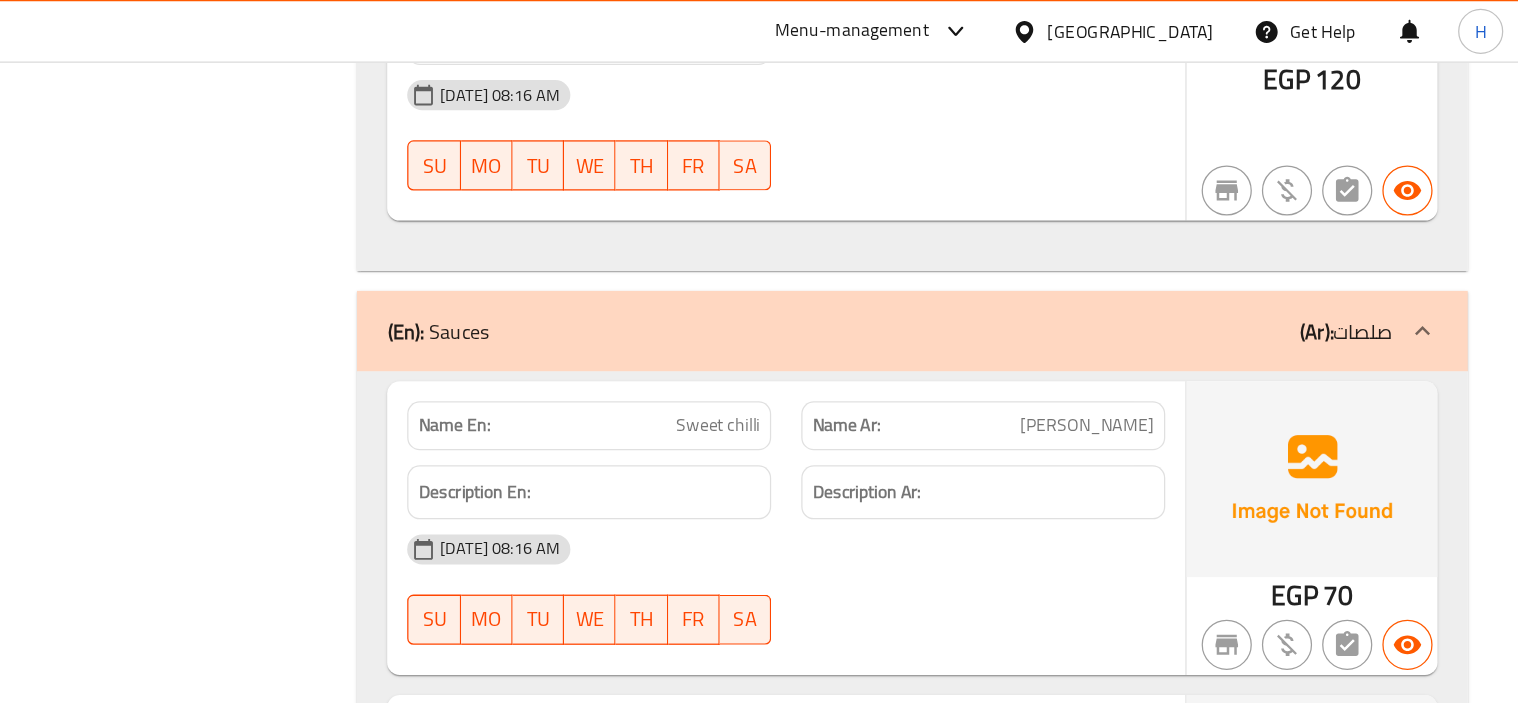 scroll, scrollTop: 5303, scrollLeft: 0, axis: vertical 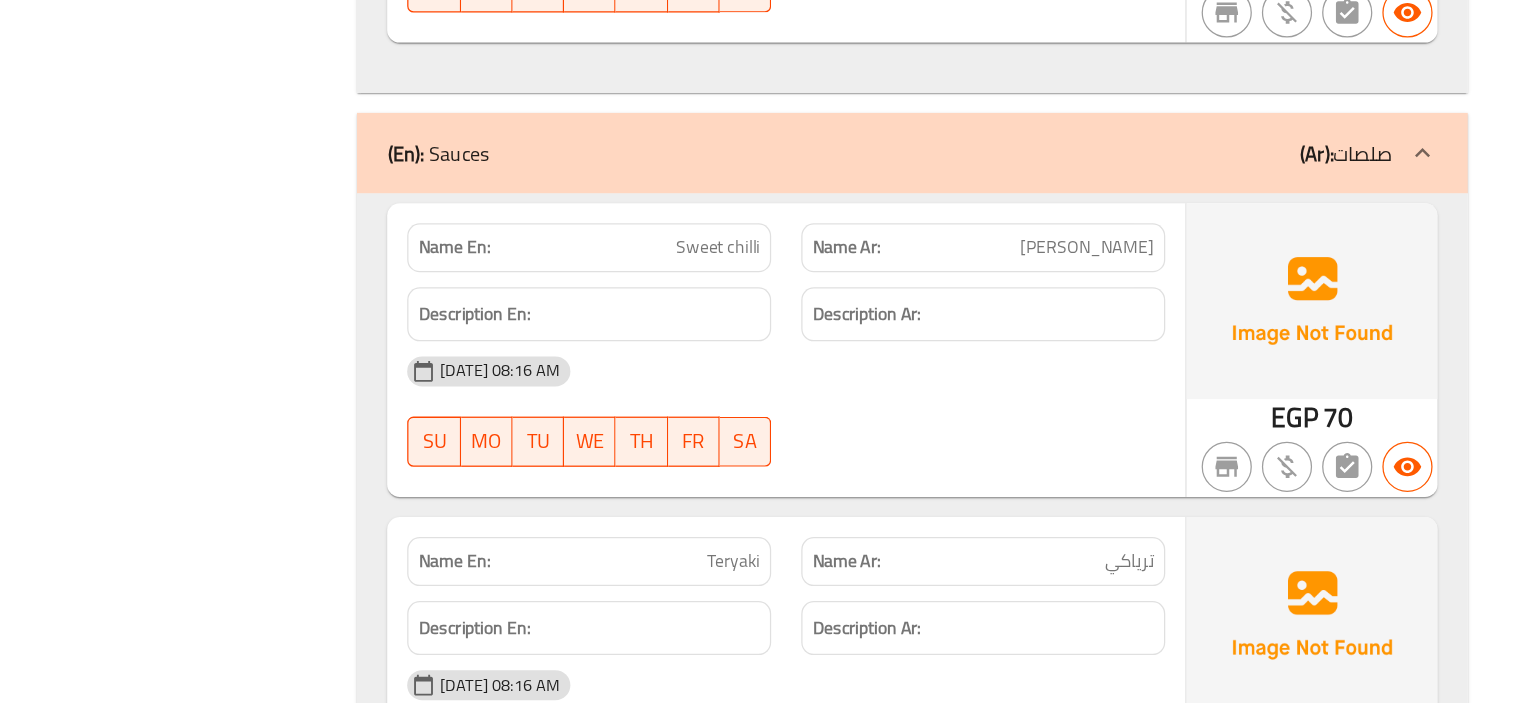 click on "Sweet chilli" at bounding box center (867, -4941) 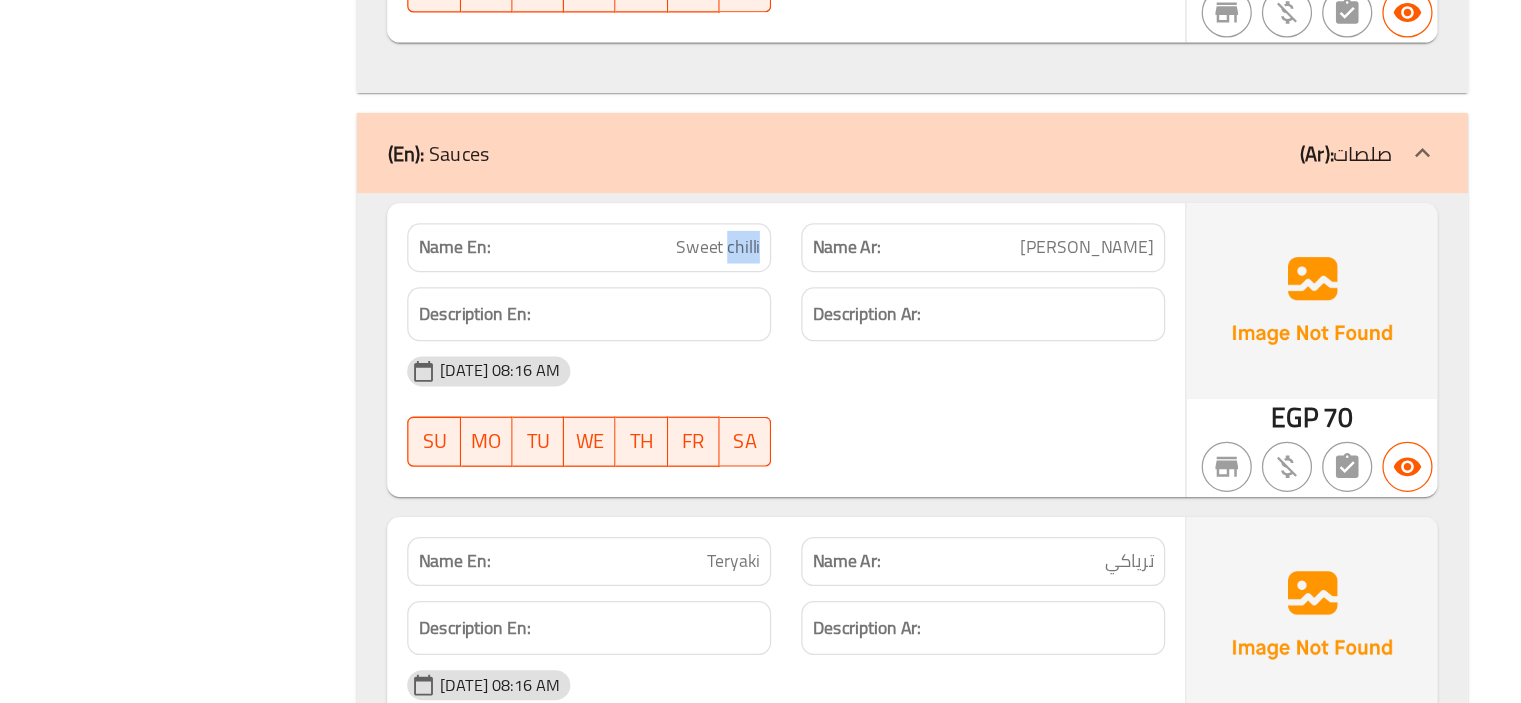 click on "Sweet chilli" at bounding box center [867, -4941] 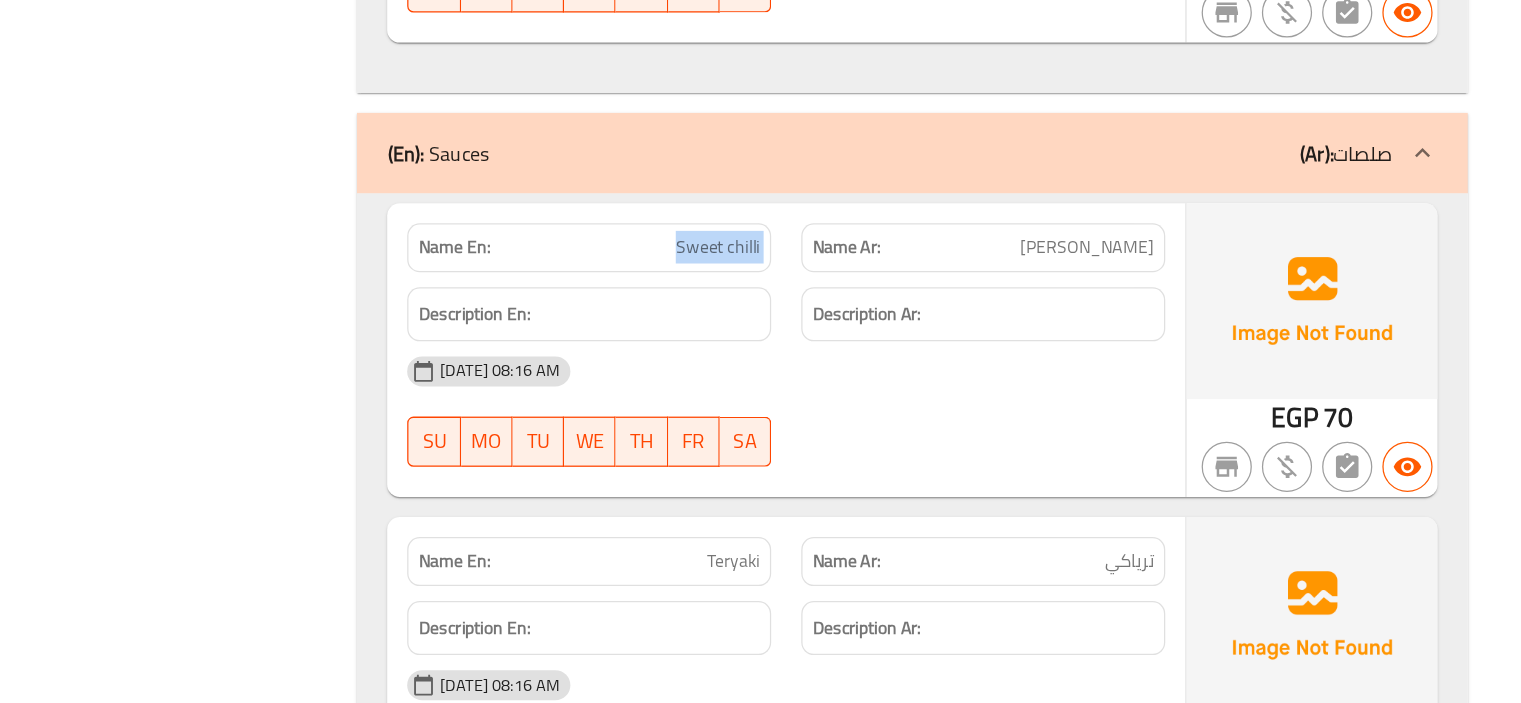 click on "Sweet chilli" at bounding box center [867, -4941] 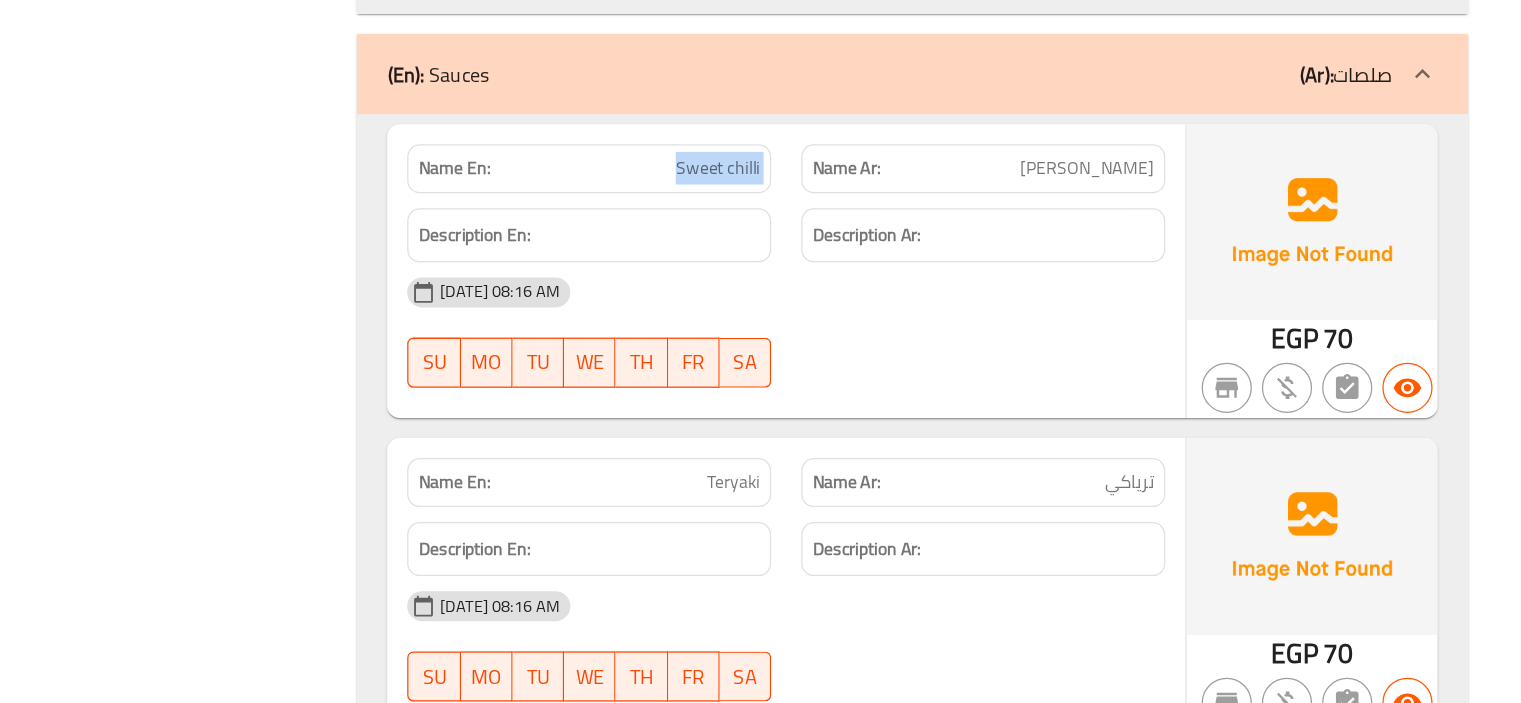 scroll, scrollTop: 5382, scrollLeft: 0, axis: vertical 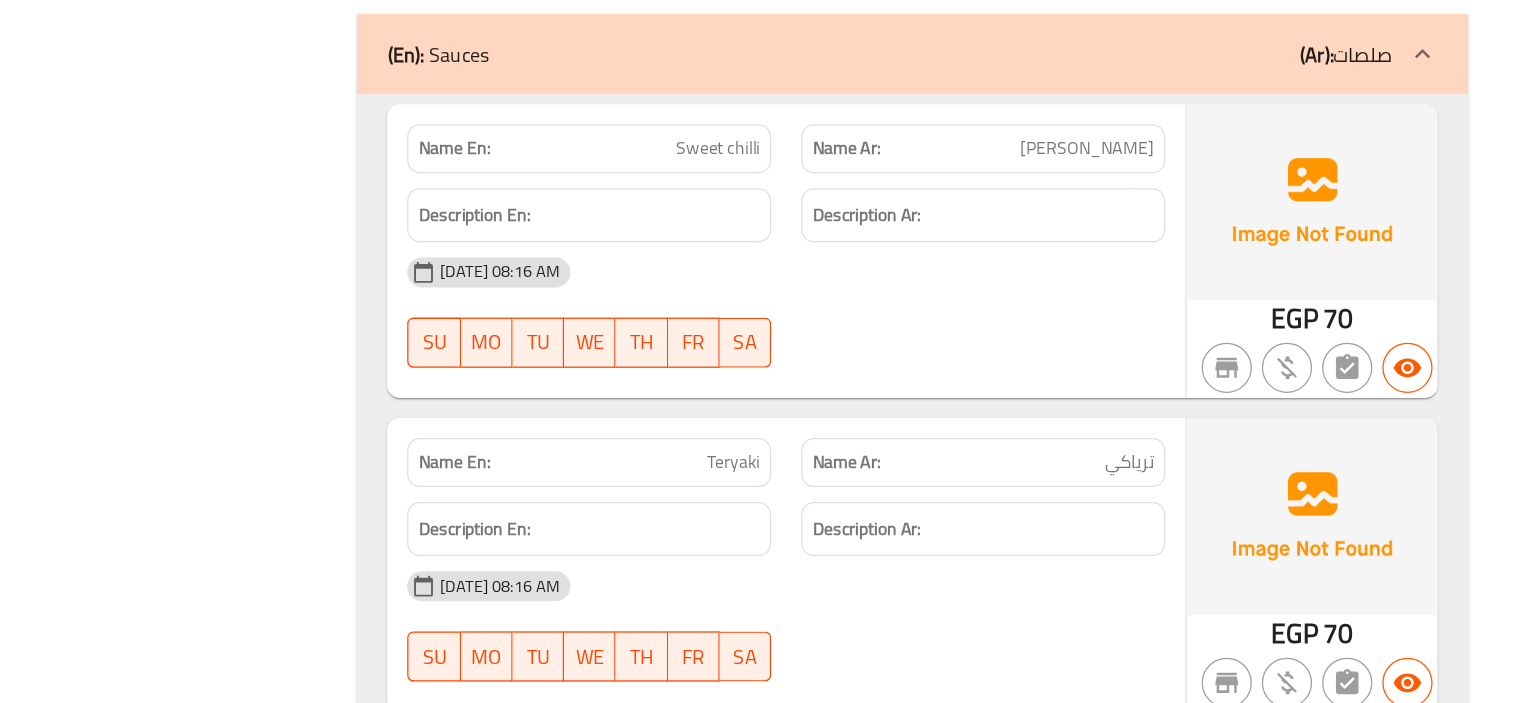 click on "Teryaki" at bounding box center [872, -4673] 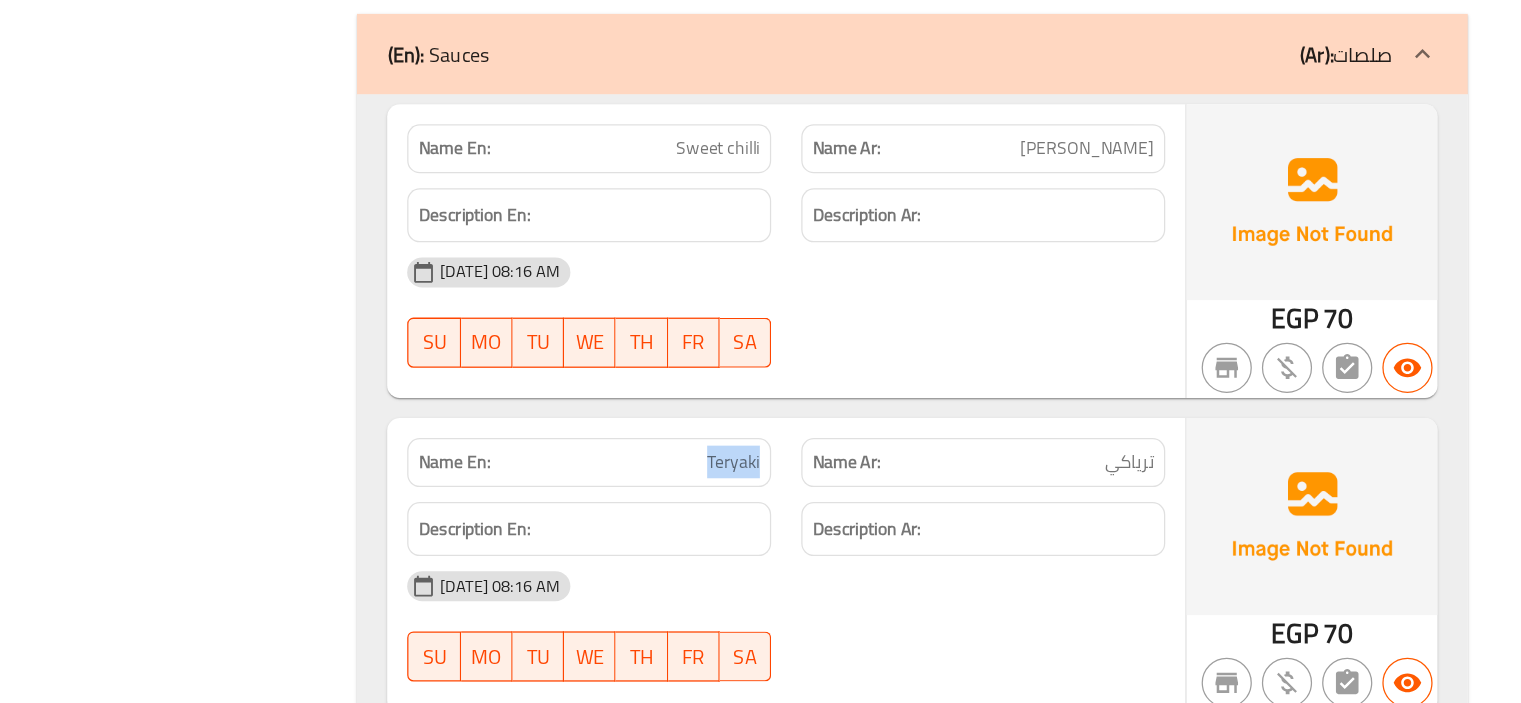 click on "Teryaki" at bounding box center [872, -4673] 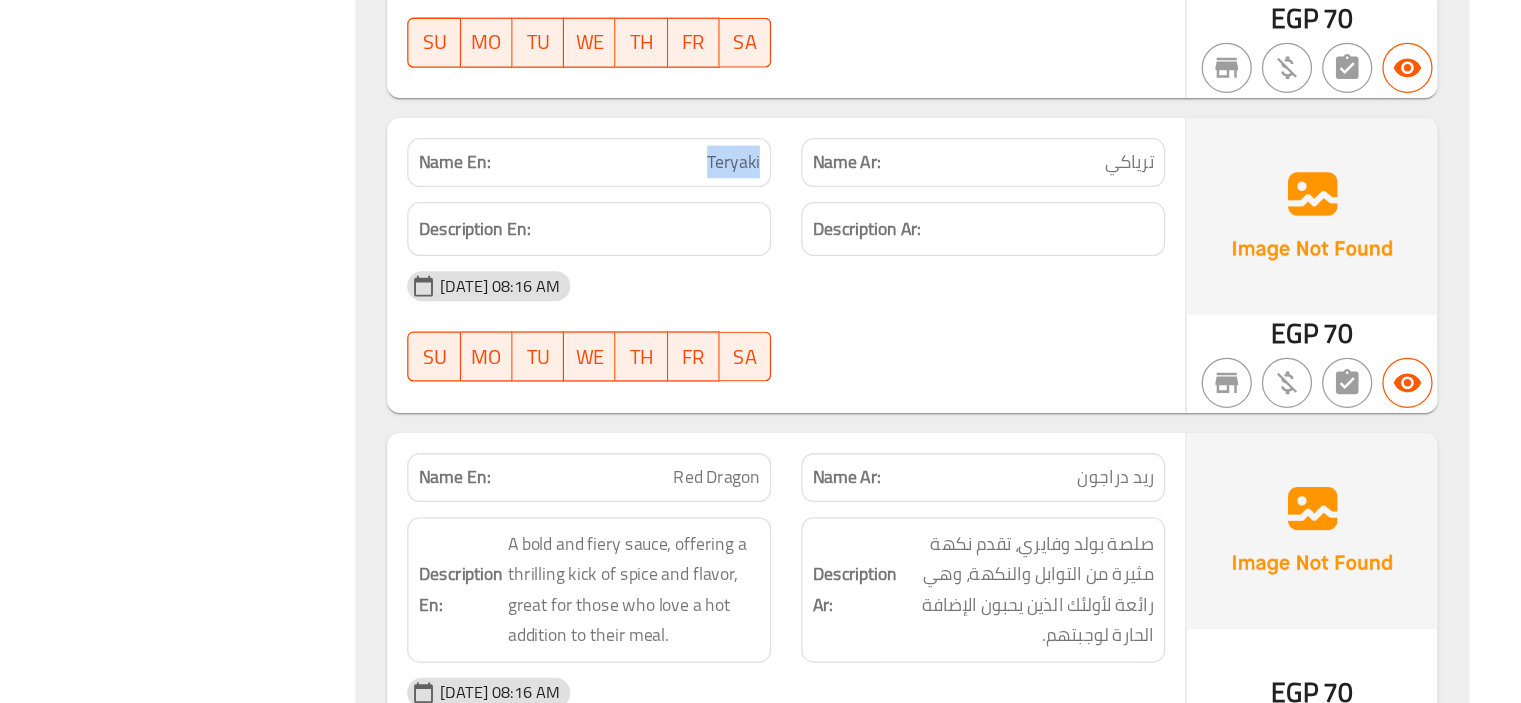 scroll, scrollTop: 5701, scrollLeft: 0, axis: vertical 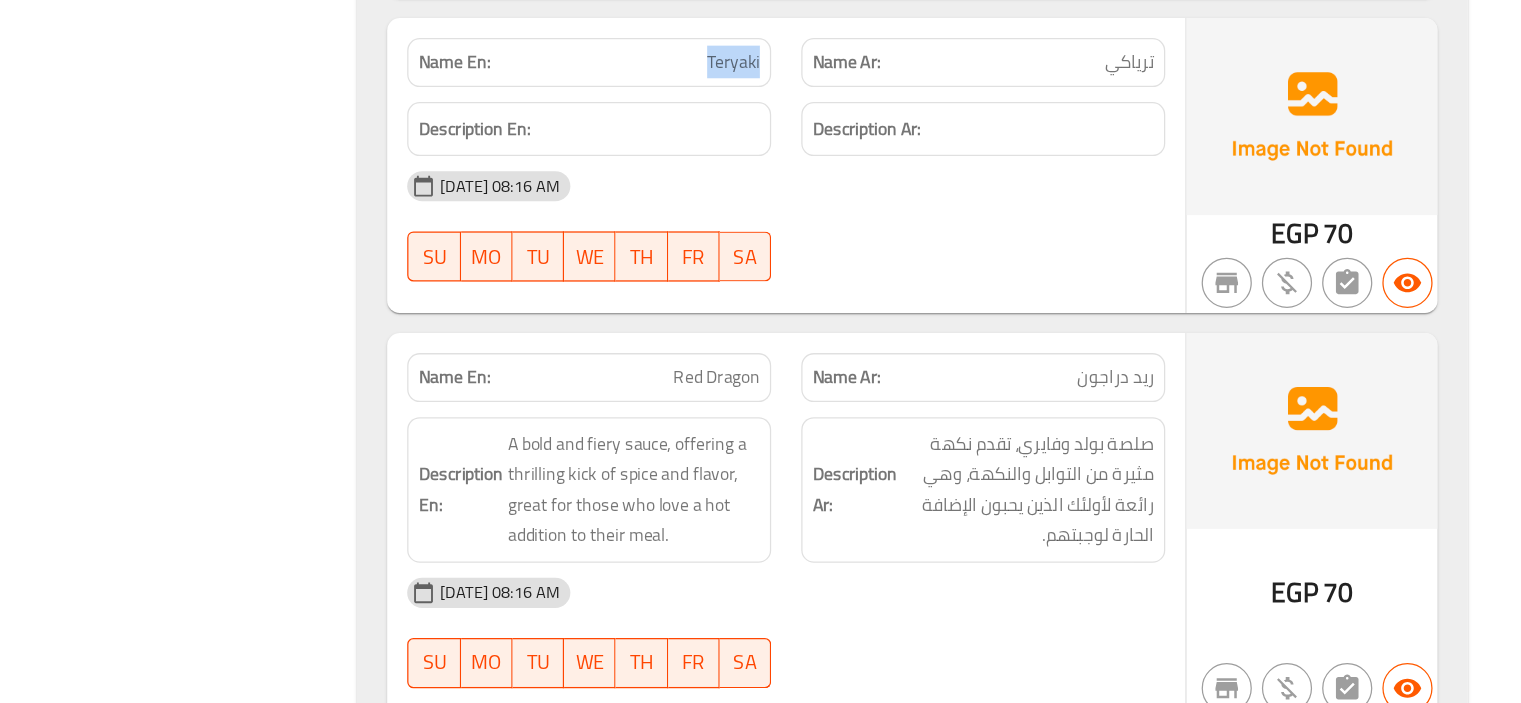 click on "Description En: A bold and fiery sauce, offering a thrilling kick of spice and flavor, great for those who love a hot addition to their meal." at bounding box center (781, -4518) 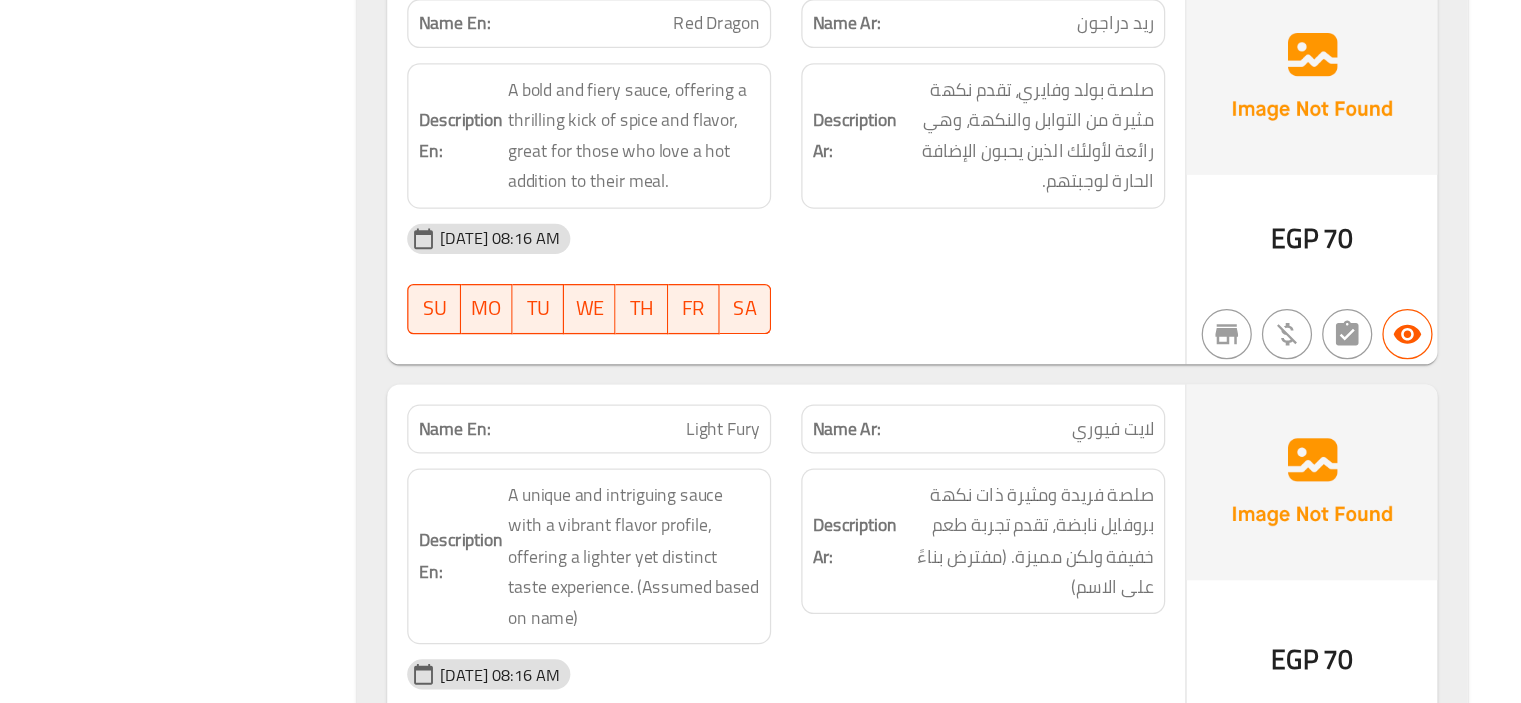 scroll, scrollTop: 6020, scrollLeft: 0, axis: vertical 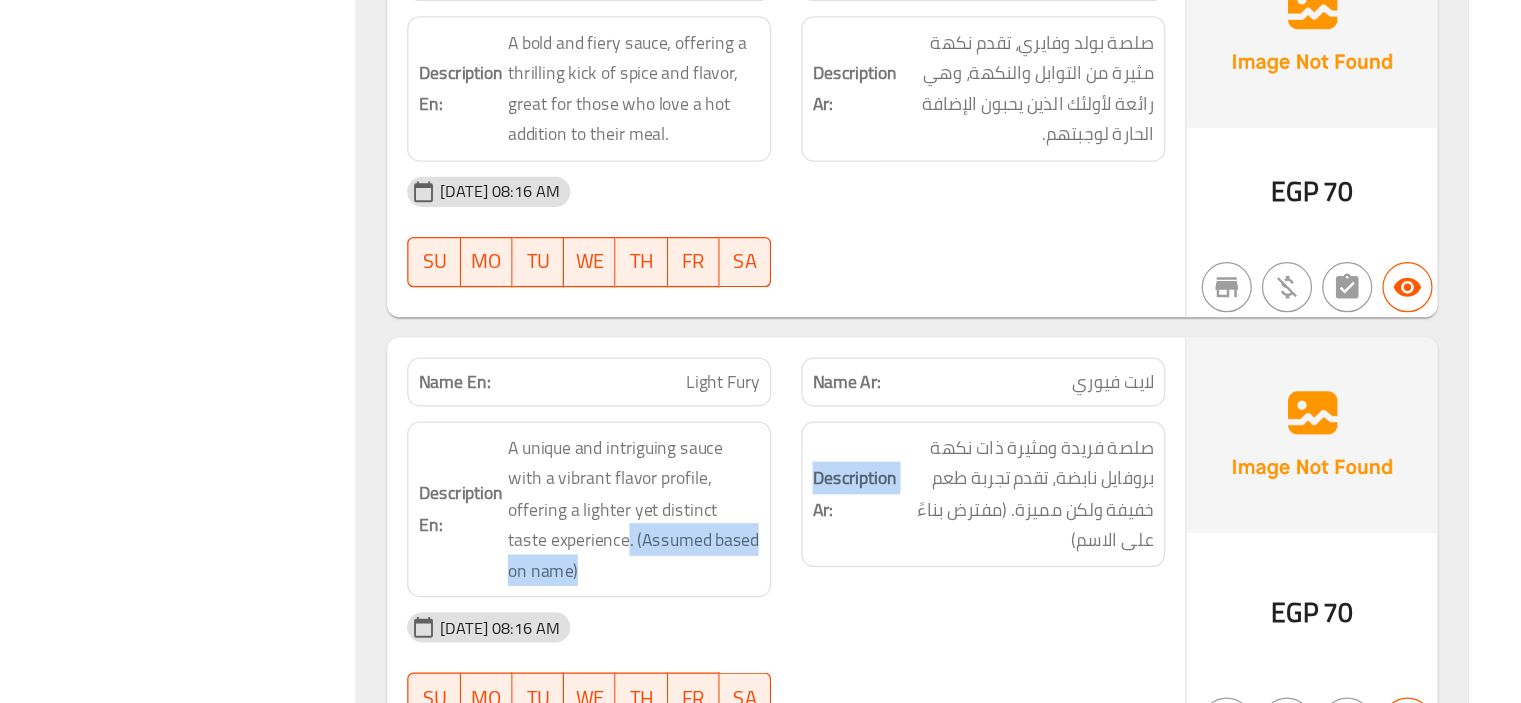 drag, startPoint x: 779, startPoint y: 492, endPoint x: 923, endPoint y: 533, distance: 149.72308 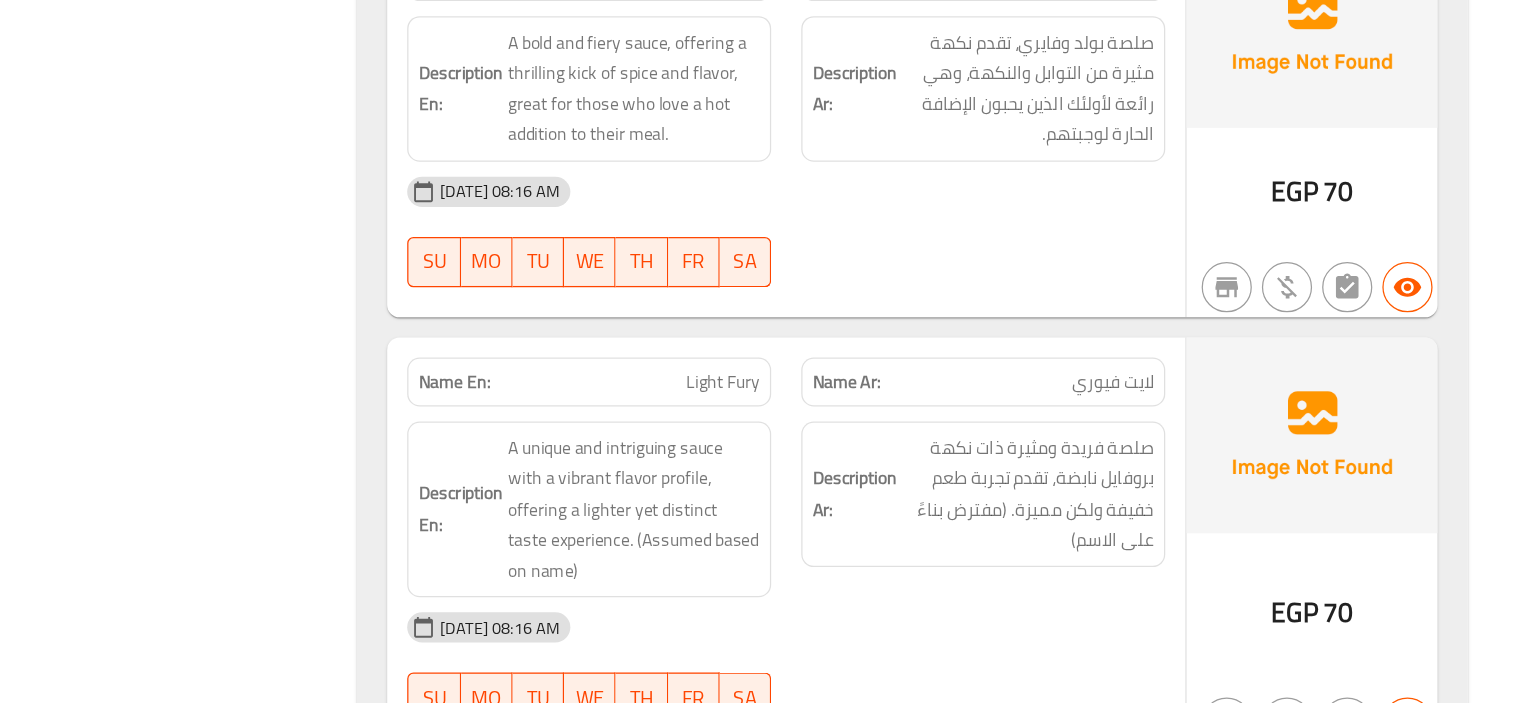 drag, startPoint x: 952, startPoint y: 532, endPoint x: 928, endPoint y: 527, distance: 24.5153 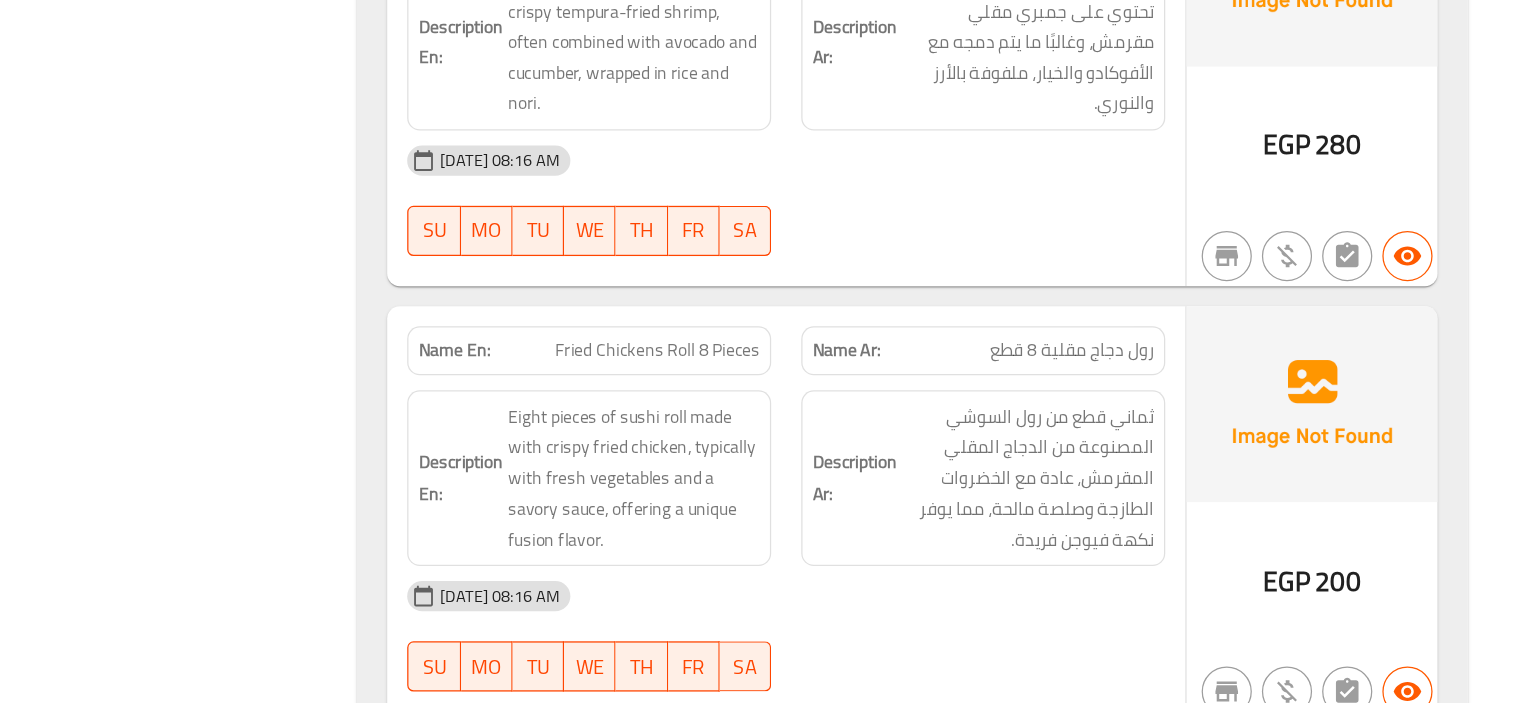 scroll, scrollTop: 6932, scrollLeft: 0, axis: vertical 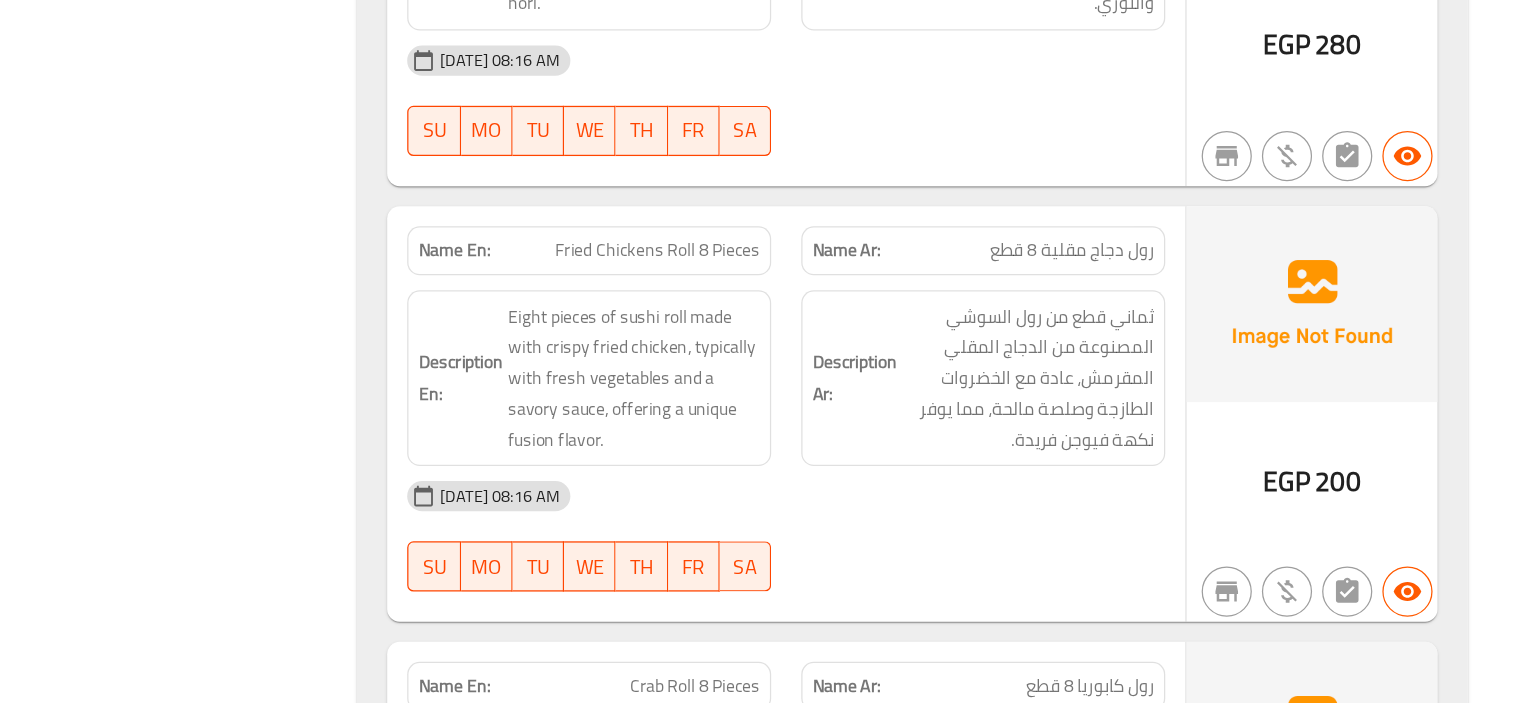 drag, startPoint x: 928, startPoint y: 379, endPoint x: 882, endPoint y: 422, distance: 62.968246 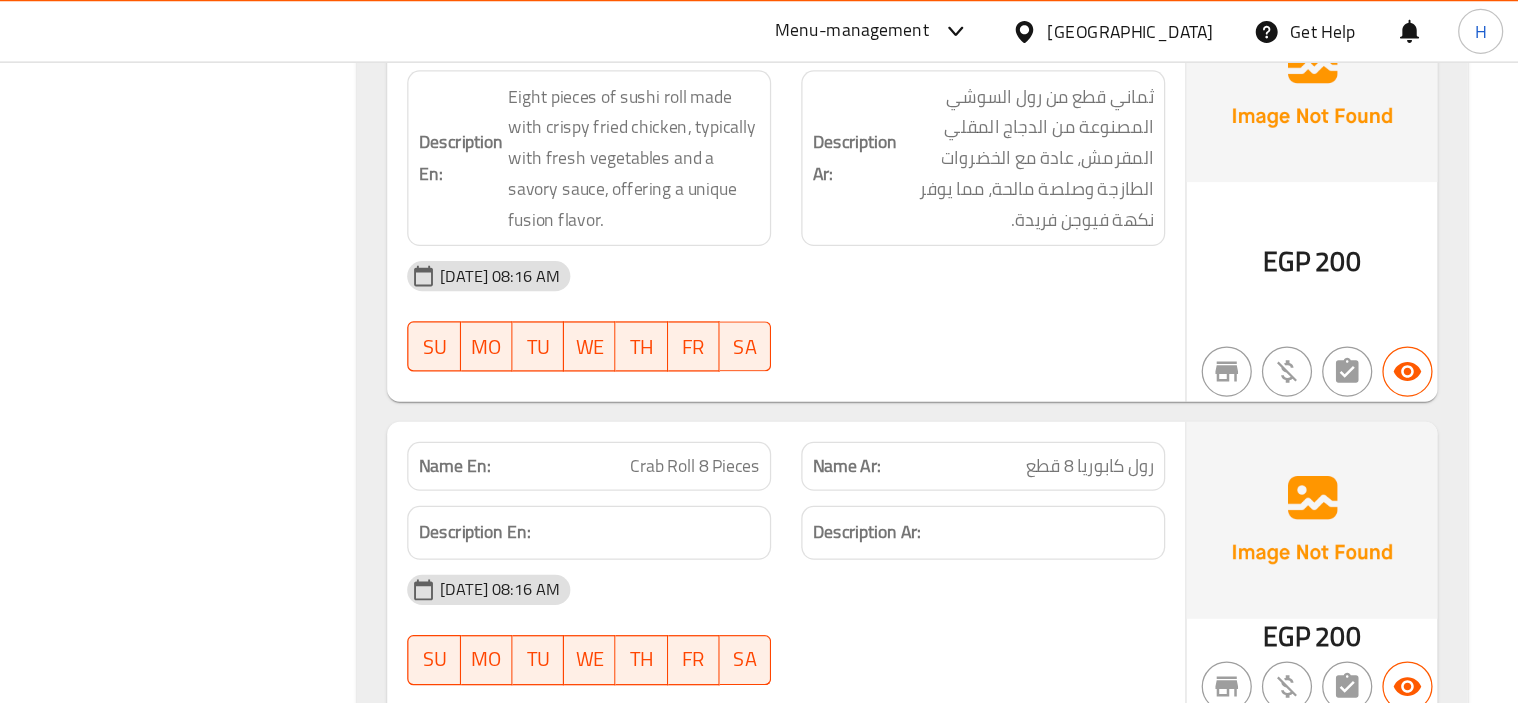 scroll, scrollTop: 7249, scrollLeft: 0, axis: vertical 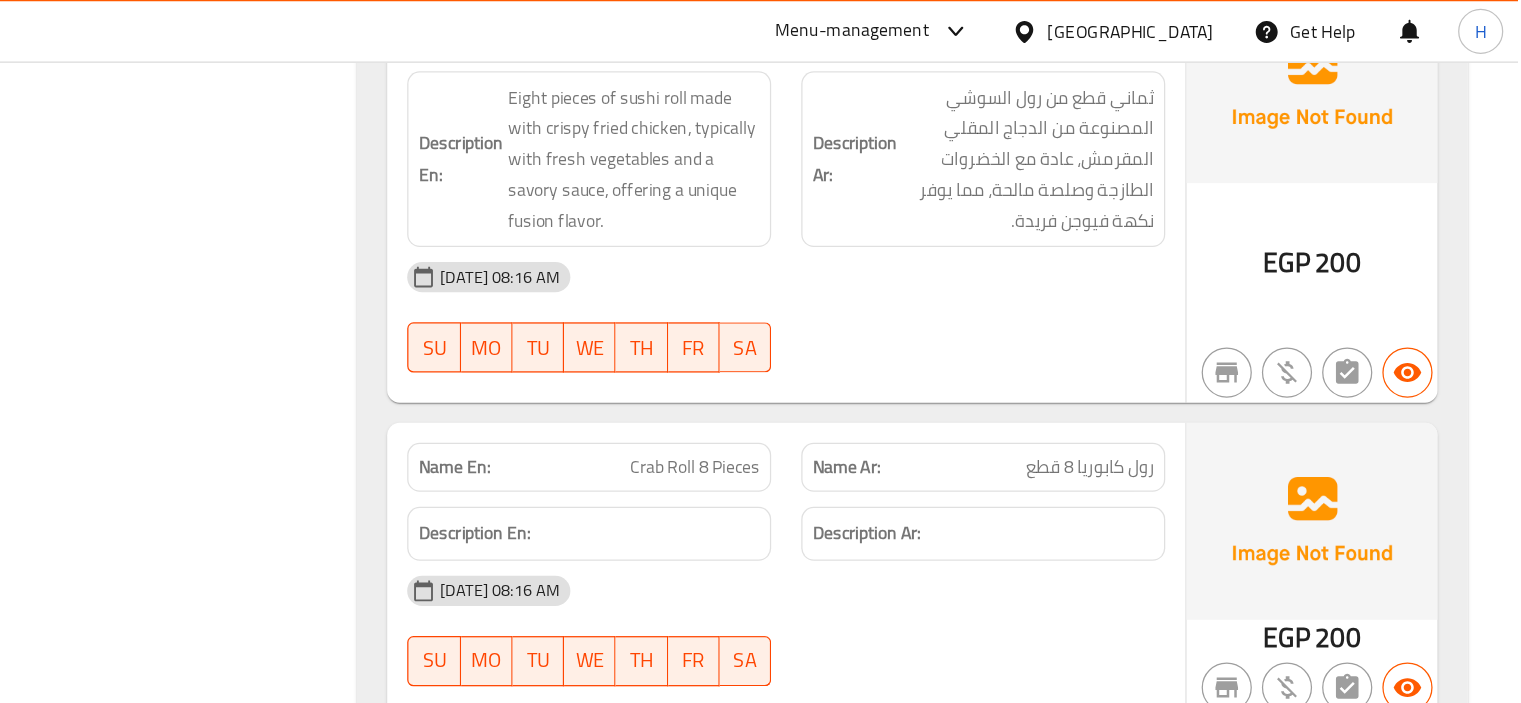 click on "Crab Roll 8 Pieces" at bounding box center [880, -6168] 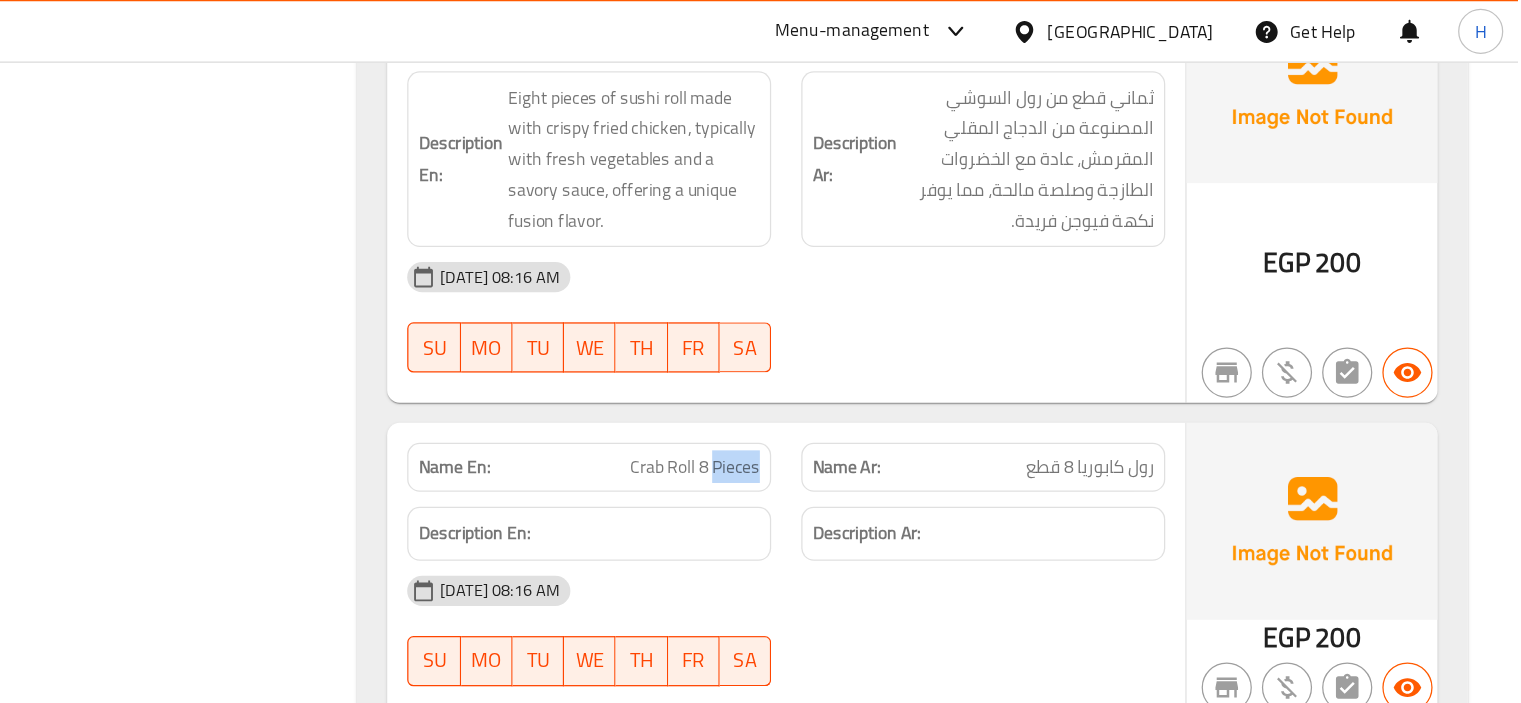 click on "Crab Roll 8 Pieces" at bounding box center (880, -6168) 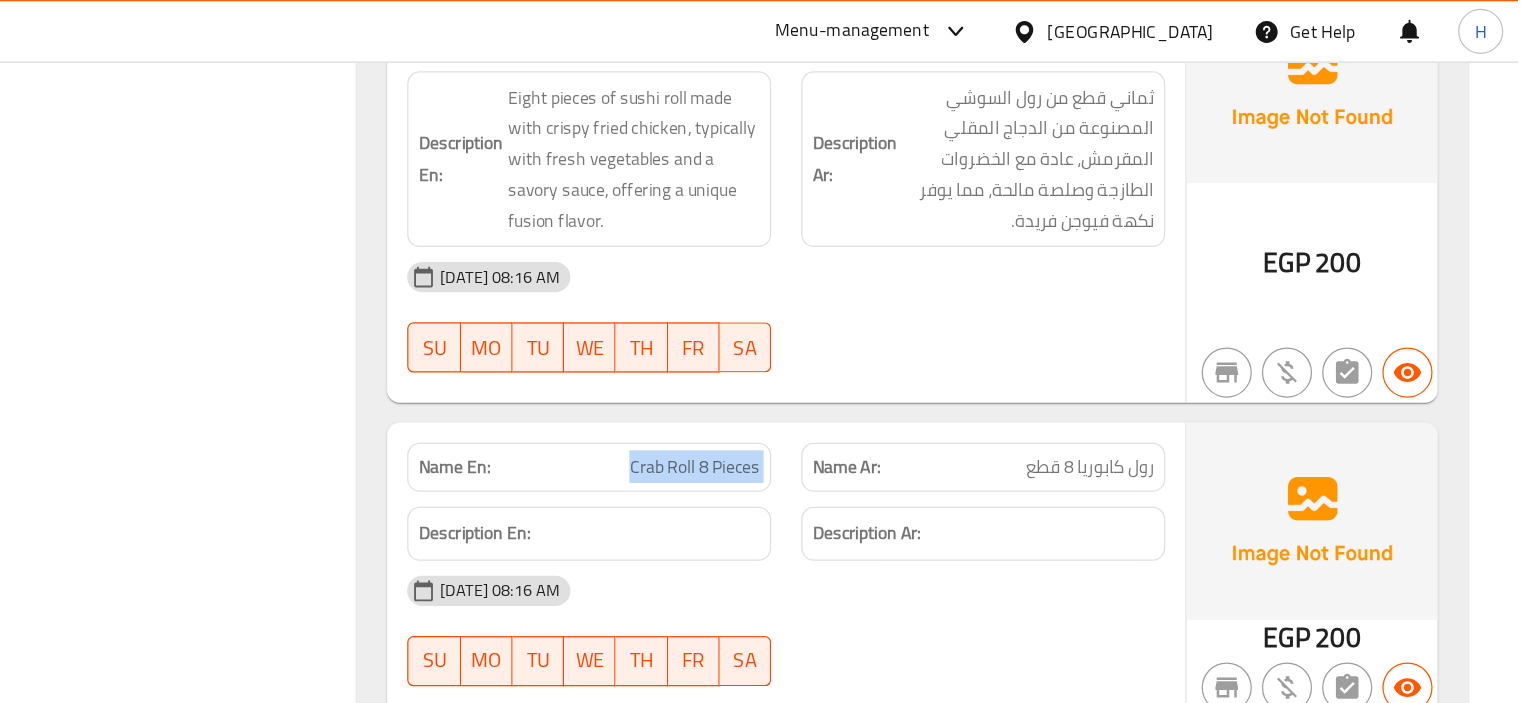 click on "Crab Roll 8 Pieces" at bounding box center (880, -6168) 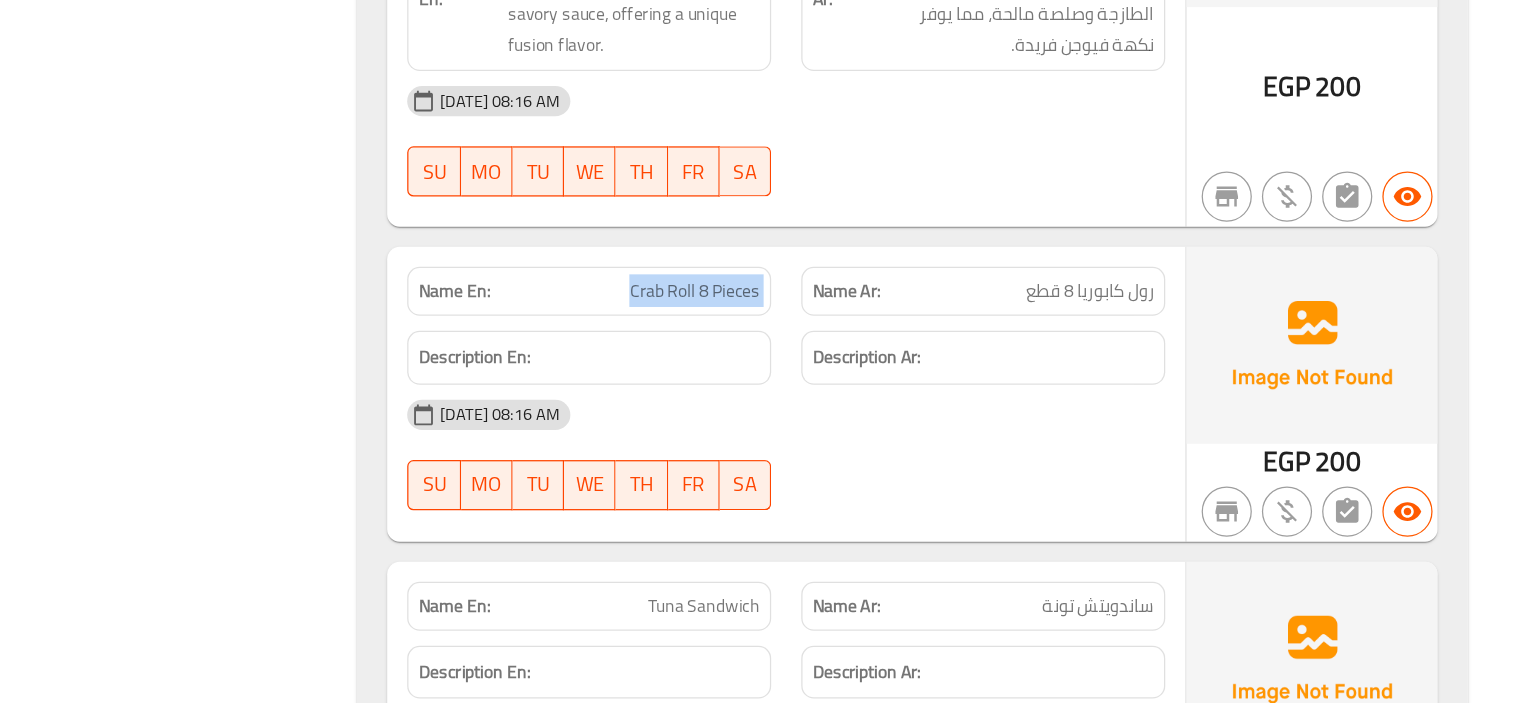 scroll, scrollTop: 7249, scrollLeft: 0, axis: vertical 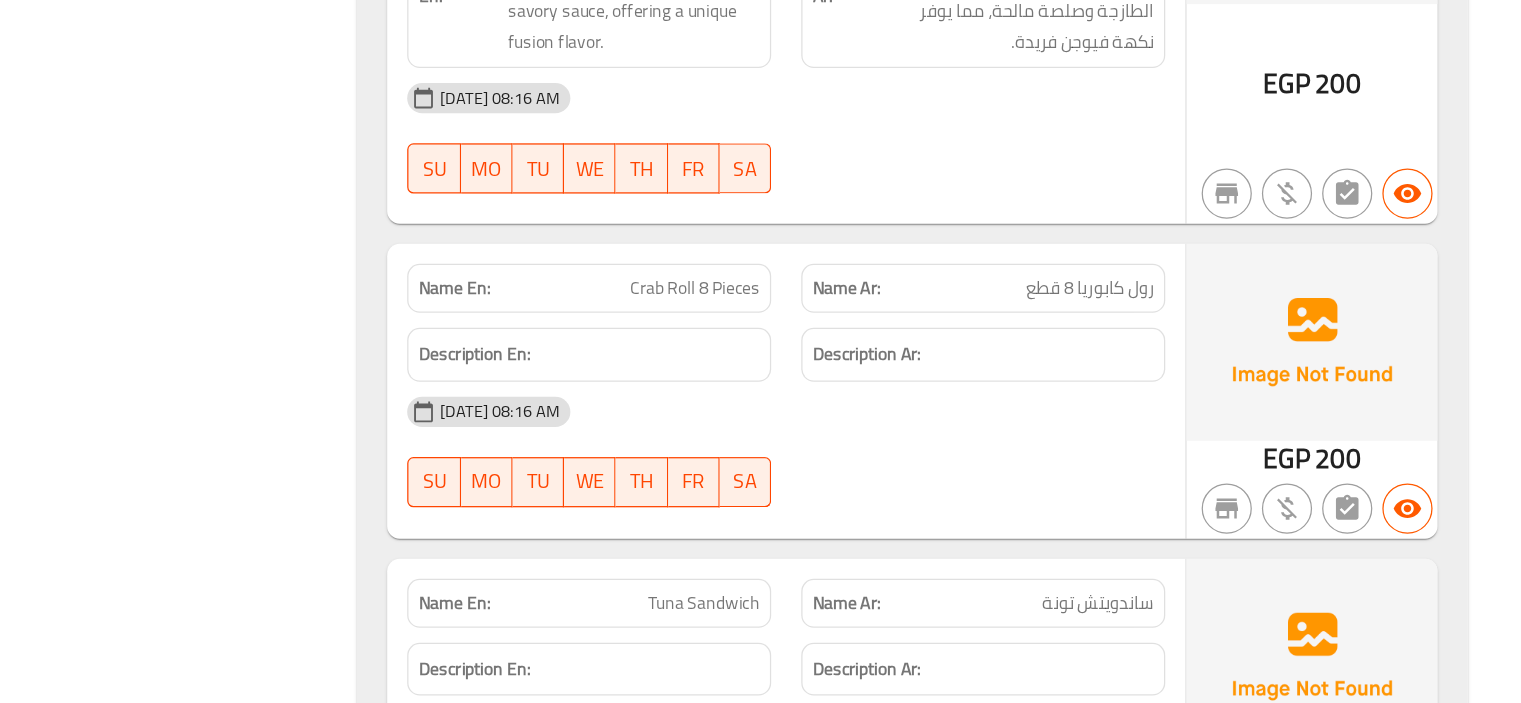 click on "Tuna Sandwich" at bounding box center (887, -782) 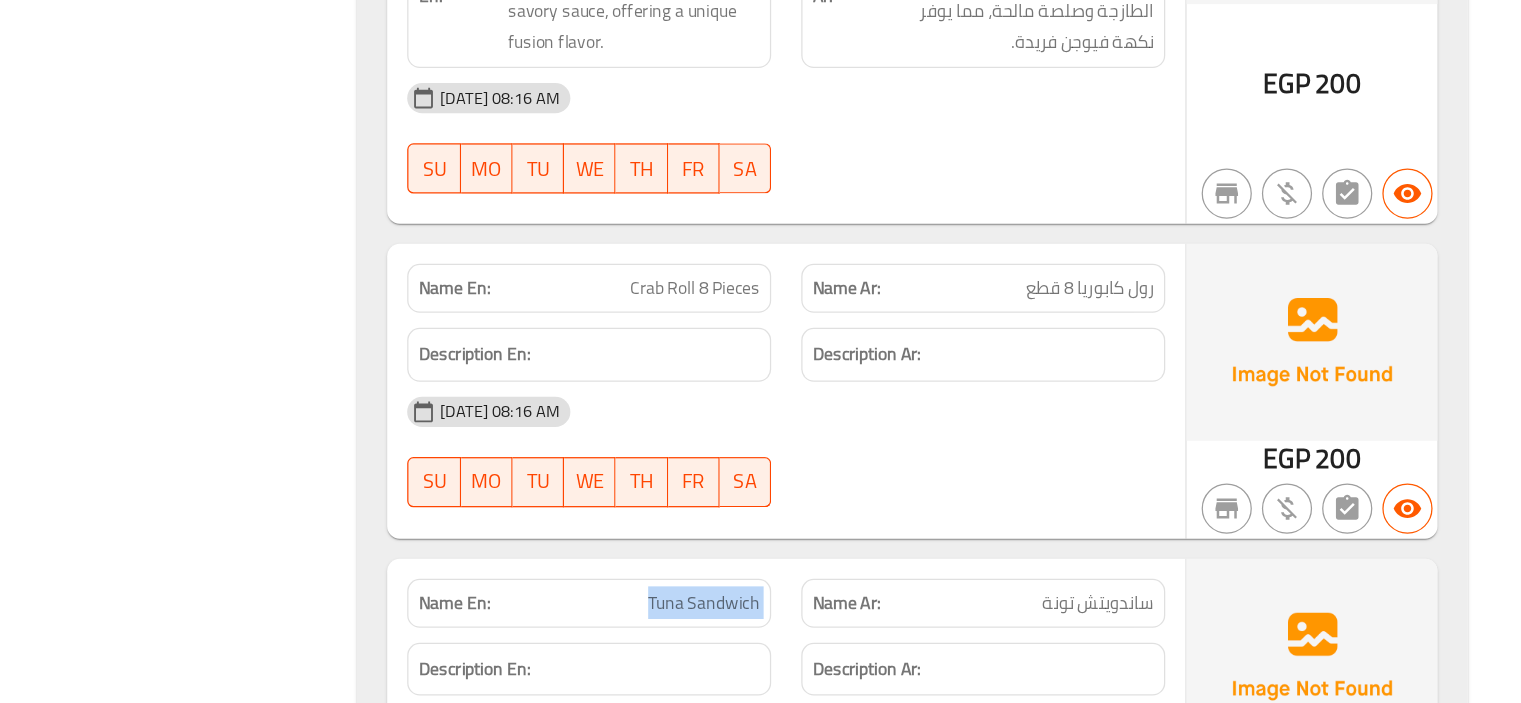click on "Tuna Sandwich" at bounding box center (887, -782) 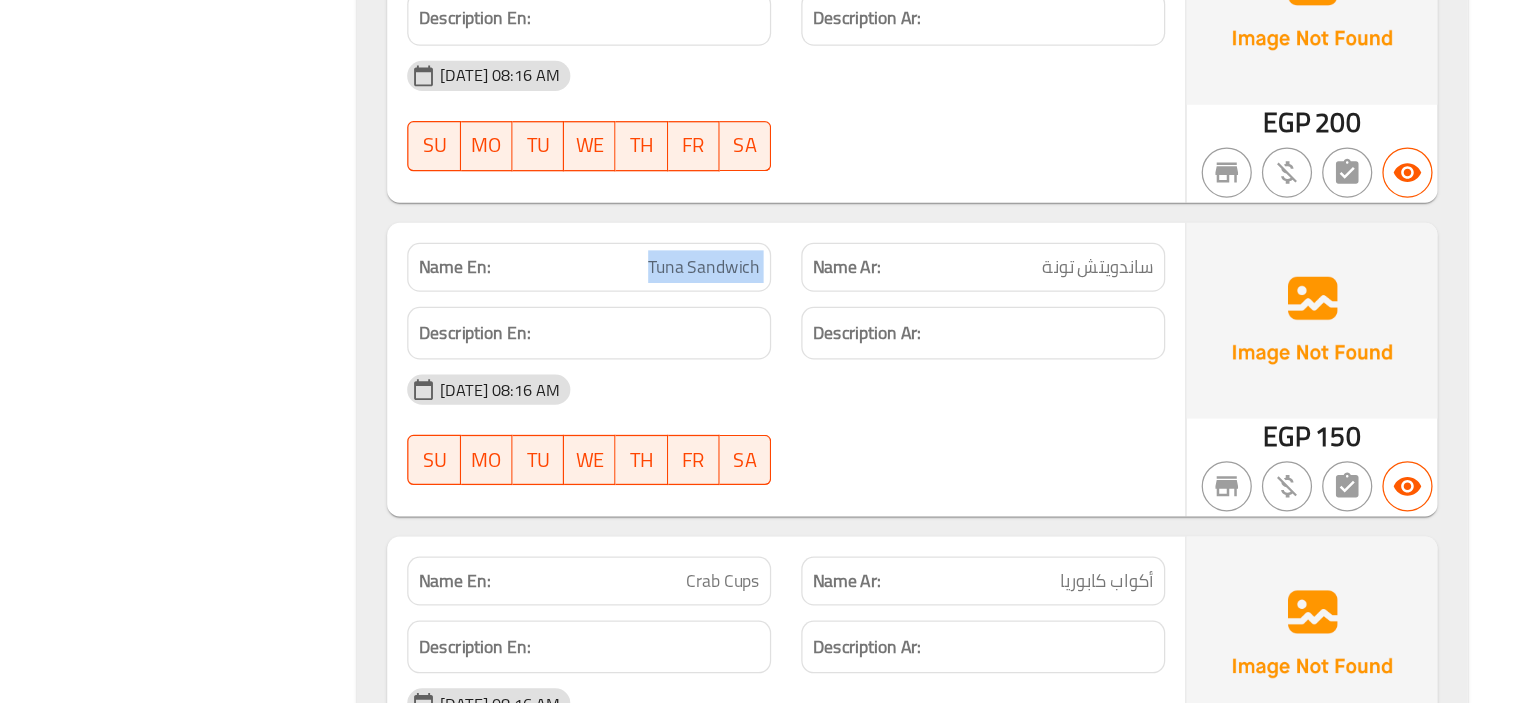 scroll, scrollTop: 7630, scrollLeft: 0, axis: vertical 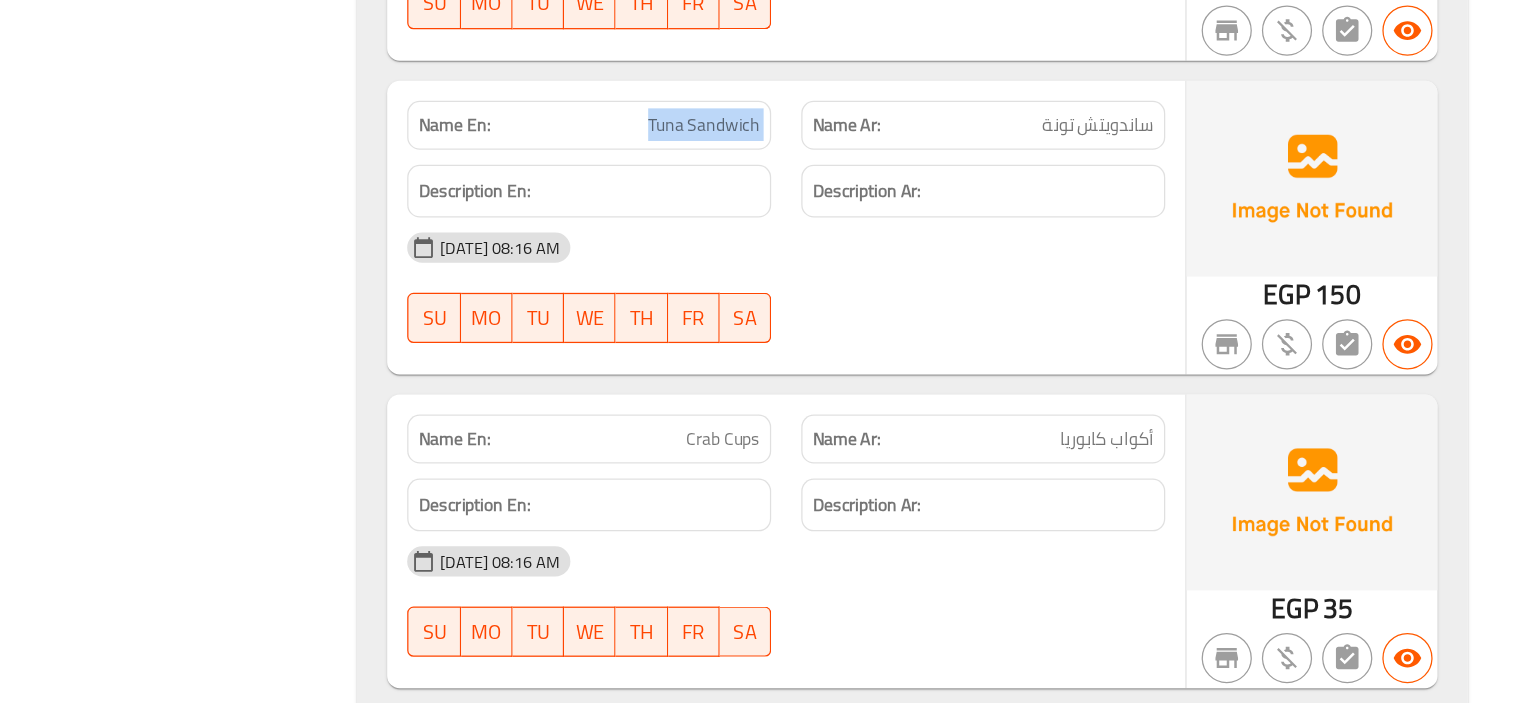 drag, startPoint x: 914, startPoint y: 390, endPoint x: 906, endPoint y: 402, distance: 14.422205 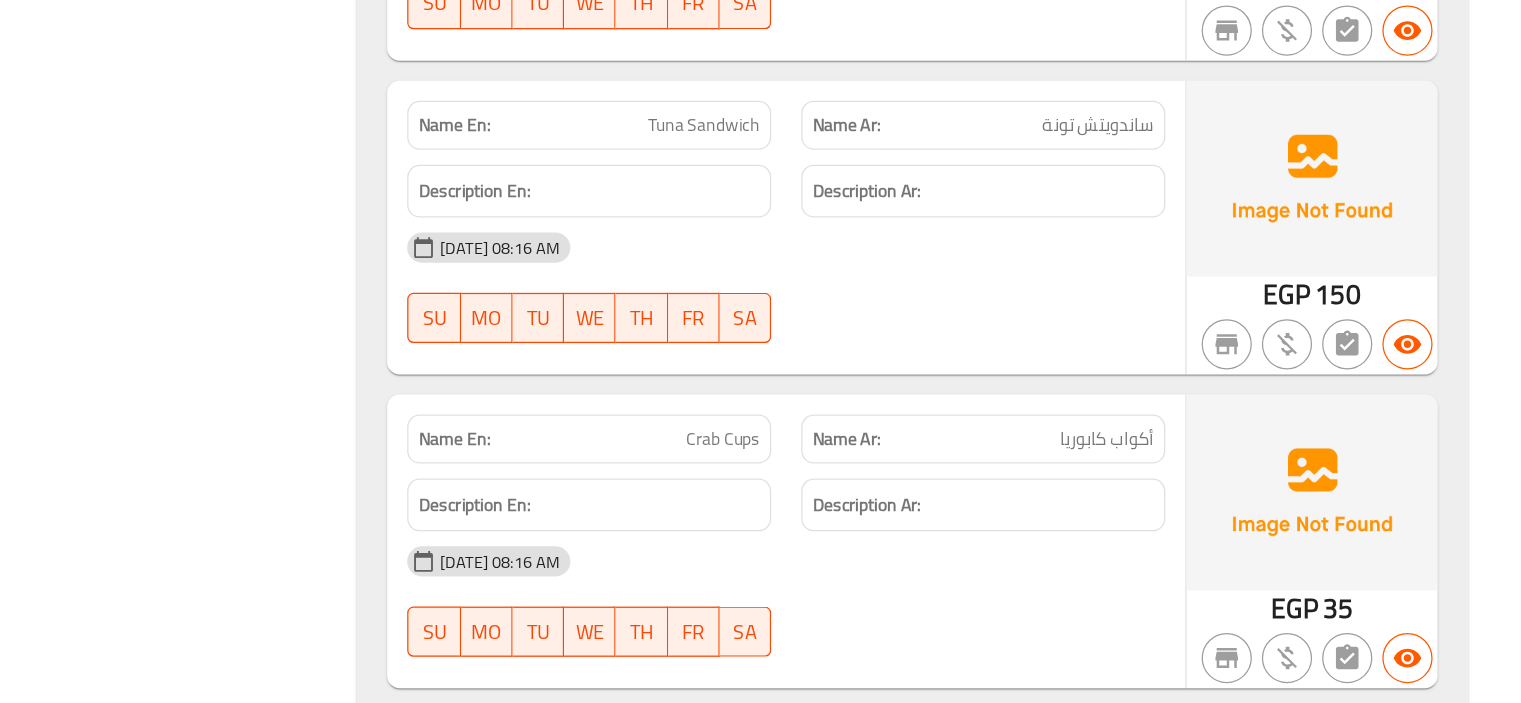click on "Crab Cups" at bounding box center (887, 492) 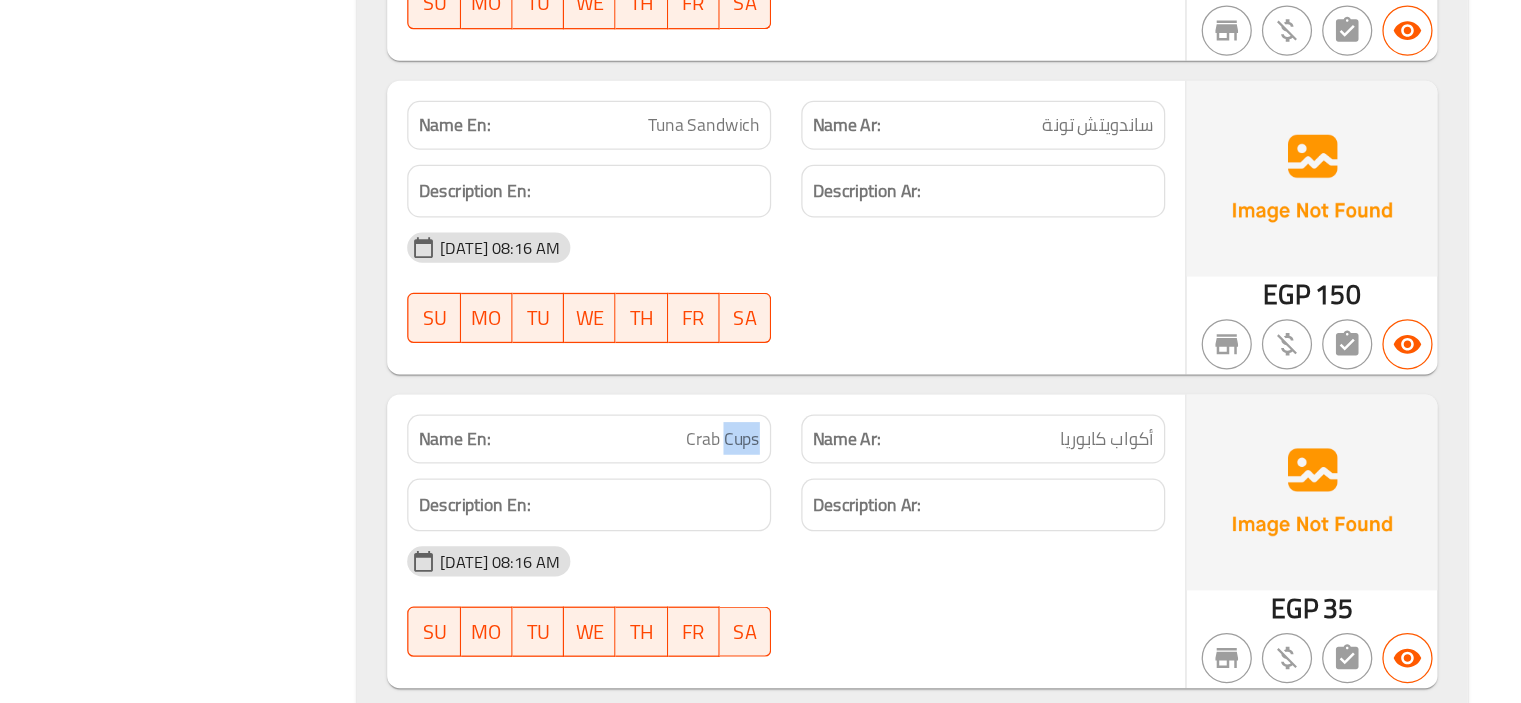 click on "Crab Cups" at bounding box center [887, 492] 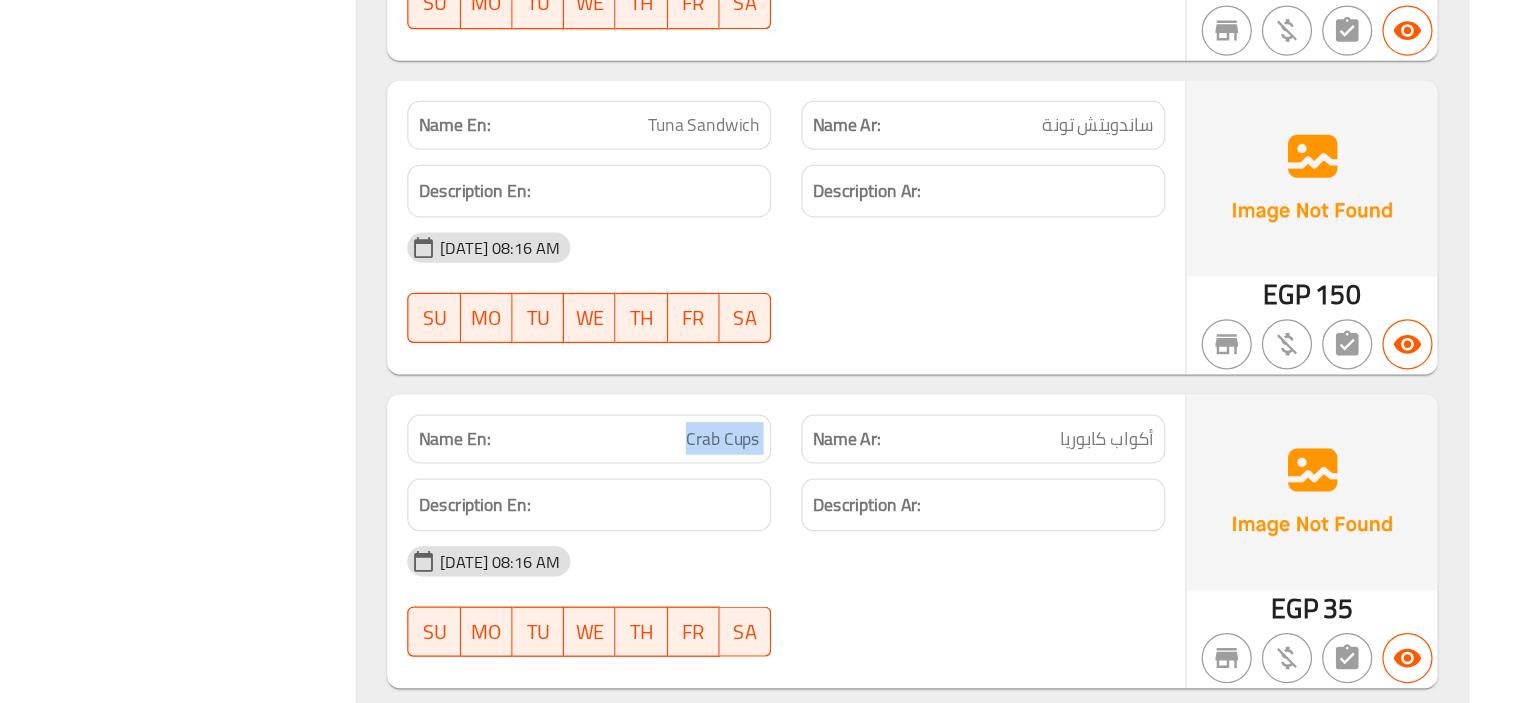 click on "Crab Cups" at bounding box center (887, 492) 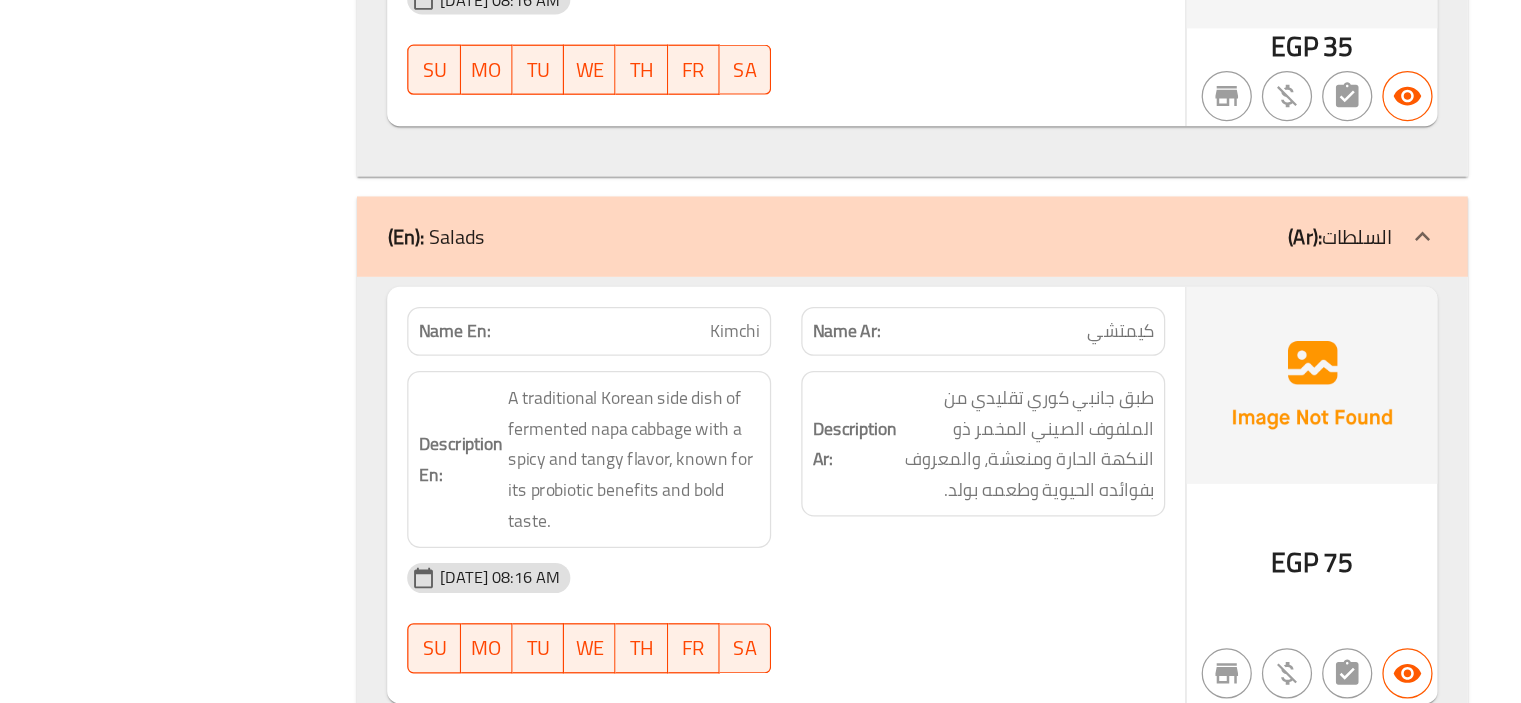 scroll, scrollTop: 8108, scrollLeft: 0, axis: vertical 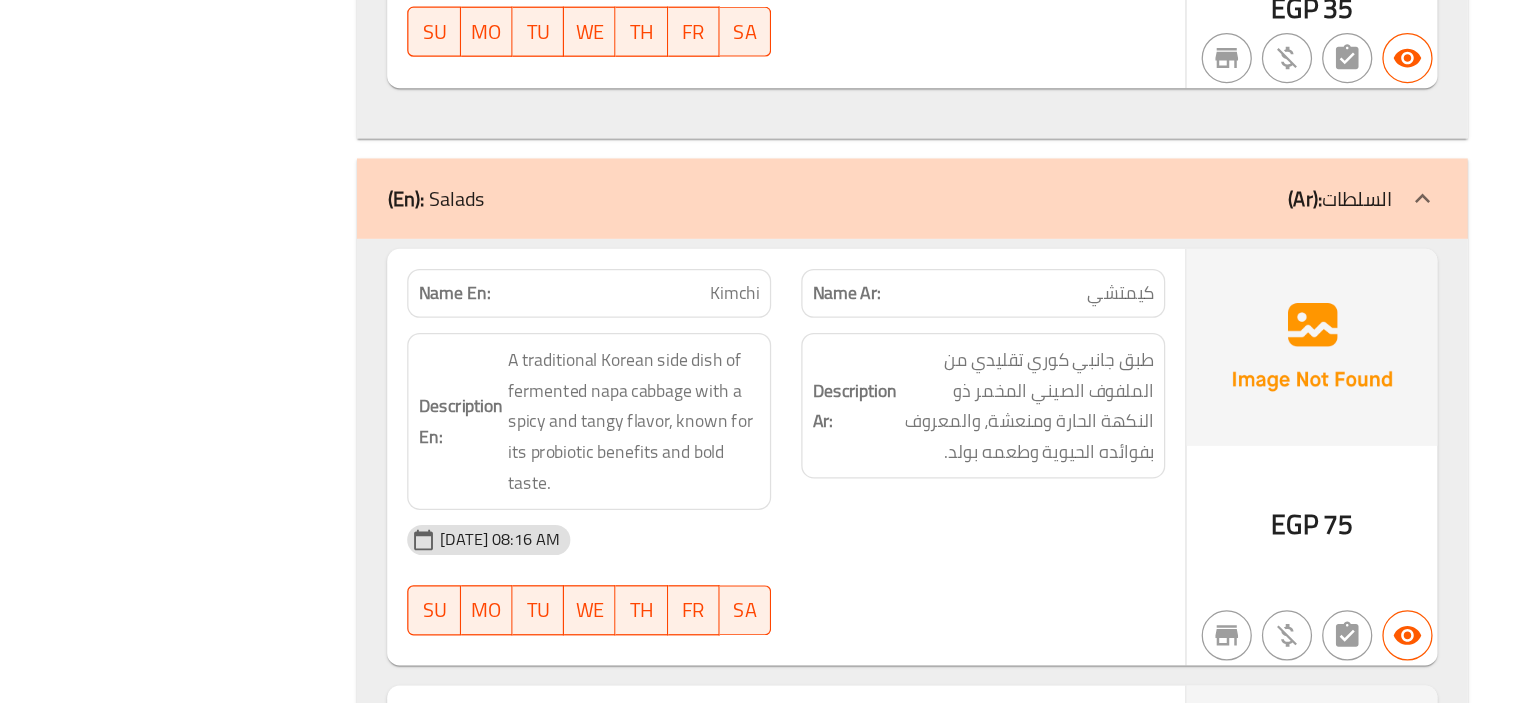 click on "Description En: A traditional Korean side dish of fermented napa cabbage with a spicy and tangy flavor, known for its probiotic benefits and bold taste." at bounding box center (781, -7644) 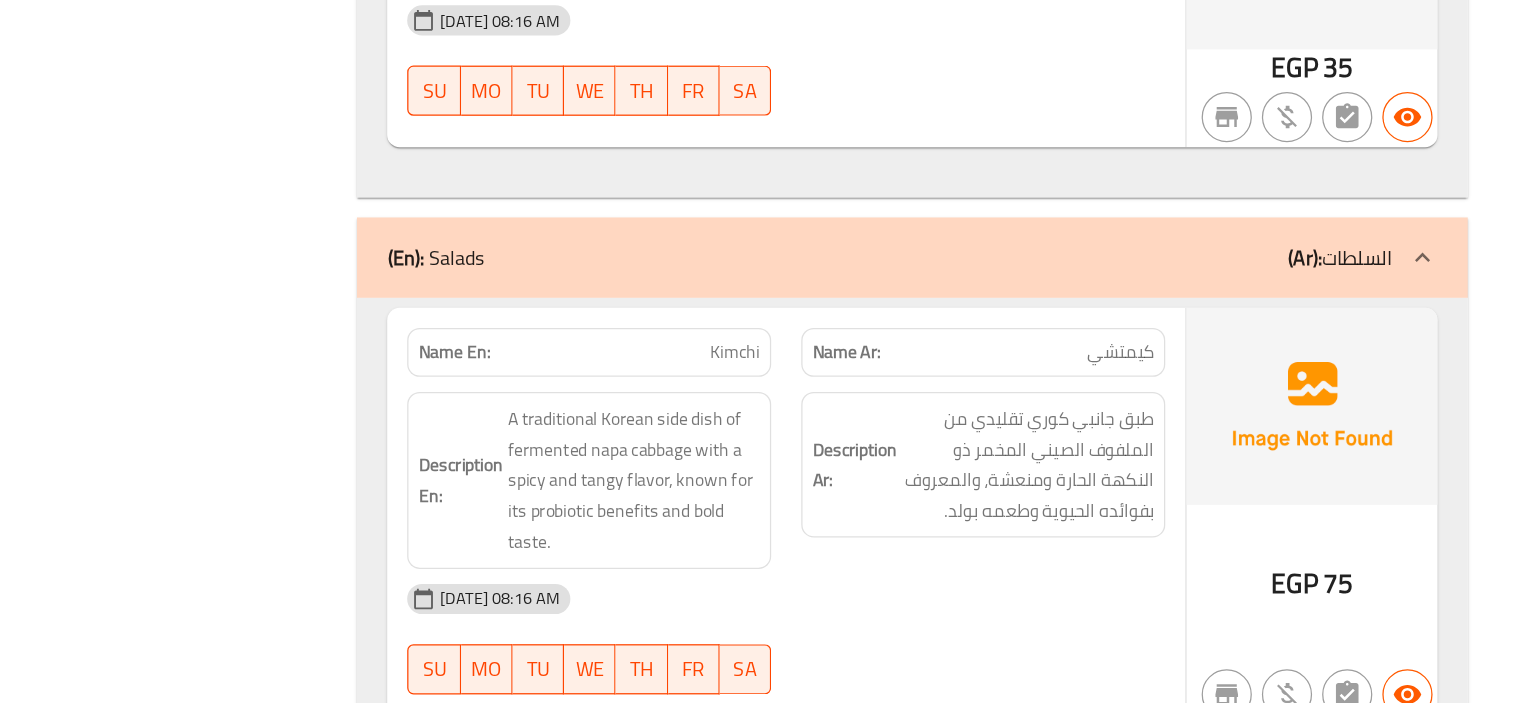 scroll, scrollTop: 8083, scrollLeft: 0, axis: vertical 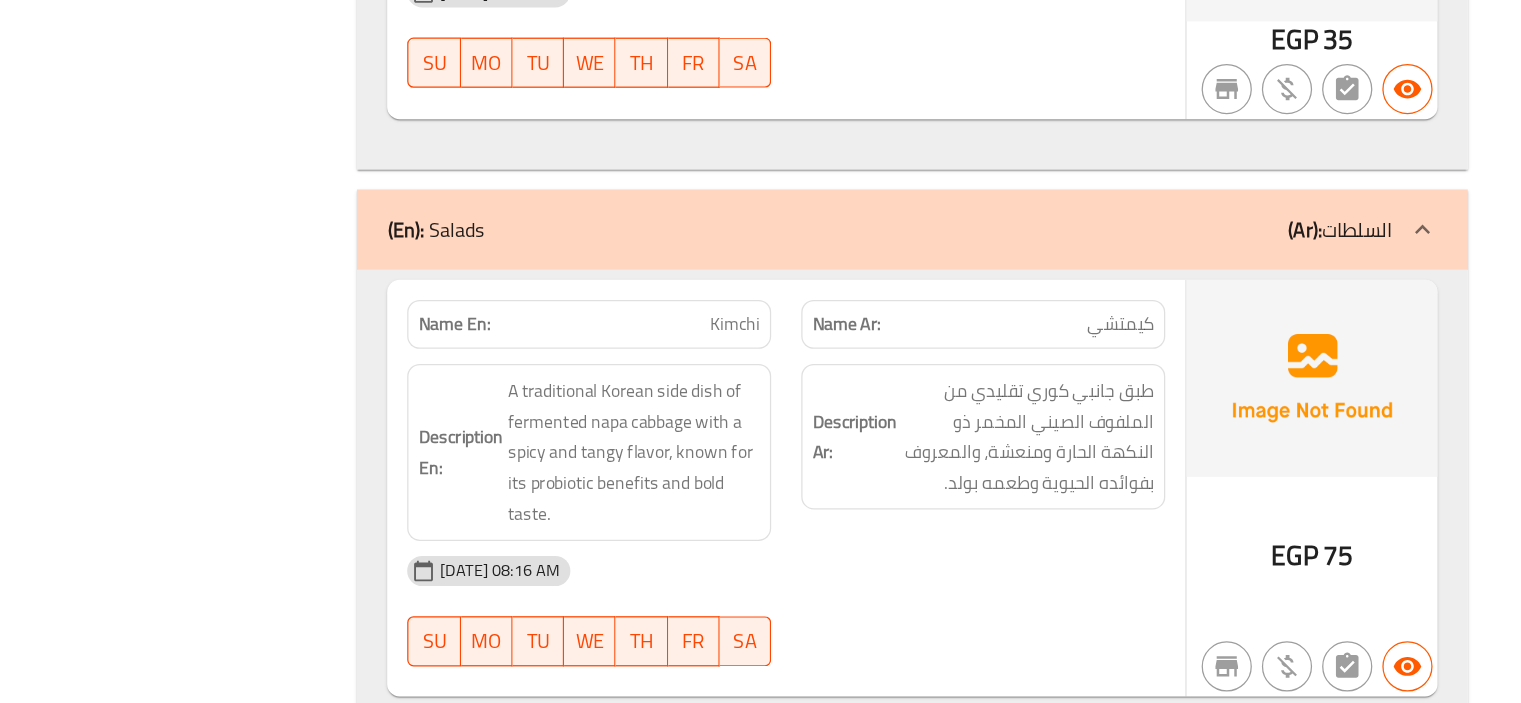 click on "Name En: Kimchi" at bounding box center (781, -7721) 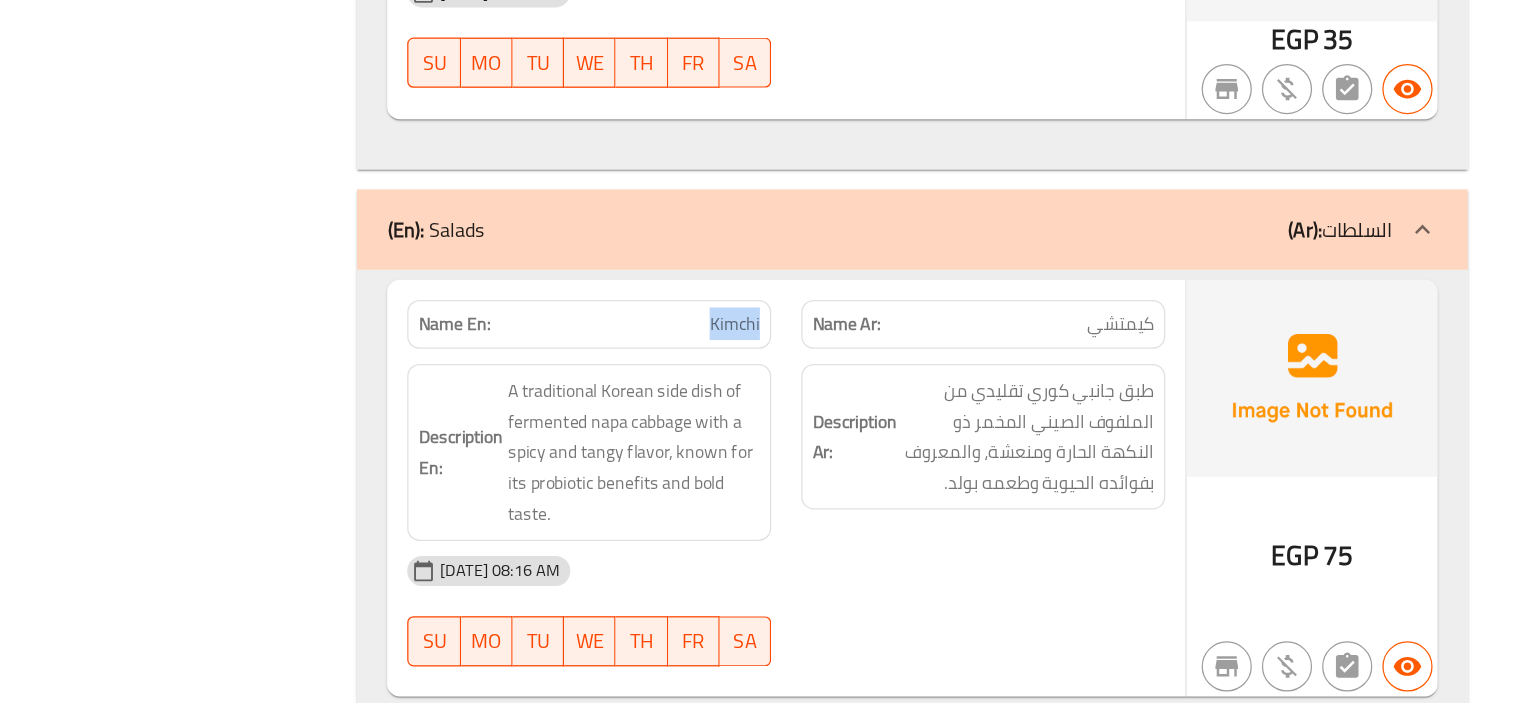 click on "Name En: Kimchi" at bounding box center [781, -7721] 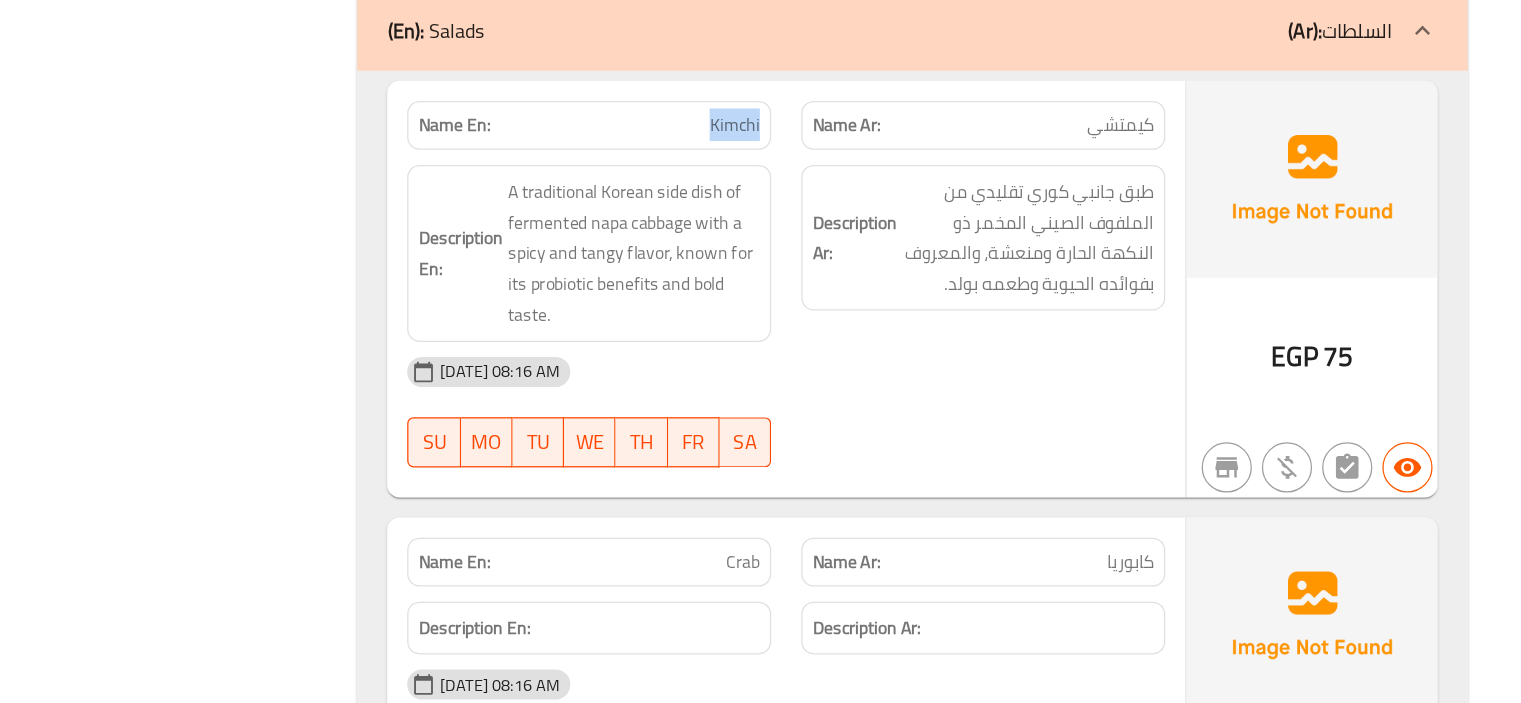 scroll, scrollTop: 8322, scrollLeft: 0, axis: vertical 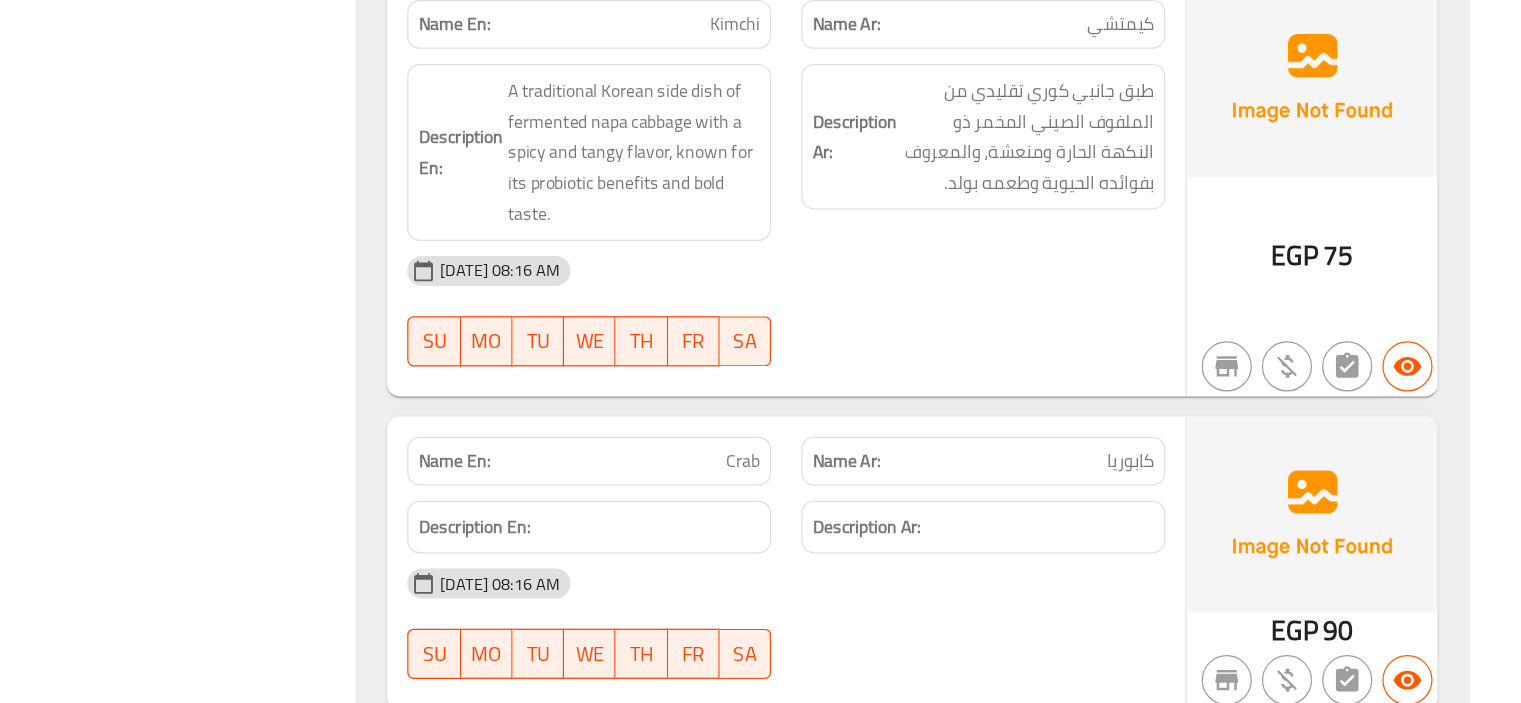 click on "Crab" at bounding box center [872, -7613] 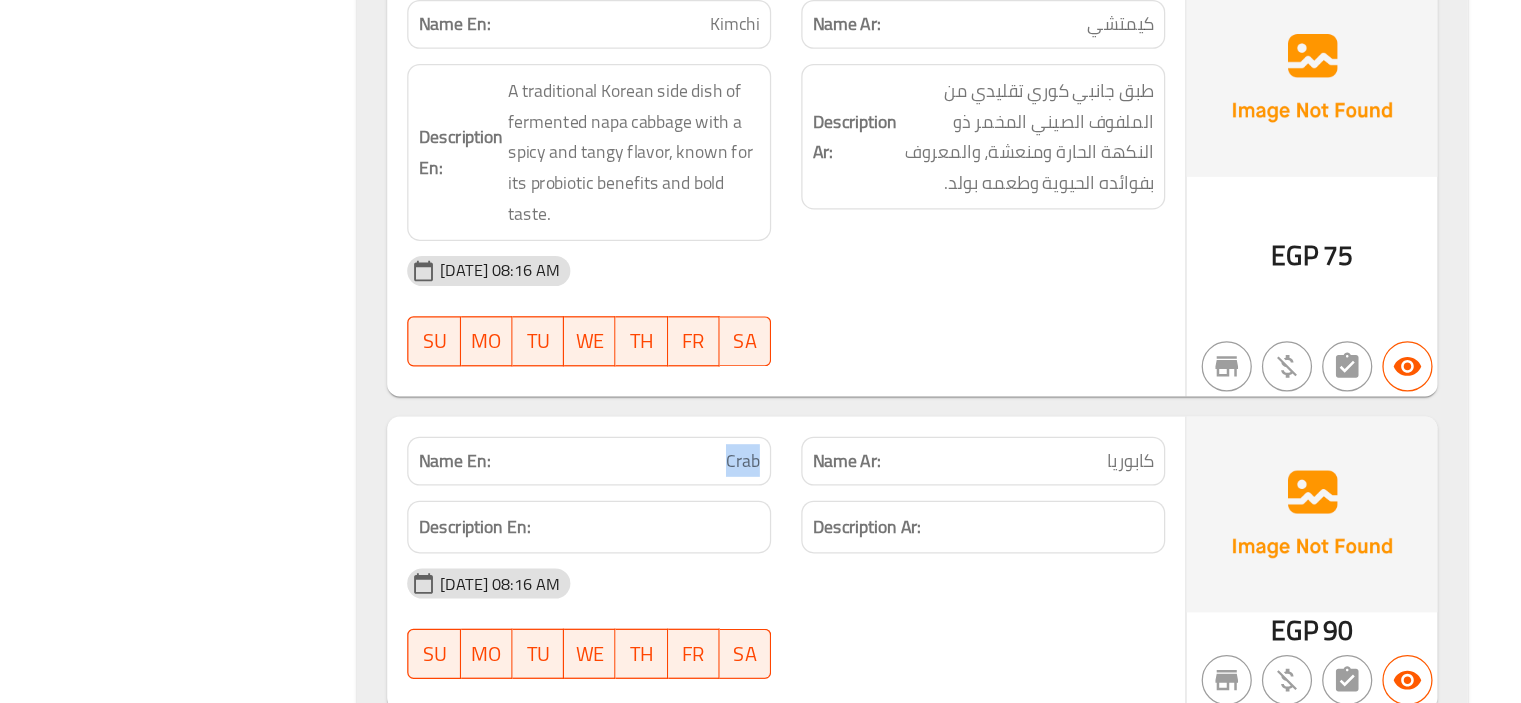 click on "Crab" at bounding box center (872, -7613) 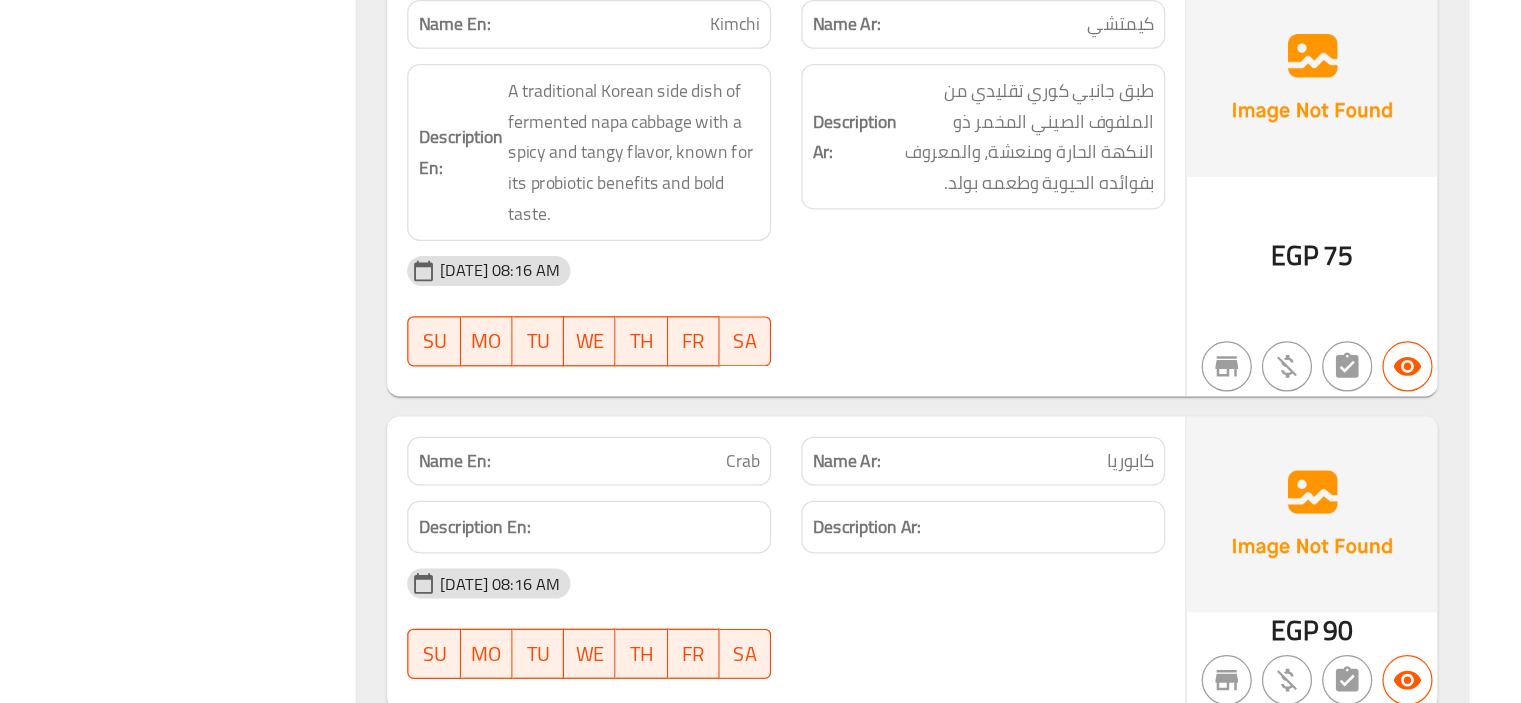 click on "12-07-2025 08:16 AM" at bounding box center (938, -7392) 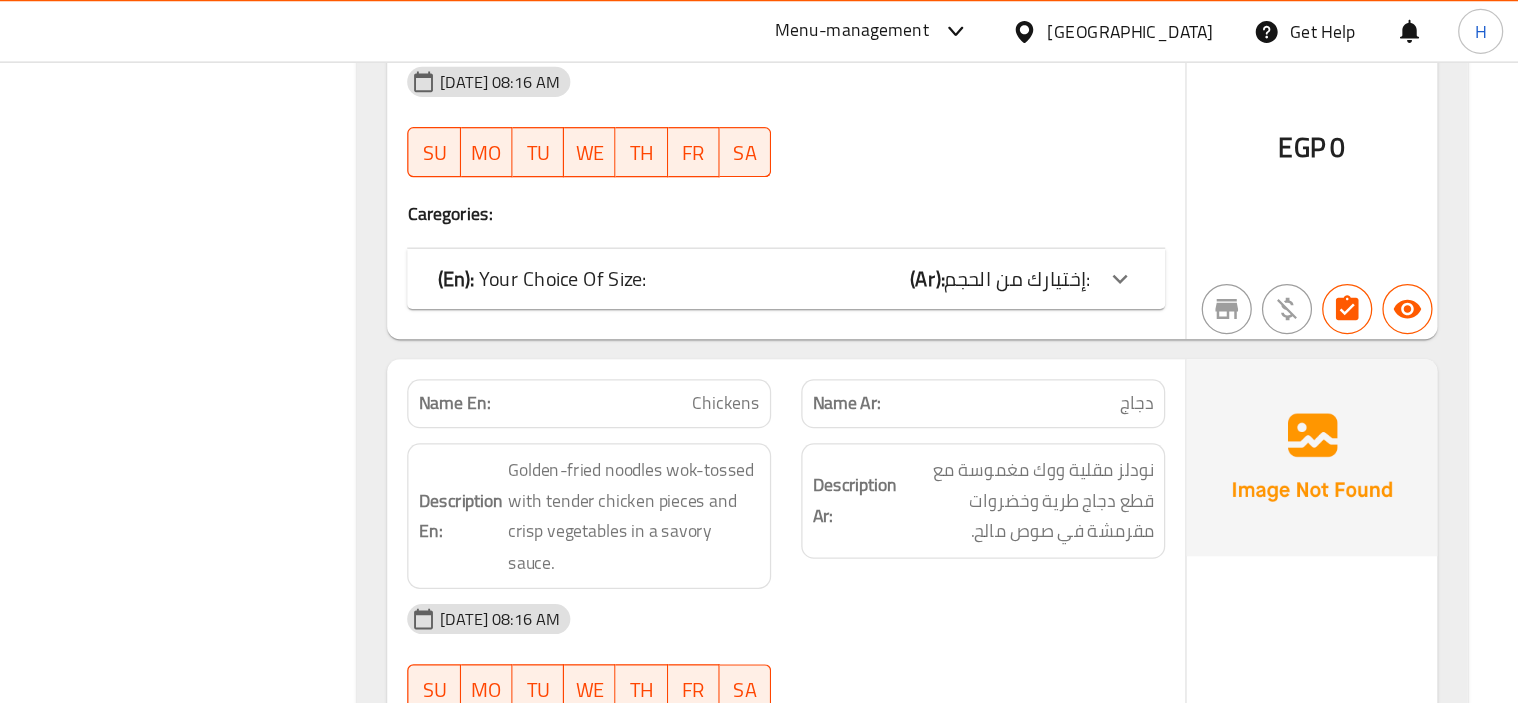 scroll, scrollTop: 1555, scrollLeft: 0, axis: vertical 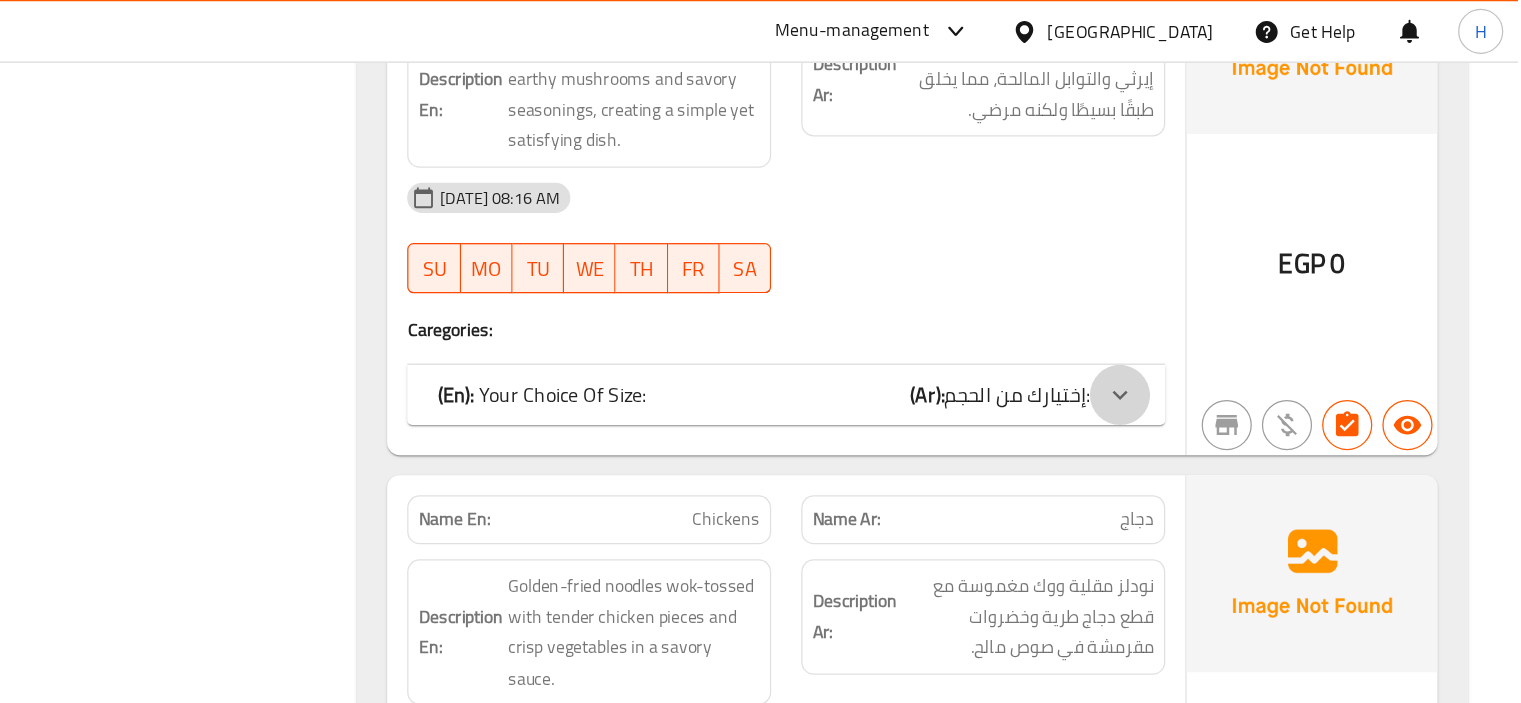 click at bounding box center (1204, 315) 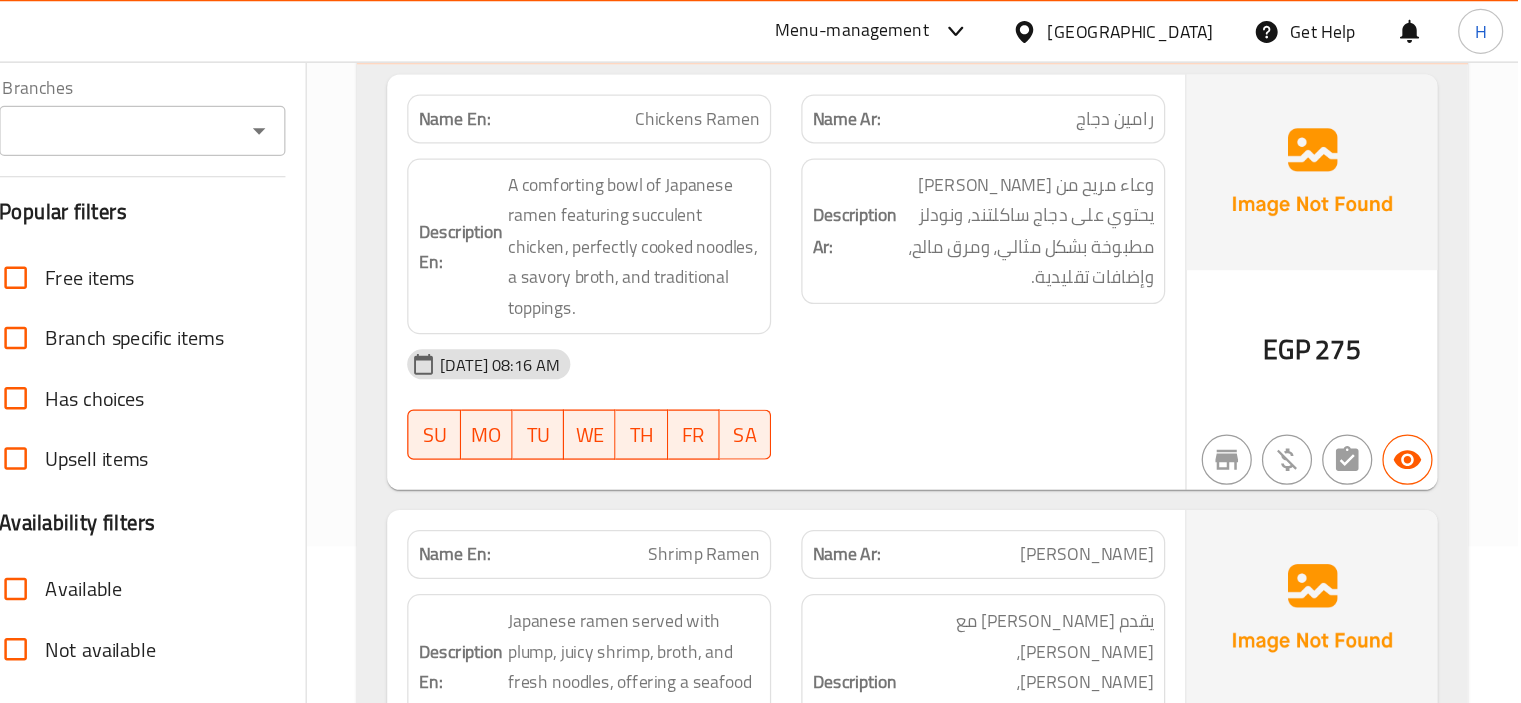 scroll, scrollTop: 0, scrollLeft: 0, axis: both 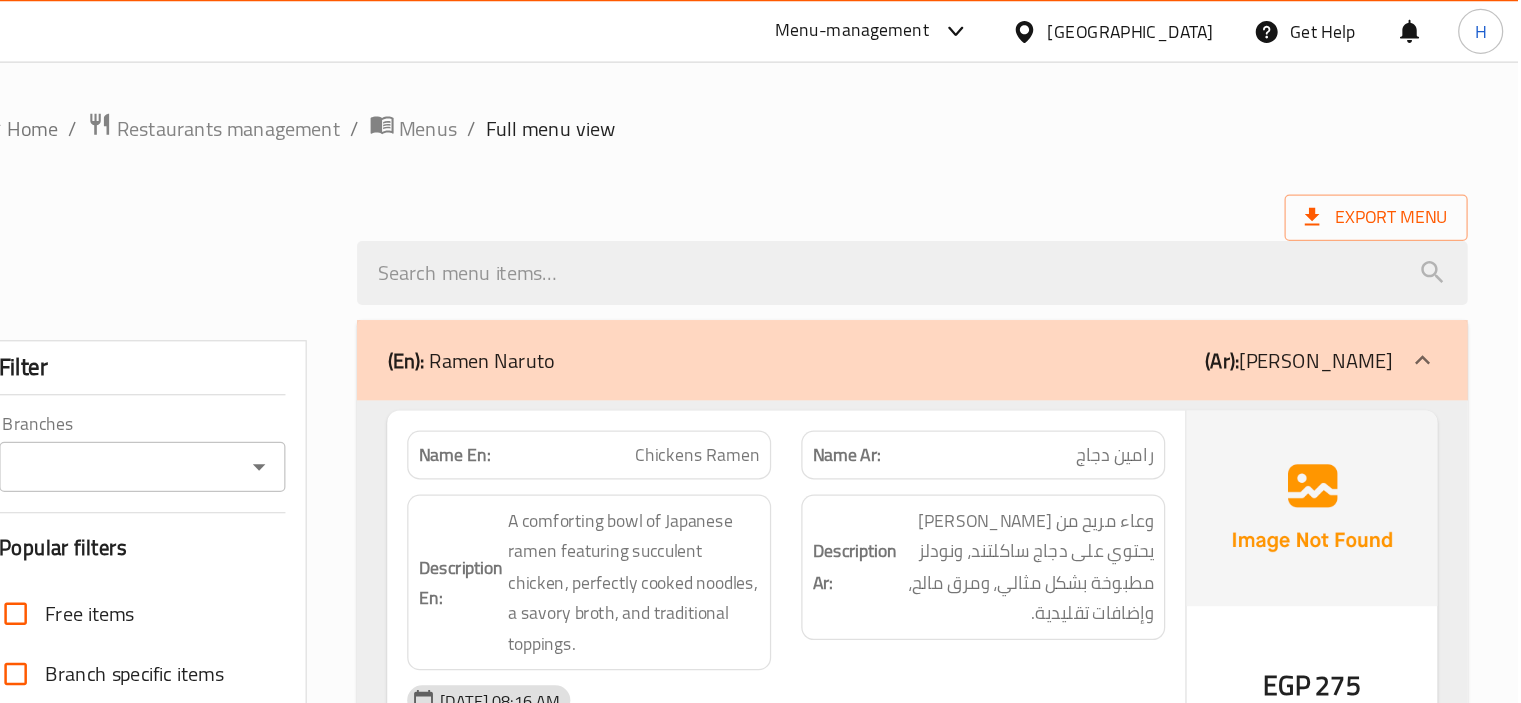 click at bounding box center (1357, 405) 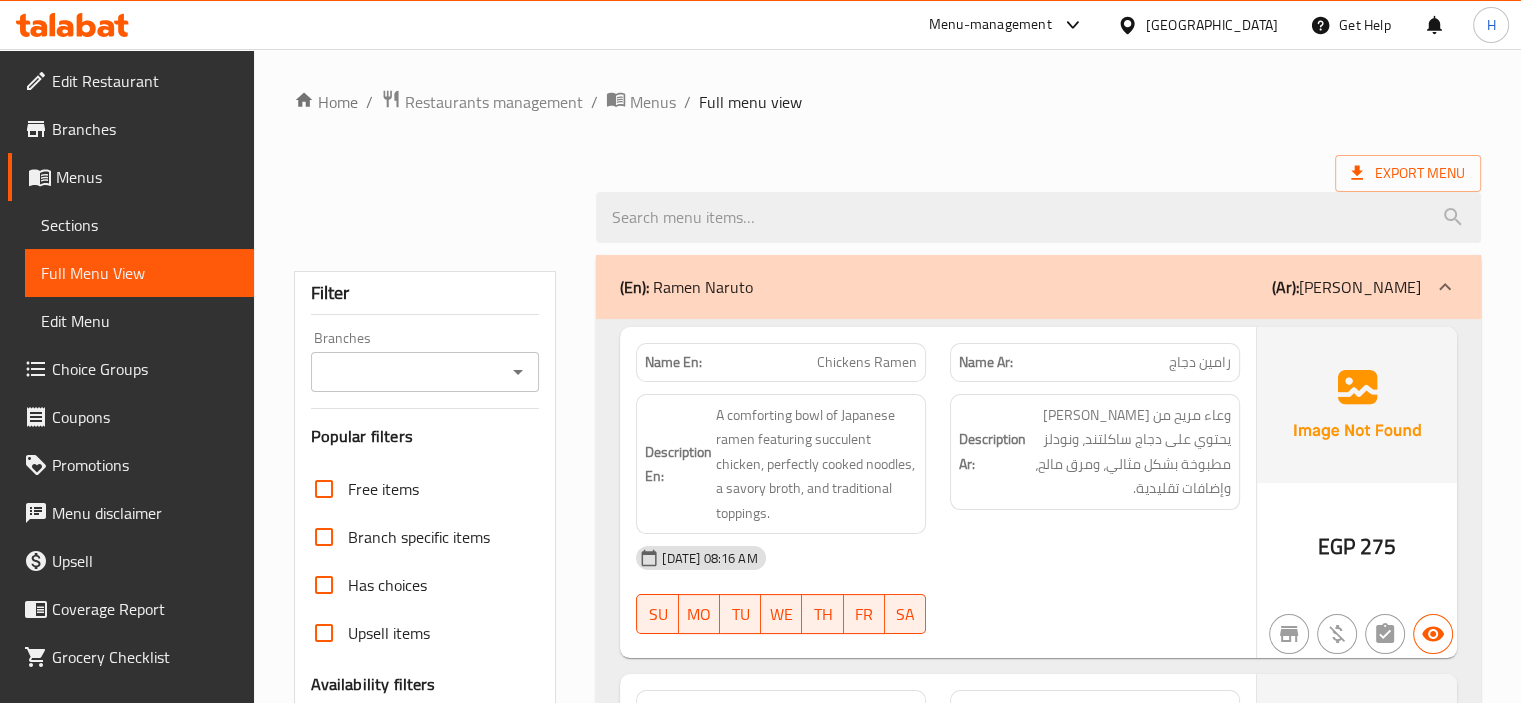 scroll, scrollTop: 4, scrollLeft: 0, axis: vertical 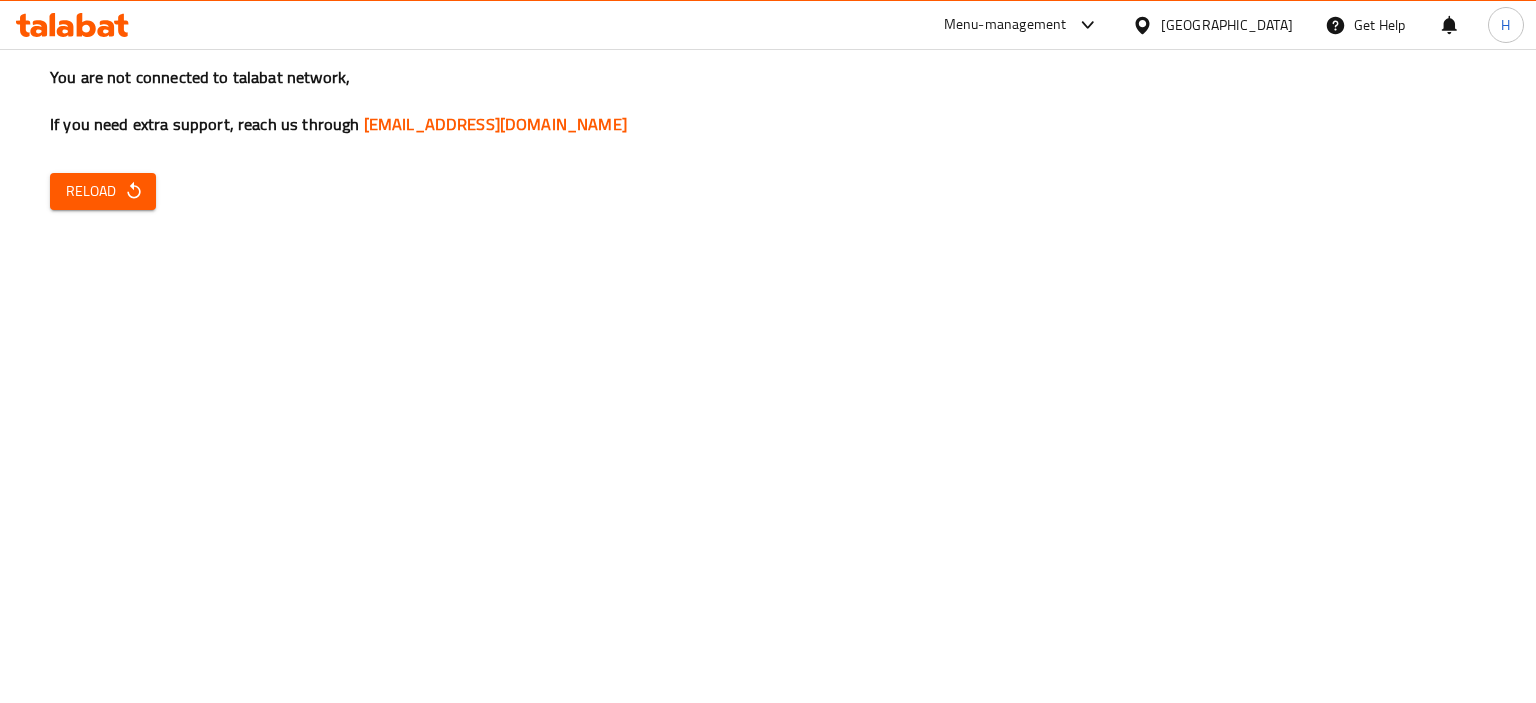 drag, startPoint x: 78, startPoint y: 191, endPoint x: 114, endPoint y: 195, distance: 36.221542 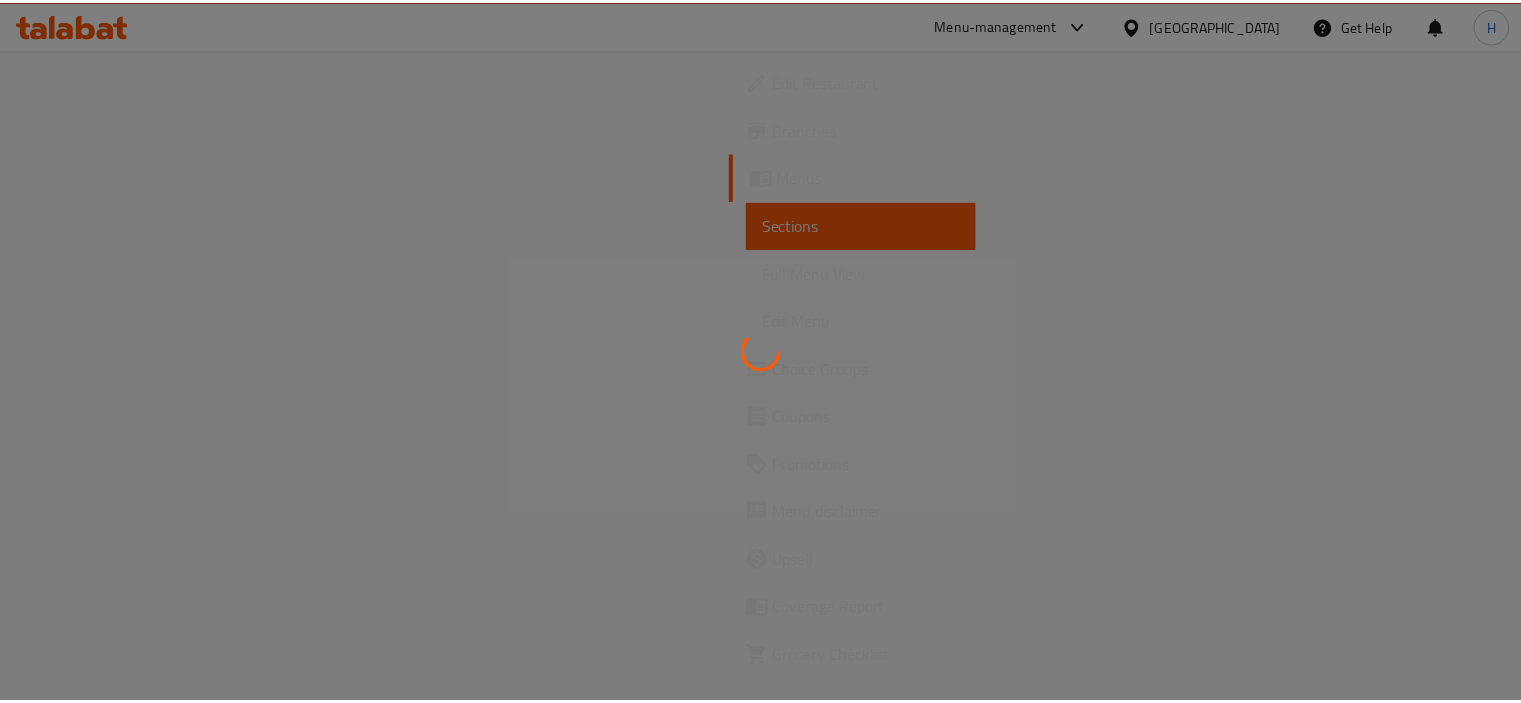 scroll, scrollTop: 0, scrollLeft: 0, axis: both 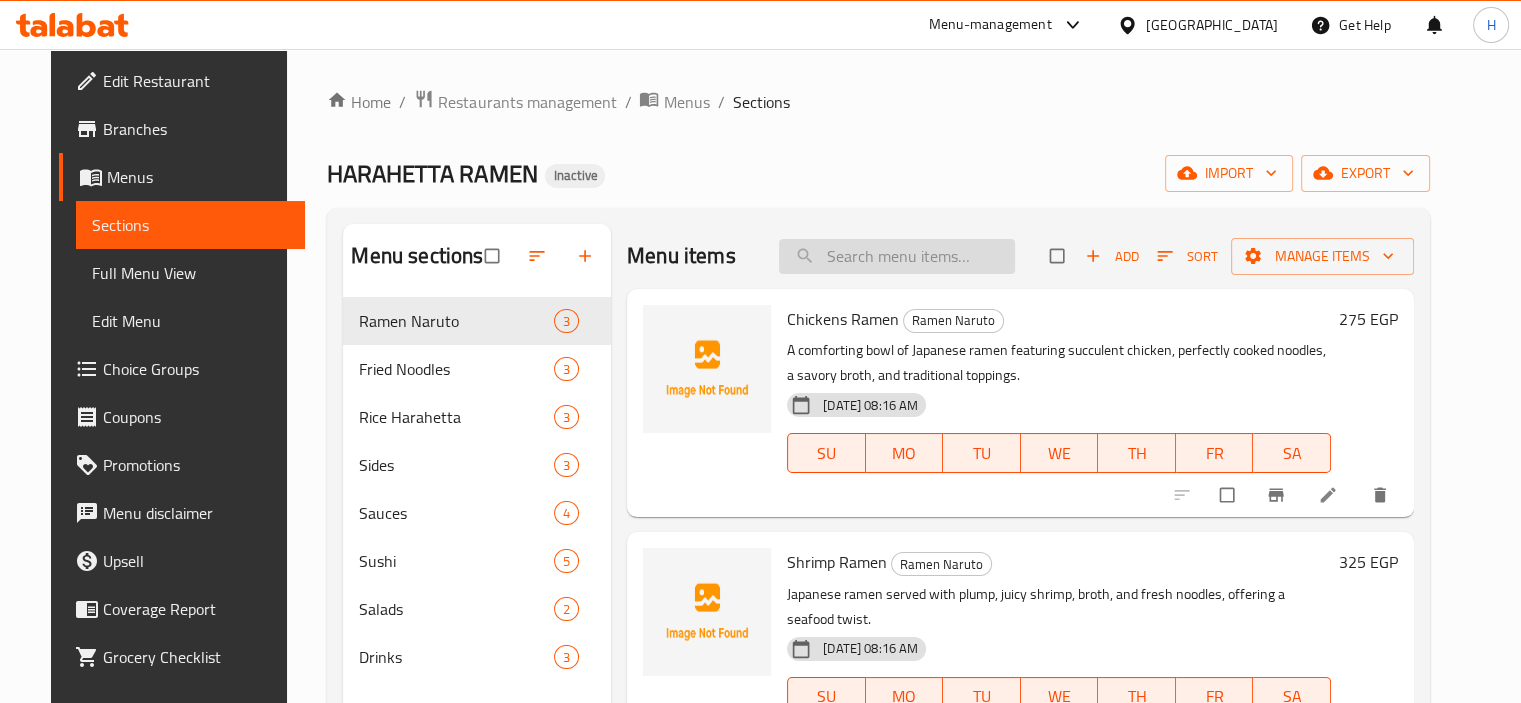 click at bounding box center (897, 256) 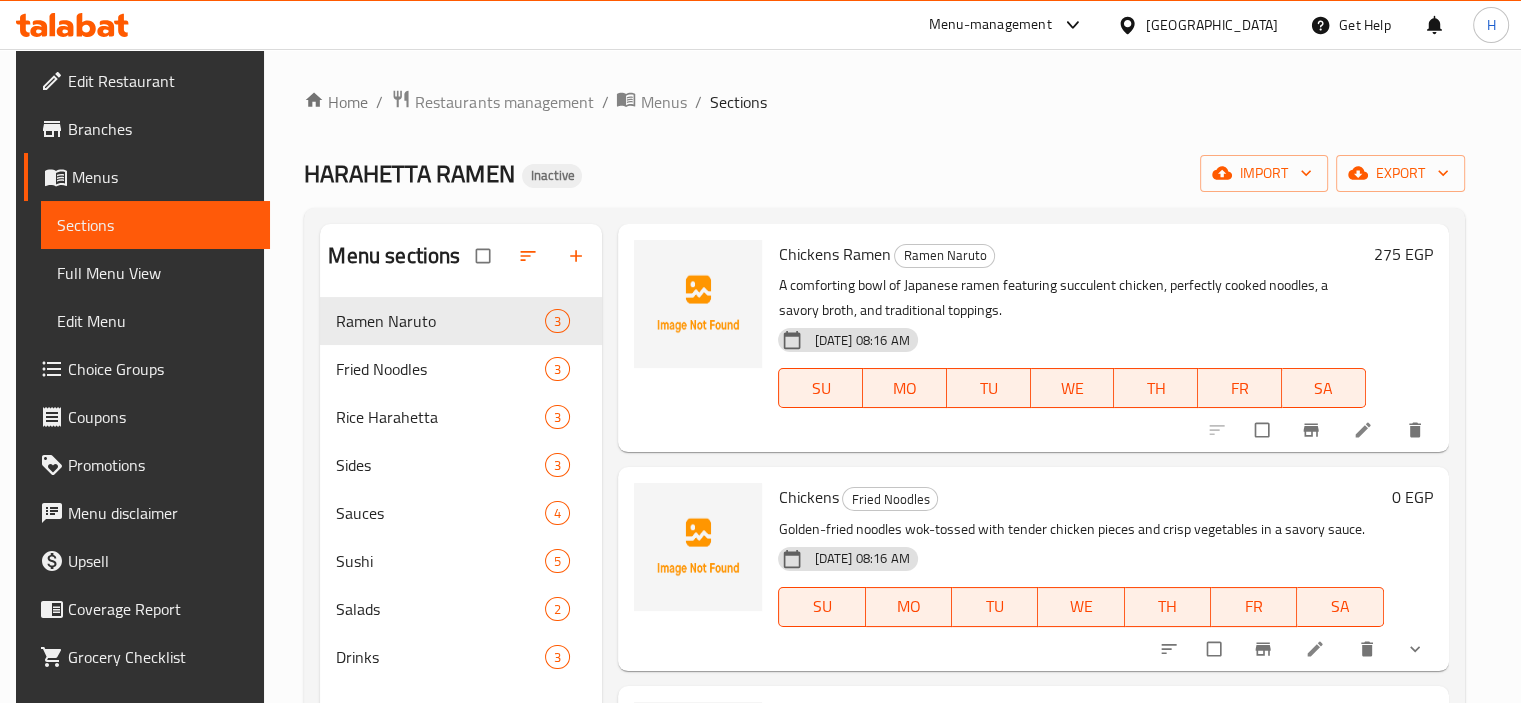 scroll, scrollTop: 100, scrollLeft: 0, axis: vertical 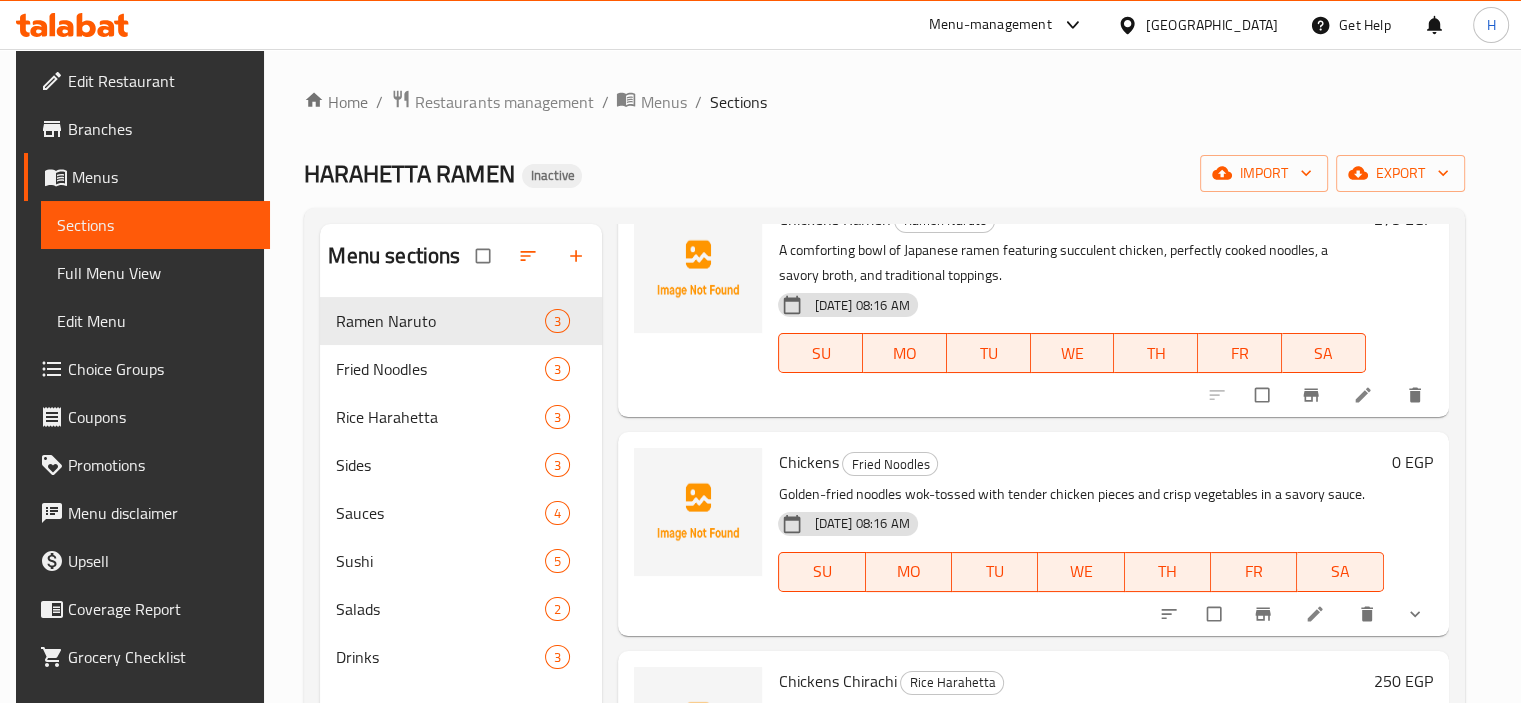 click at bounding box center [1317, 614] 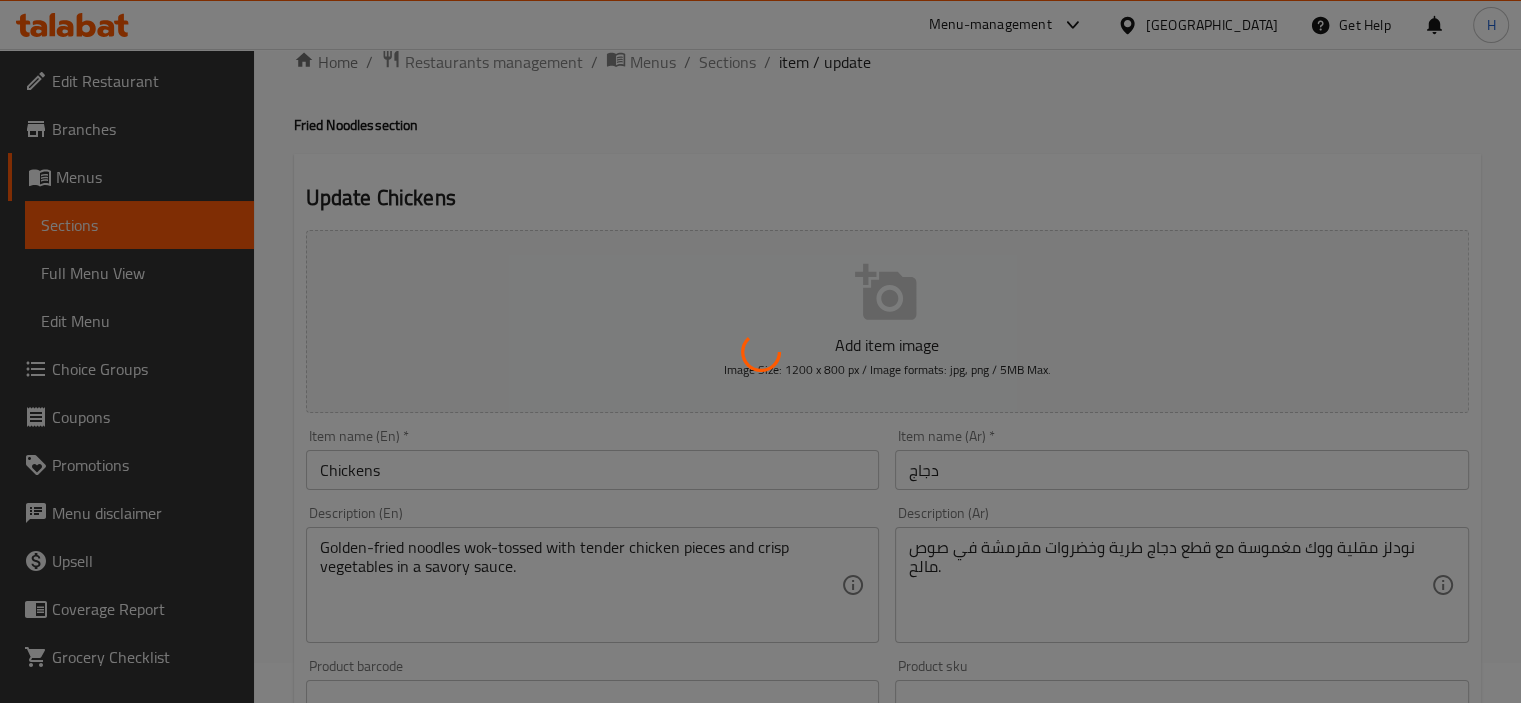 scroll, scrollTop: 200, scrollLeft: 0, axis: vertical 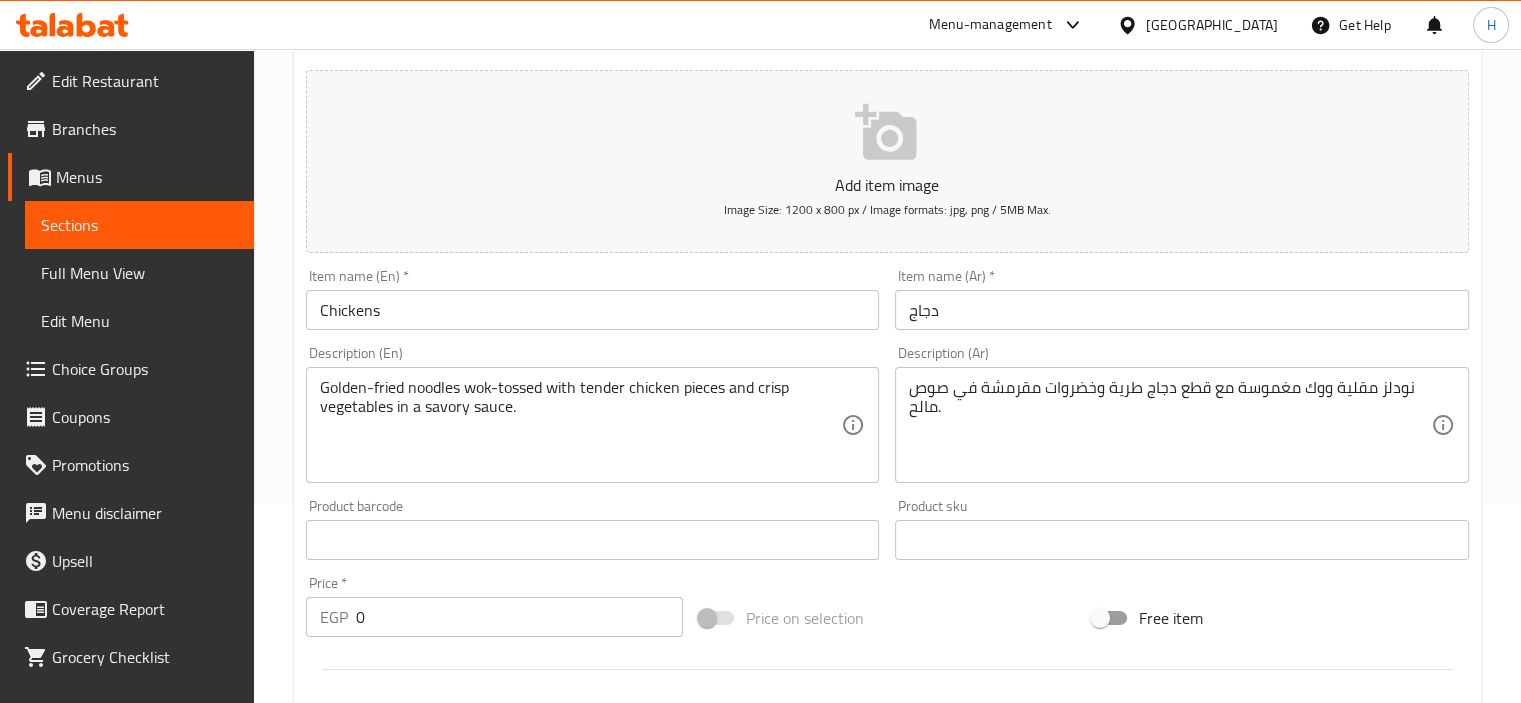 click on "نودلز مقلية ووك مغموسة مع قطع دجاج طرية وخضروات مقرمشة في صوص مالح." at bounding box center (1170, 425) 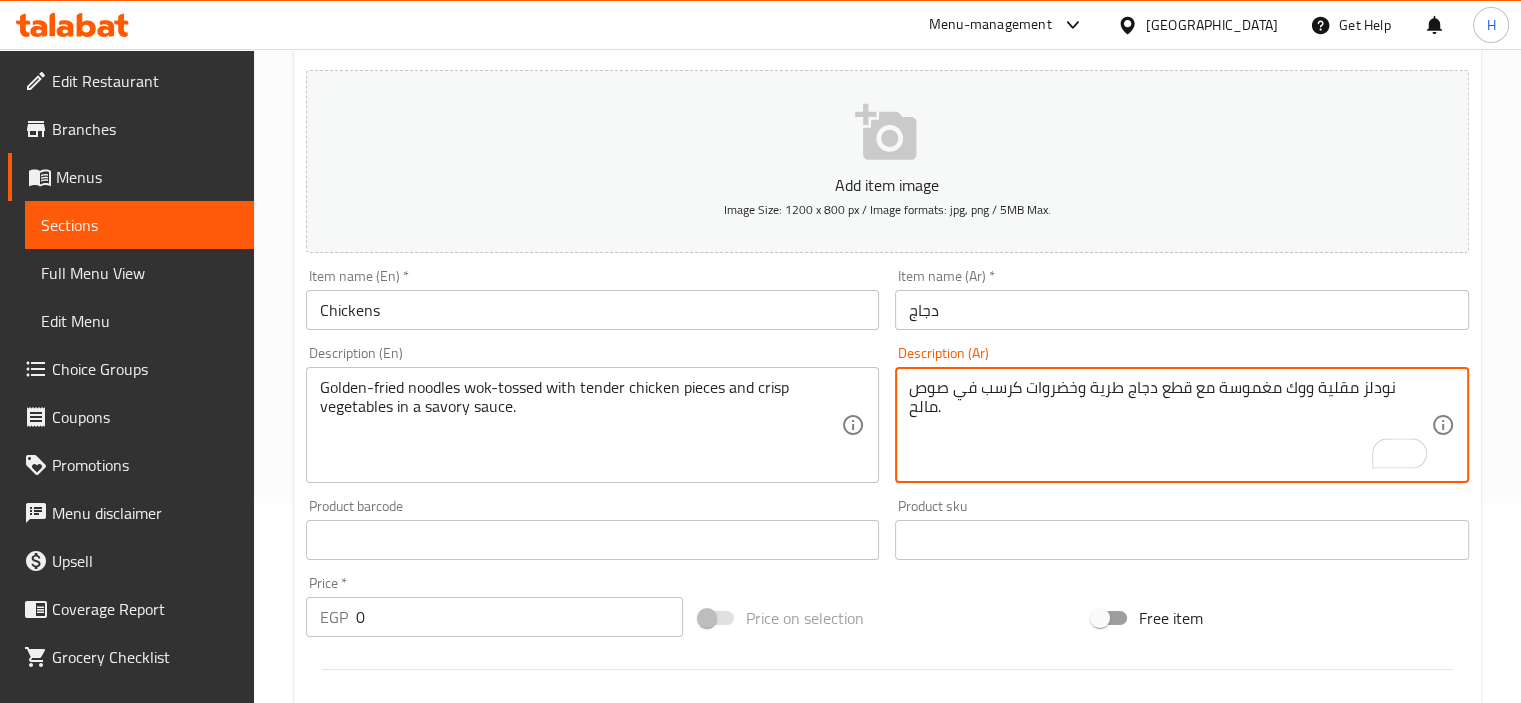 type on "نودلز مقلية ووك مغموسة مع قطع دجاج طرية وخضروات كرسب في صوص مالح." 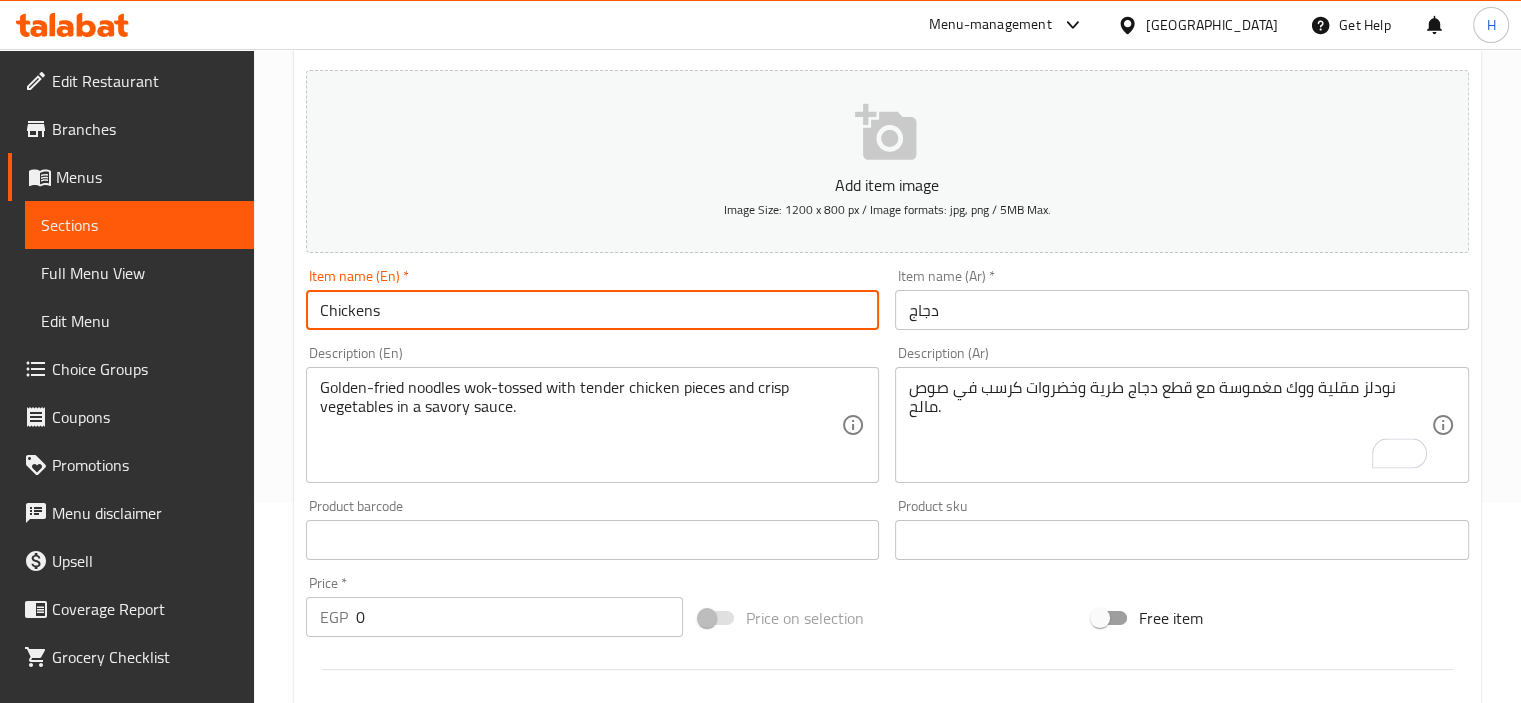 click on "Update" at bounding box center (445, 1229) 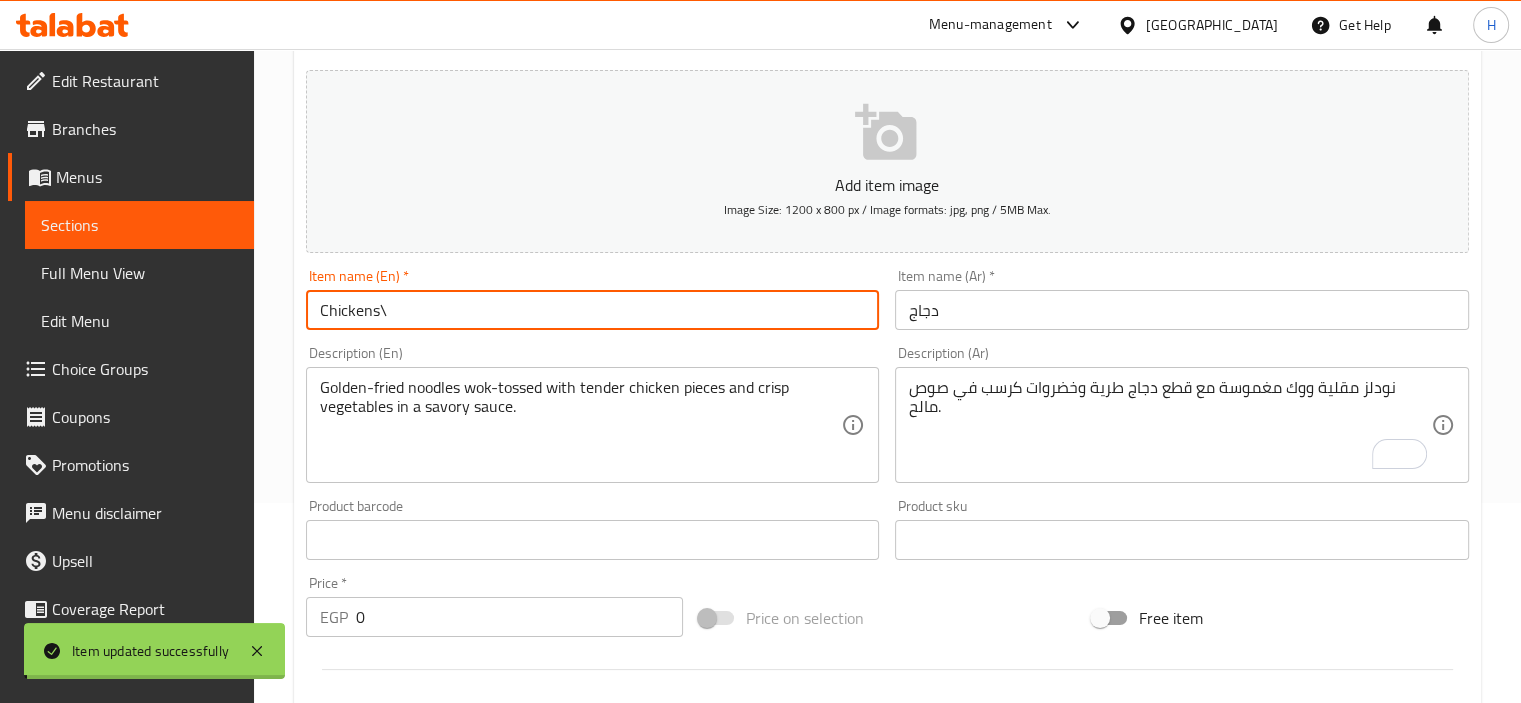 type on "Chickens" 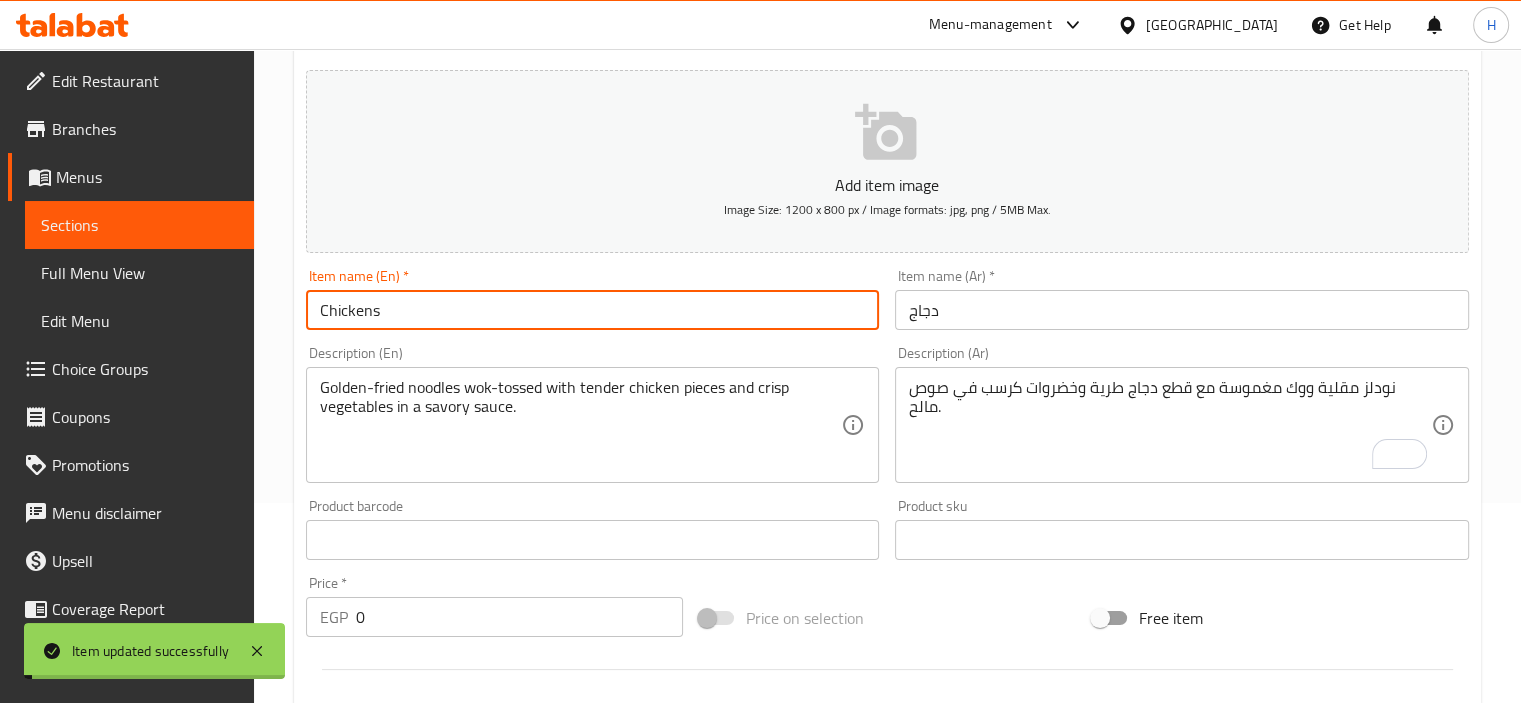 click on "Update" at bounding box center [445, 1229] 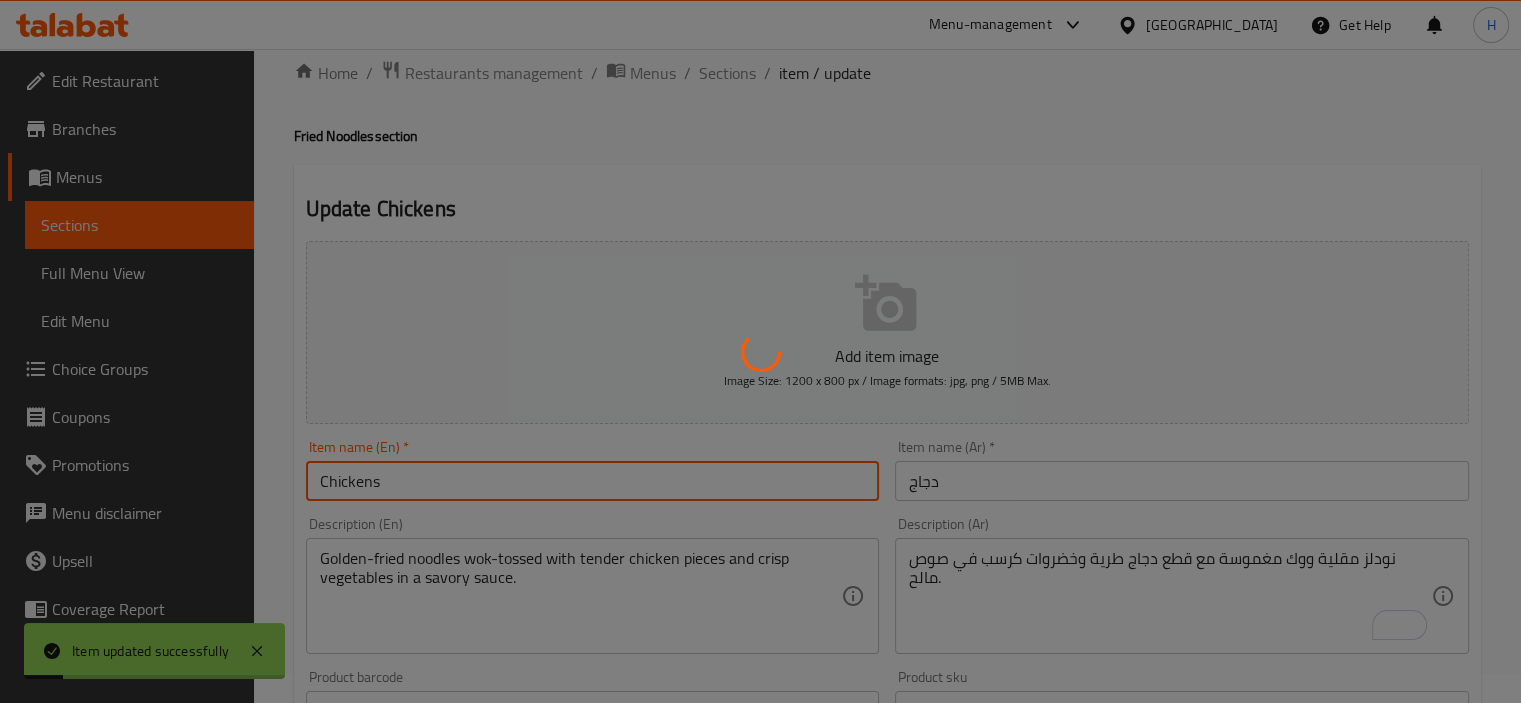 scroll, scrollTop: 0, scrollLeft: 0, axis: both 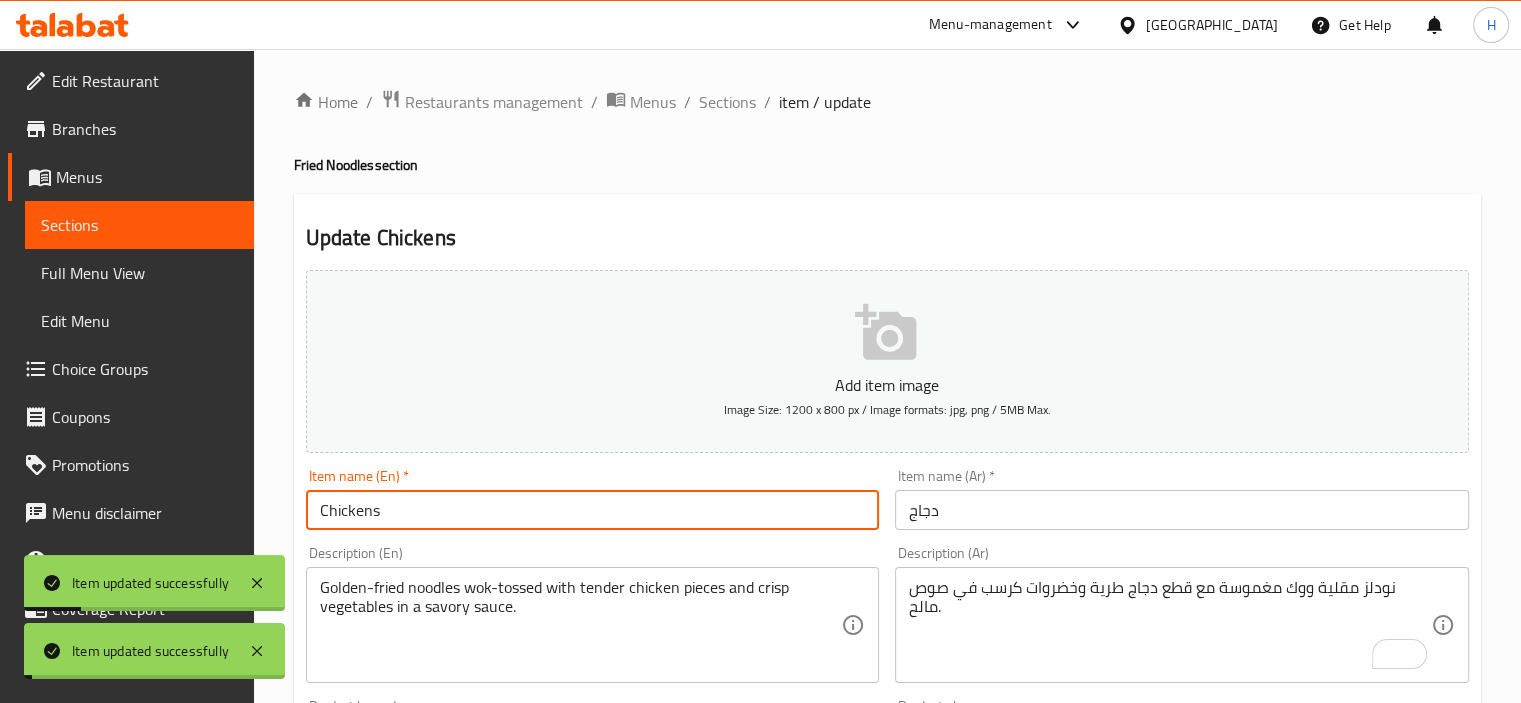 click on "Home / Restaurants management / Menus / Sections / item / update Fried Noodles  section Update Chickens Add item image Image Size: 1200 x 800 px / Image formats: jpg, png / 5MB Max. Item name (En)   * Chickens Item name (En)  * Item name (Ar)   * دجاج Item name (Ar)  * Description (En) Golden-fried noodles wok-tossed with tender chicken pieces and crisp vegetables in a savory sauce. Description (En) Description (Ar) نودلز مقلية ووك مغموسة مع قطع دجاج طرية وخضروات كرسب في صوص مالح. Description (Ar) Product barcode Product barcode Product sku Product sku Price   * EGP 0 Price  * Price on selection Free item Start Date Start Date End Date End Date Available Days SU MO TU WE TH FR SA Available from ​ ​ Available to ​ ​ Status Active Inactive Exclude from GEM Variations & Choices Your Choice Of Size: (ID: 1067894192) Min 1  ,  Max 1 Name (En) Your Choice Of Size: Name (En) Name (Ar) إختيارك من الحجم: Name (Ar) Min 1 Min Max 1" at bounding box center (887, 782) 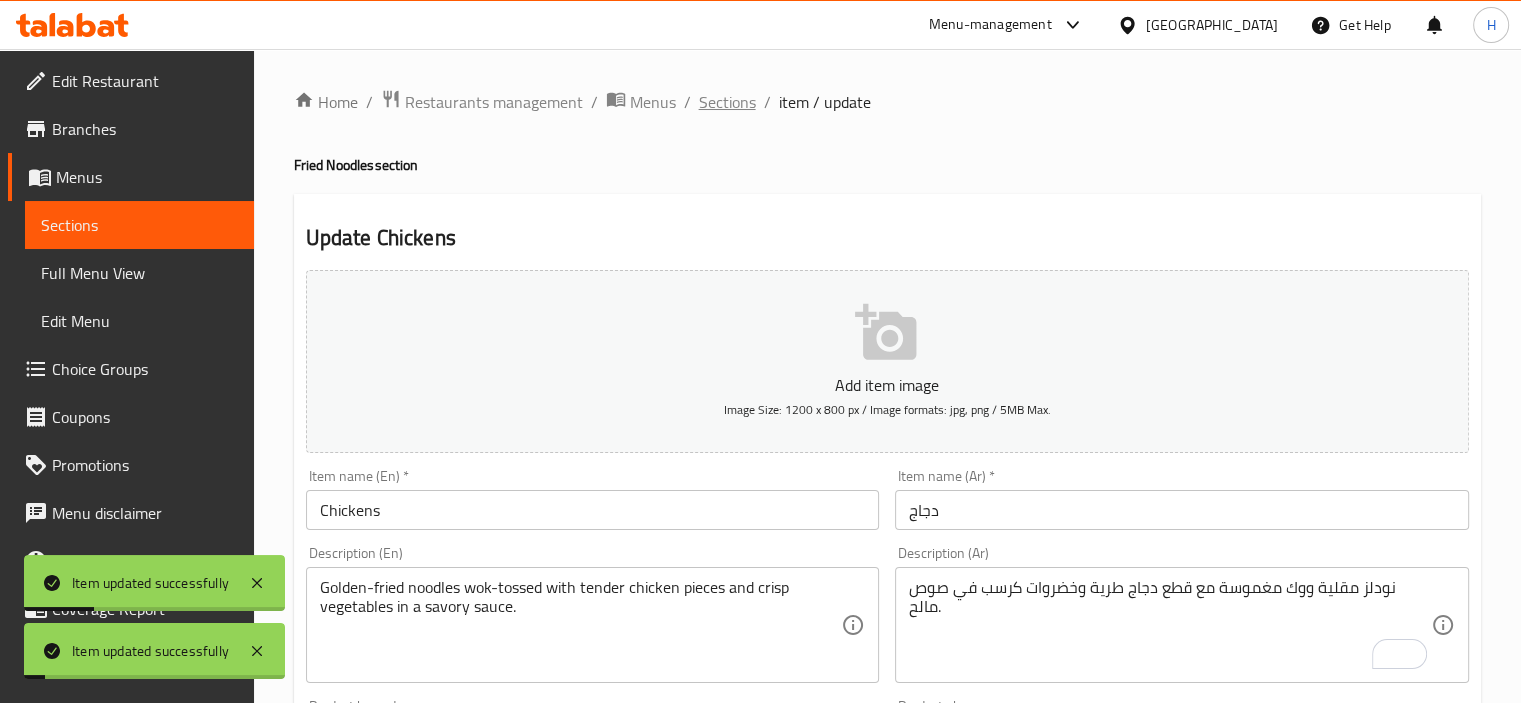 click on "Sections" at bounding box center (727, 102) 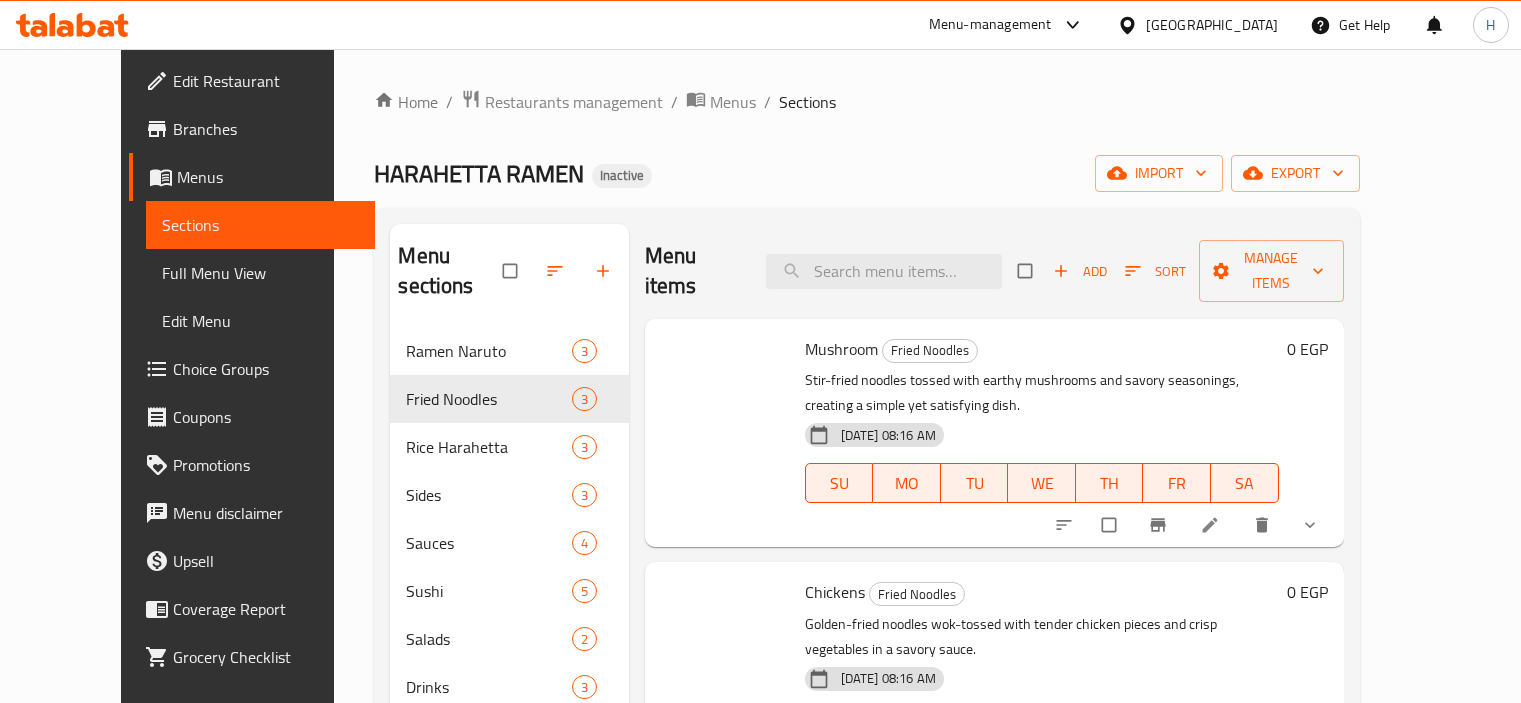 scroll, scrollTop: 0, scrollLeft: 0, axis: both 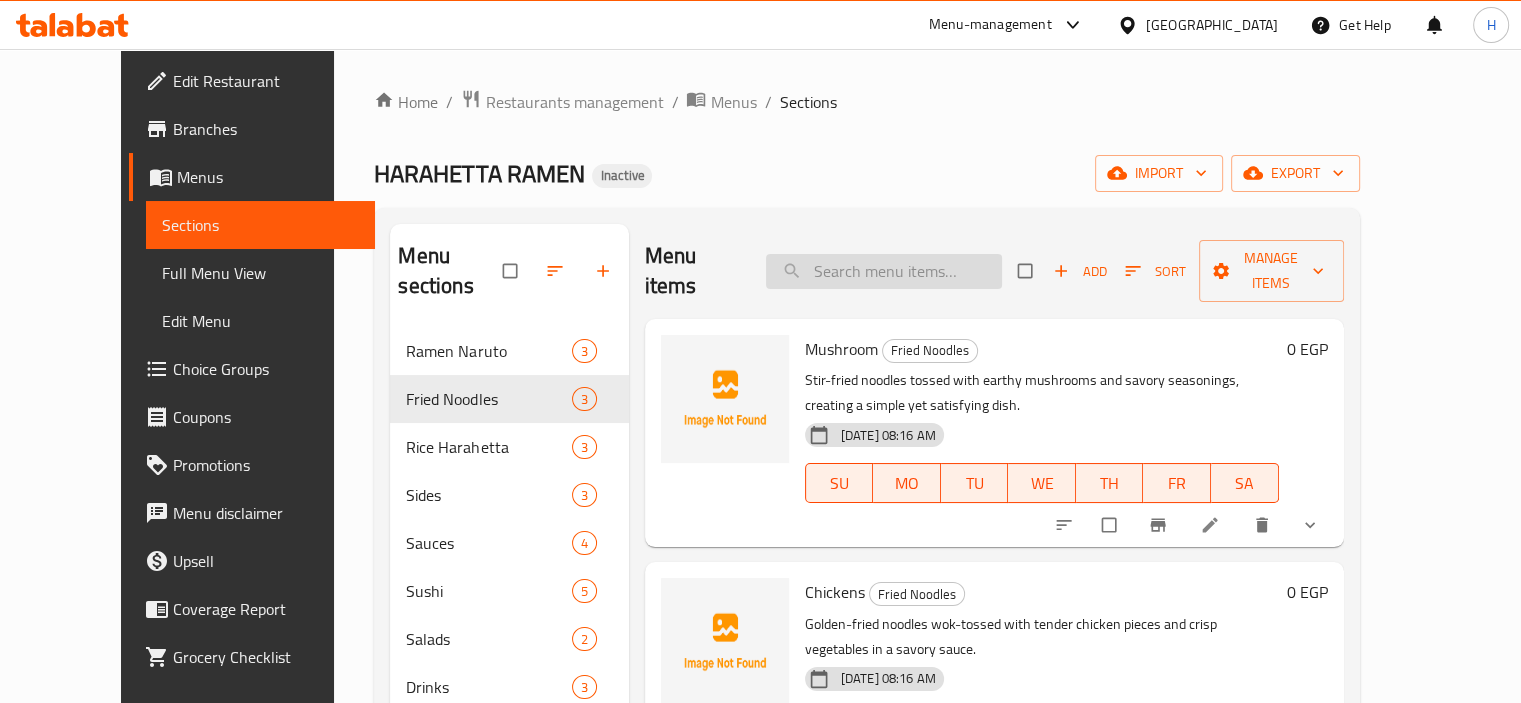 click at bounding box center (884, 271) 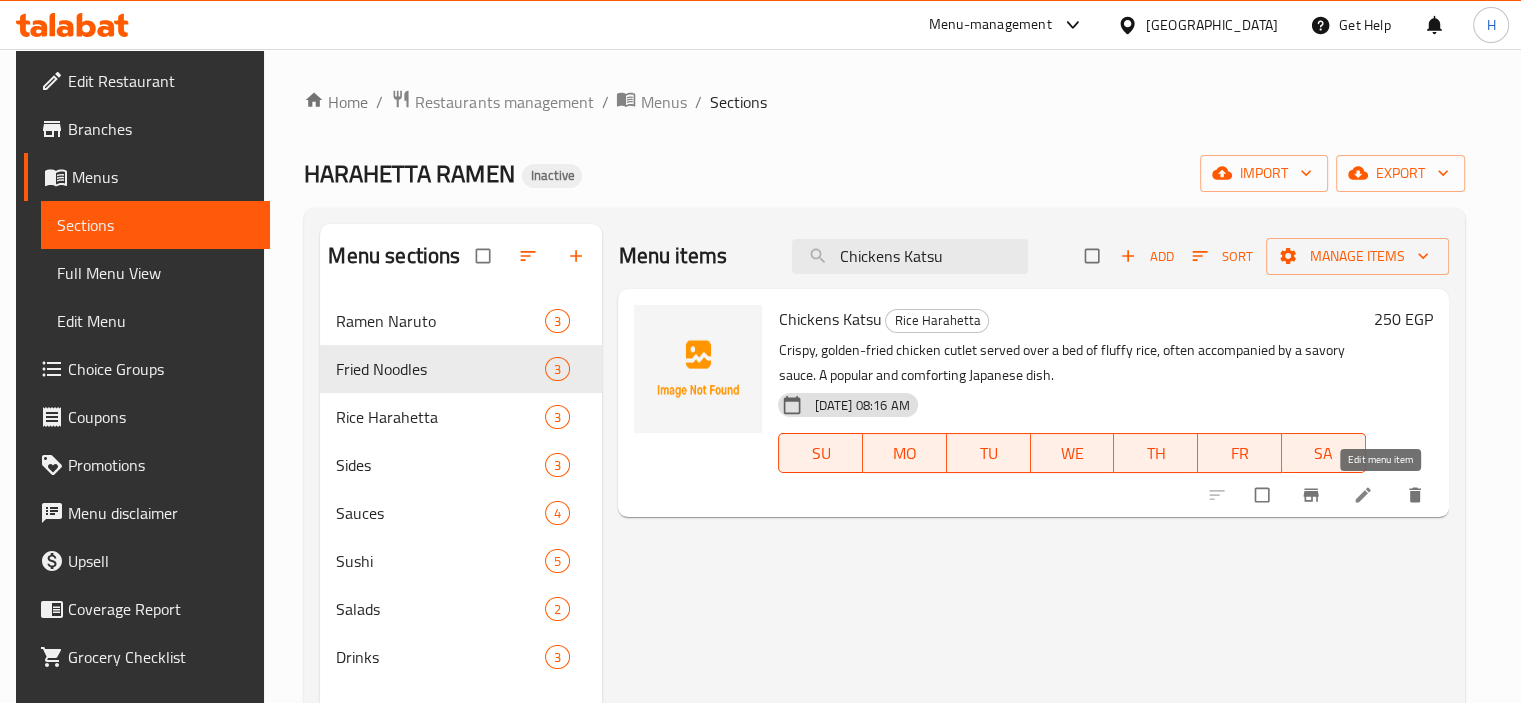 click 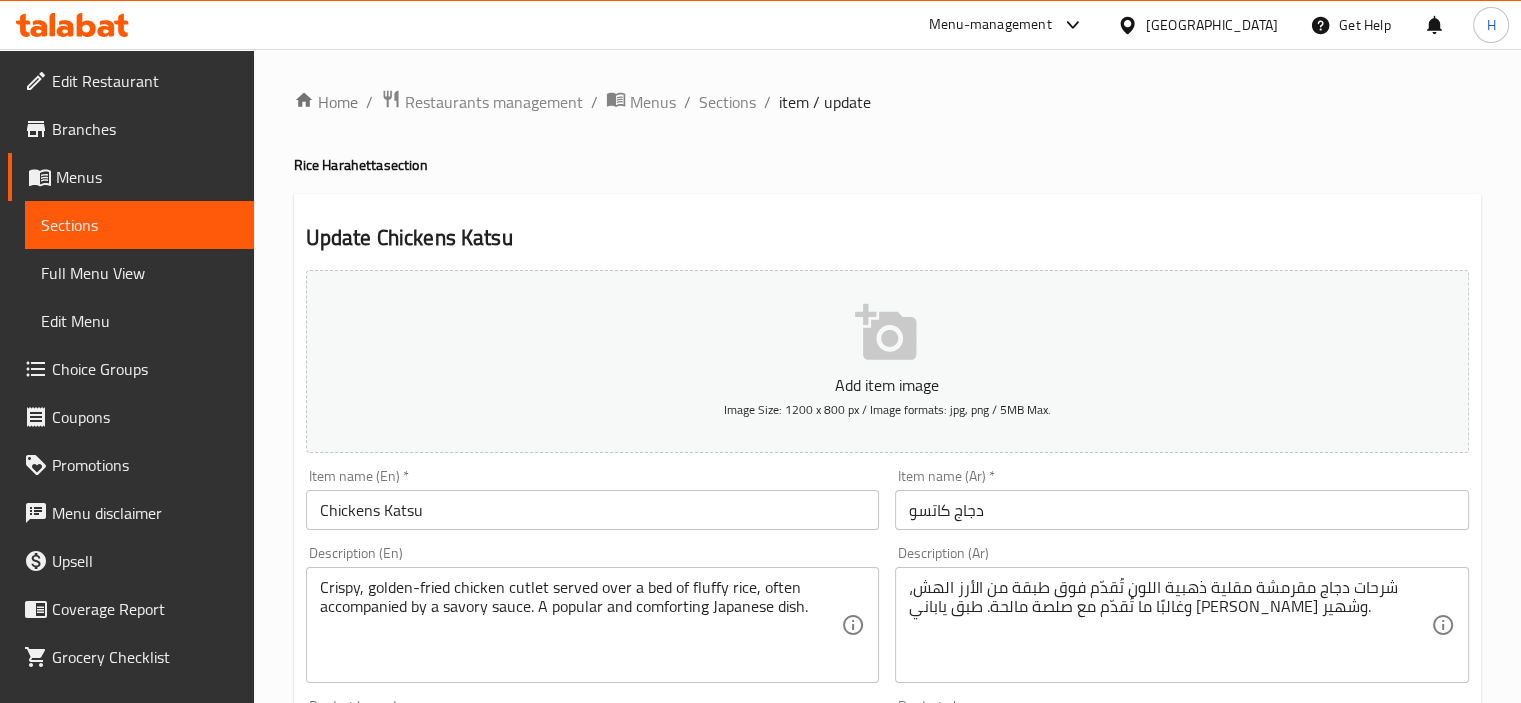 scroll, scrollTop: 100, scrollLeft: 0, axis: vertical 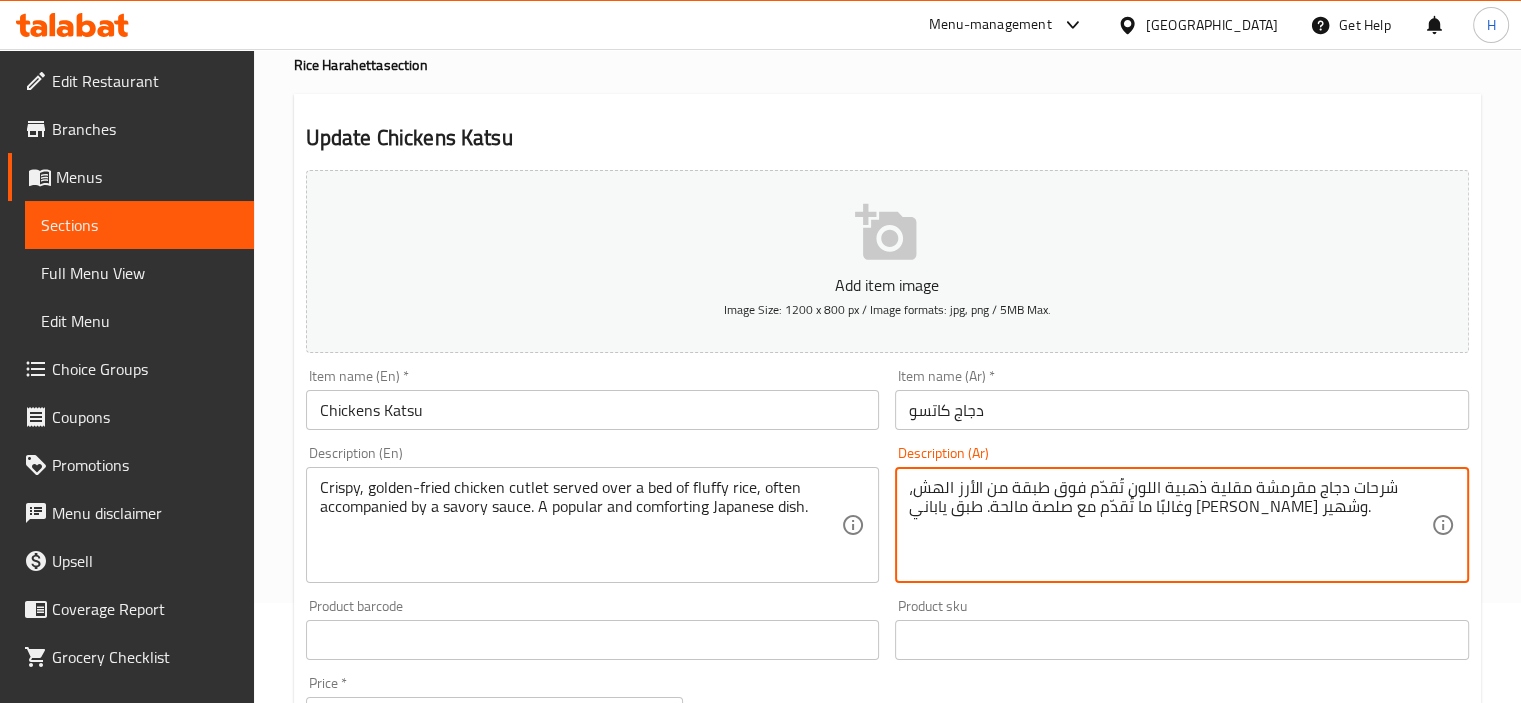 click on "شرحات دجاج مقرمشة مقلية ذهبية اللون تُقدّم فوق طبقة من الأرز الهش، وغالبًا ما تُقدّم مع صلصة مالحة. طبق ياباني [PERSON_NAME] وشهير." at bounding box center (1170, 525) 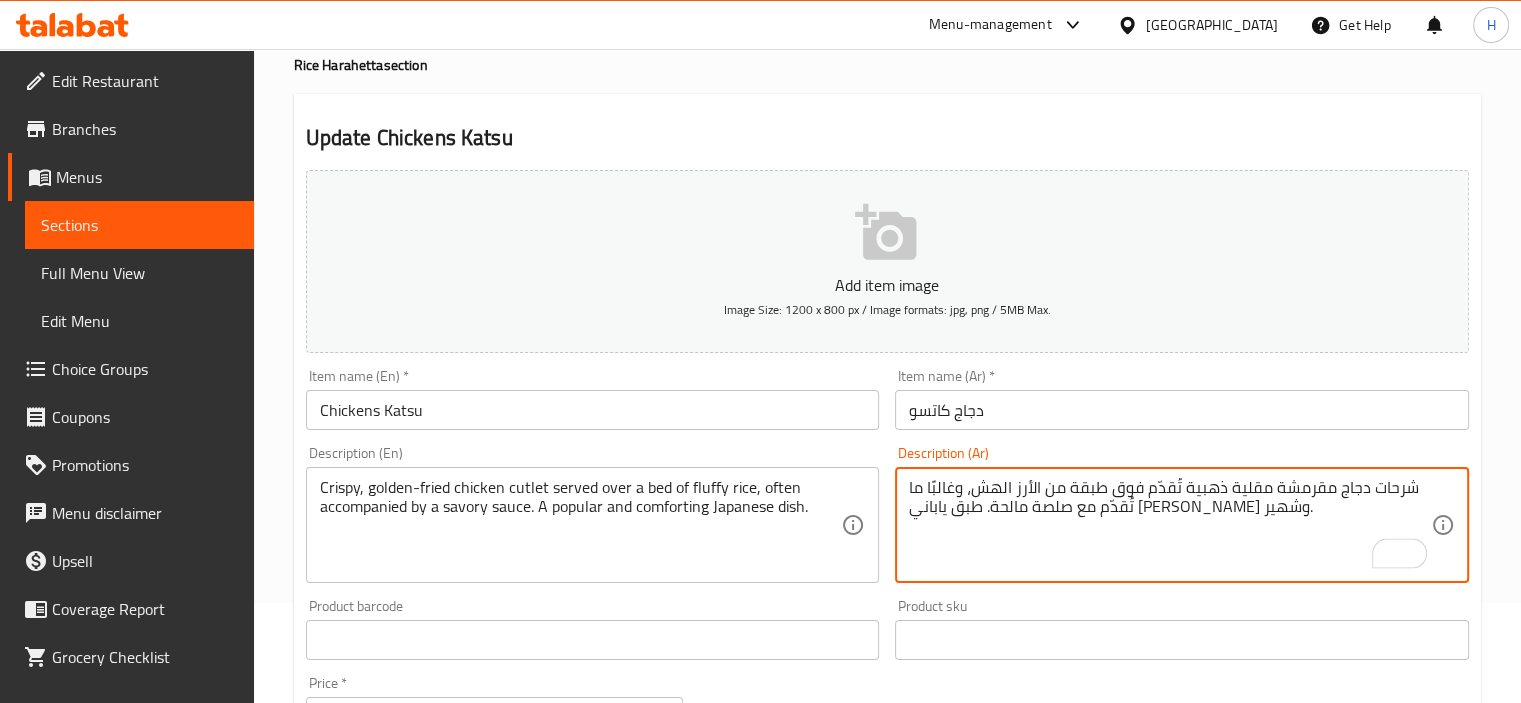 type on "شرحات دجاج مقرمشة مقلية ذهبية تُقدّم فوق طبقة من الأرز الهش، وغالبًا ما تُقدّم مع صلصة مالحة. طبق ياباني [PERSON_NAME] وشهير." 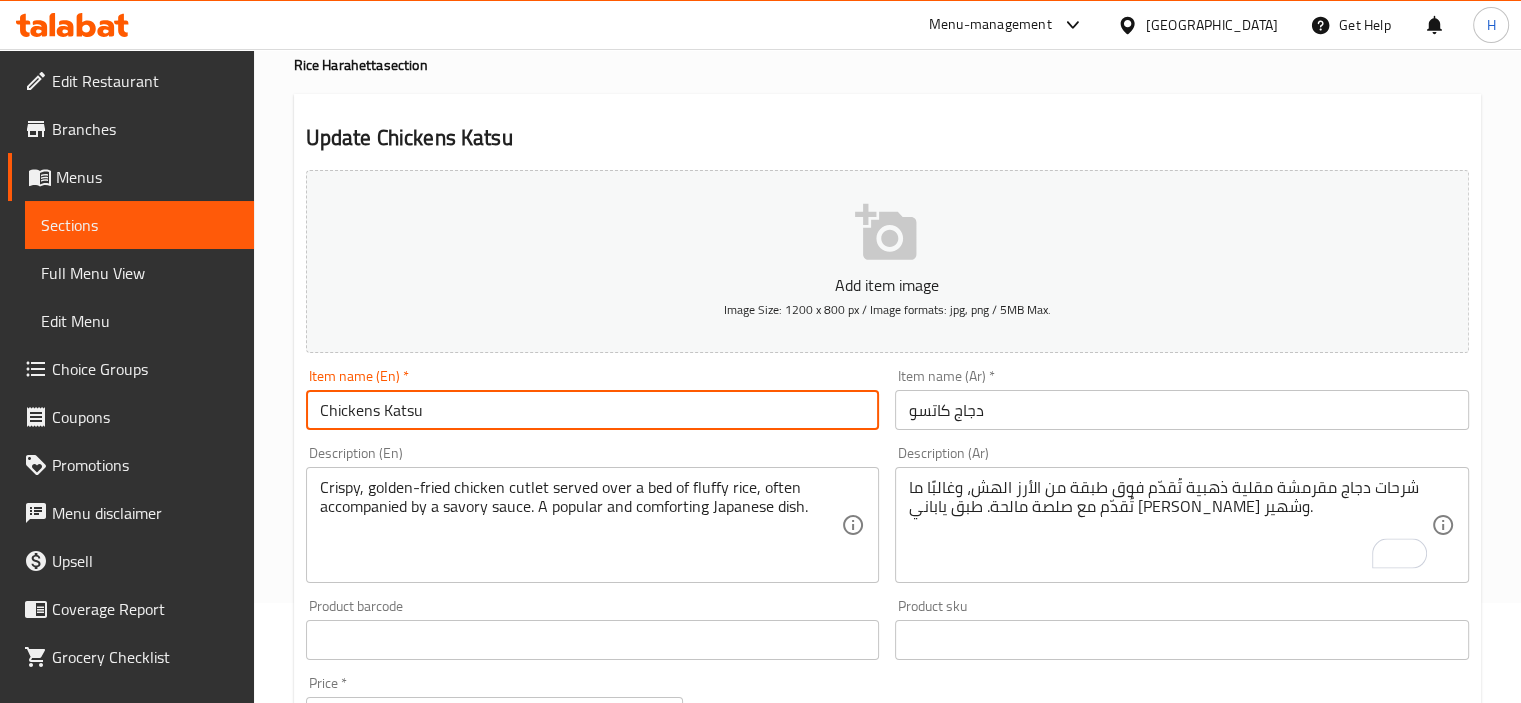 click on "Update" at bounding box center (445, 1226) 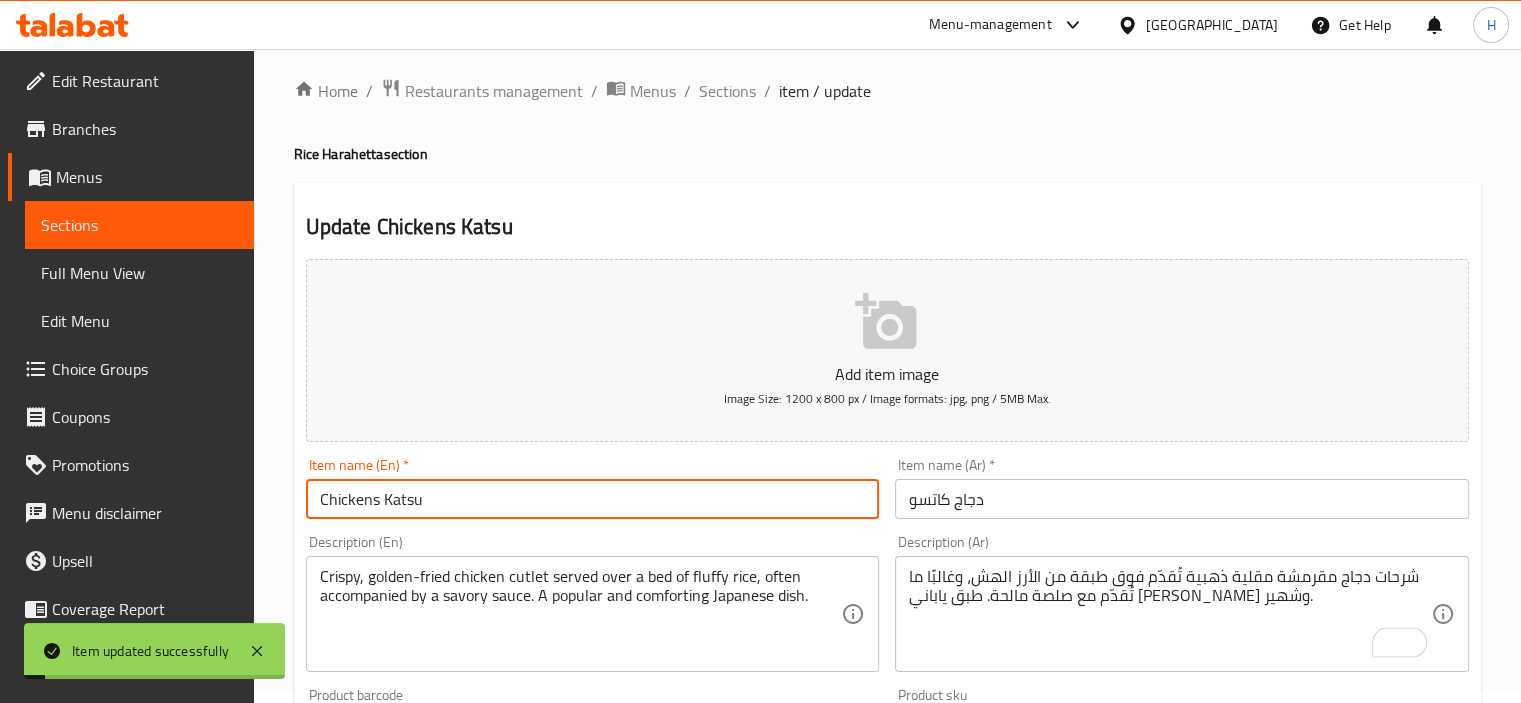 scroll, scrollTop: 0, scrollLeft: 0, axis: both 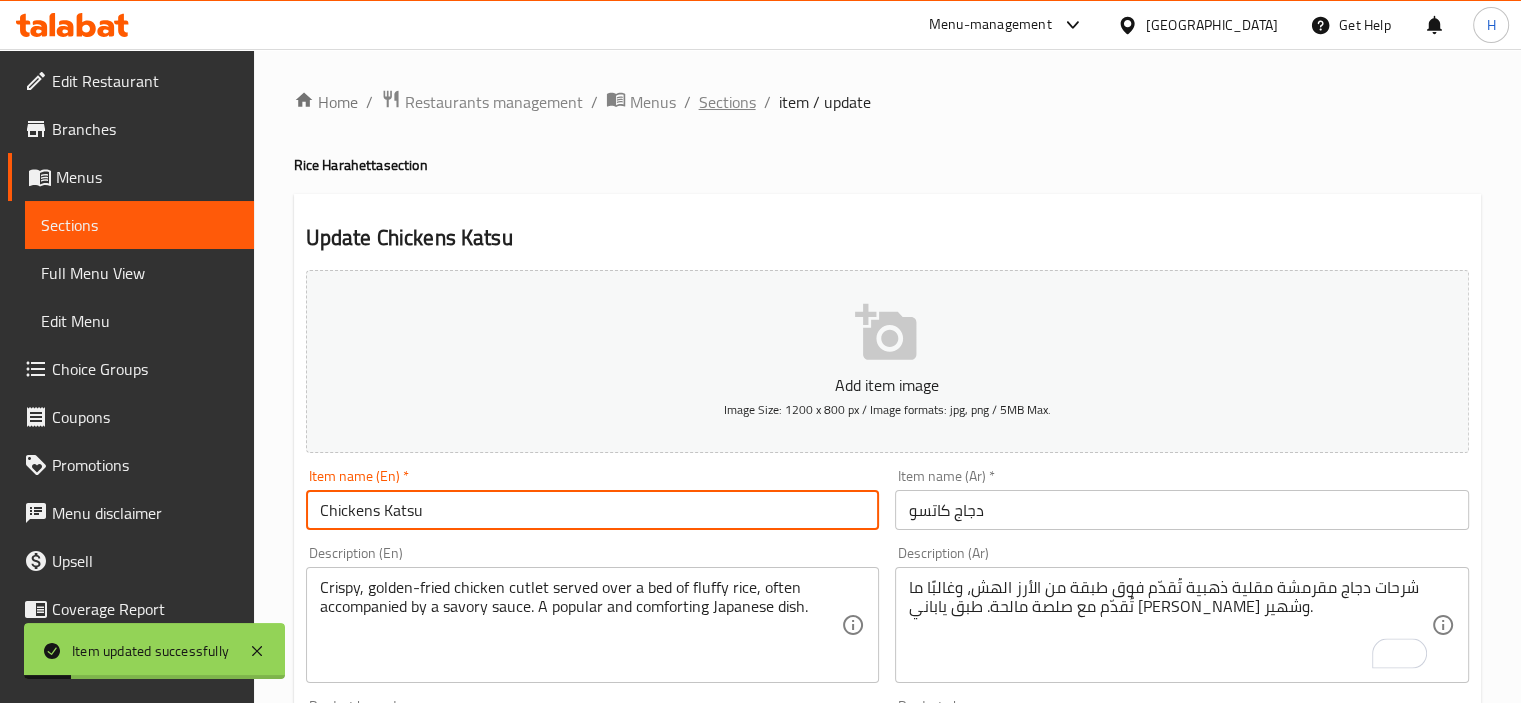 click on "Sections" at bounding box center (727, 102) 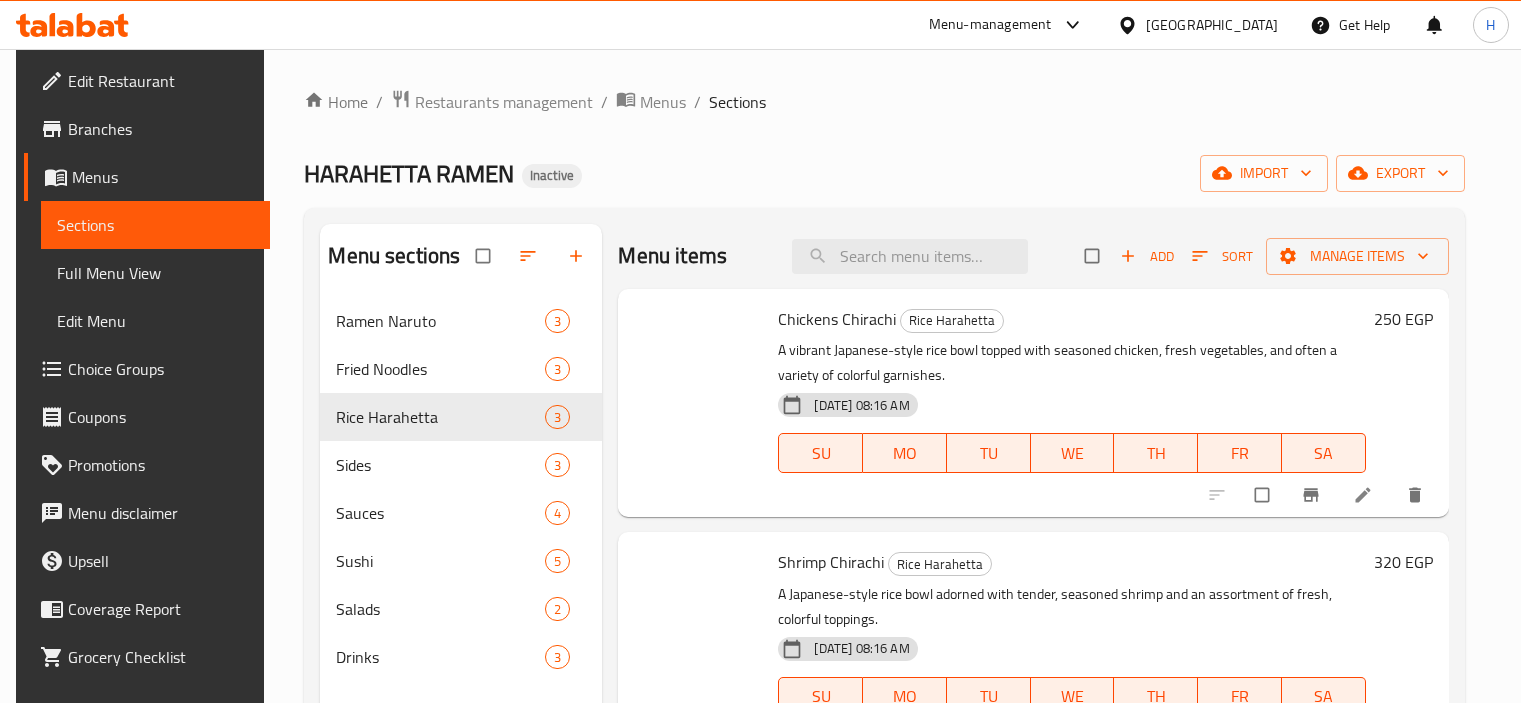 scroll, scrollTop: 0, scrollLeft: 0, axis: both 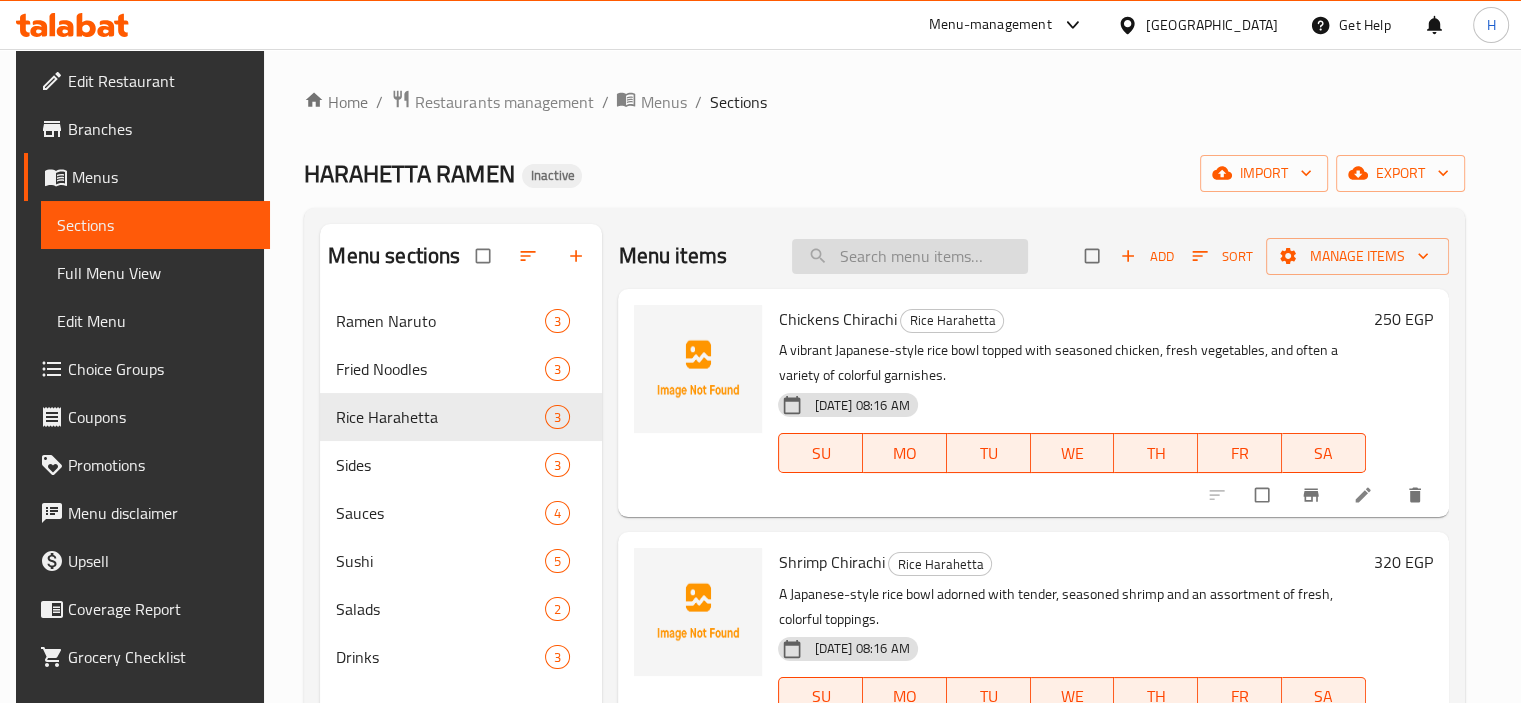 click at bounding box center [910, 256] 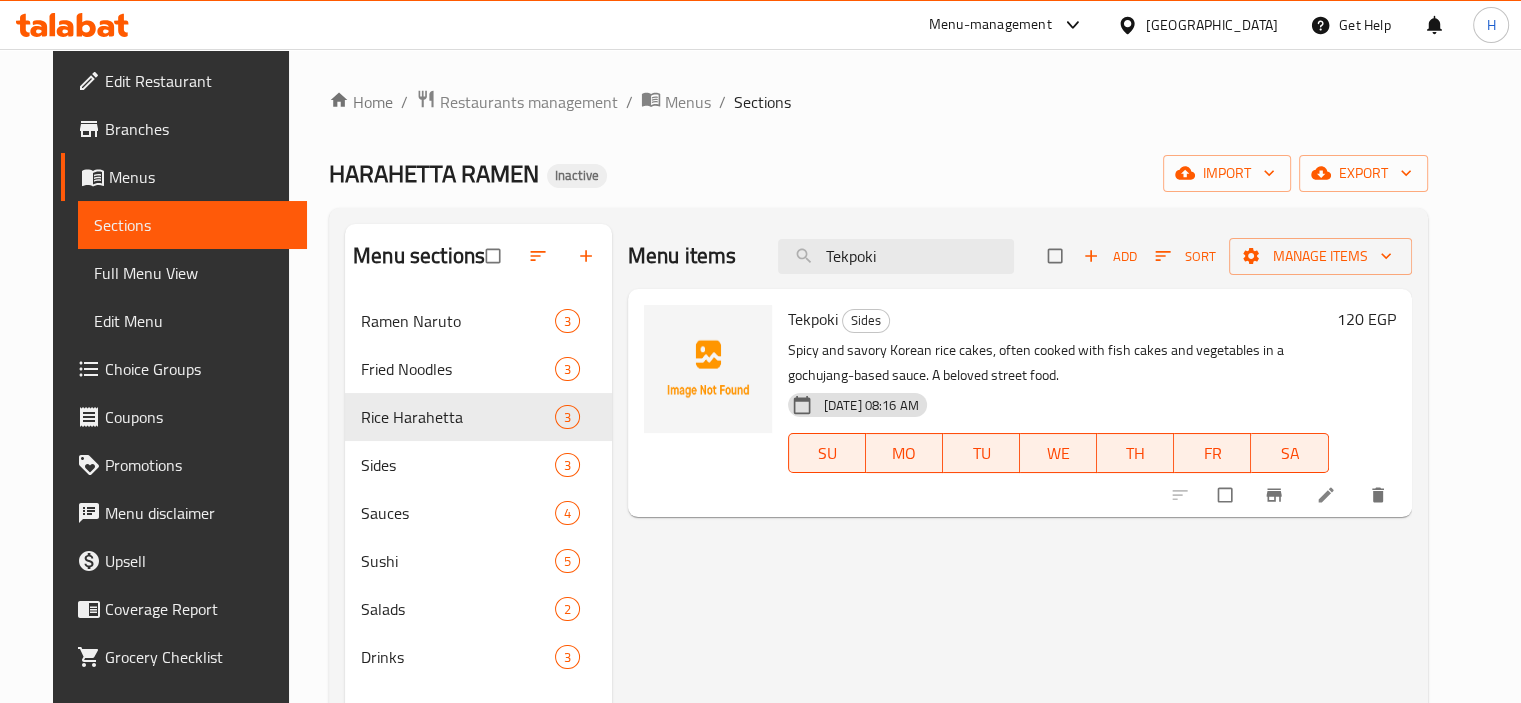 type on "Tekpoki" 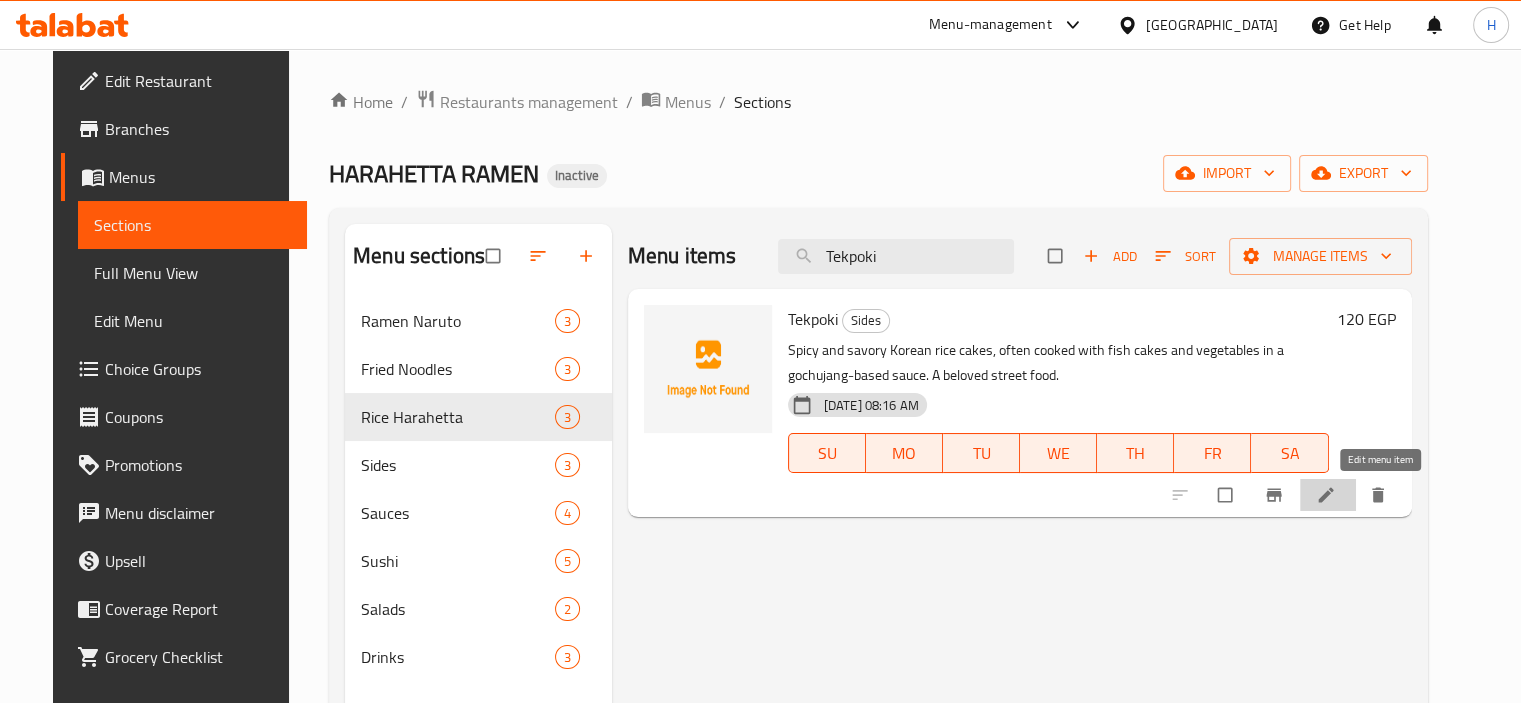 click 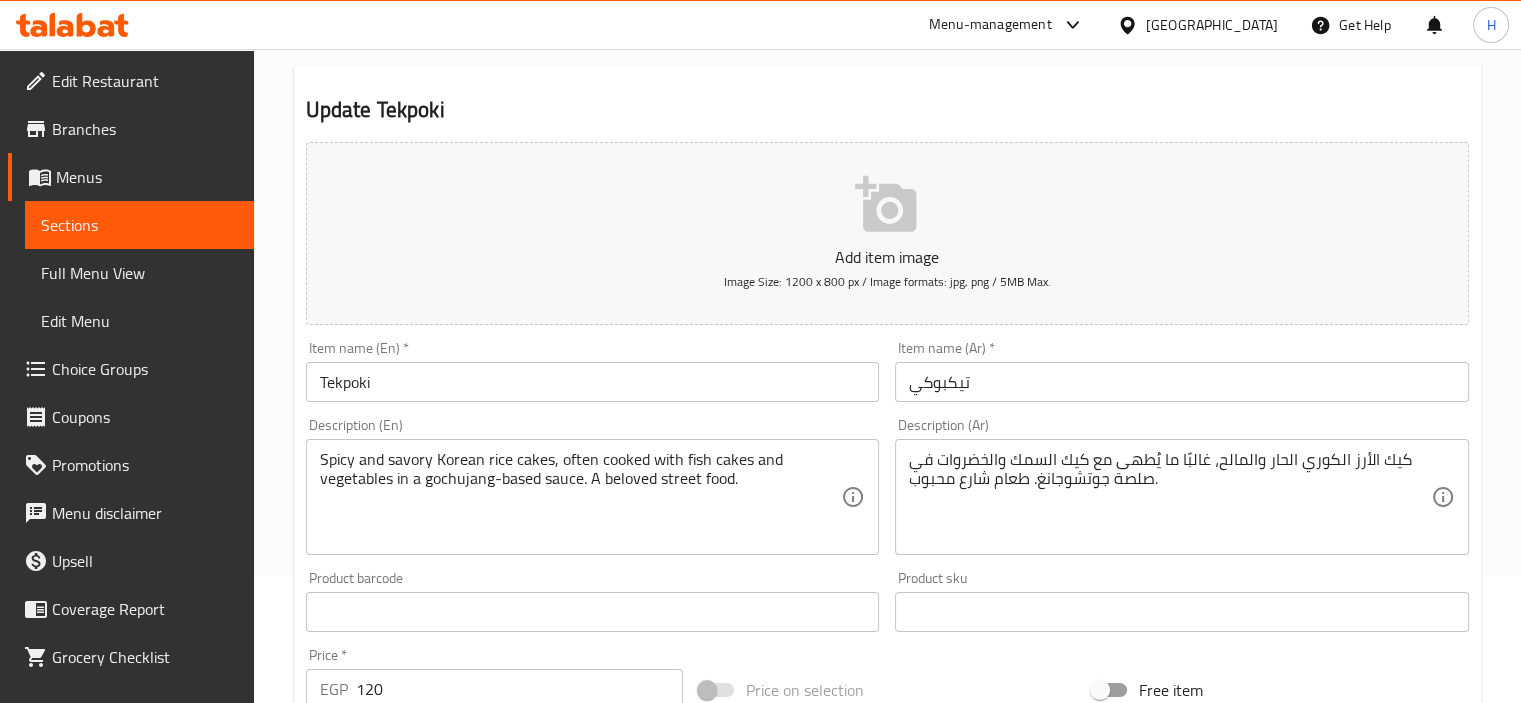 scroll, scrollTop: 200, scrollLeft: 0, axis: vertical 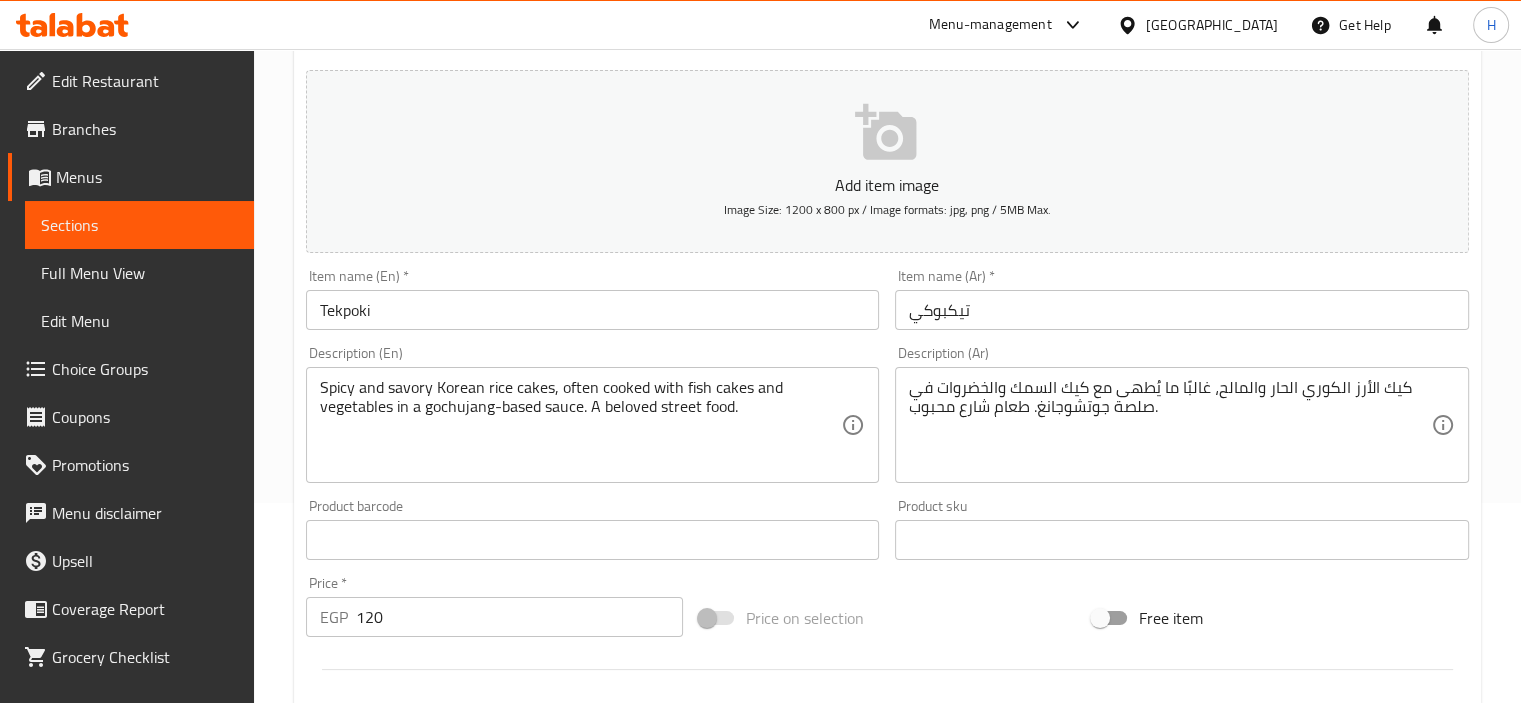 click on "كيك الأرز الكوري الحار والمالح، غالبًا ما يُطهى مع كيك السمك والخضروات في صلصة جوتشوجانغ. طعام شارع محبوب." at bounding box center [1170, 425] 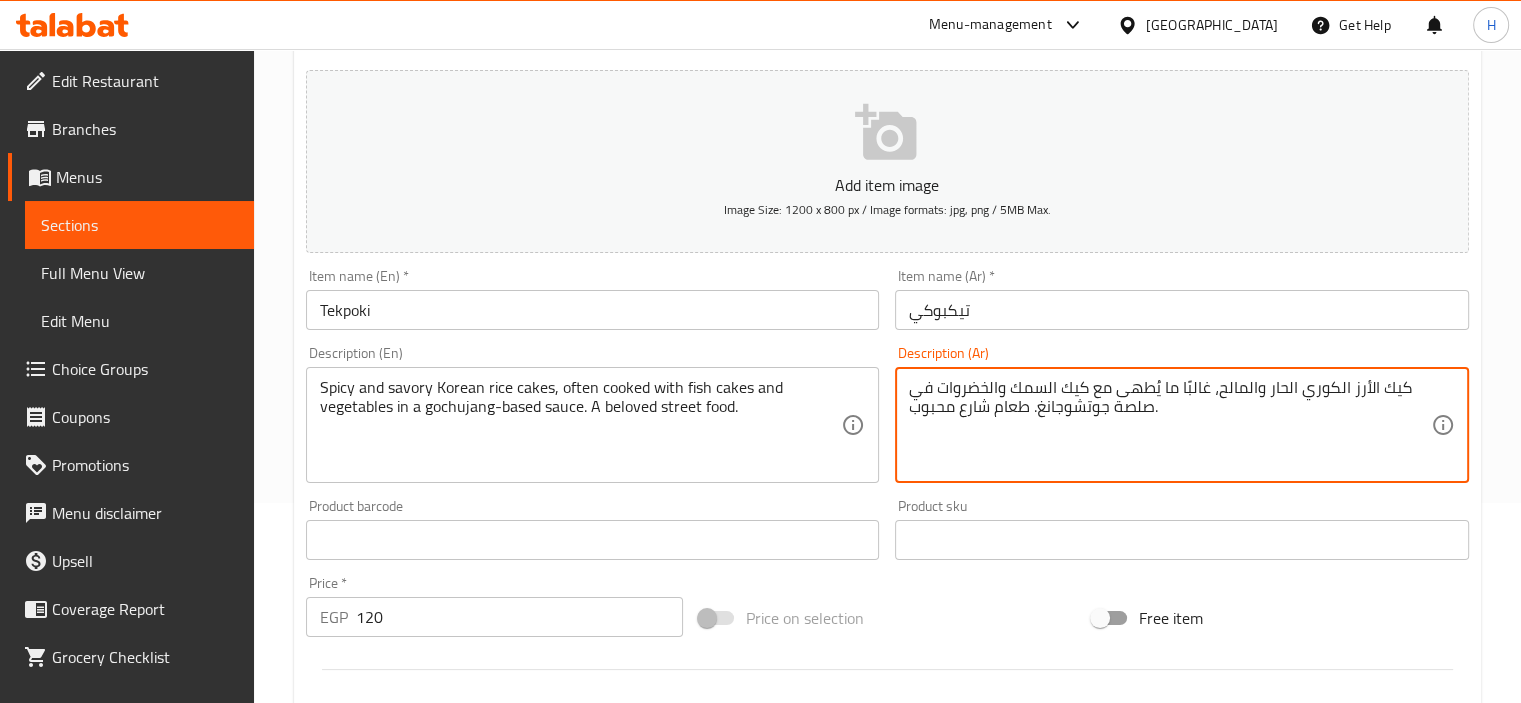 click on "كيك الأرز الكوري الحار والمالح، غالبًا ما يُطهى مع كيك السمك والخضروات في صلصة جوتشوجانغ. طعام شارع محبوب." at bounding box center (1170, 425) 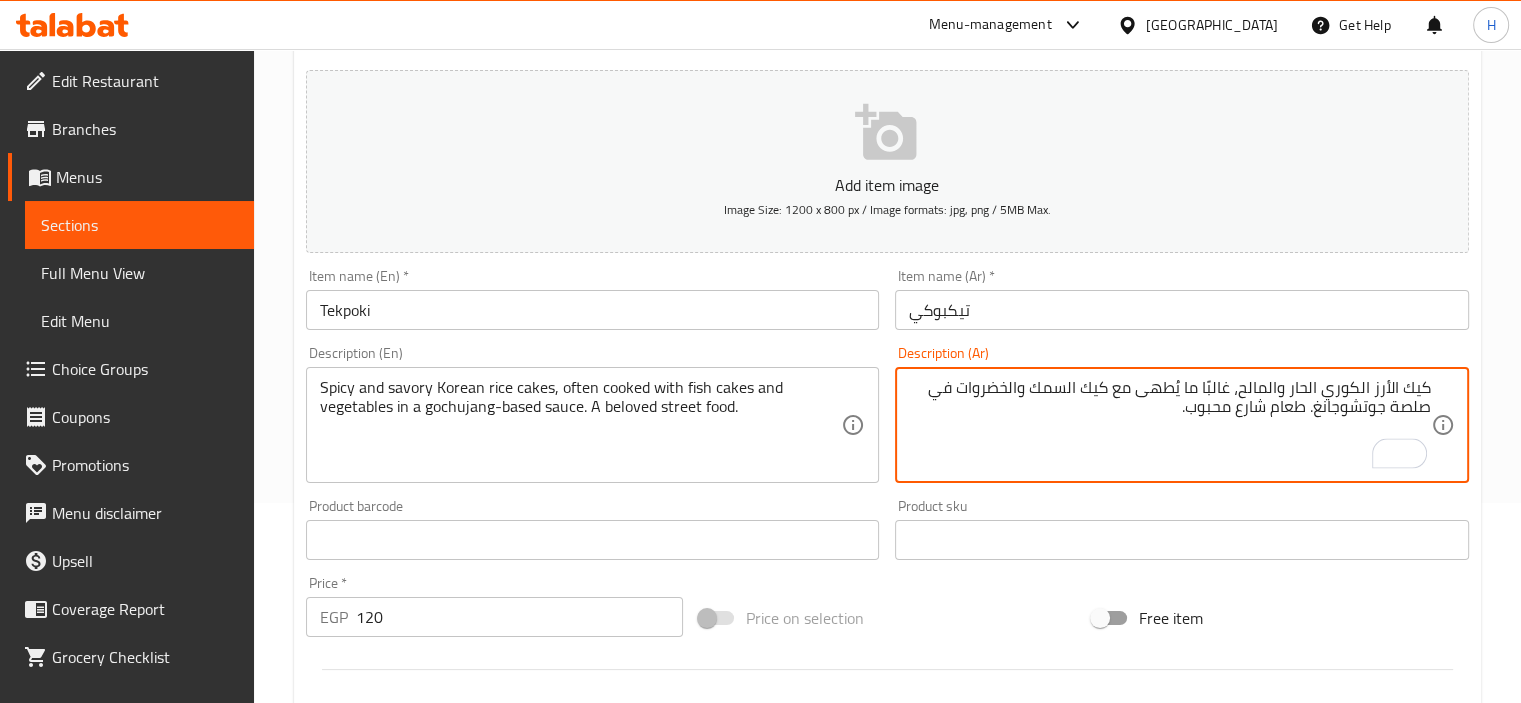 click on "كيك الأرز الكوري الحار والمالح، غالبًا ما يُطهى مع كيك السمك والخضروات في صلصة جوتشوجانغ. طعام شارع محبوب." at bounding box center [1170, 425] 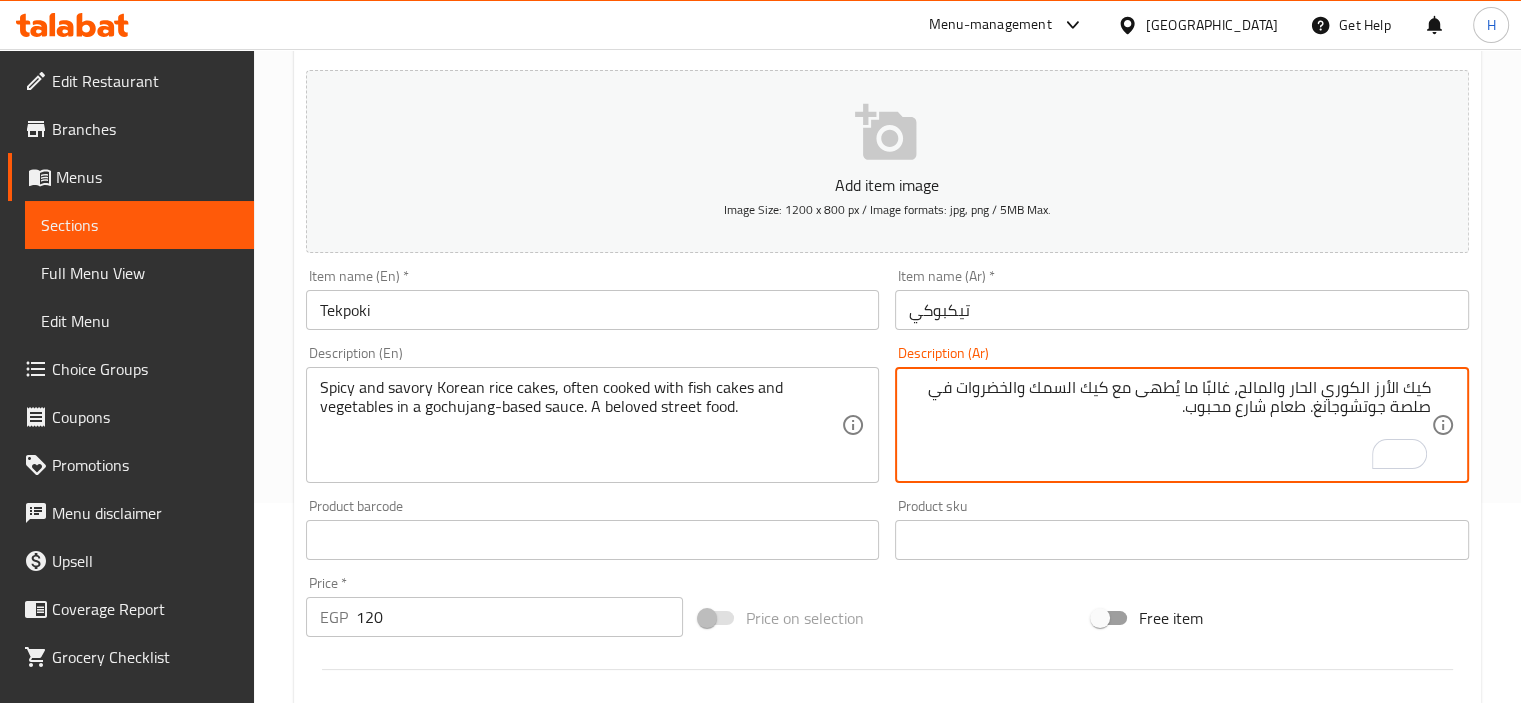 click on "كيك الأرز الكوري الحار والمالح، غالبًا ما يُطهى مع كيك السمك والخضروات في صلصة جوتشوجانغ. طعام شارع محبوب." at bounding box center [1170, 425] 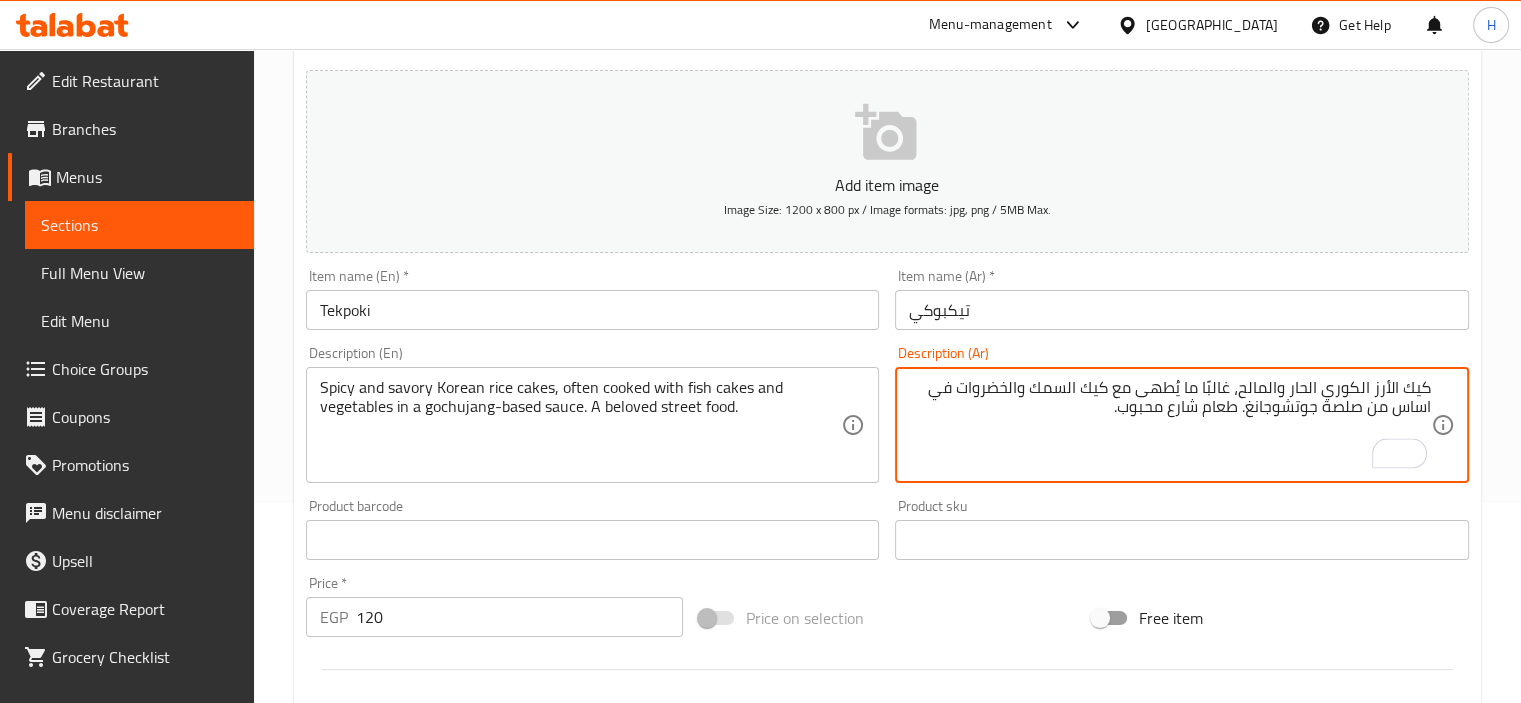 type on "كيك الأرز الكوري الحار والمالح، غالبًا ما يُطهى مع كيك السمك والخضروات في اساس من صلصة جوتشوجانغ. طعام شارع محبوب." 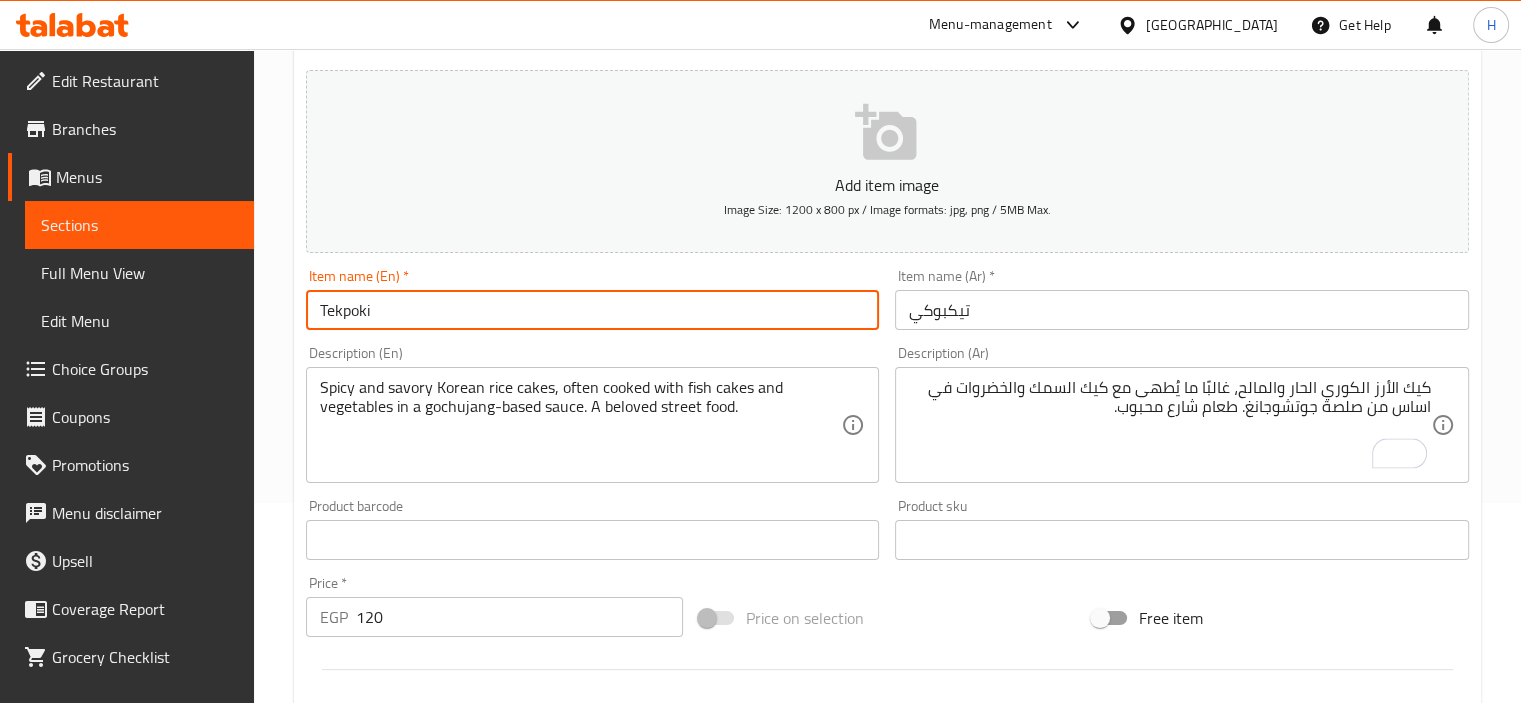 click on "Update" at bounding box center [445, 1126] 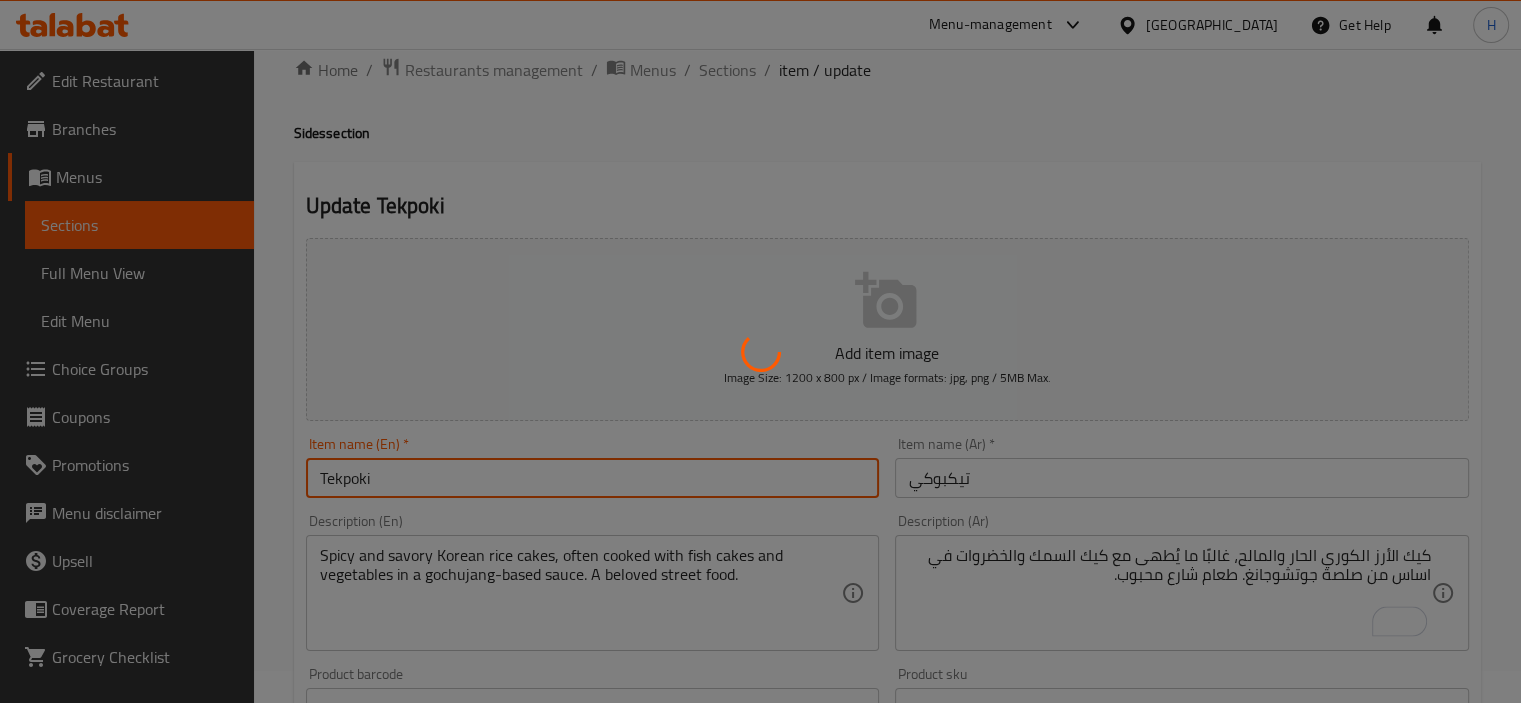 scroll, scrollTop: 0, scrollLeft: 0, axis: both 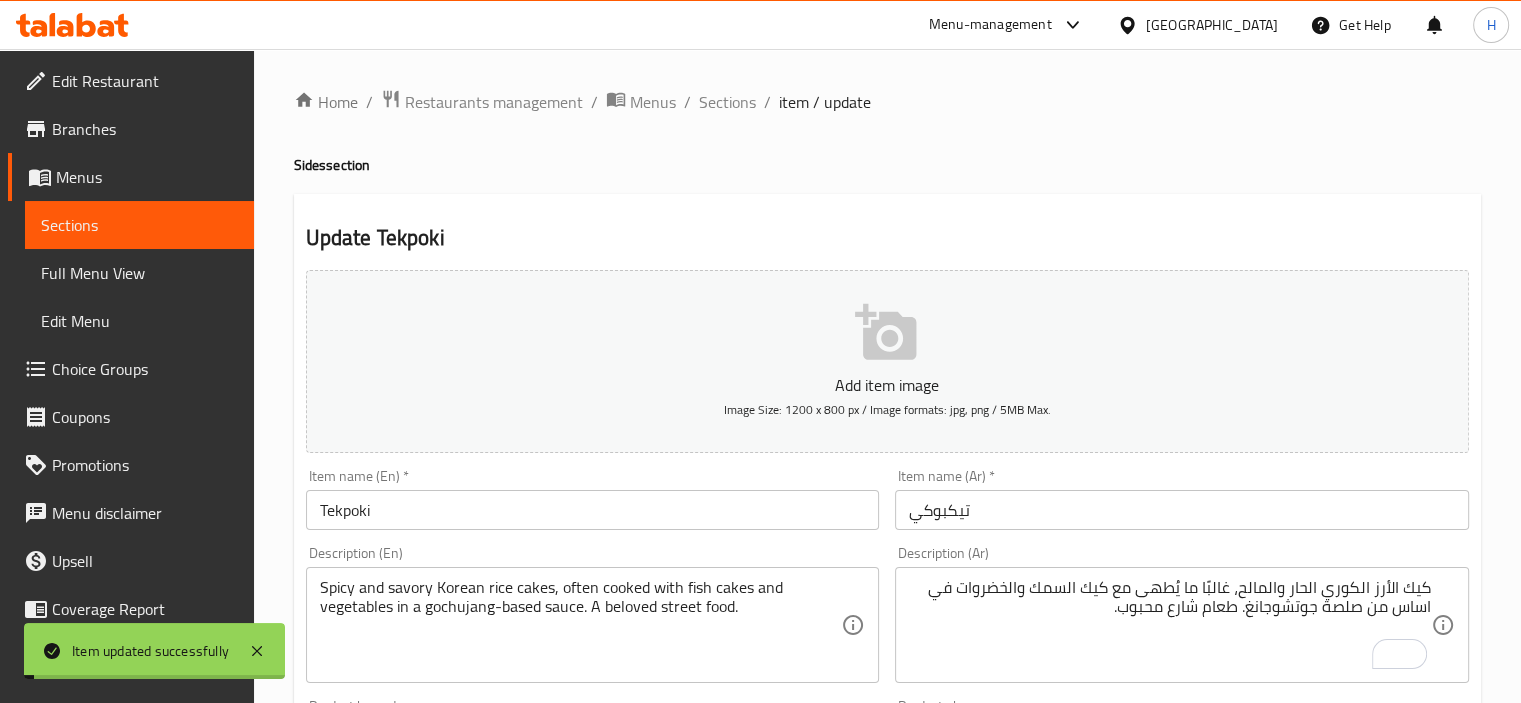 click on "Sections" at bounding box center (727, 102) 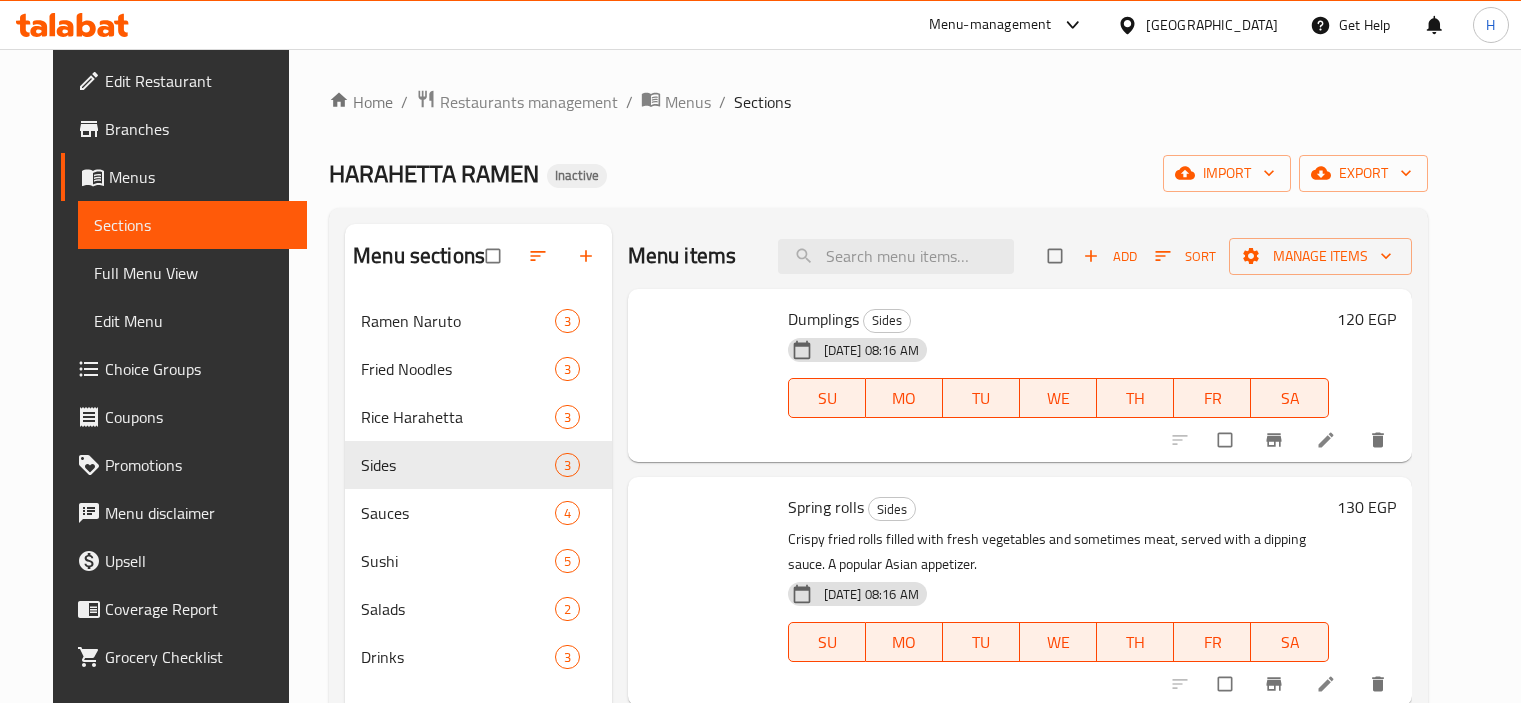 scroll, scrollTop: 0, scrollLeft: 0, axis: both 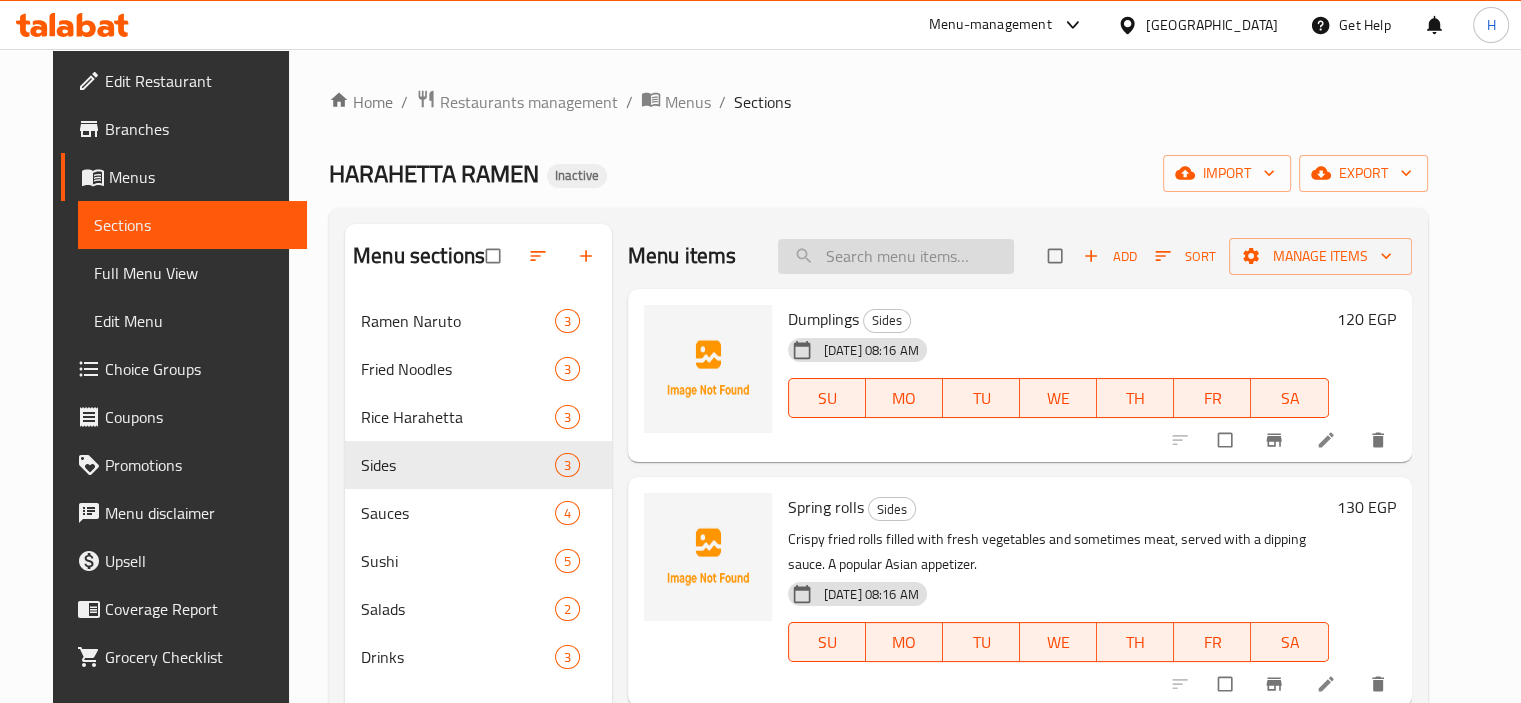 click at bounding box center [896, 256] 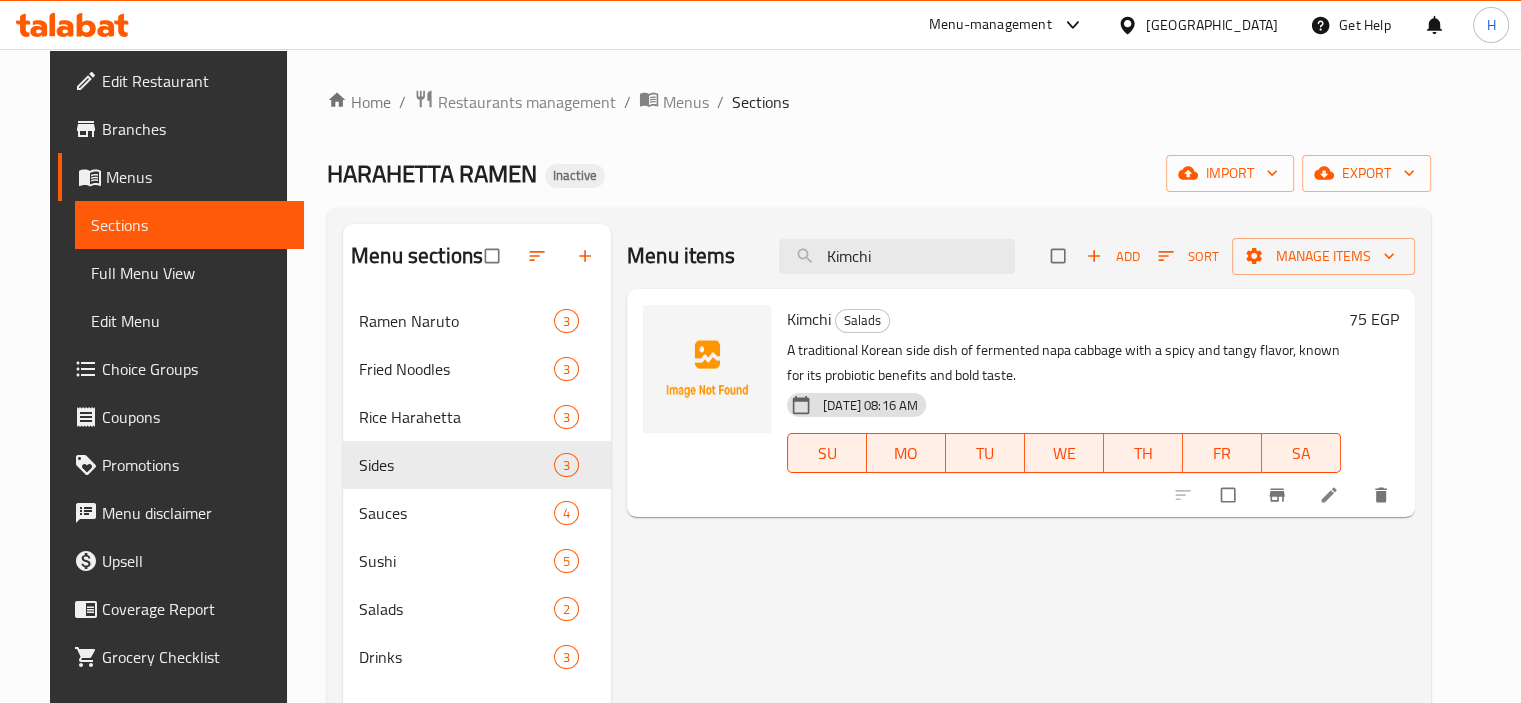 click at bounding box center [1331, 495] 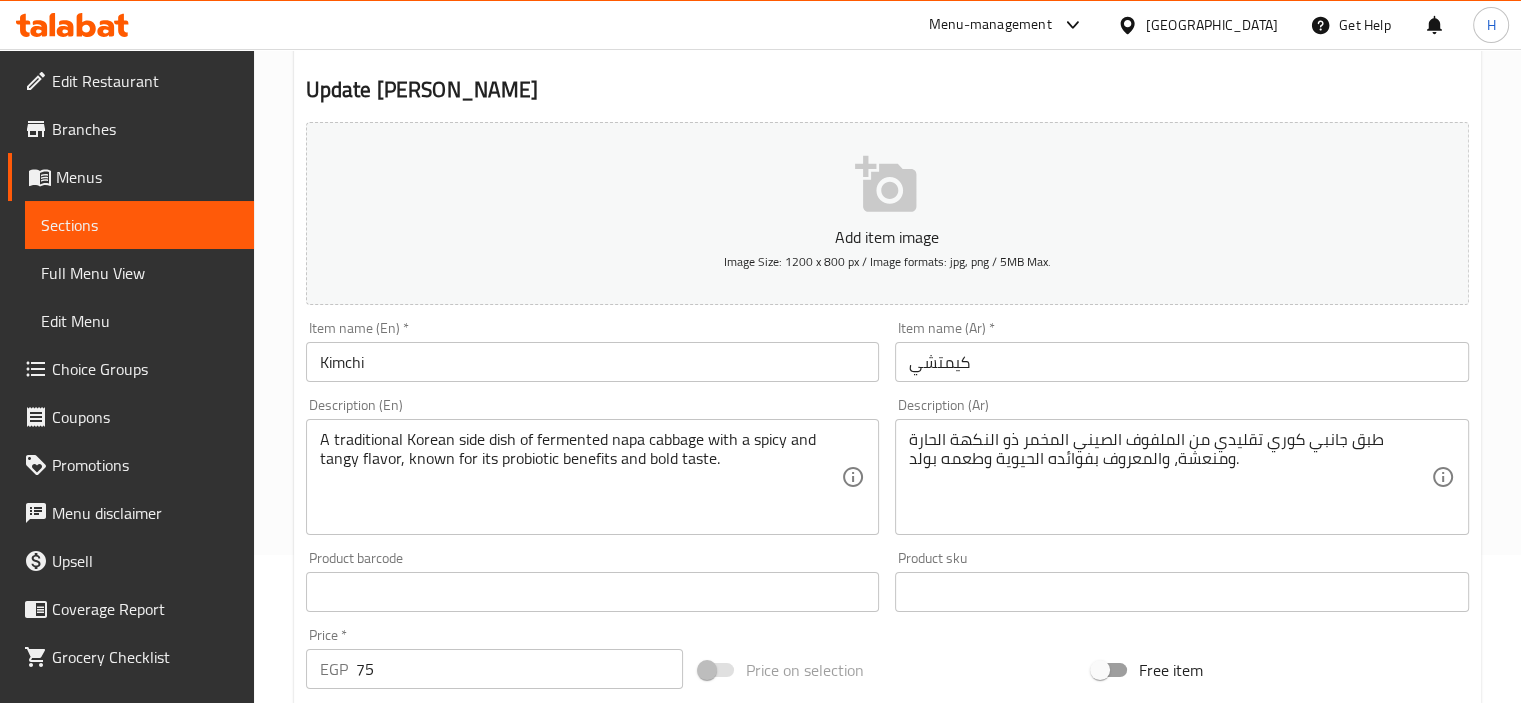 scroll, scrollTop: 200, scrollLeft: 0, axis: vertical 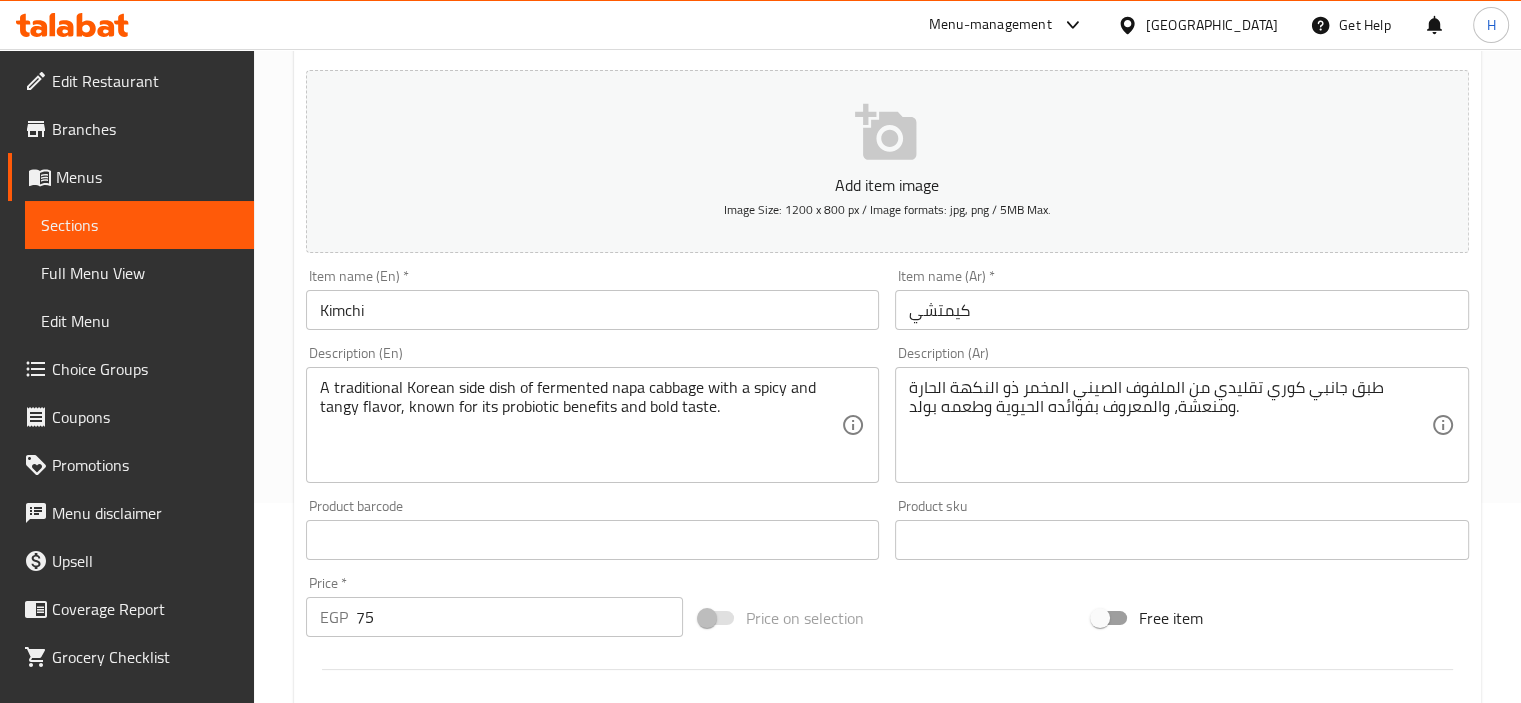 click on "طبق جانبي كوري تقليدي من الملفوف الصيني المخمر ذو النكهة الحارة ومنعشة، والمعروف بفوائده الحيوية وطعمه بولد." at bounding box center [1170, 425] 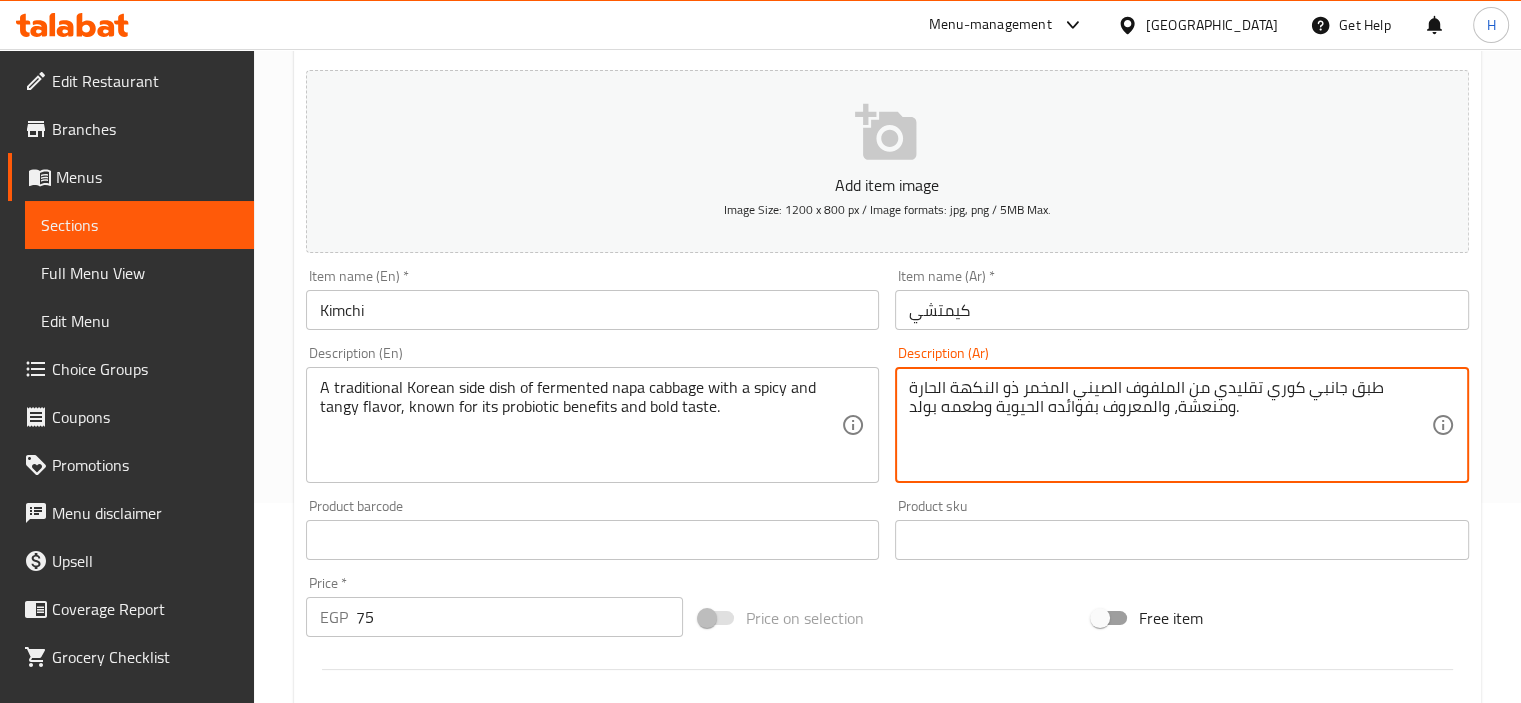 click on "طبق جانبي كوري تقليدي من الملفوف الصيني المخمر ذو النكهة الحارة ومنعشة، والمعروف بفوائده الحيوية وطعمه بولد." at bounding box center [1170, 425] 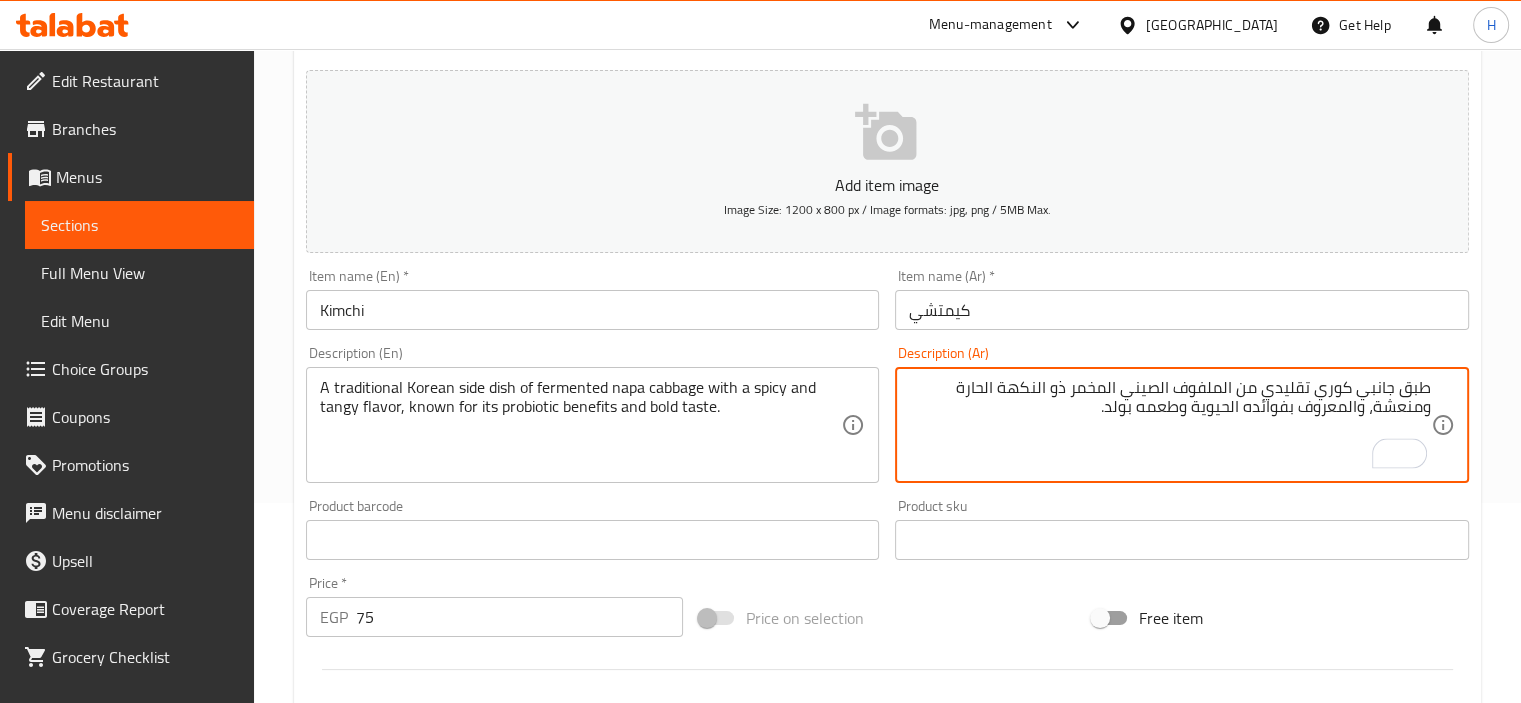click on "طبق جانبي كوري تقليدي من الملفوف الصيني المخمر ذو النكهة الحارة ومنعشة، والمعروف بفوائده الحيوية وطعمه بولد." at bounding box center (1170, 425) 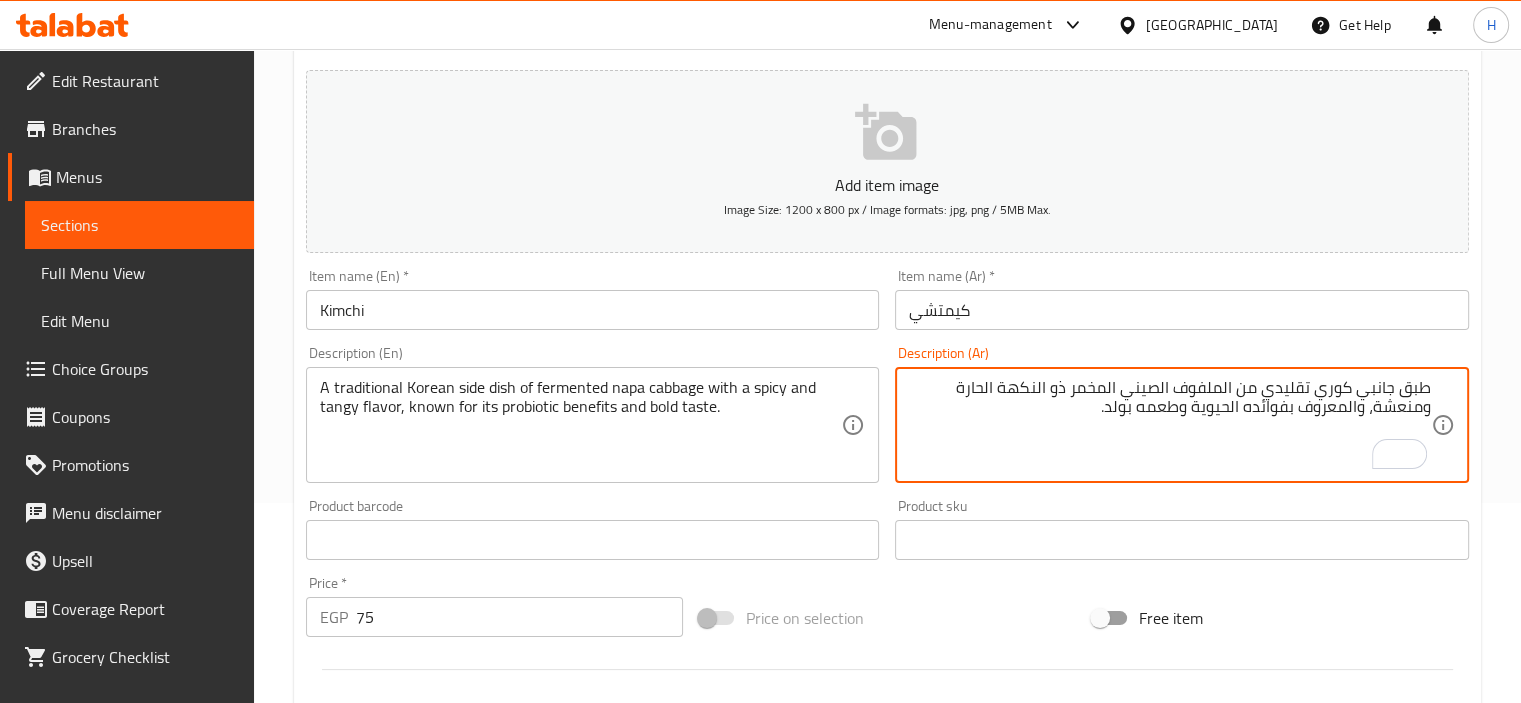 click on "طبق جانبي كوري تقليدي من الملفوف الصيني المخمر ذو النكهة الحارة ومنعشة، والمعروف بفوائده الحيوية وطعمه بولد." at bounding box center [1170, 425] 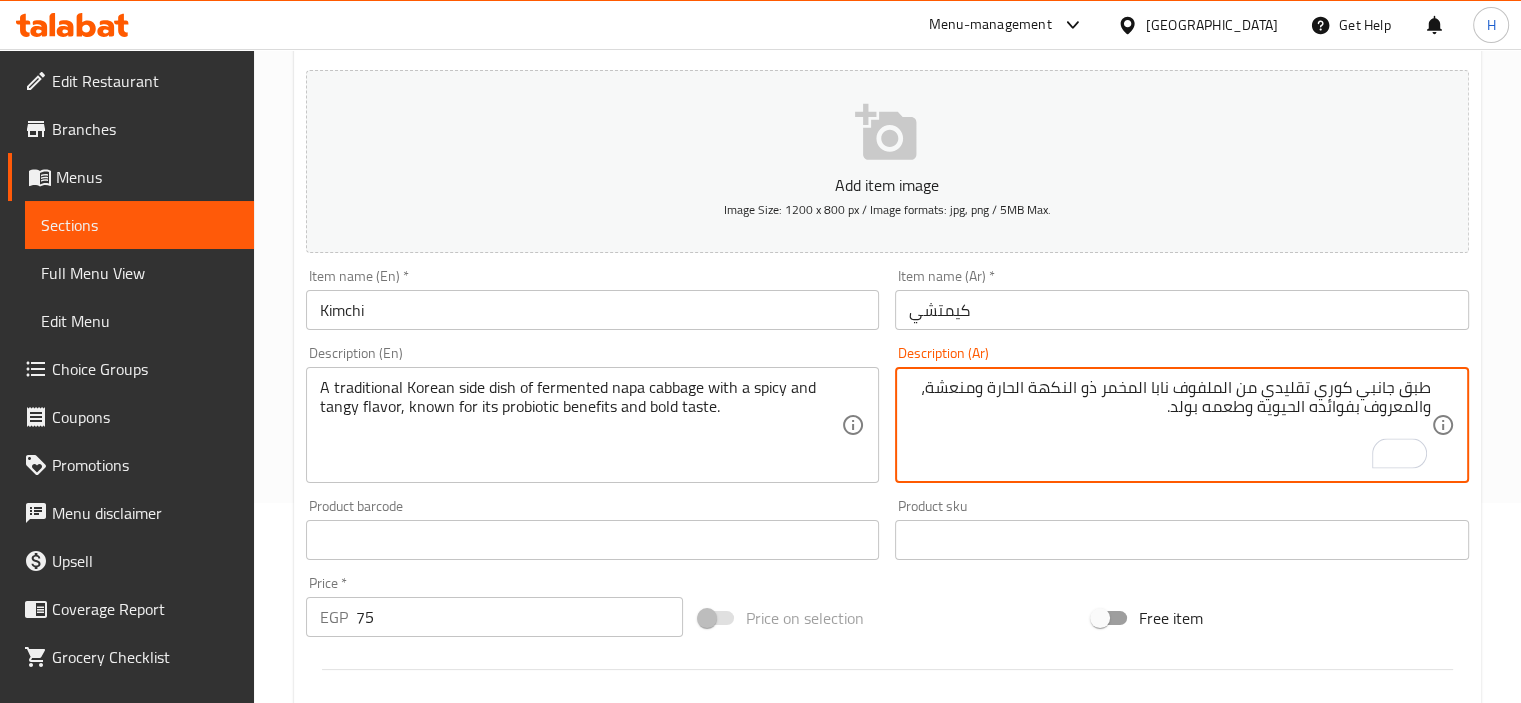 type on "طبق جانبي كوري تقليدي من الملفوف نابا المخمر ذو النكهة الحارة ومنعشة، والمعروف بفوائده الحيوية وطعمه بولد." 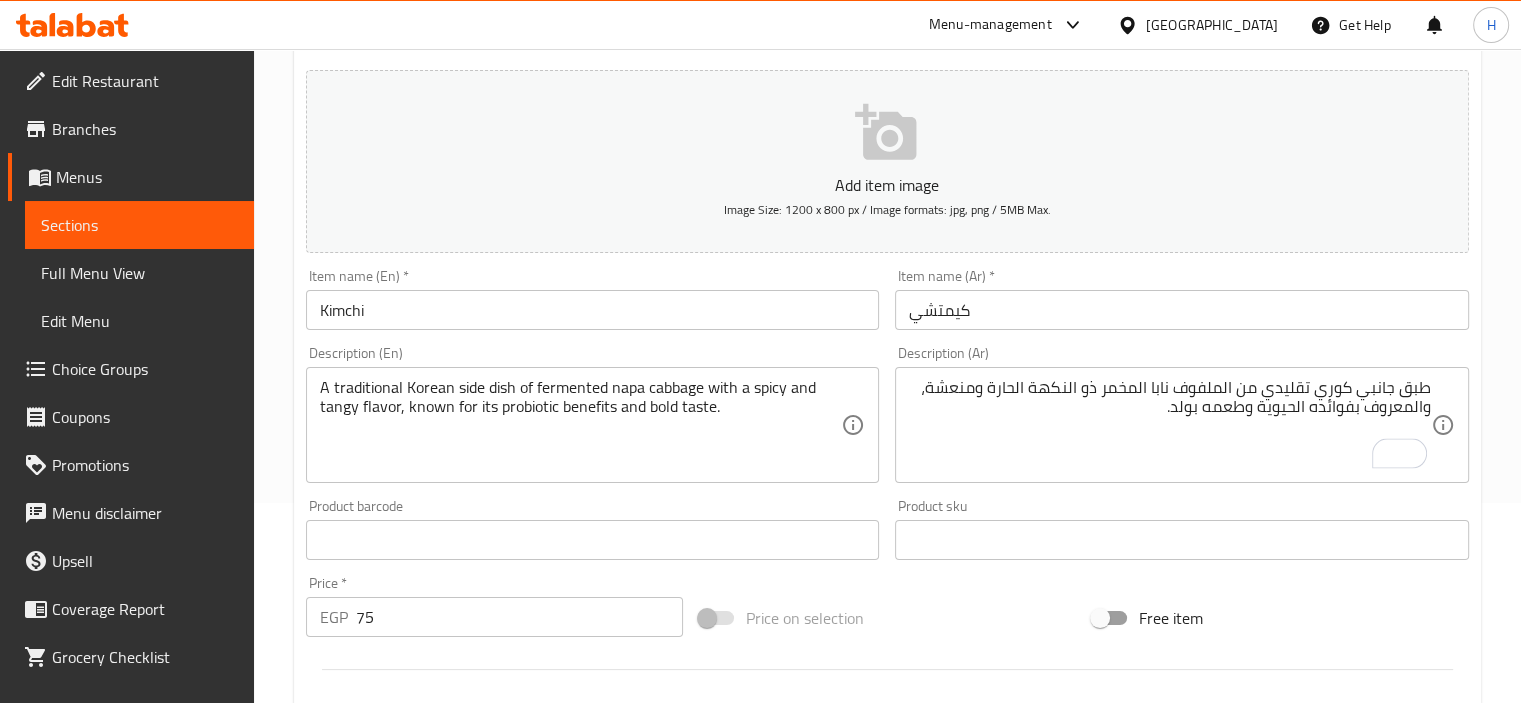click on "Kimchi" at bounding box center (593, 310) 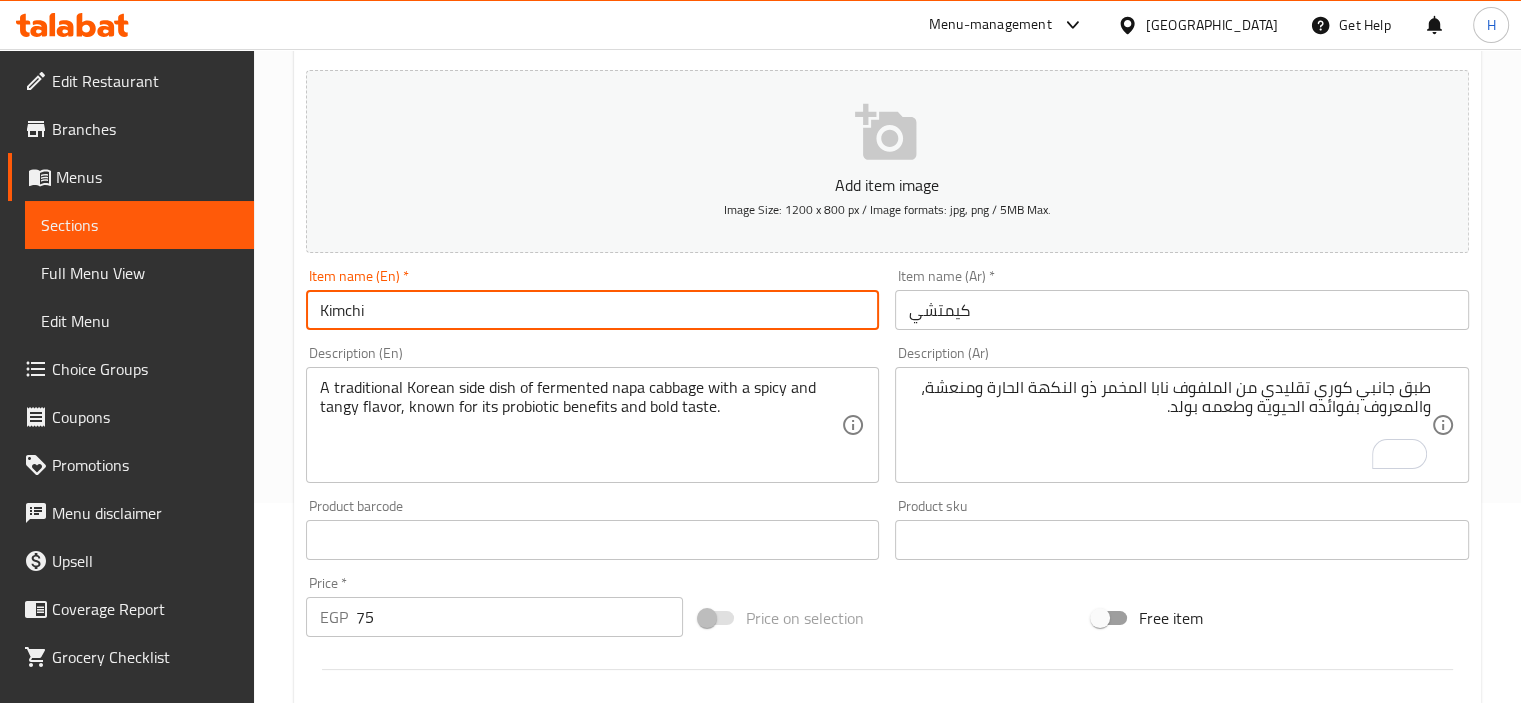 click on "Update" at bounding box center [445, 1126] 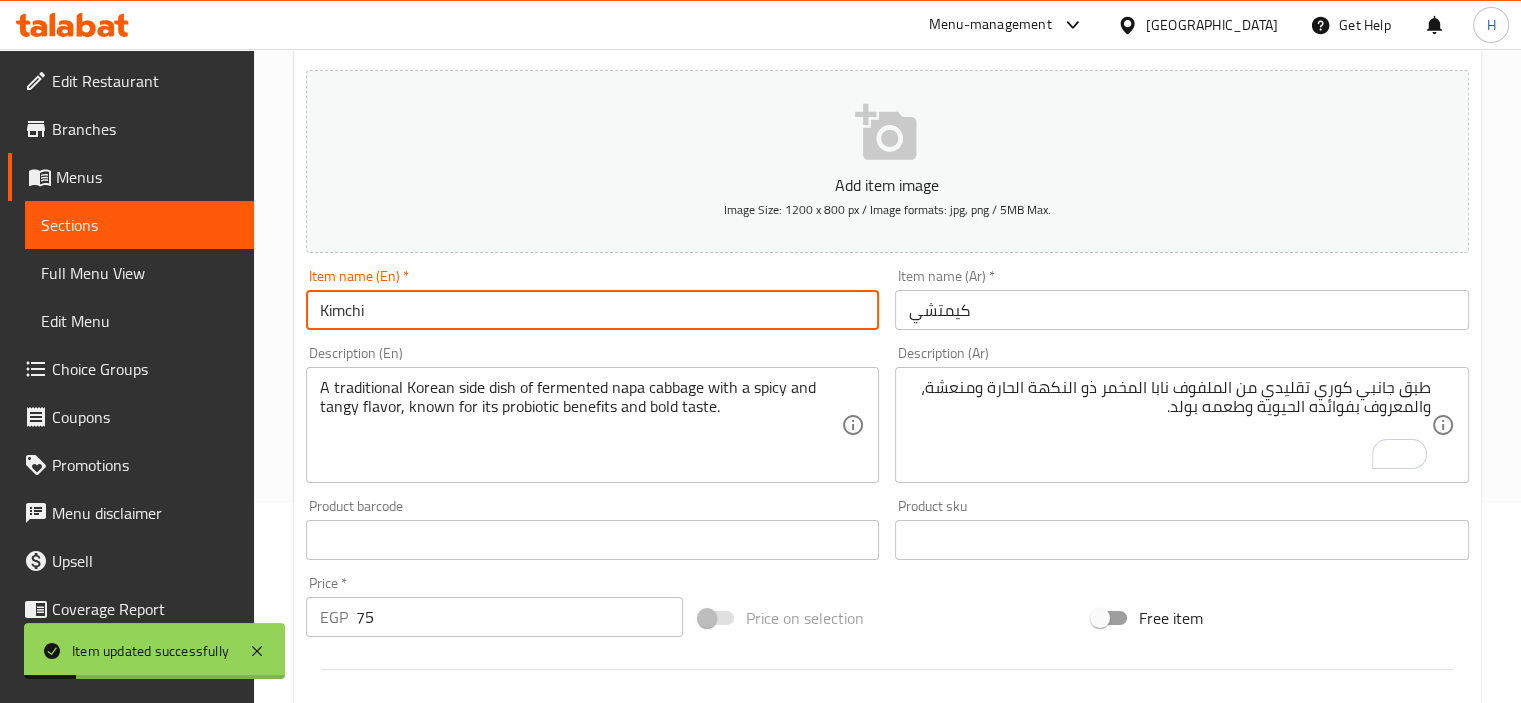 scroll, scrollTop: 0, scrollLeft: 0, axis: both 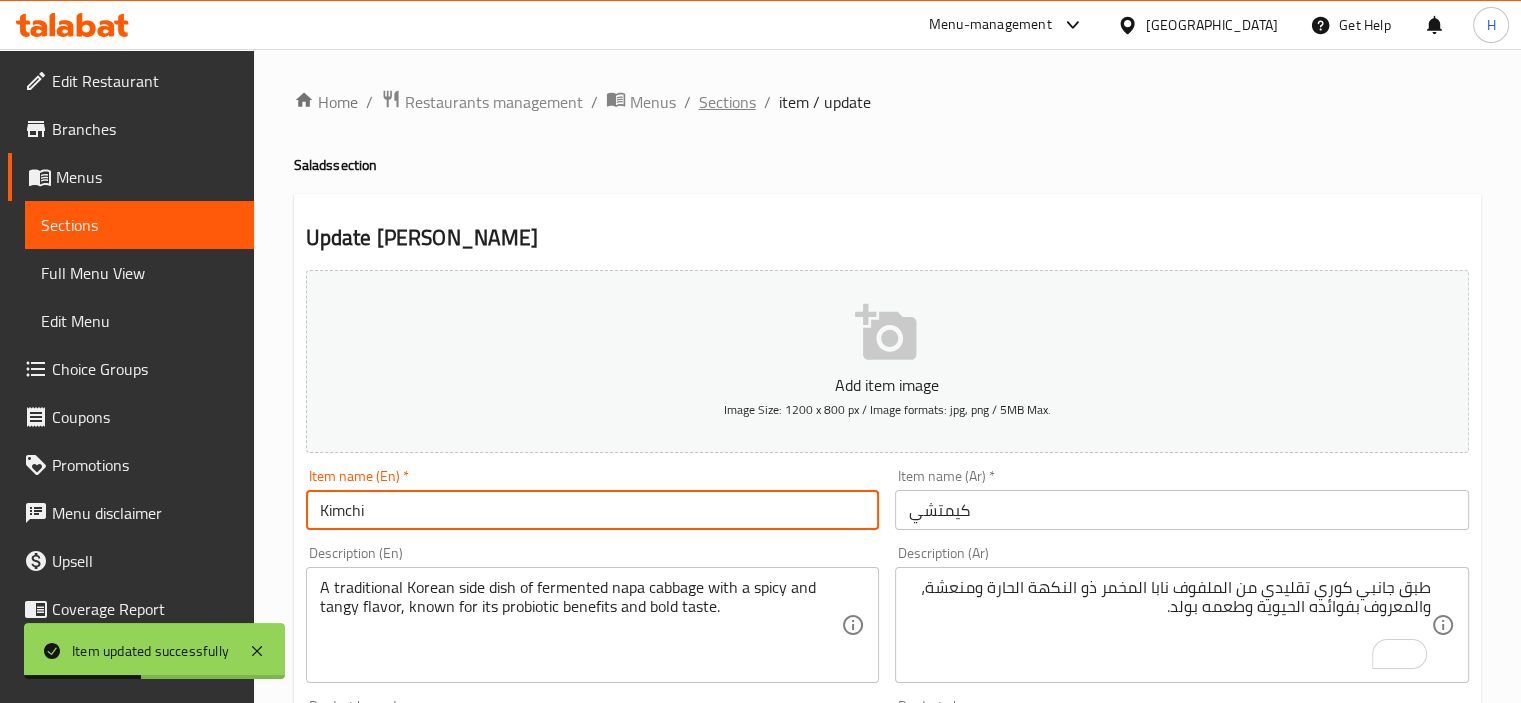 click on "Sections" at bounding box center (727, 102) 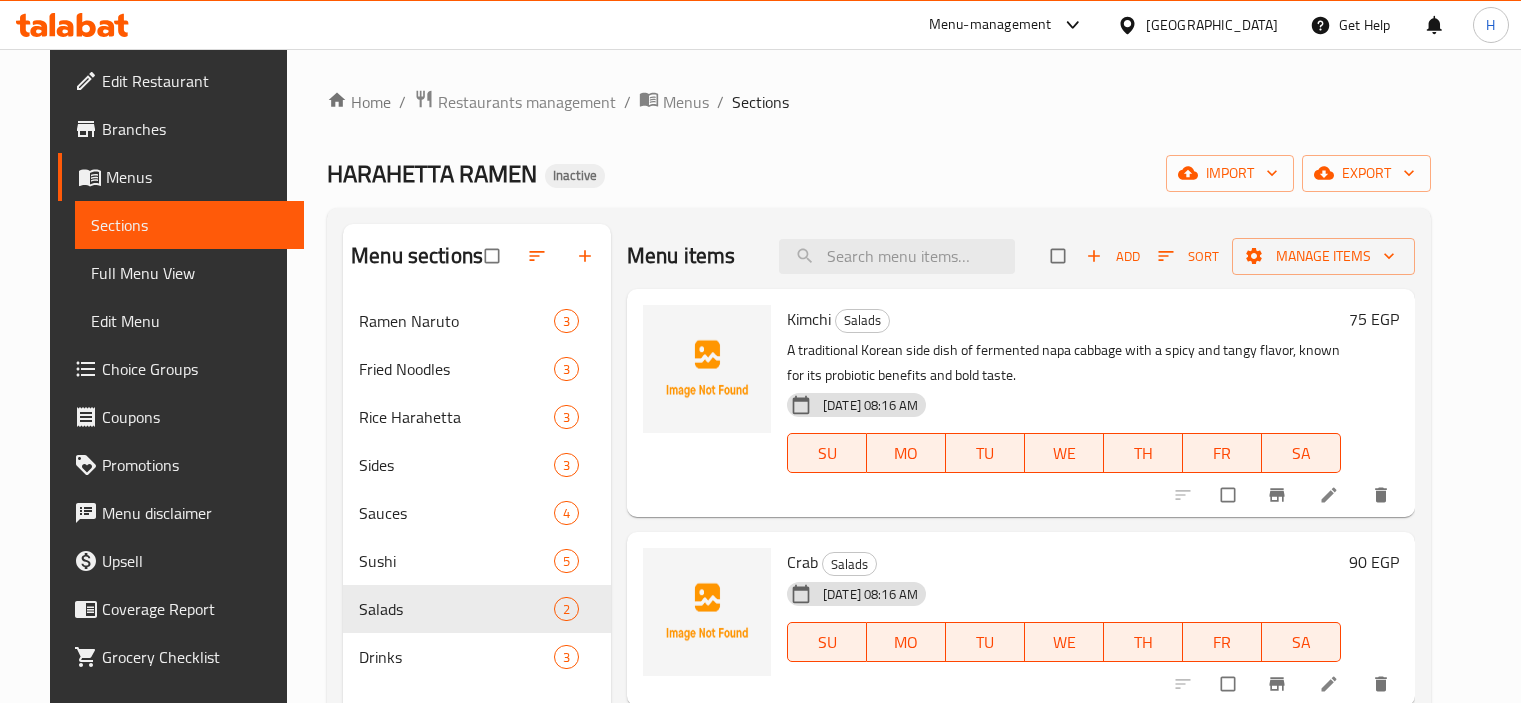 scroll, scrollTop: 0, scrollLeft: 0, axis: both 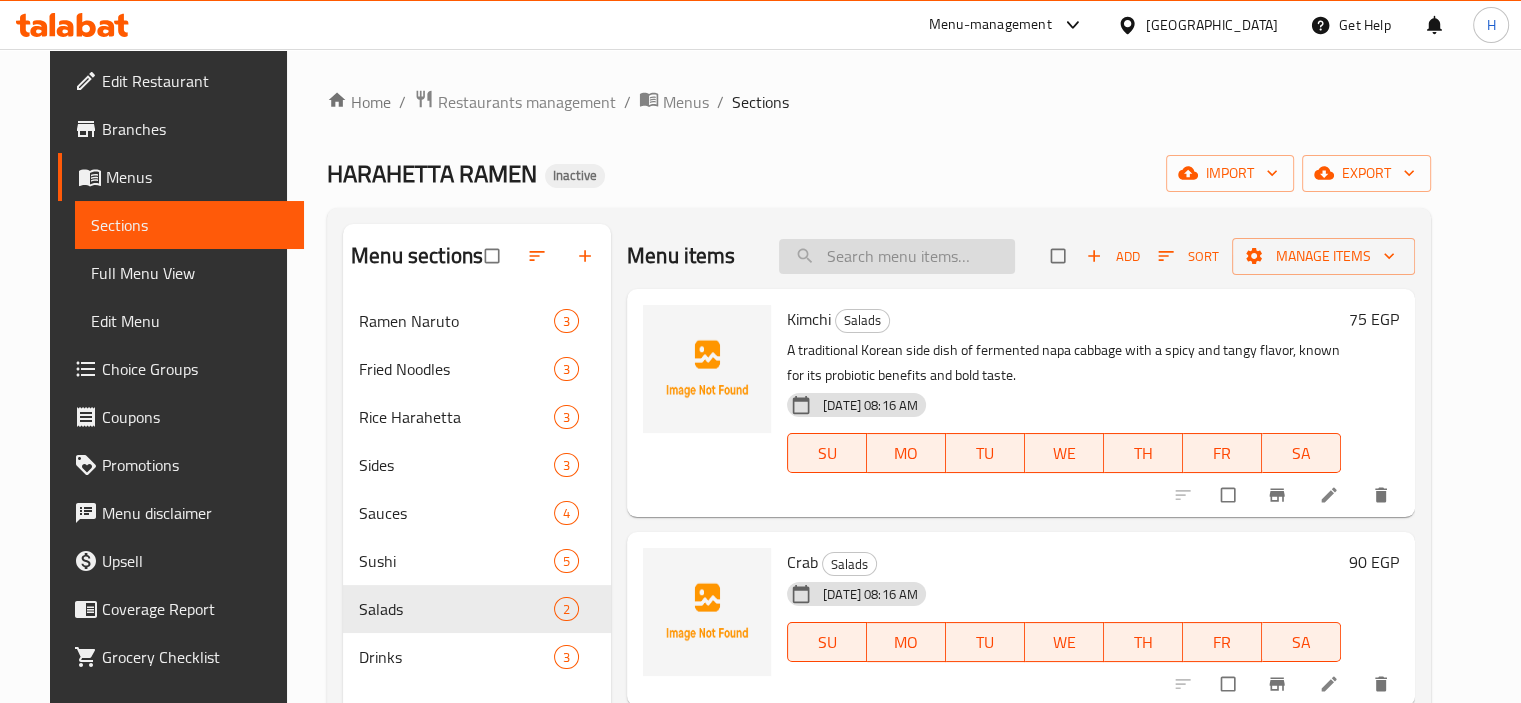 click at bounding box center (897, 256) 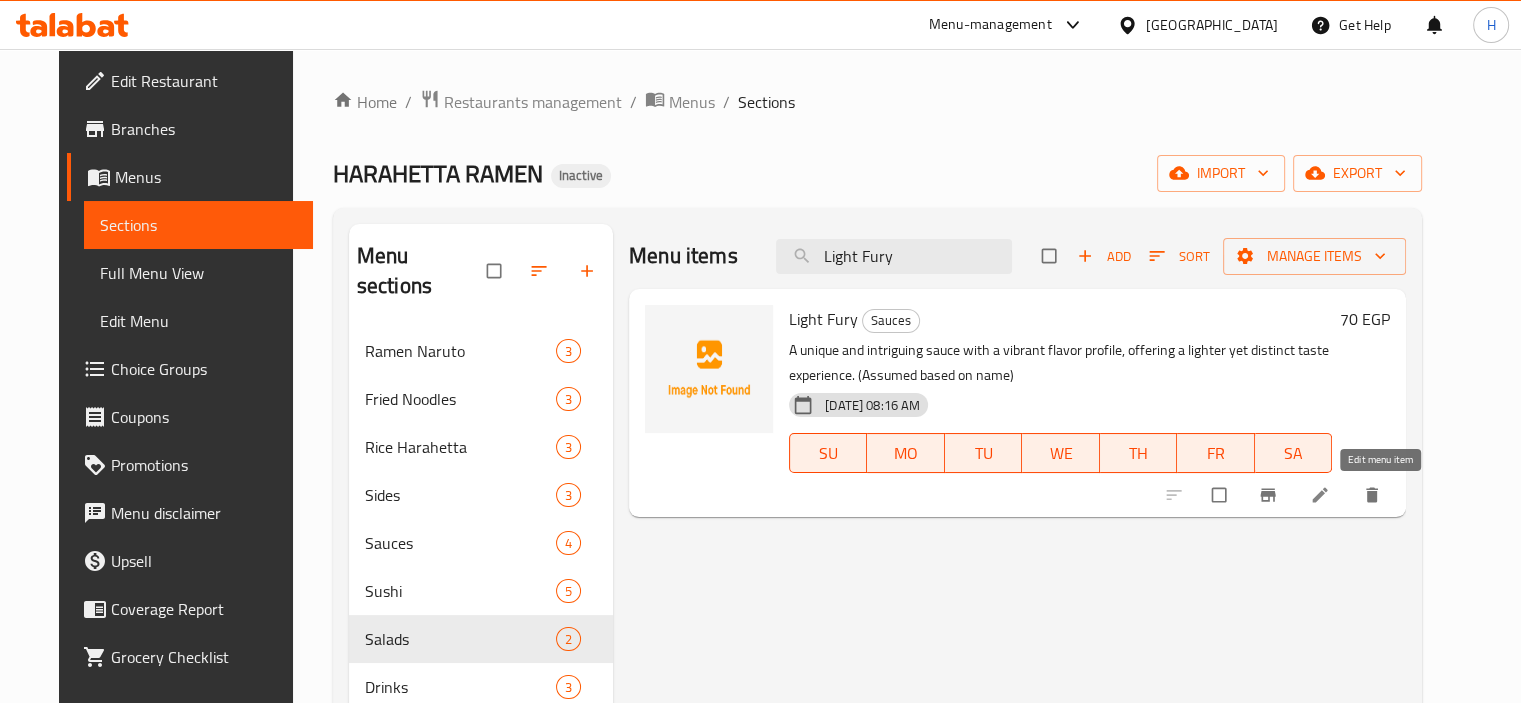 type on "Light Fury" 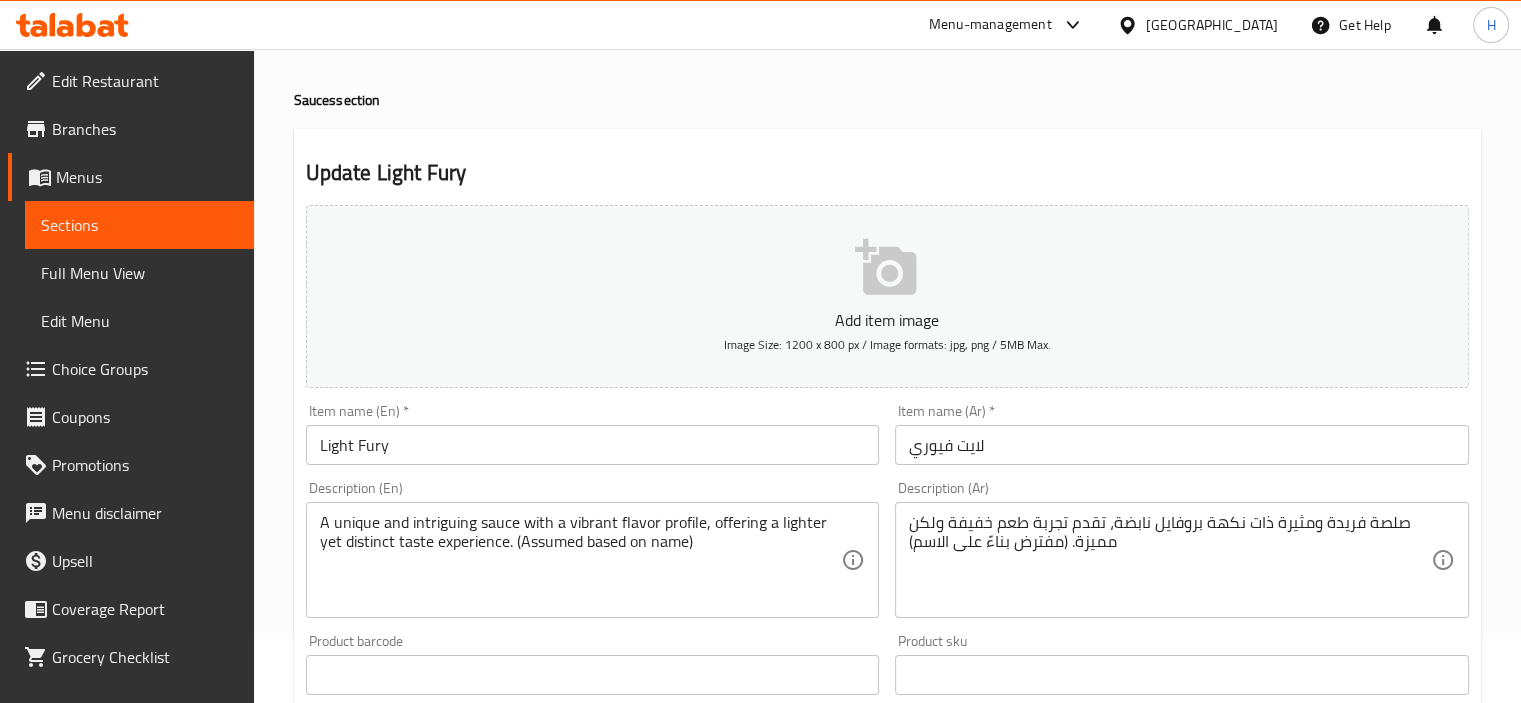 scroll, scrollTop: 100, scrollLeft: 0, axis: vertical 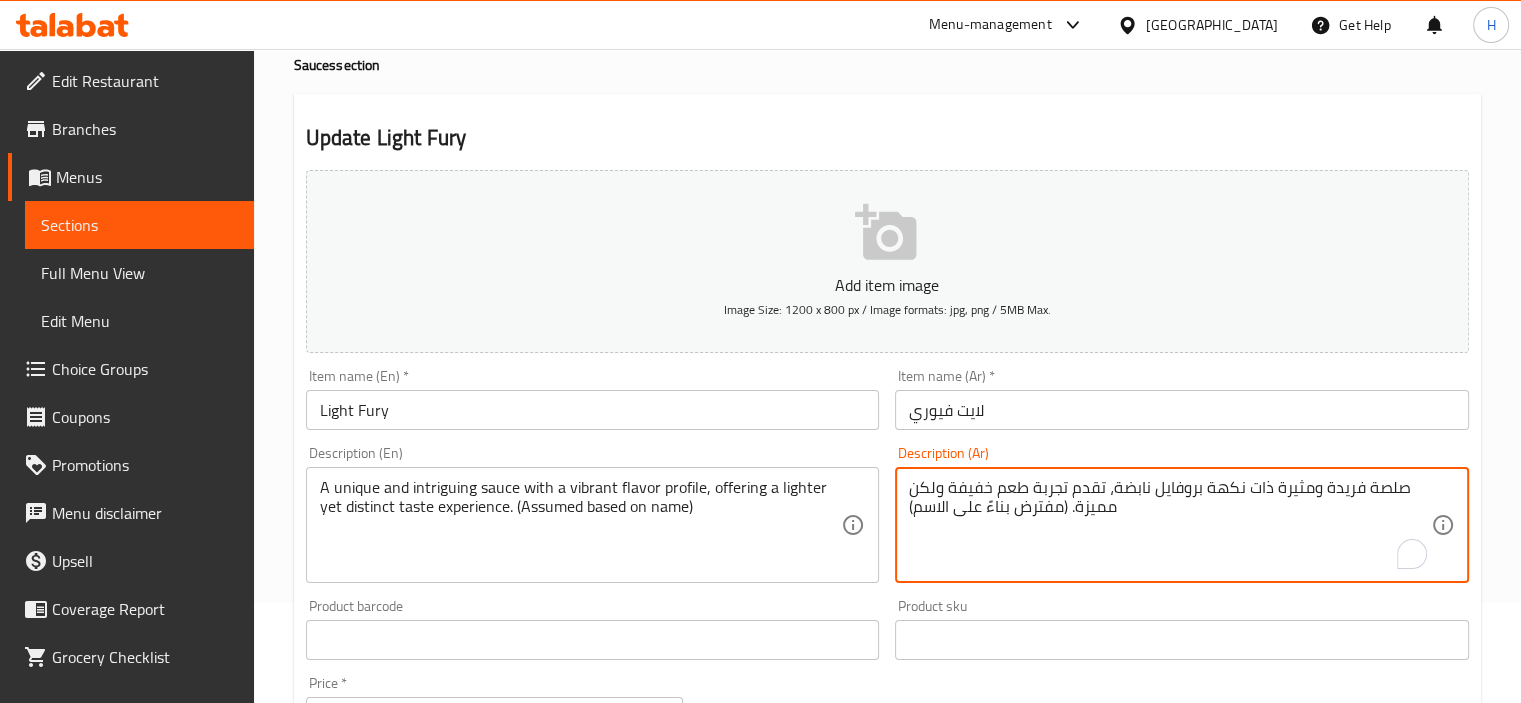 drag, startPoint x: 1066, startPoint y: 507, endPoint x: 893, endPoint y: 511, distance: 173.04623 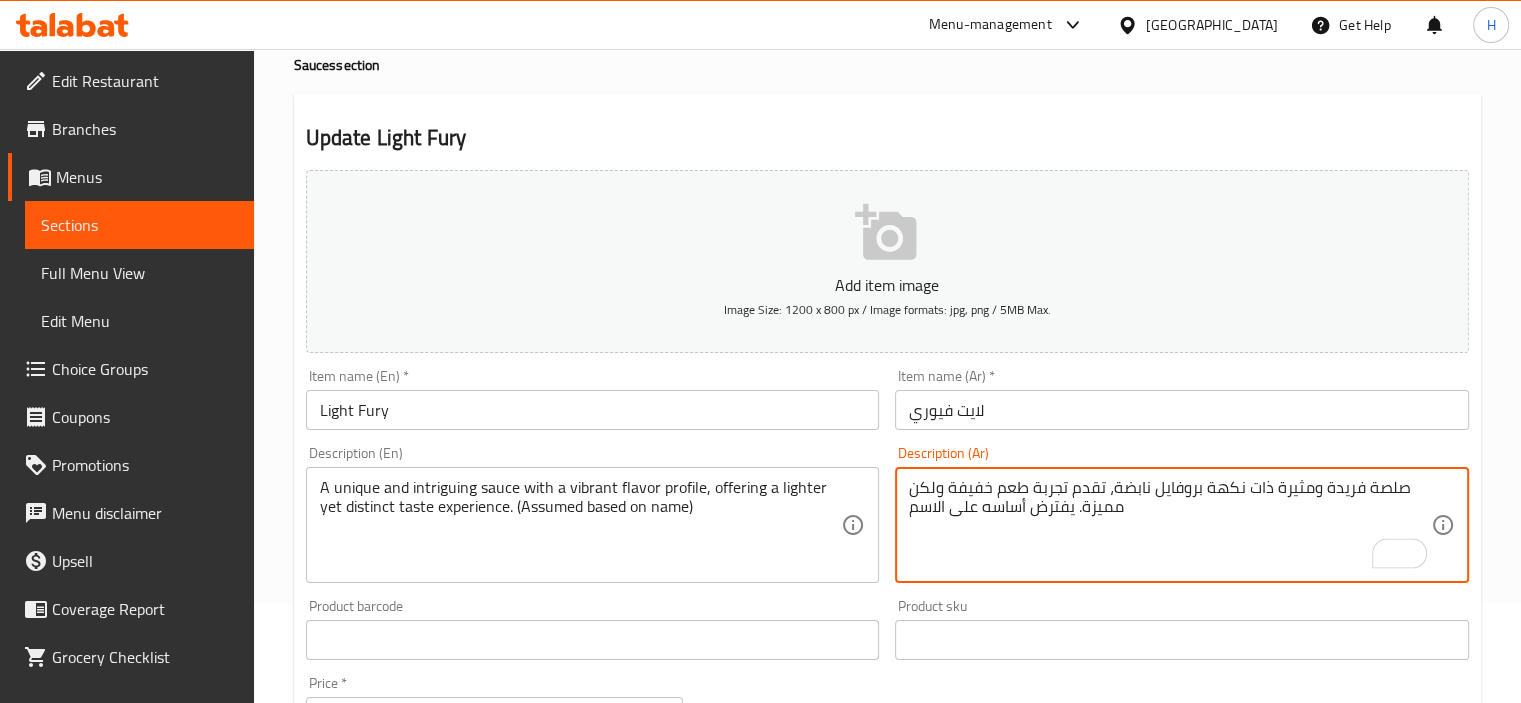 click on "صلصة فريدة ومثيرة ذات نكهة بروفايل نابضة، تقدم تجربة طعم خفيفة ولكن مميزة. يفترض أساسه على الاسم" at bounding box center [1170, 525] 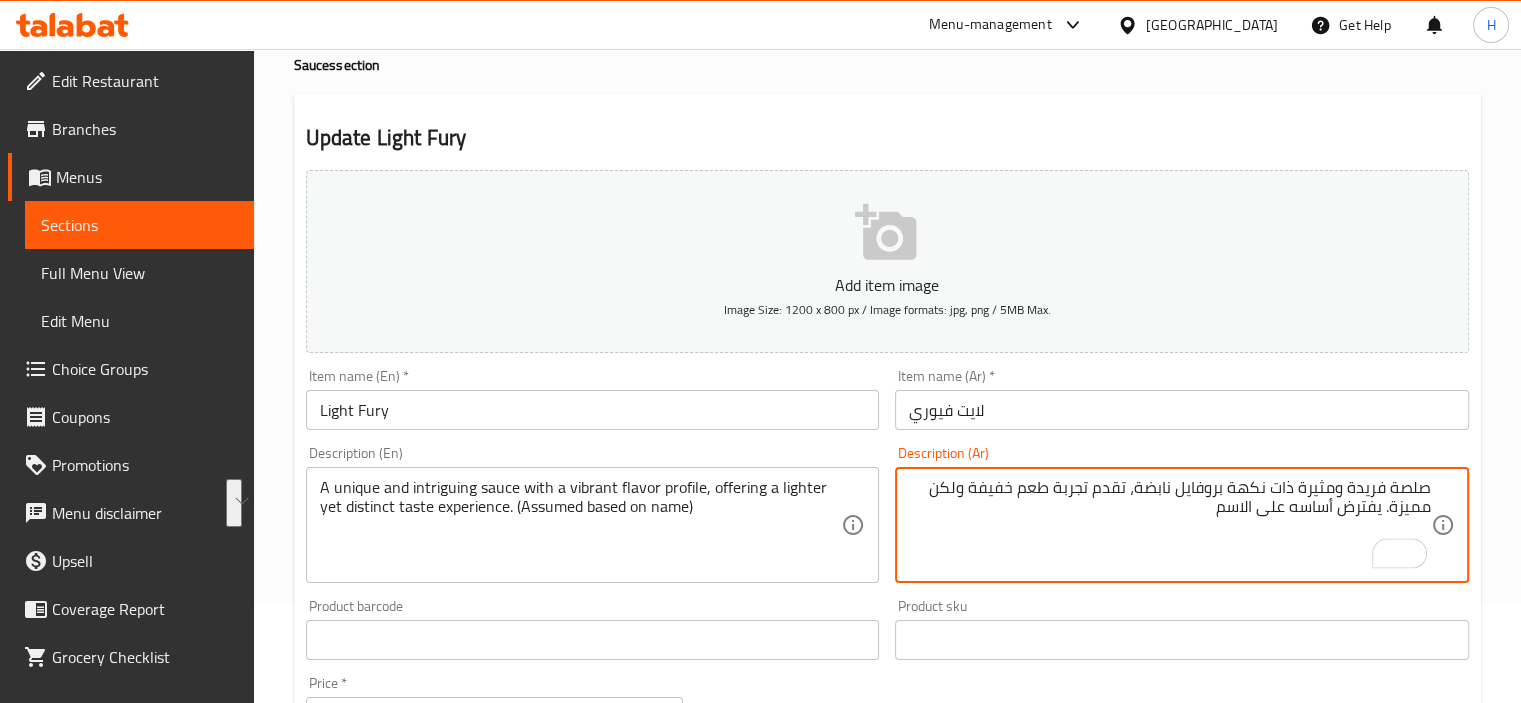 click on "صلصة فريدة ومثيرة ذات نكهة بروفايل نابضة، تقدم تجربة طعم خفيفة ولكن مميزة. يفترض أساسه على الاسم" at bounding box center (1170, 525) 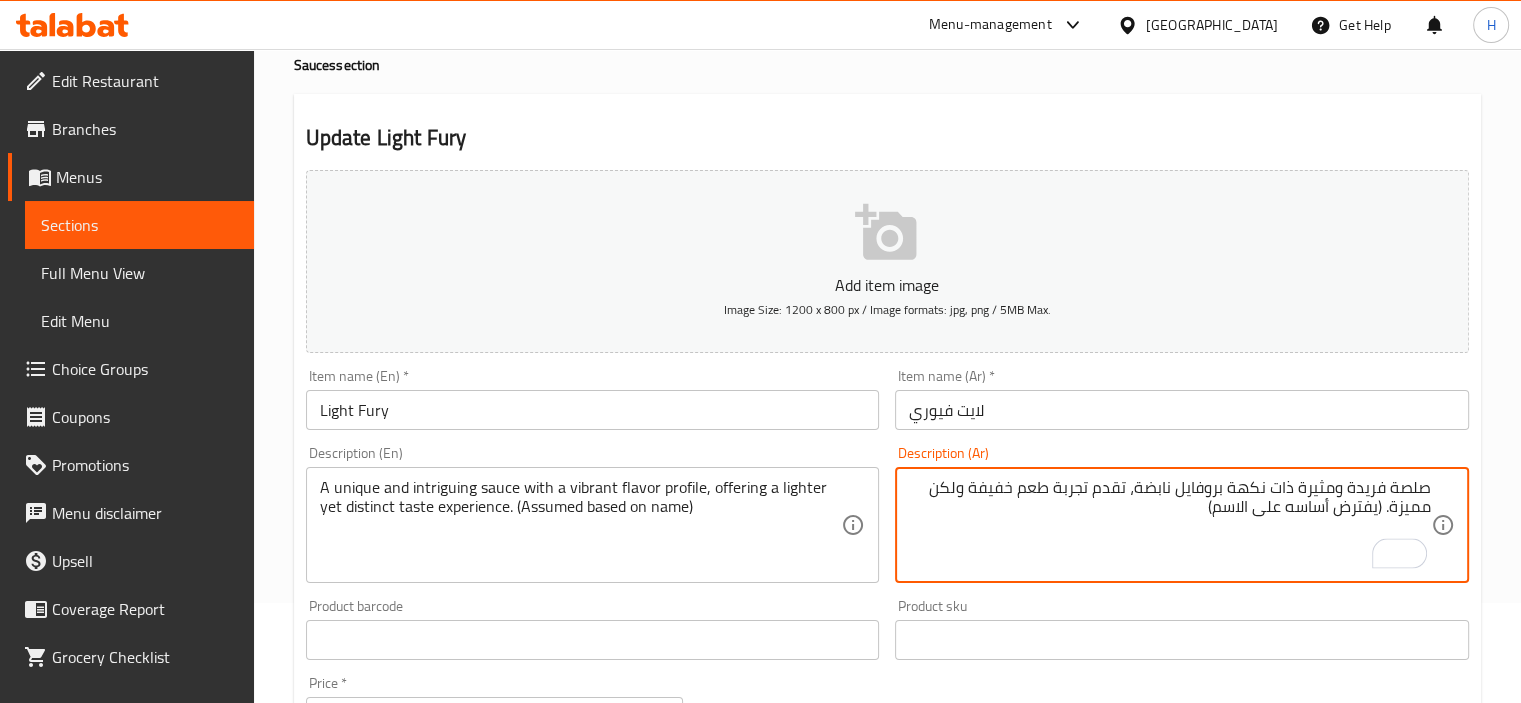 type on "صلصة فريدة ومثيرة ذات نكهة بروفايل نابضة، تقدم تجربة طعم خفيفة ولكن مميزة. (يفترض أساسه على الاسم)" 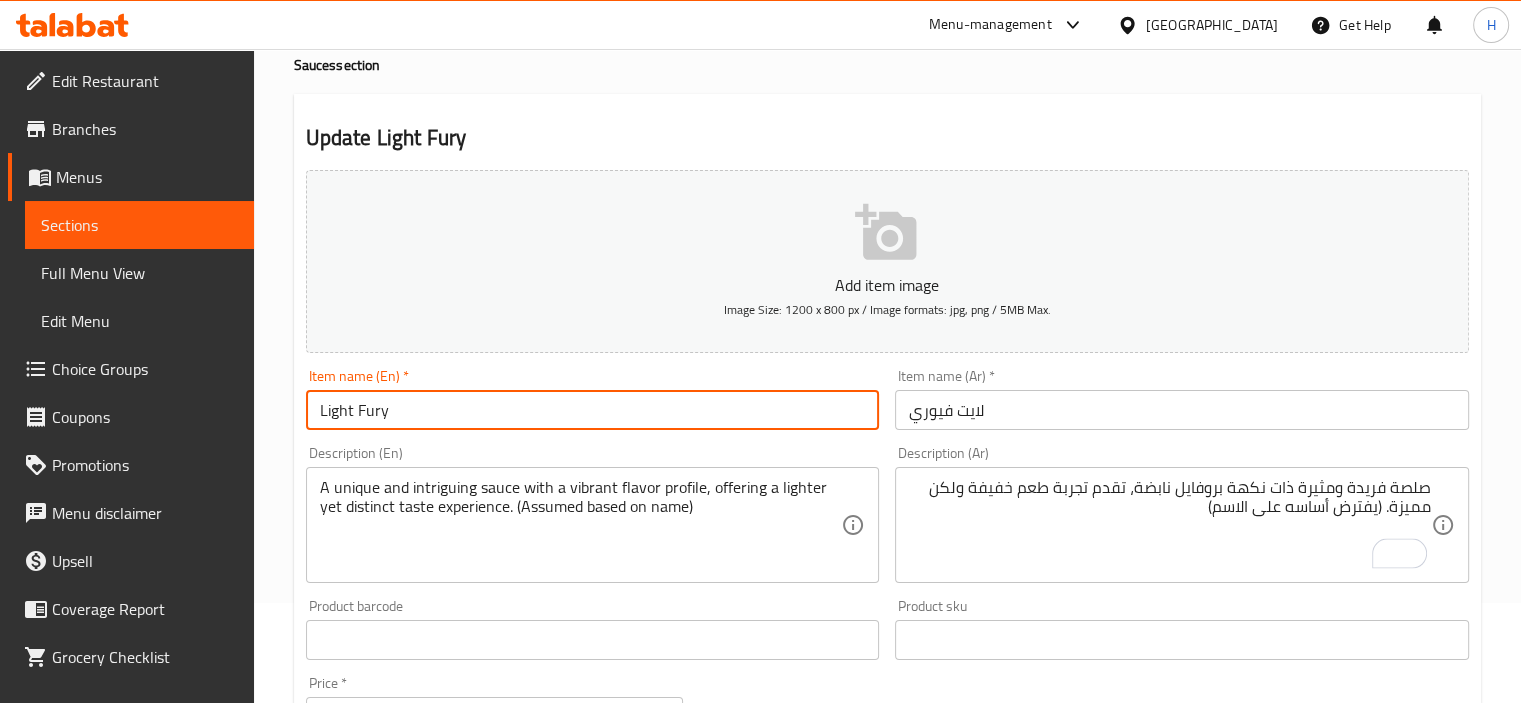 click on "Update" at bounding box center [445, 1226] 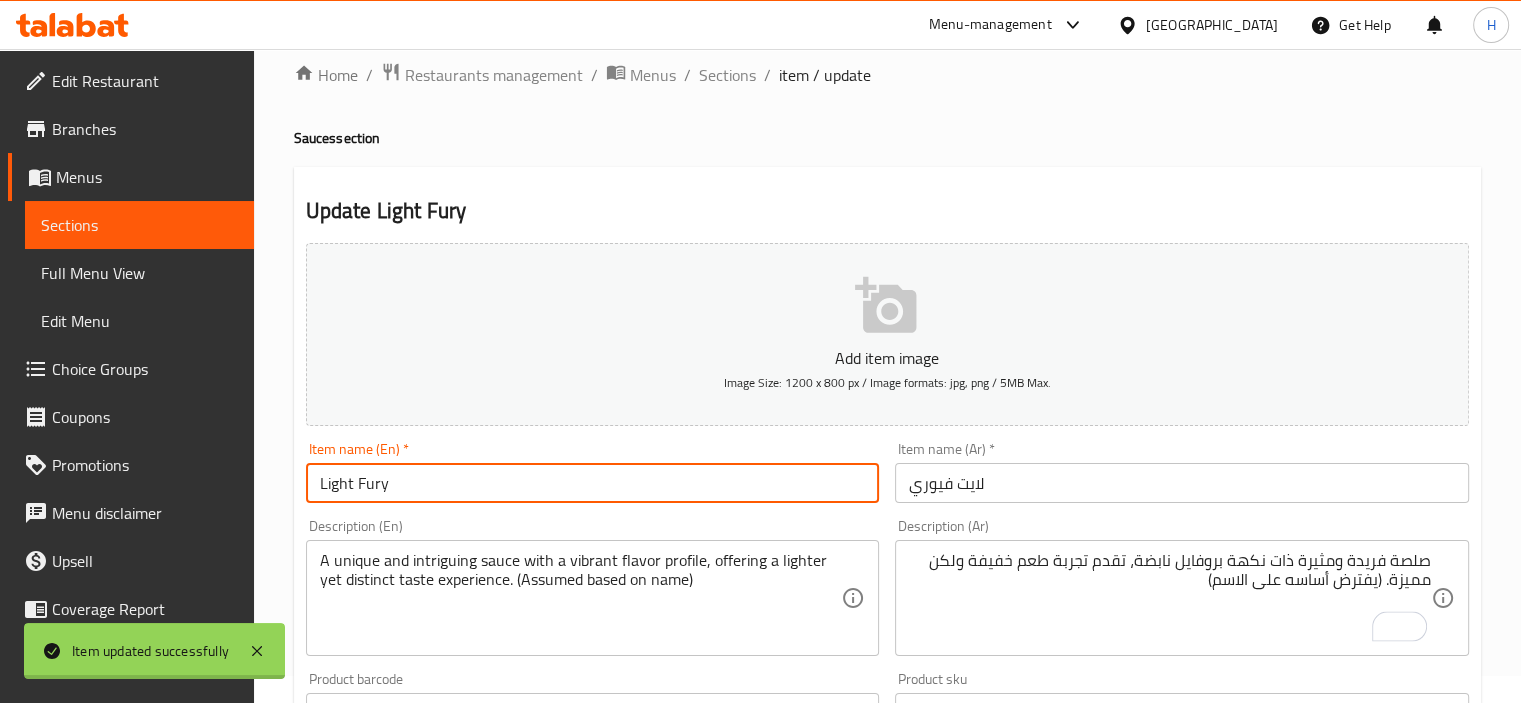 scroll, scrollTop: 0, scrollLeft: 0, axis: both 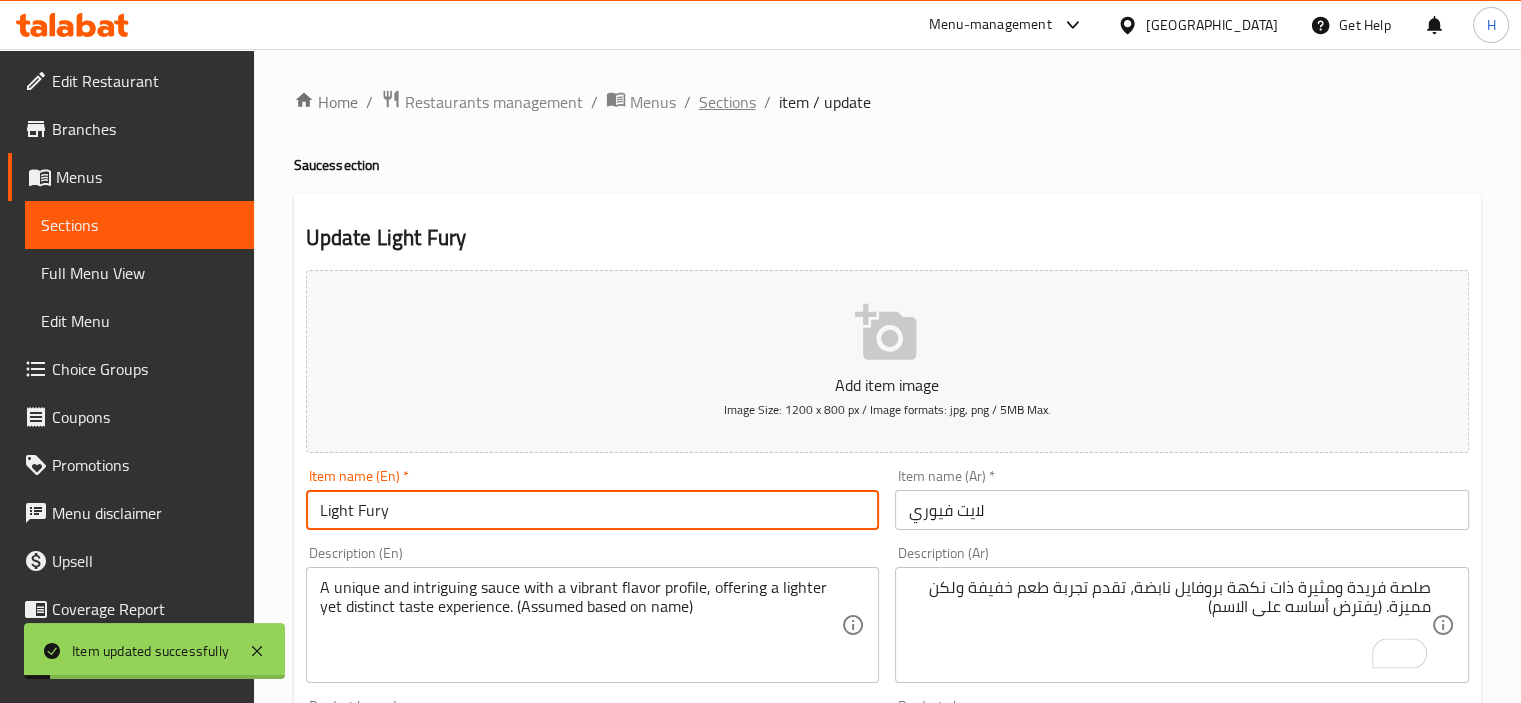 click on "Sections" at bounding box center (727, 102) 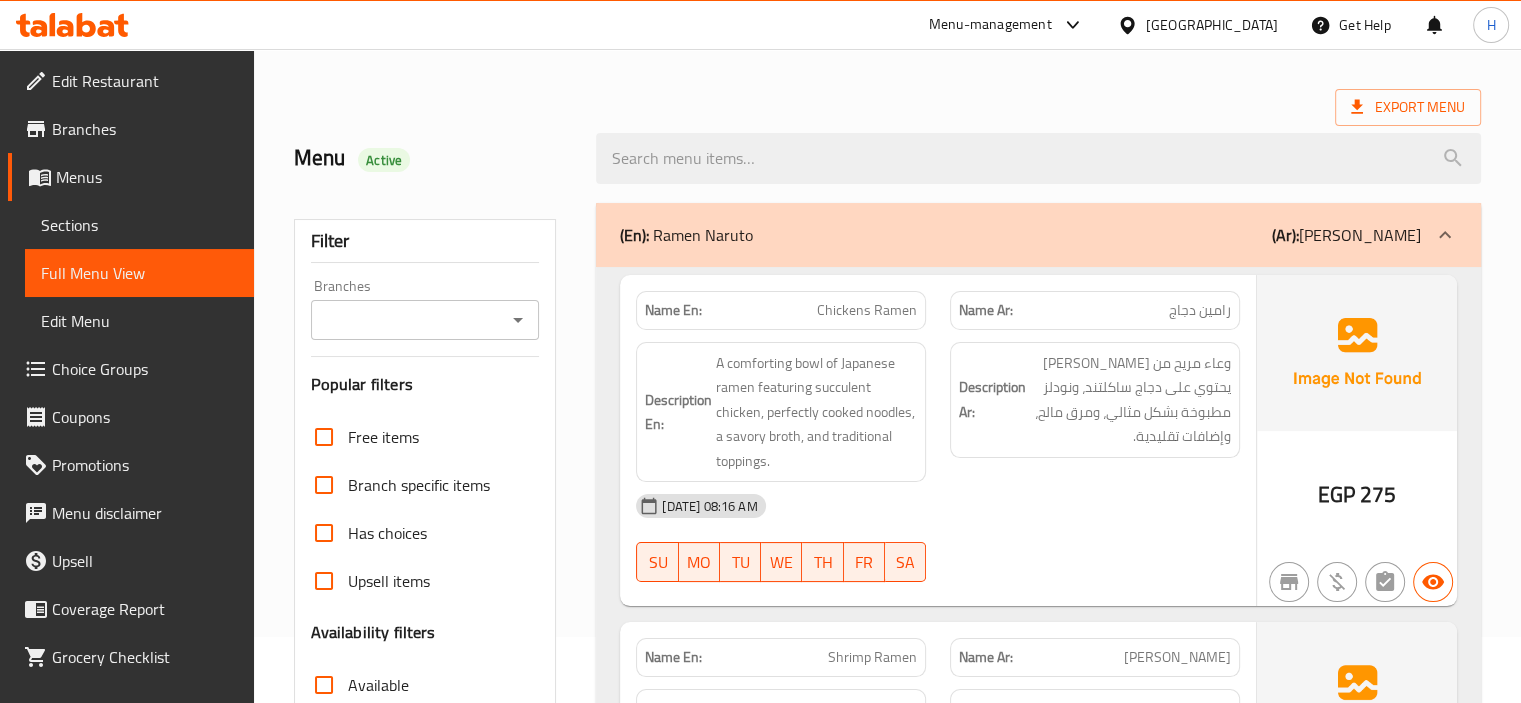 scroll, scrollTop: 100, scrollLeft: 0, axis: vertical 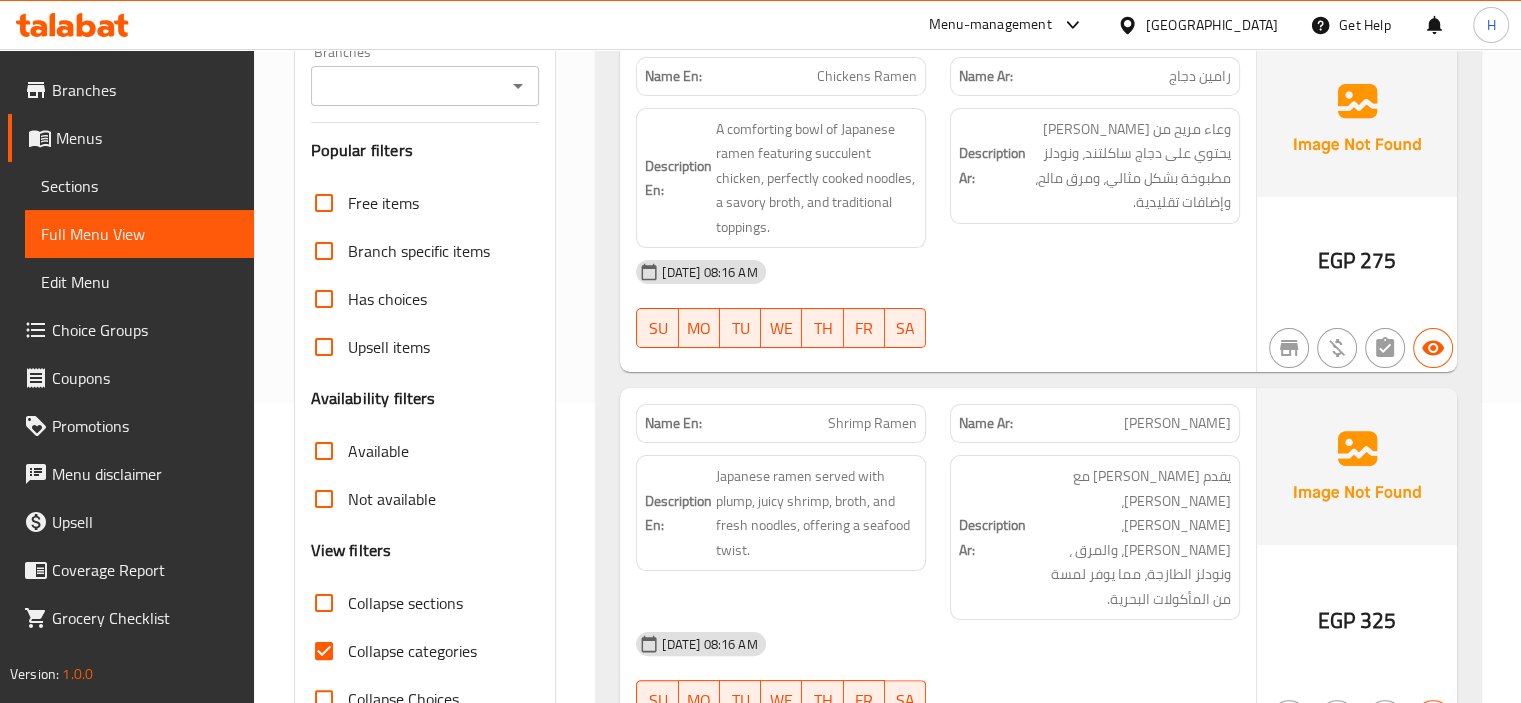 drag, startPoint x: 322, startPoint y: 648, endPoint x: 440, endPoint y: 625, distance: 120.22063 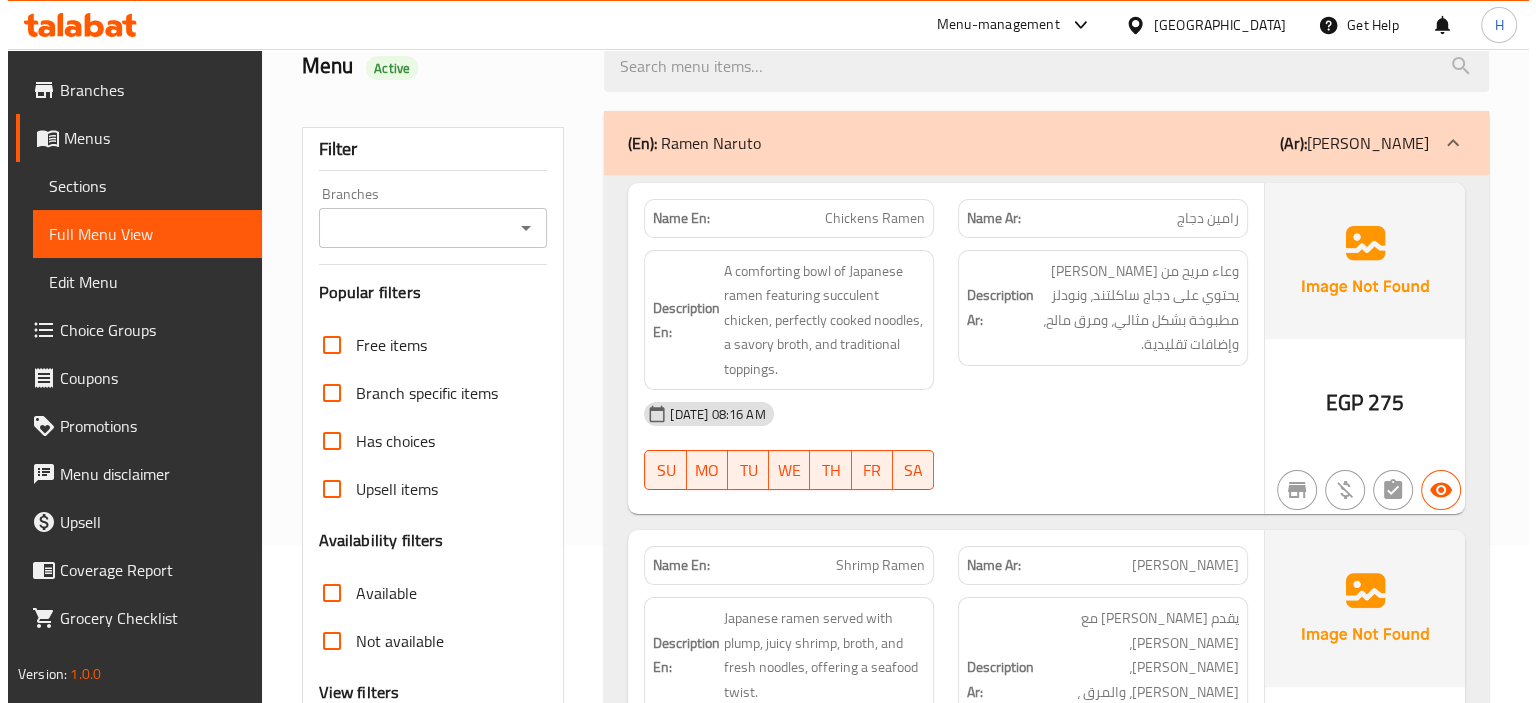scroll, scrollTop: 0, scrollLeft: 0, axis: both 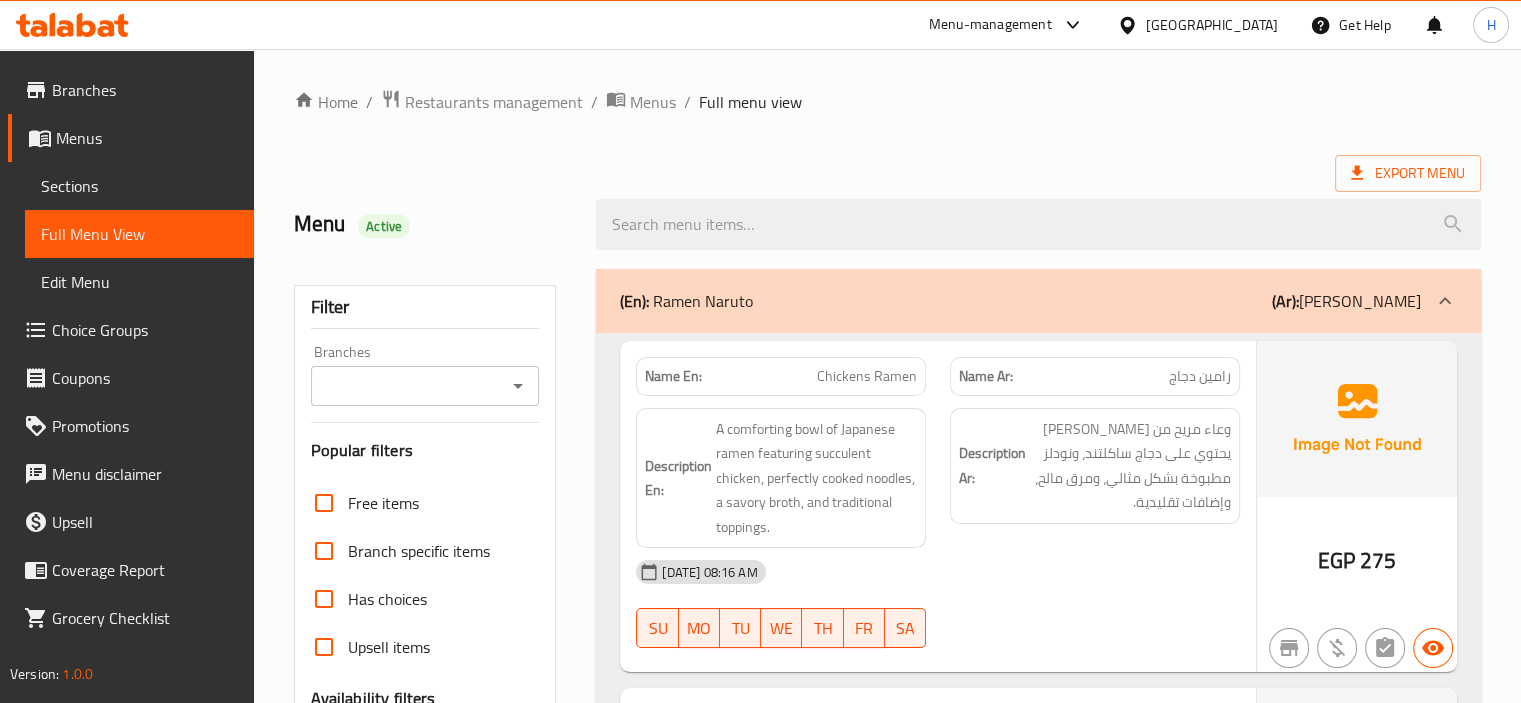 click on "Description Ar: وعاء مريح من رامين  الياباني يحتوي على دجاج ساكلتند، ونودلز مطبوخة بشكل مثالي، ومرق مالح، وإضافات تقليدية." at bounding box center [1095, 478] 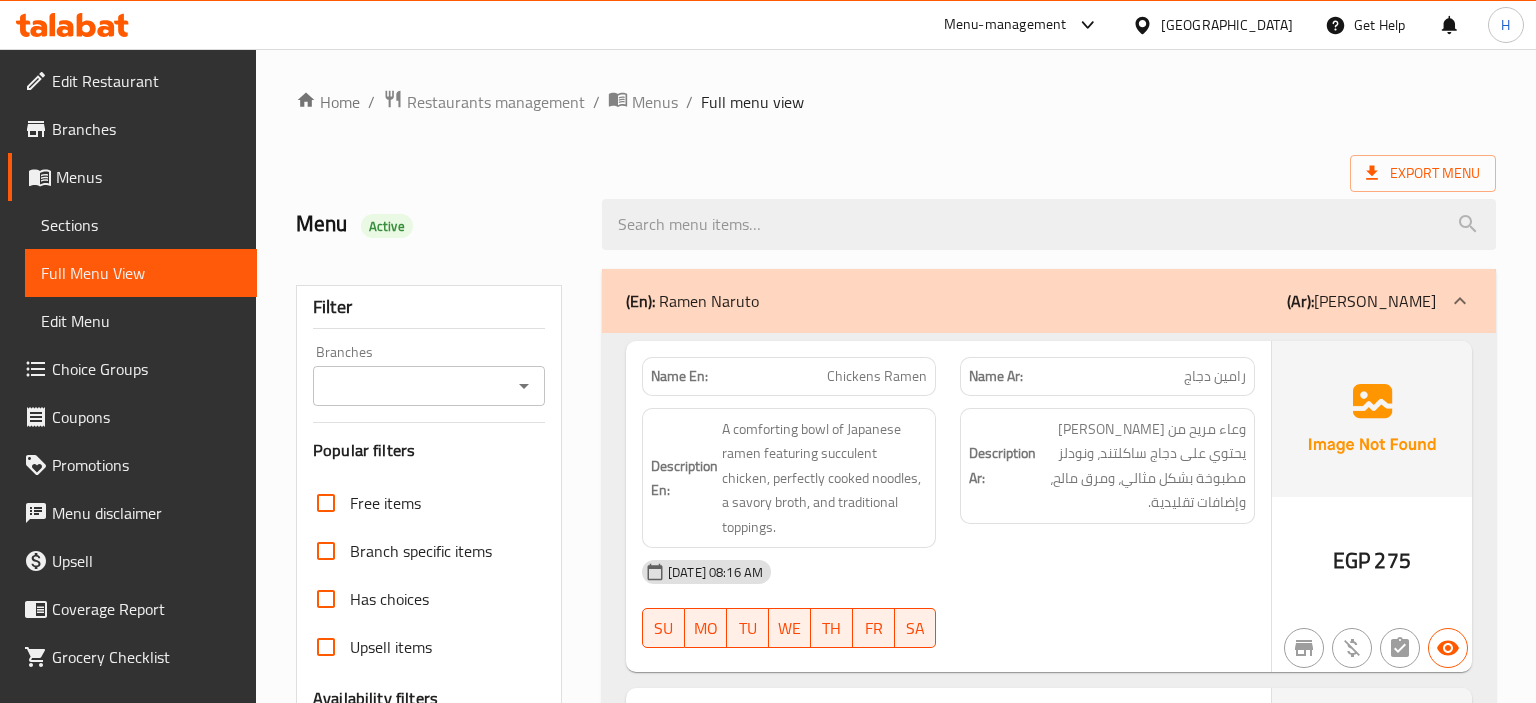 scroll, scrollTop: 0, scrollLeft: 0, axis: both 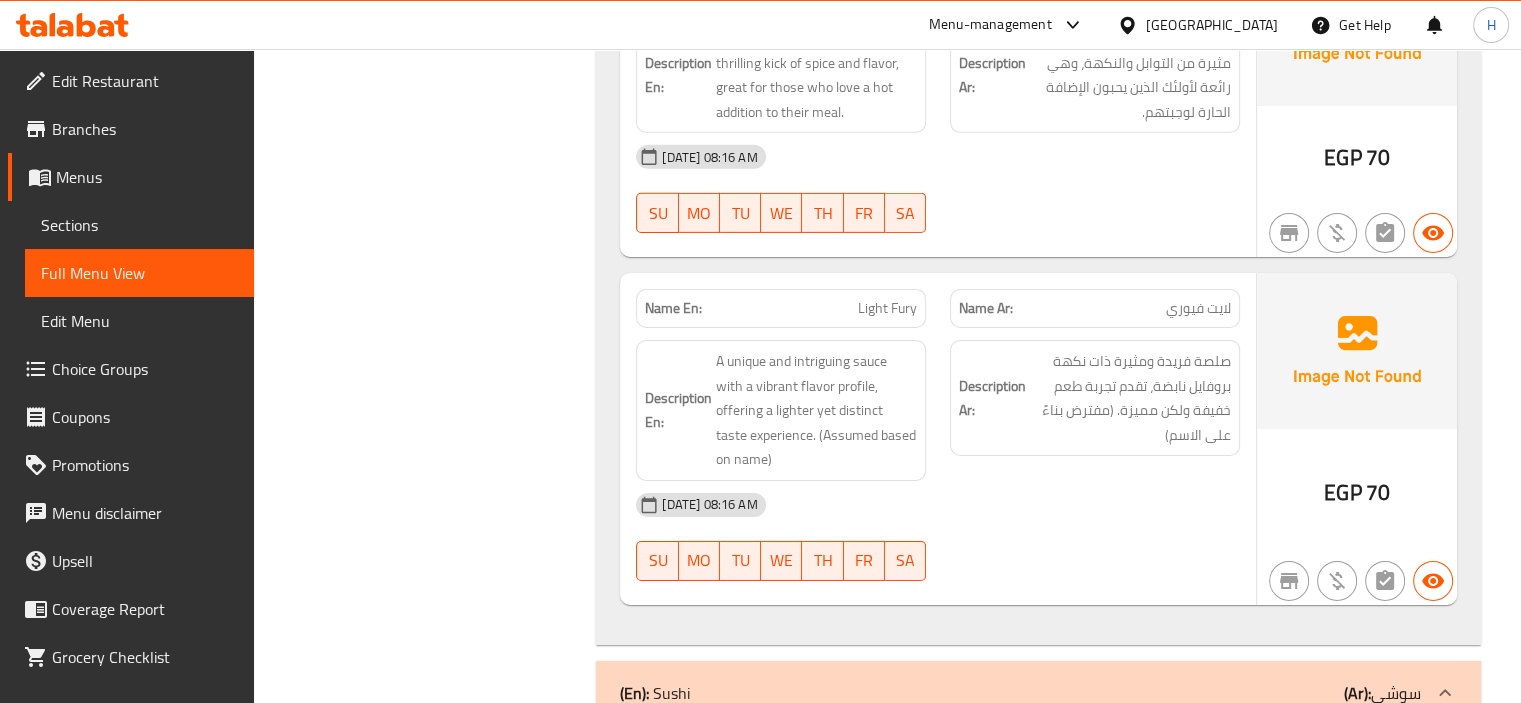 click on "Light Fury" at bounding box center [887, 308] 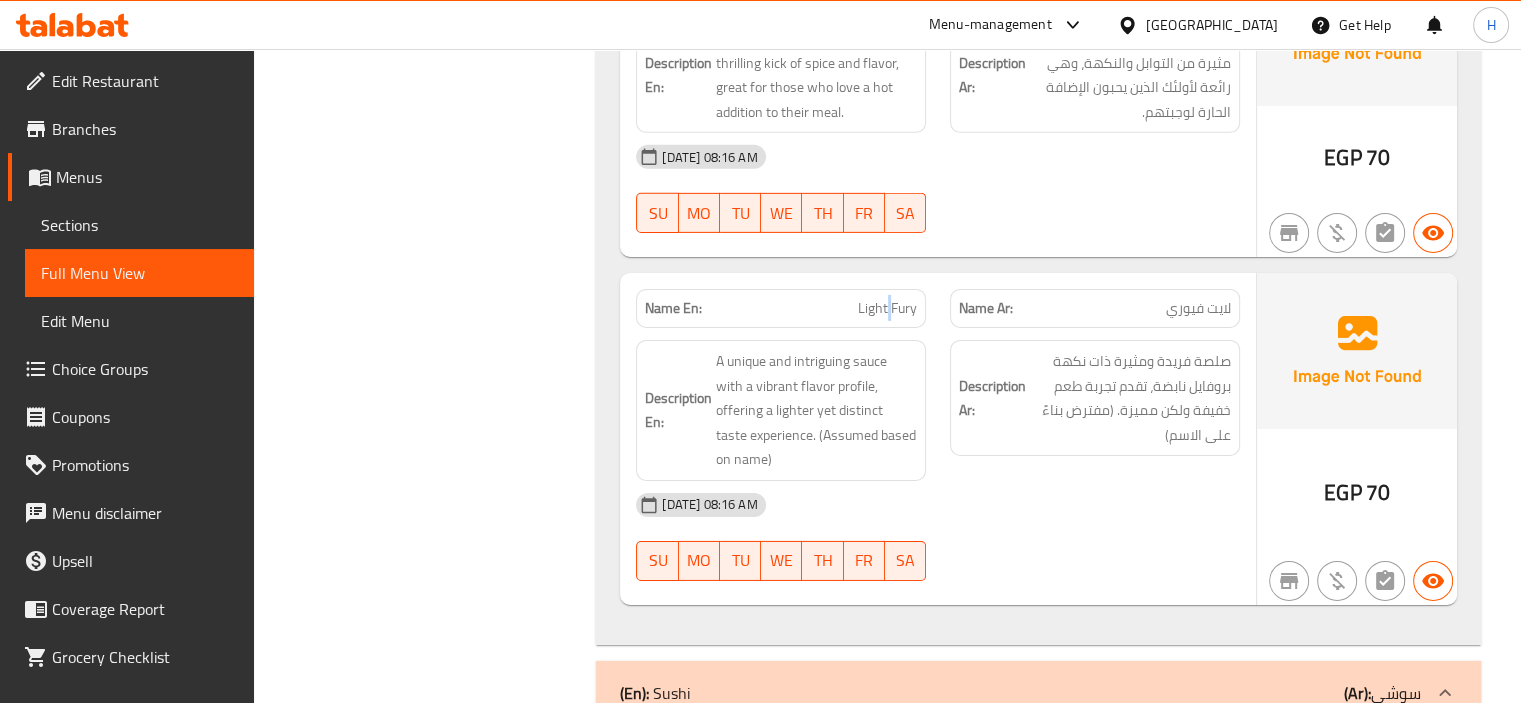click on "Light Fury" at bounding box center (887, 308) 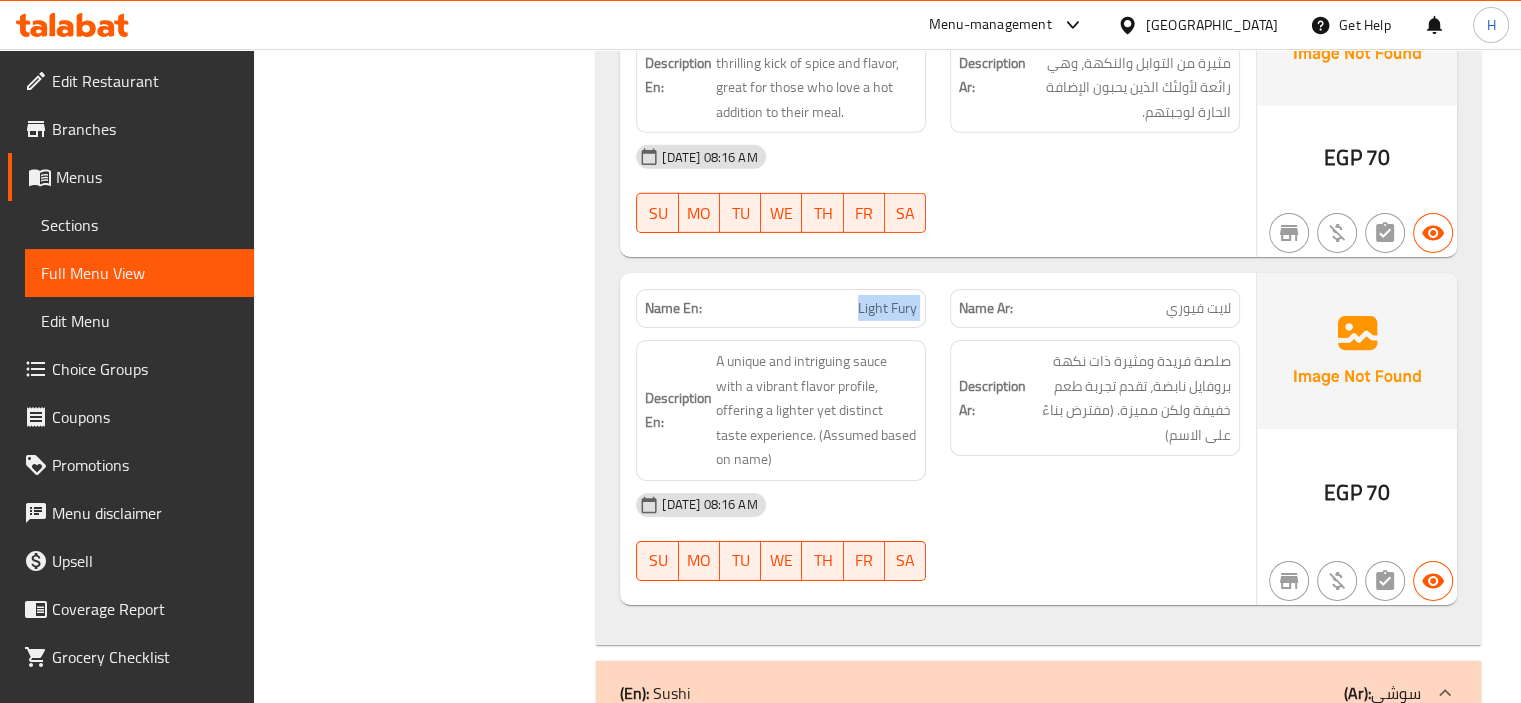 click on "Light Fury" at bounding box center (887, 308) 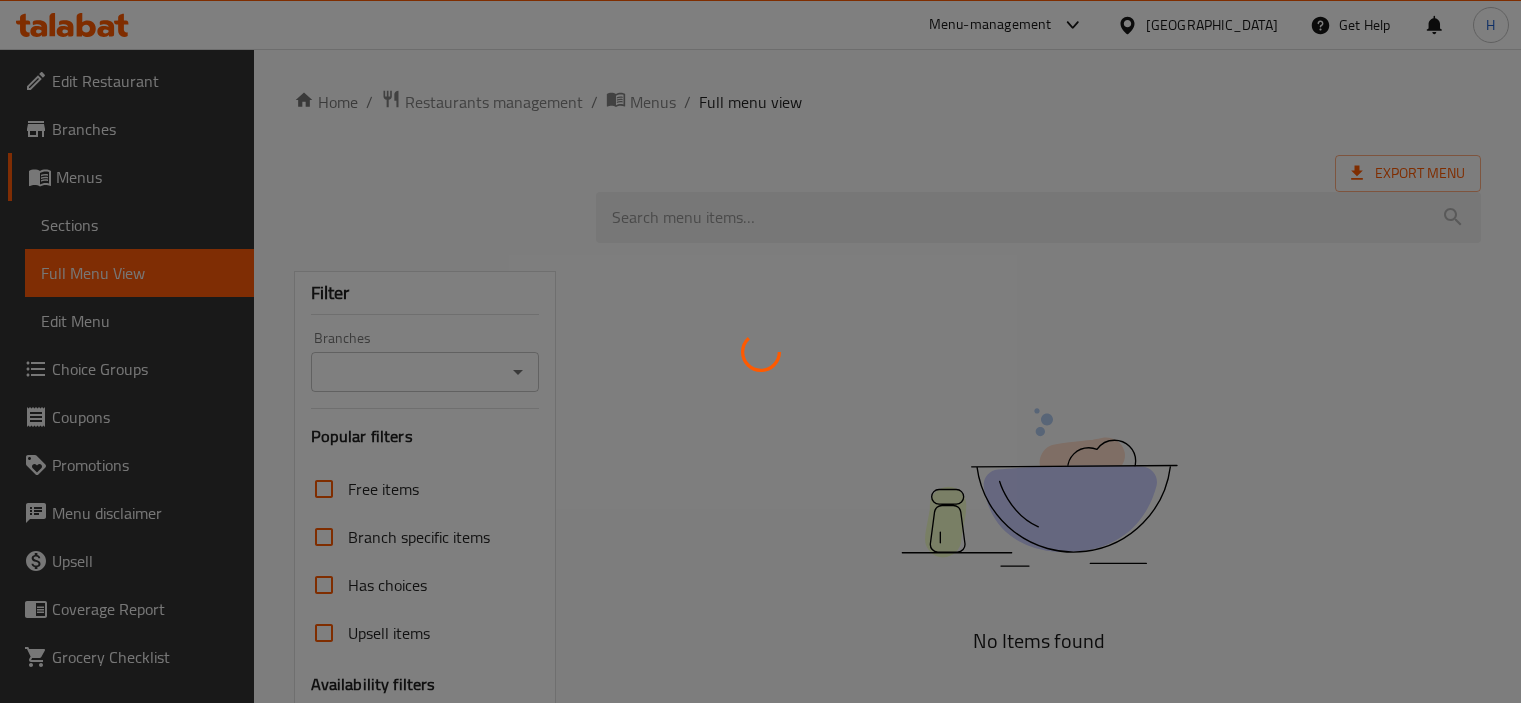 scroll, scrollTop: 346, scrollLeft: 0, axis: vertical 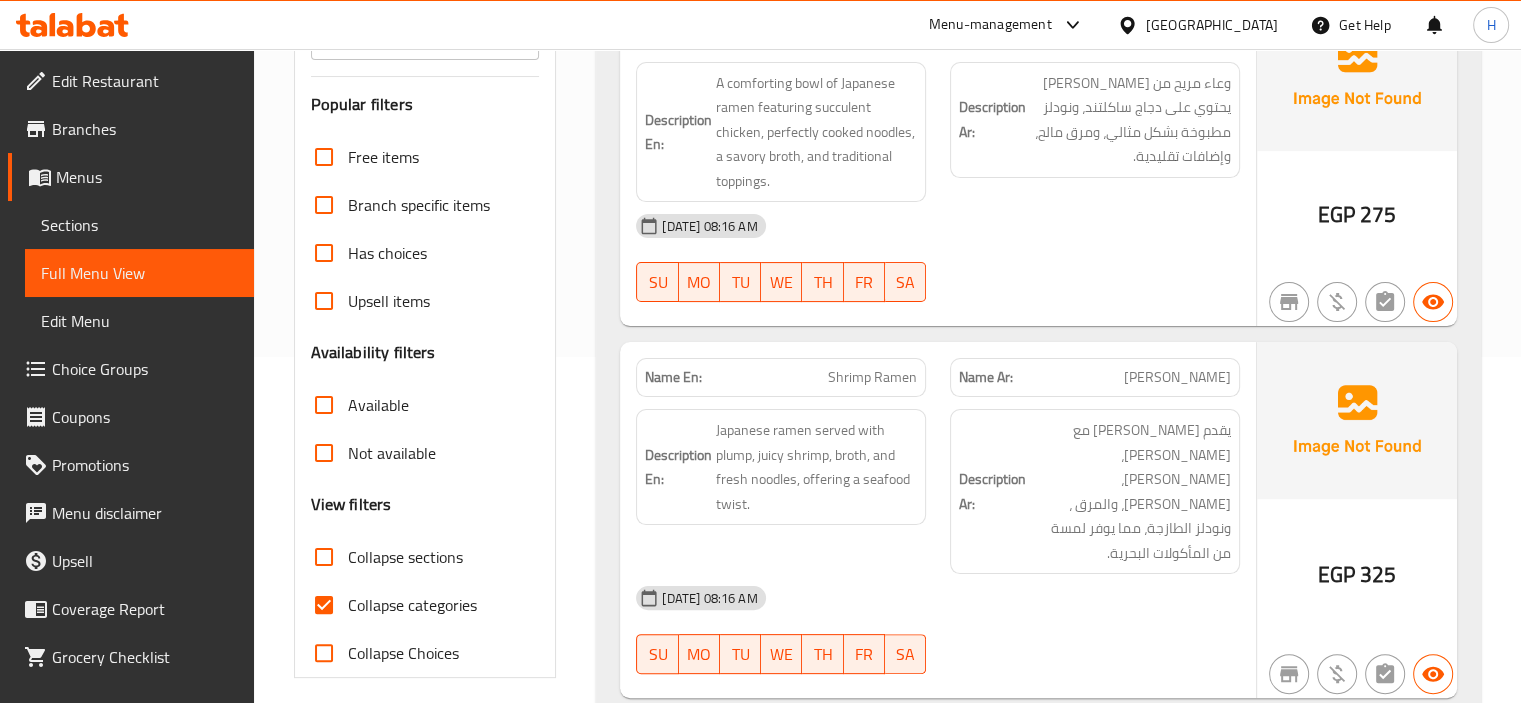 click on "Collapse categories" at bounding box center [324, 605] 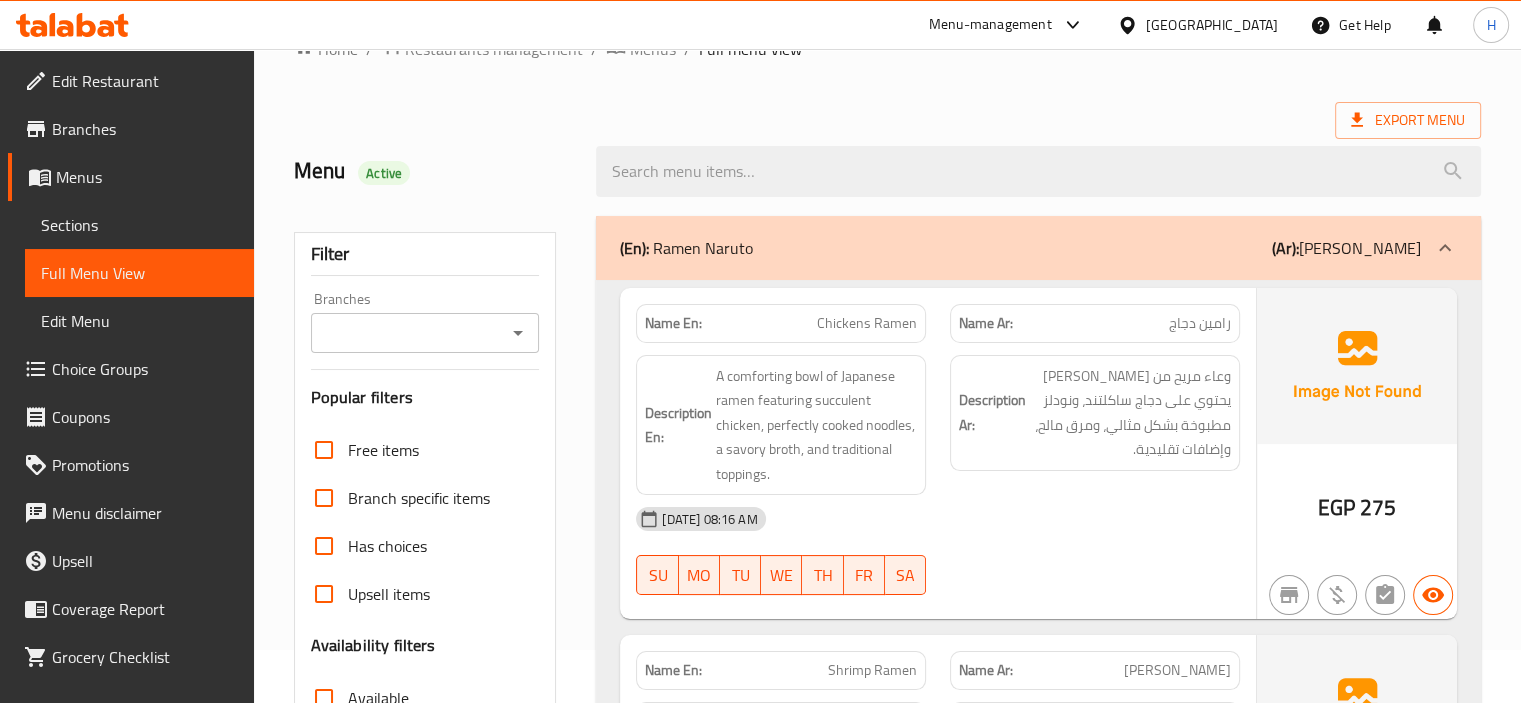 scroll, scrollTop: 0, scrollLeft: 0, axis: both 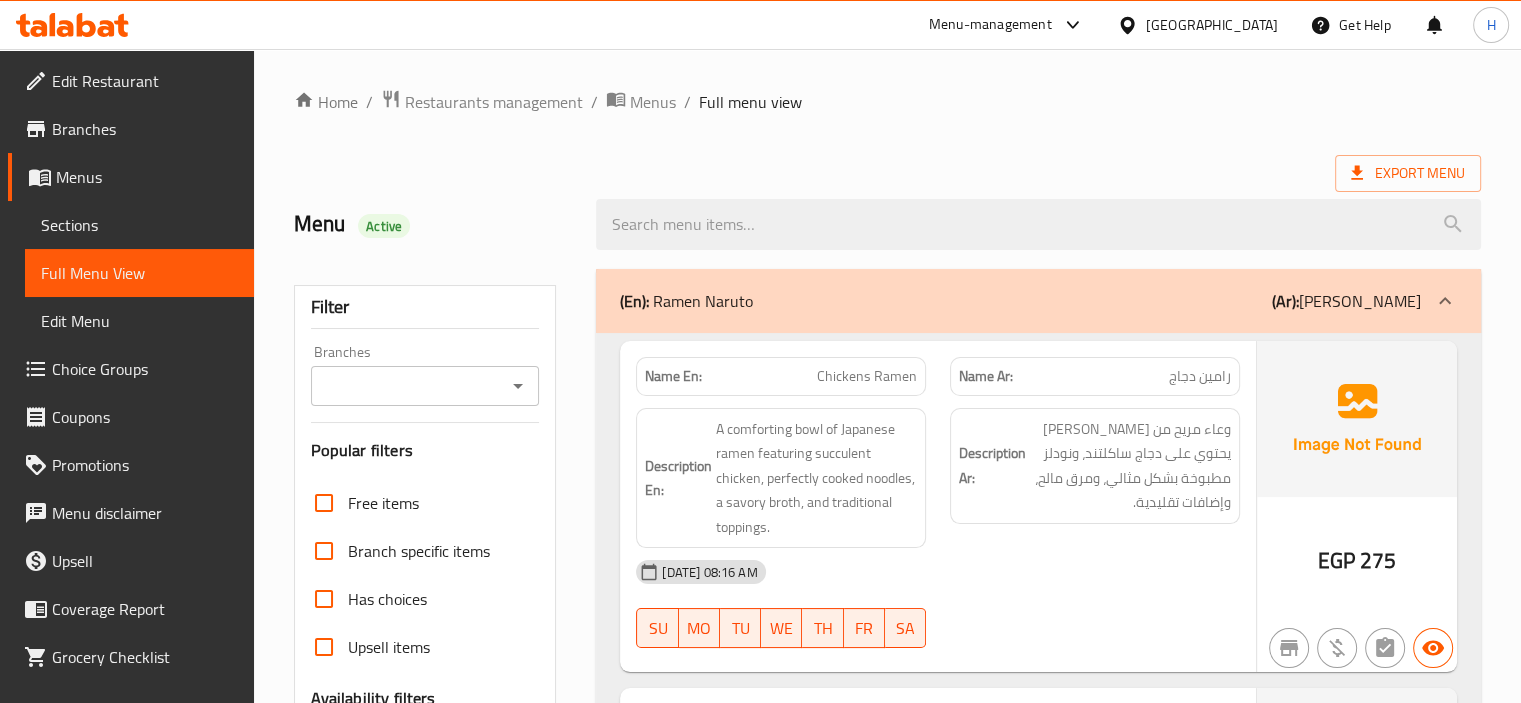 click on "Description En: A comforting bowl of Japanese ramen featuring succulent chicken, perfectly cooked noodles, a savory broth, and traditional toppings." at bounding box center (781, 478) 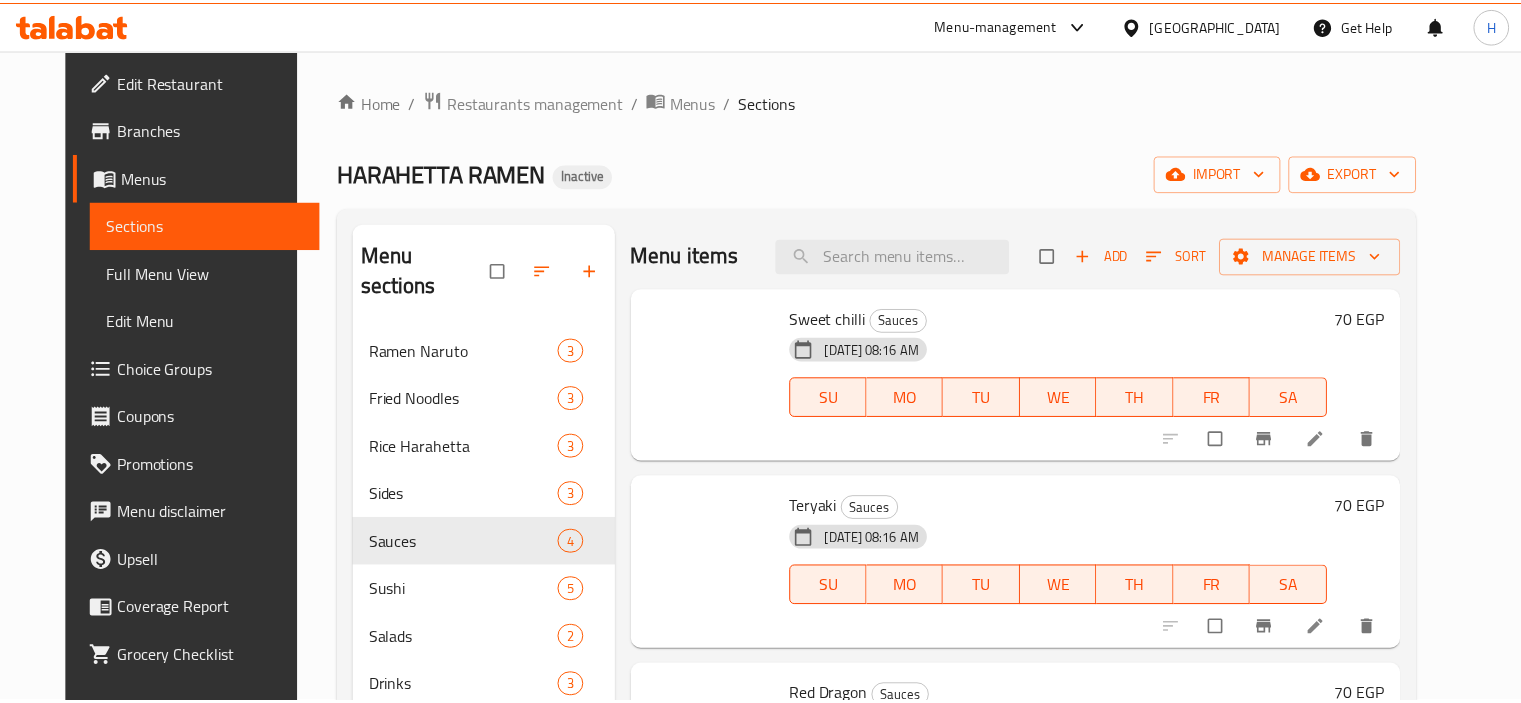 scroll, scrollTop: 0, scrollLeft: 0, axis: both 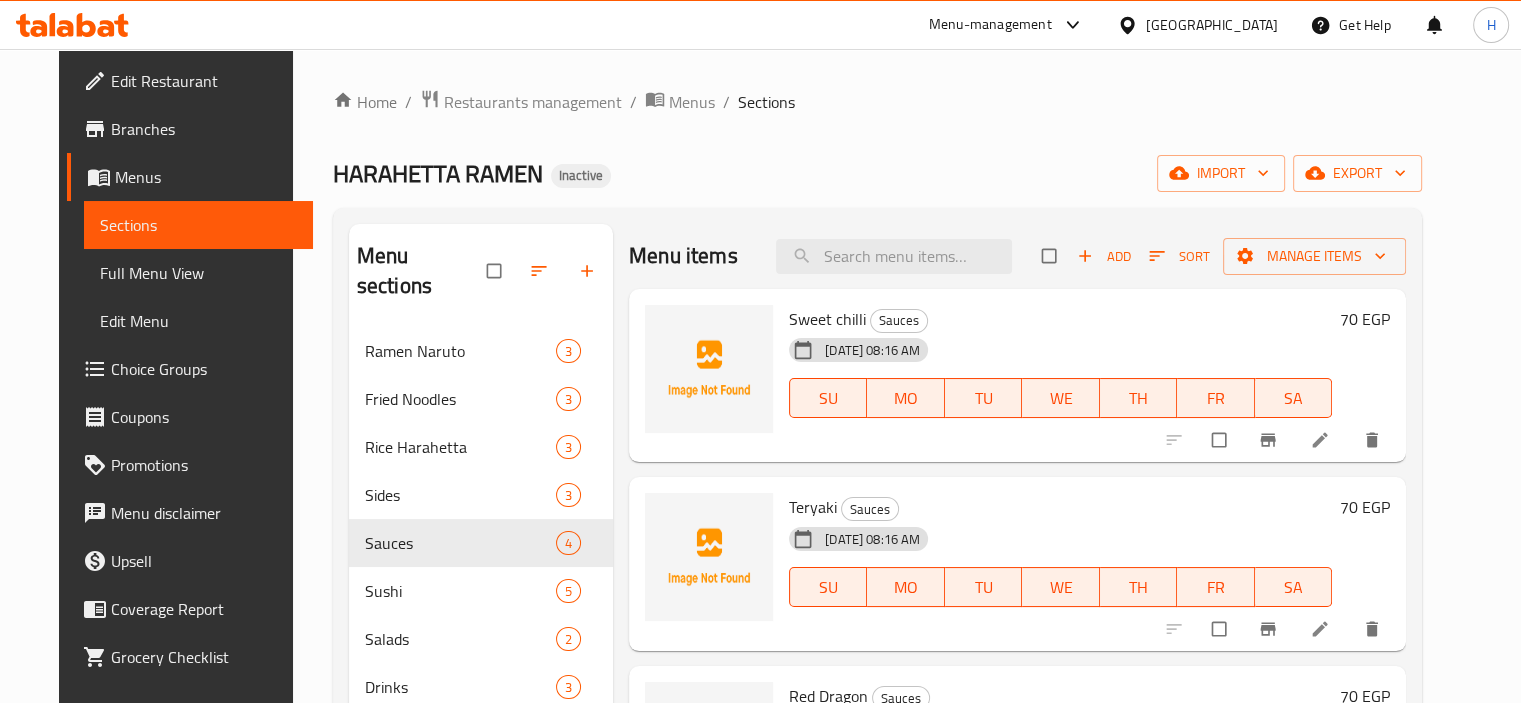 click 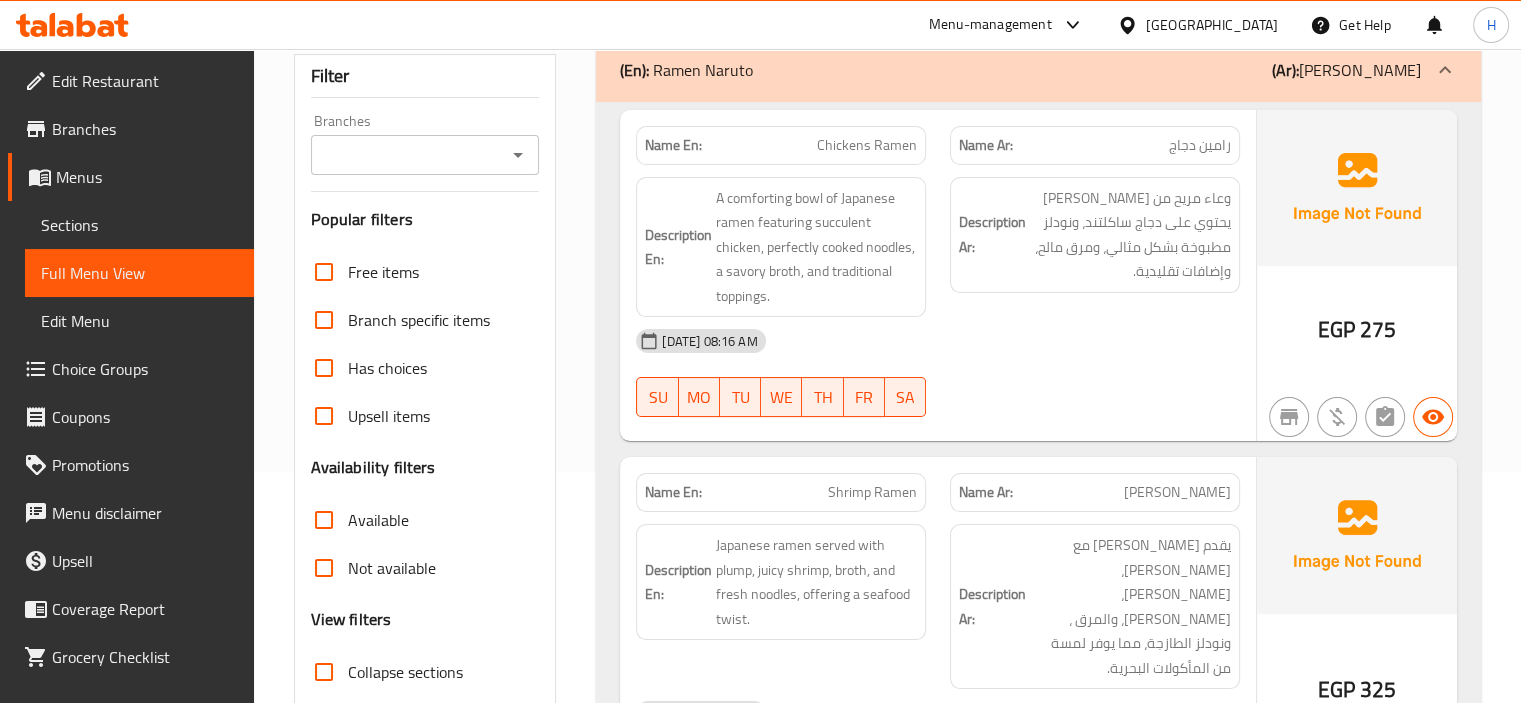 scroll, scrollTop: 300, scrollLeft: 0, axis: vertical 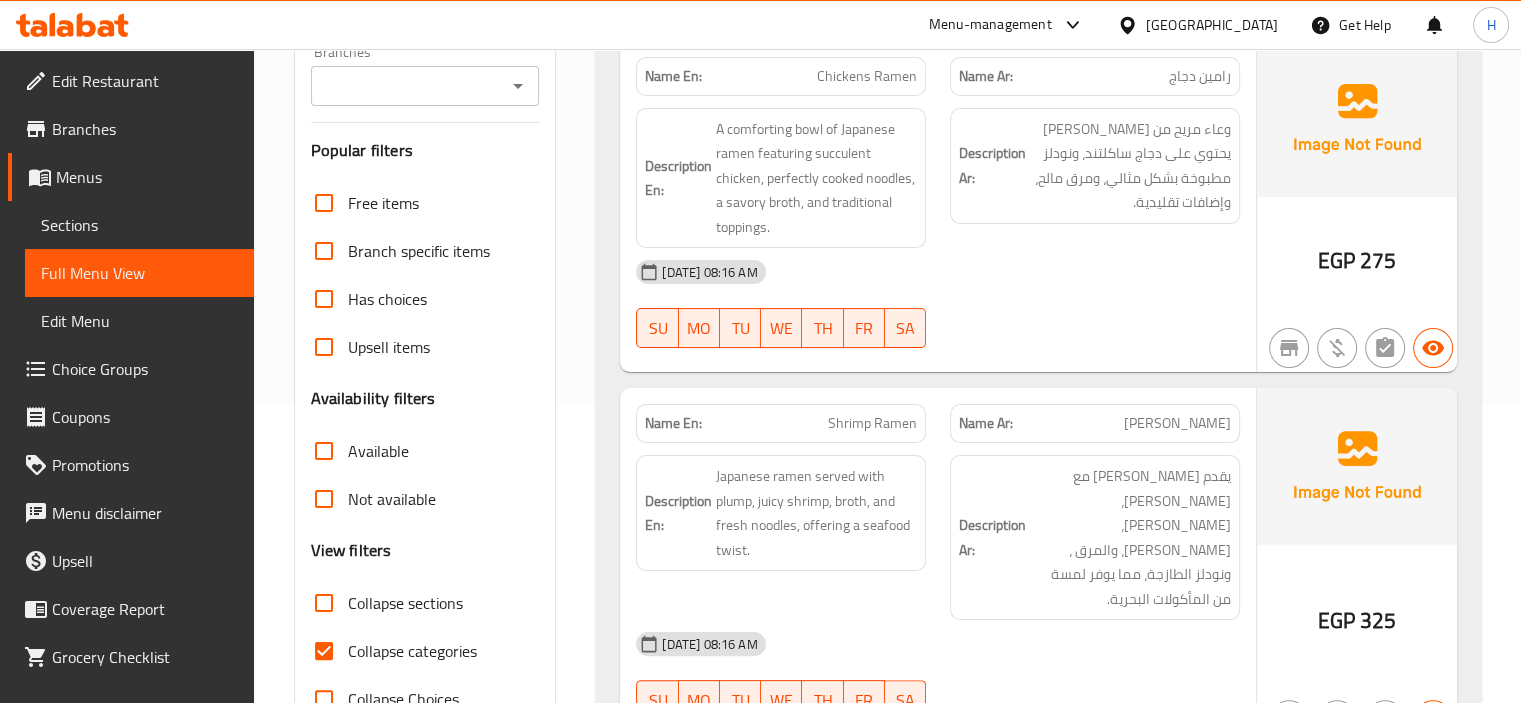 click on "Collapse categories" at bounding box center [324, 651] 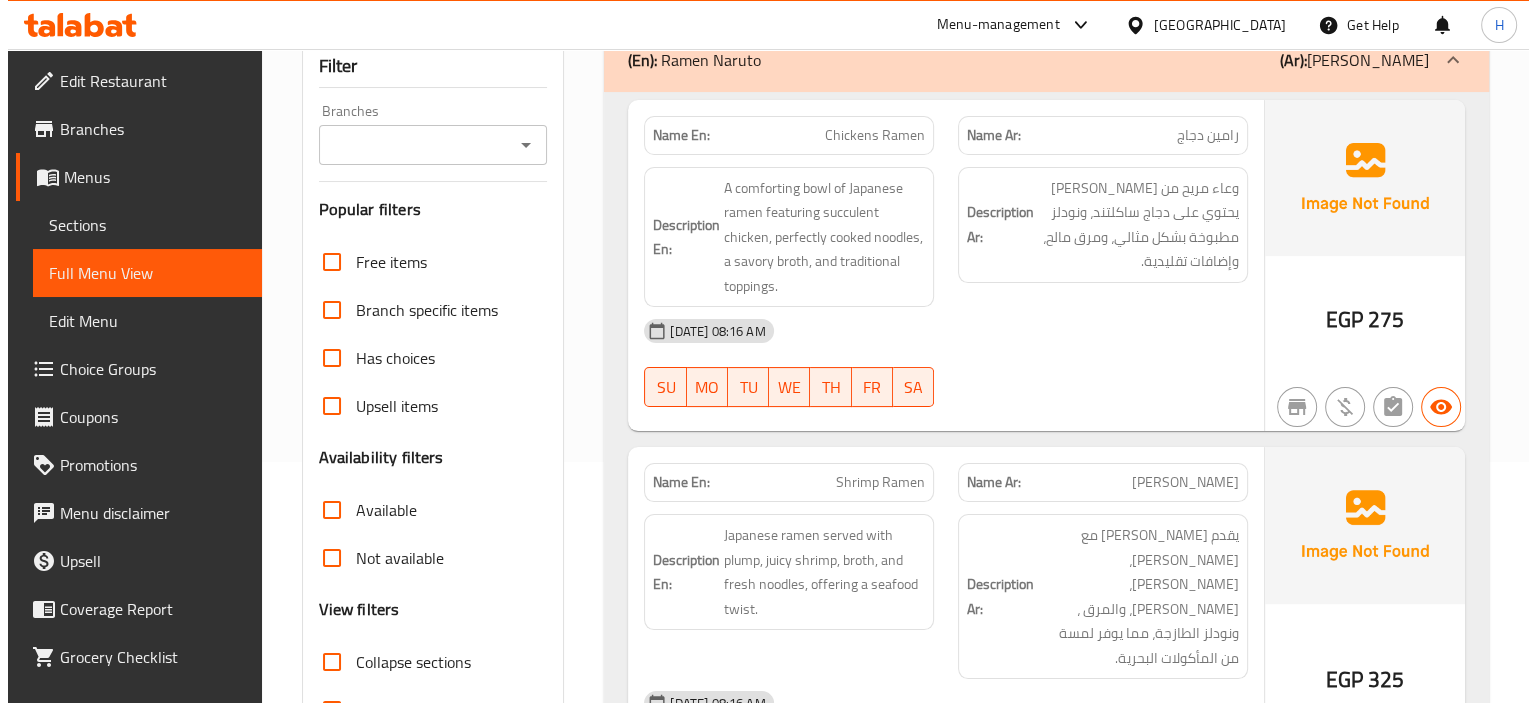 scroll, scrollTop: 0, scrollLeft: 0, axis: both 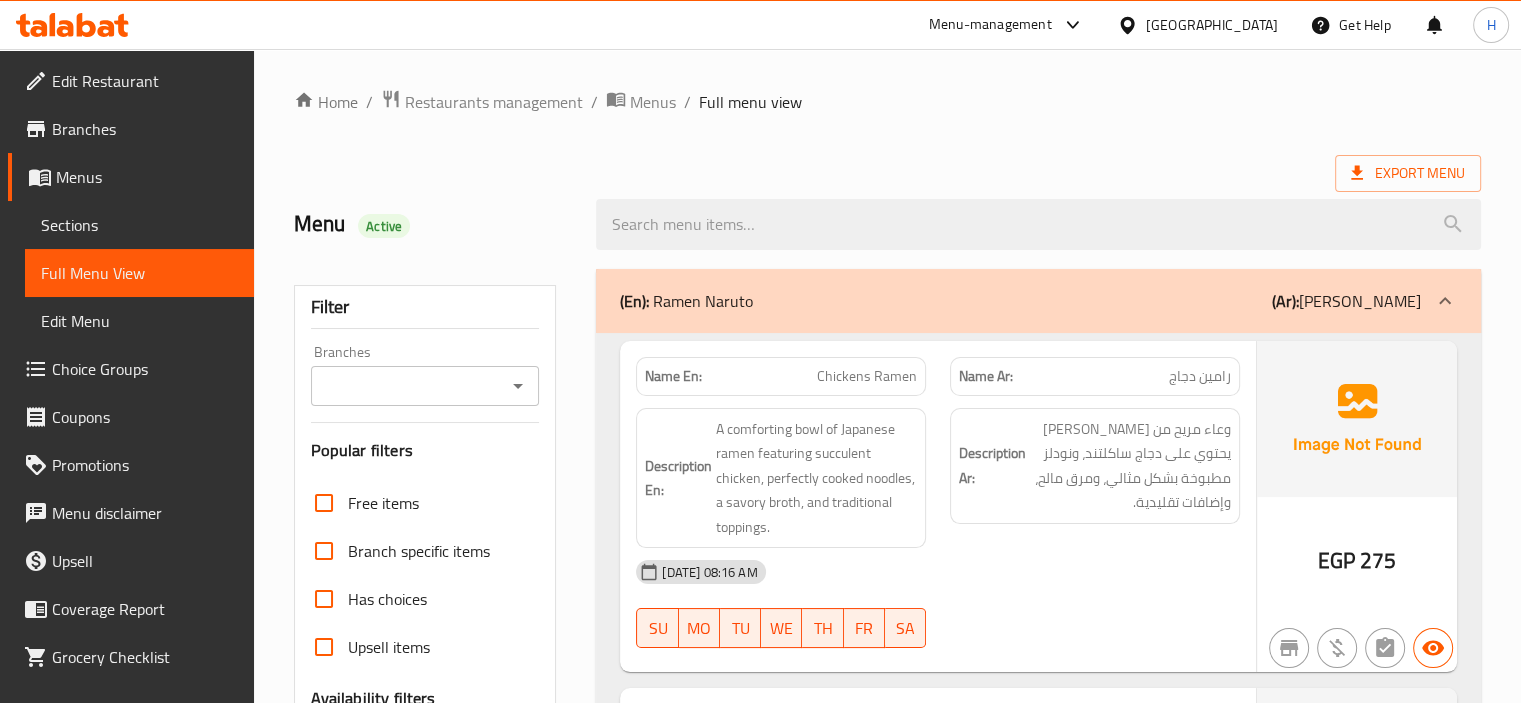 click on "Description En: A comforting bowl of Japanese ramen featuring succulent chicken, perfectly cooked noodles, a savory broth, and traditional toppings." at bounding box center [781, 478] 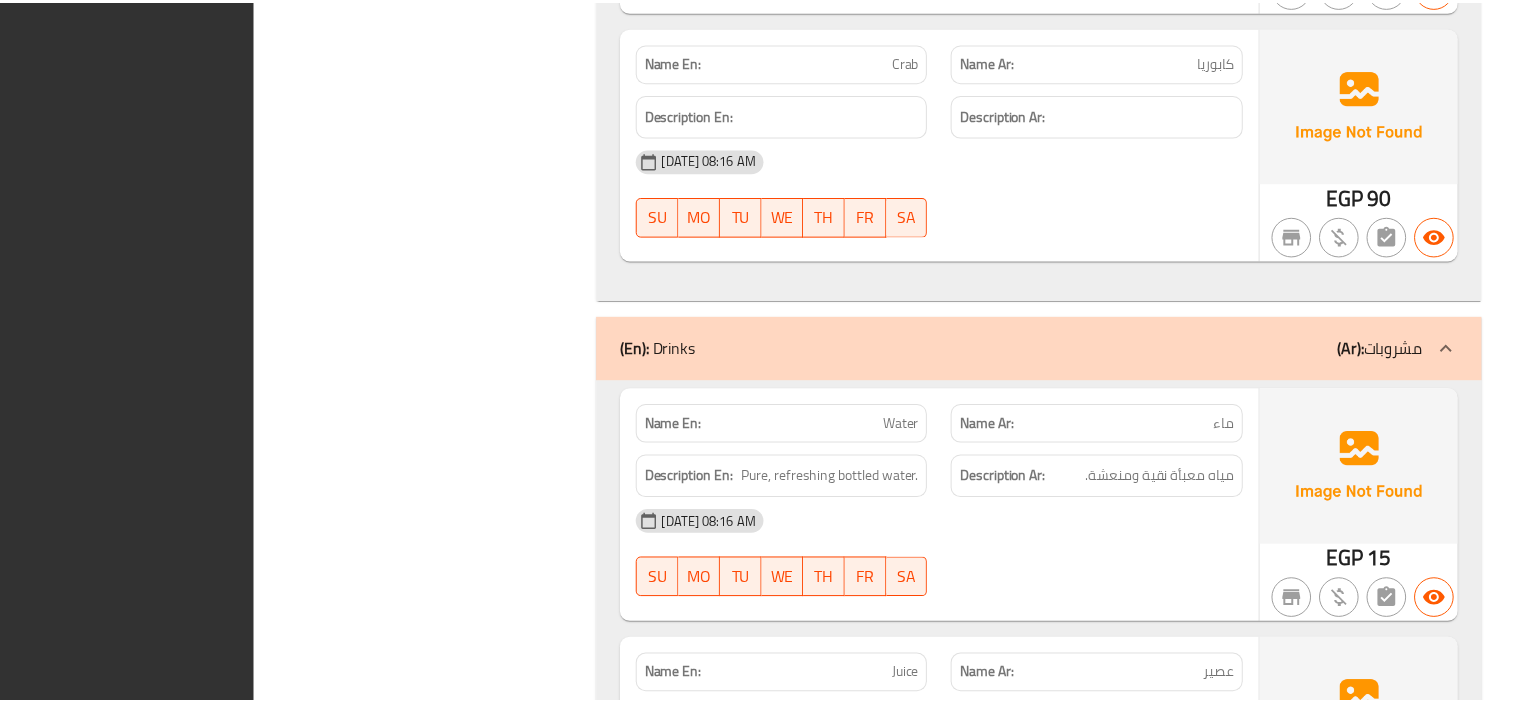 scroll, scrollTop: 9504, scrollLeft: 0, axis: vertical 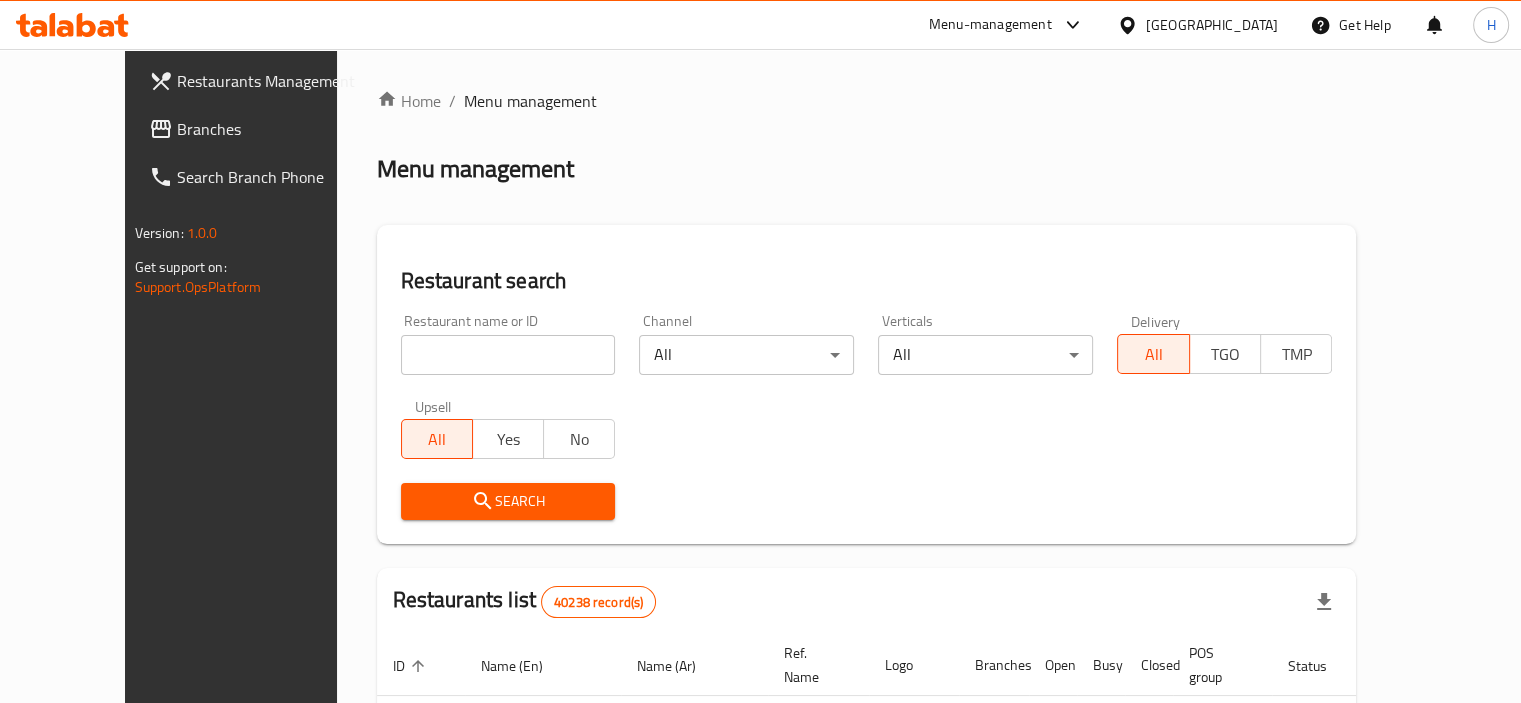 drag, startPoint x: 0, startPoint y: 0, endPoint x: 230, endPoint y: 345, distance: 414.6384 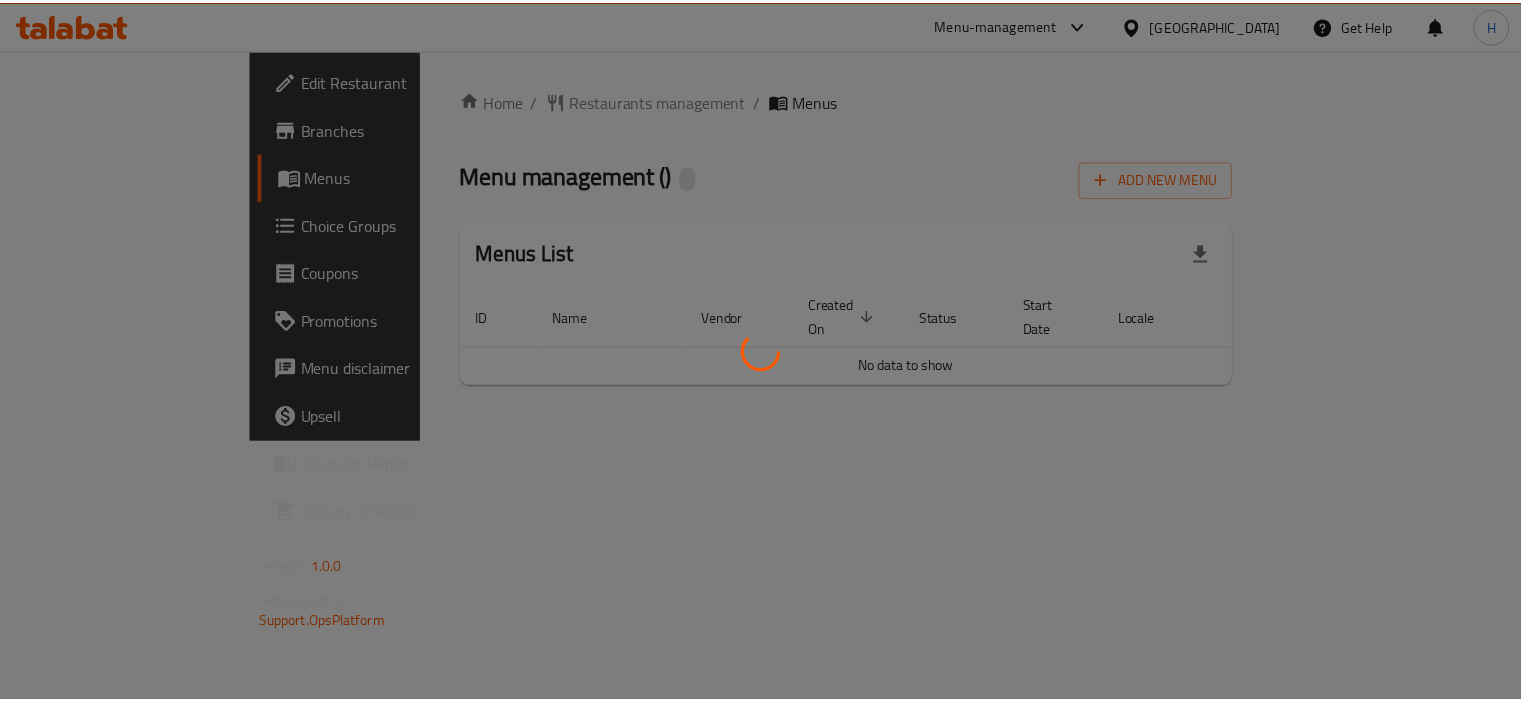 scroll, scrollTop: 0, scrollLeft: 0, axis: both 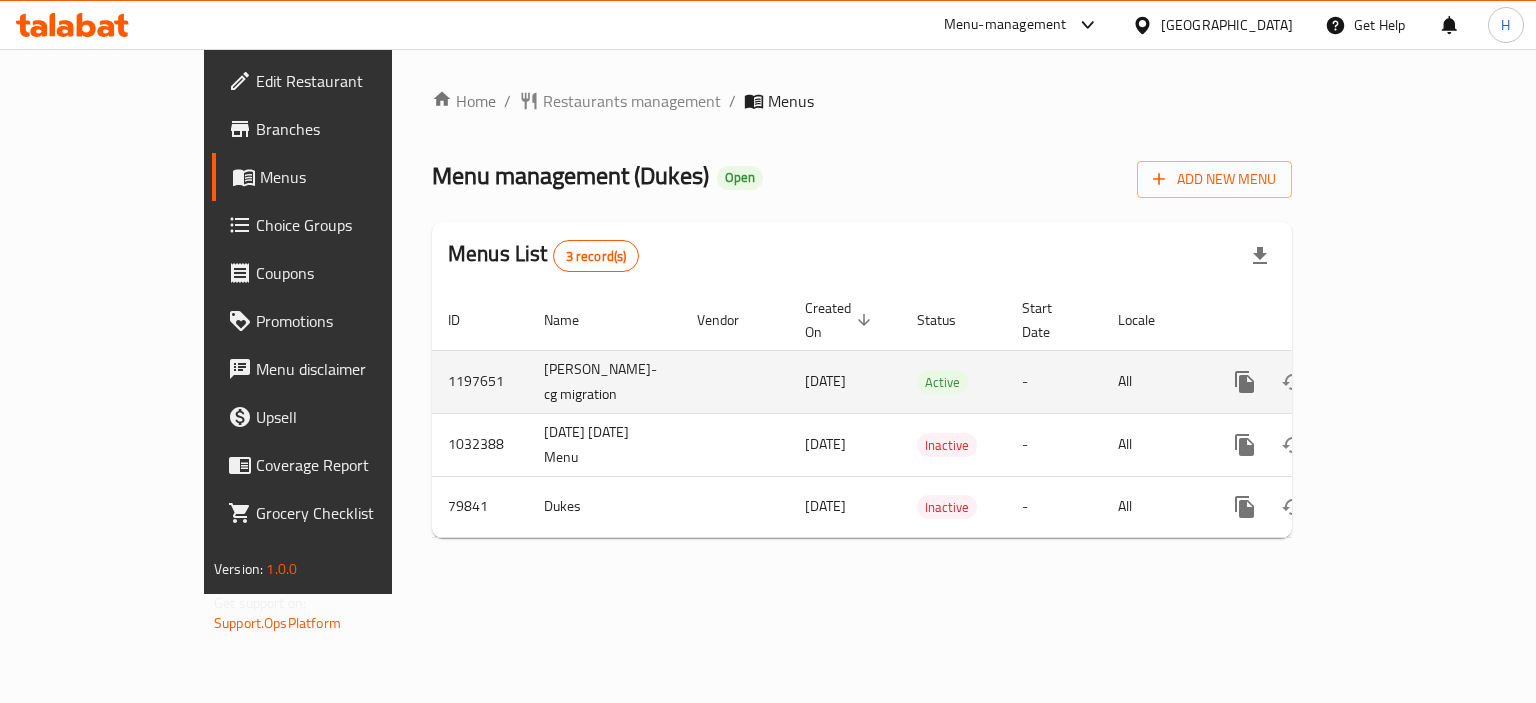 click 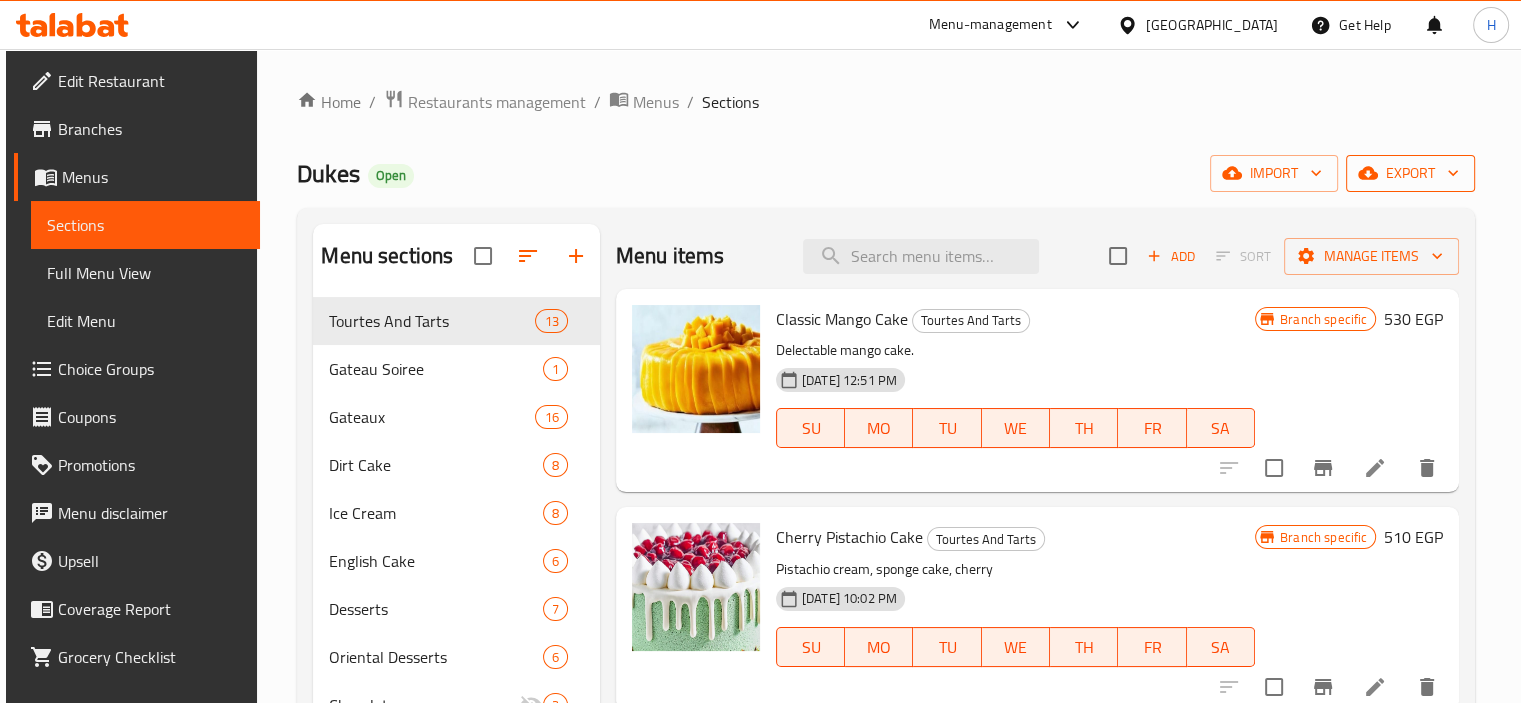 click on "export" at bounding box center [1410, 173] 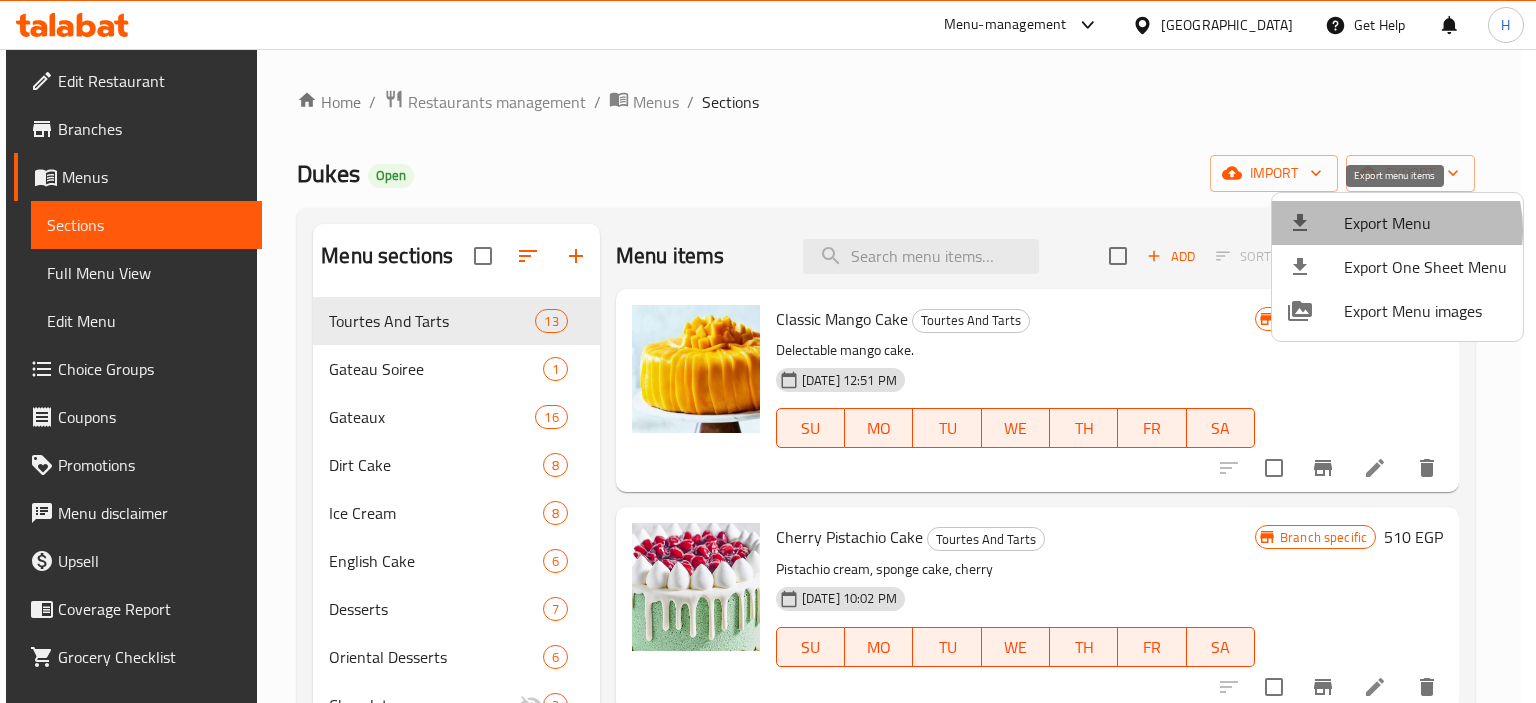 click on "Export Menu" at bounding box center [1425, 223] 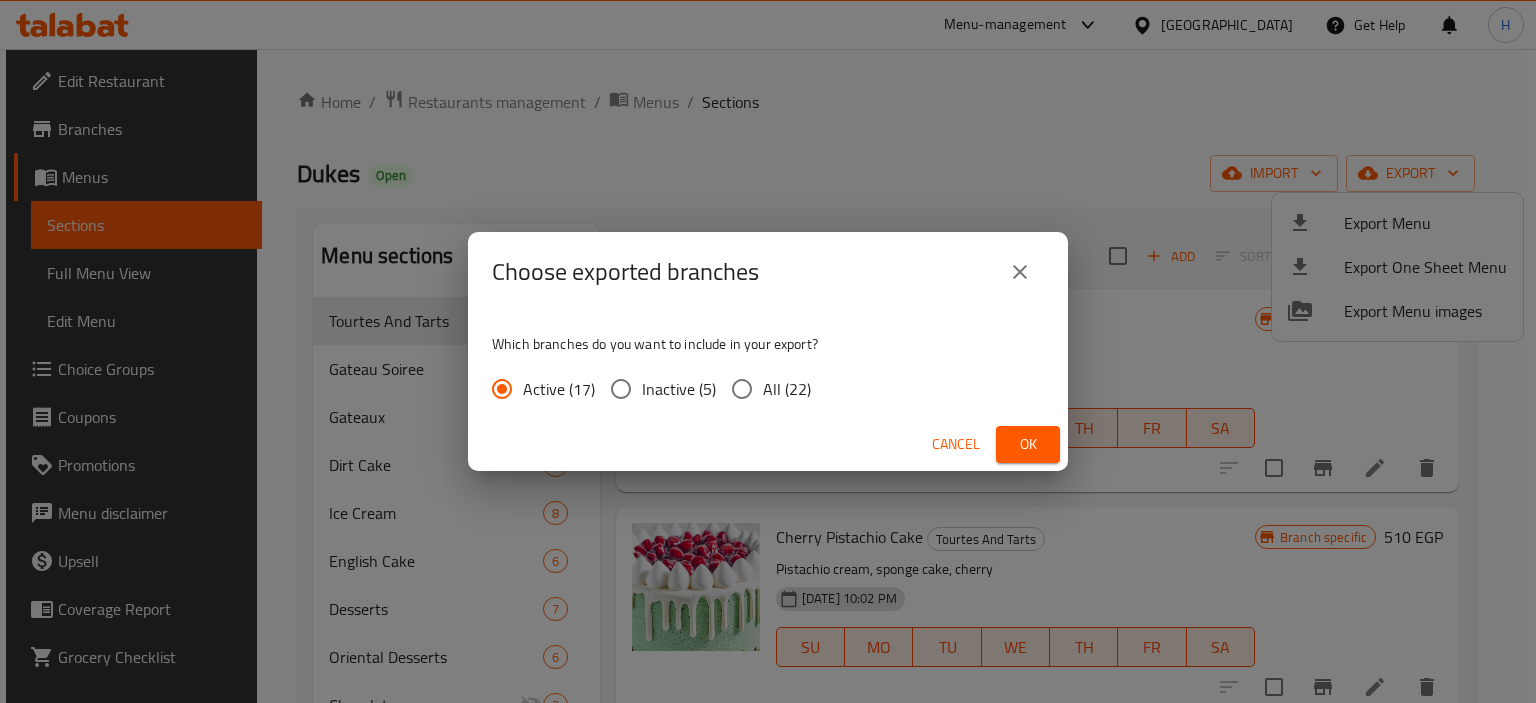 click on "All (22)" at bounding box center (787, 389) 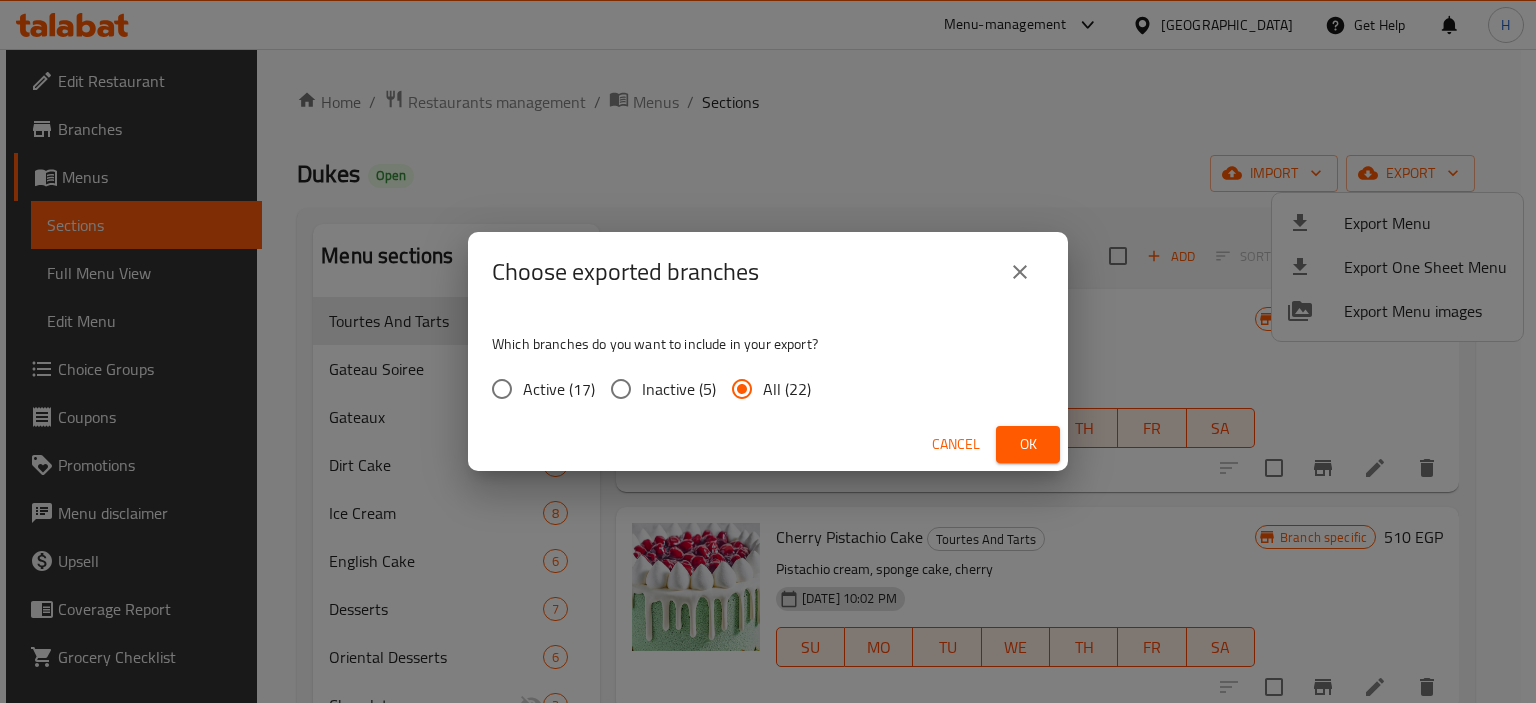 click on "Ok" at bounding box center (1028, 444) 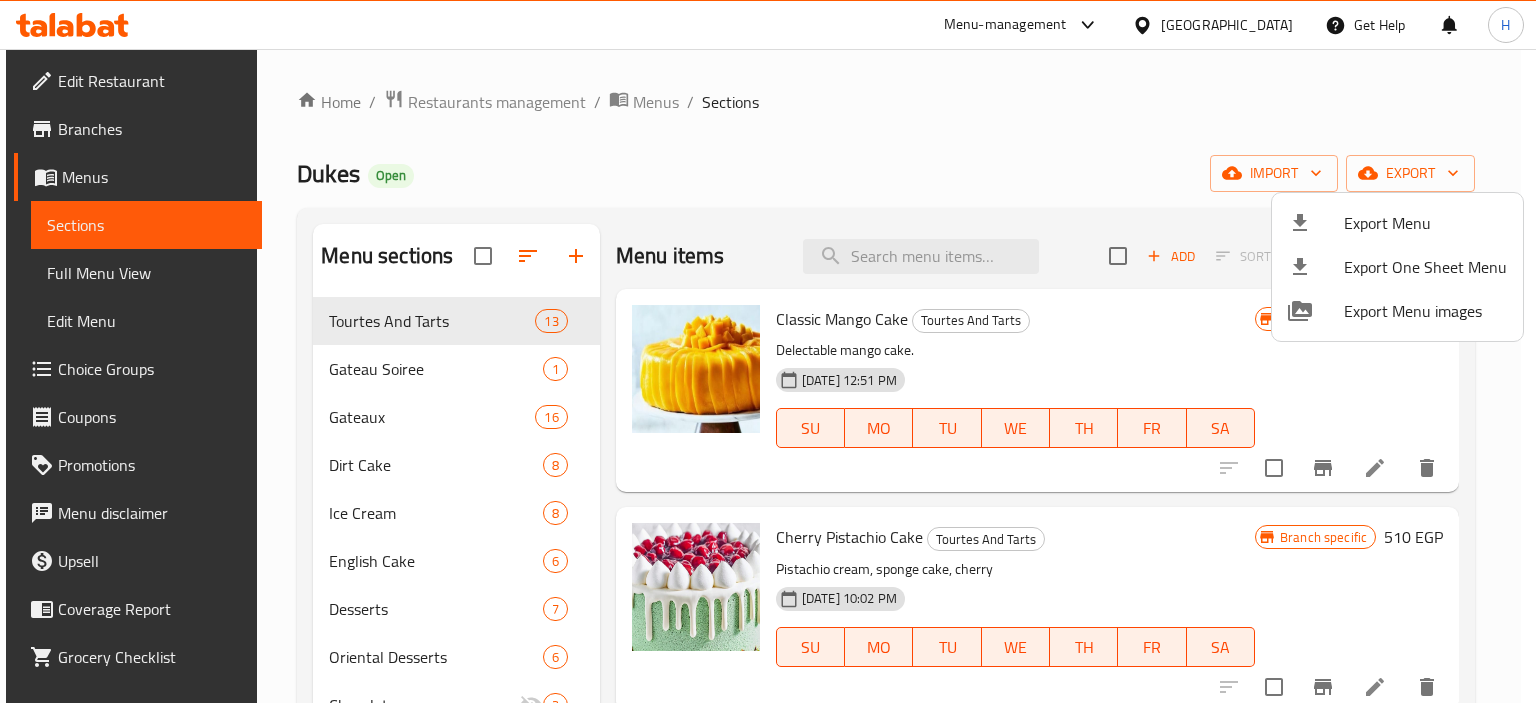 click at bounding box center (768, 351) 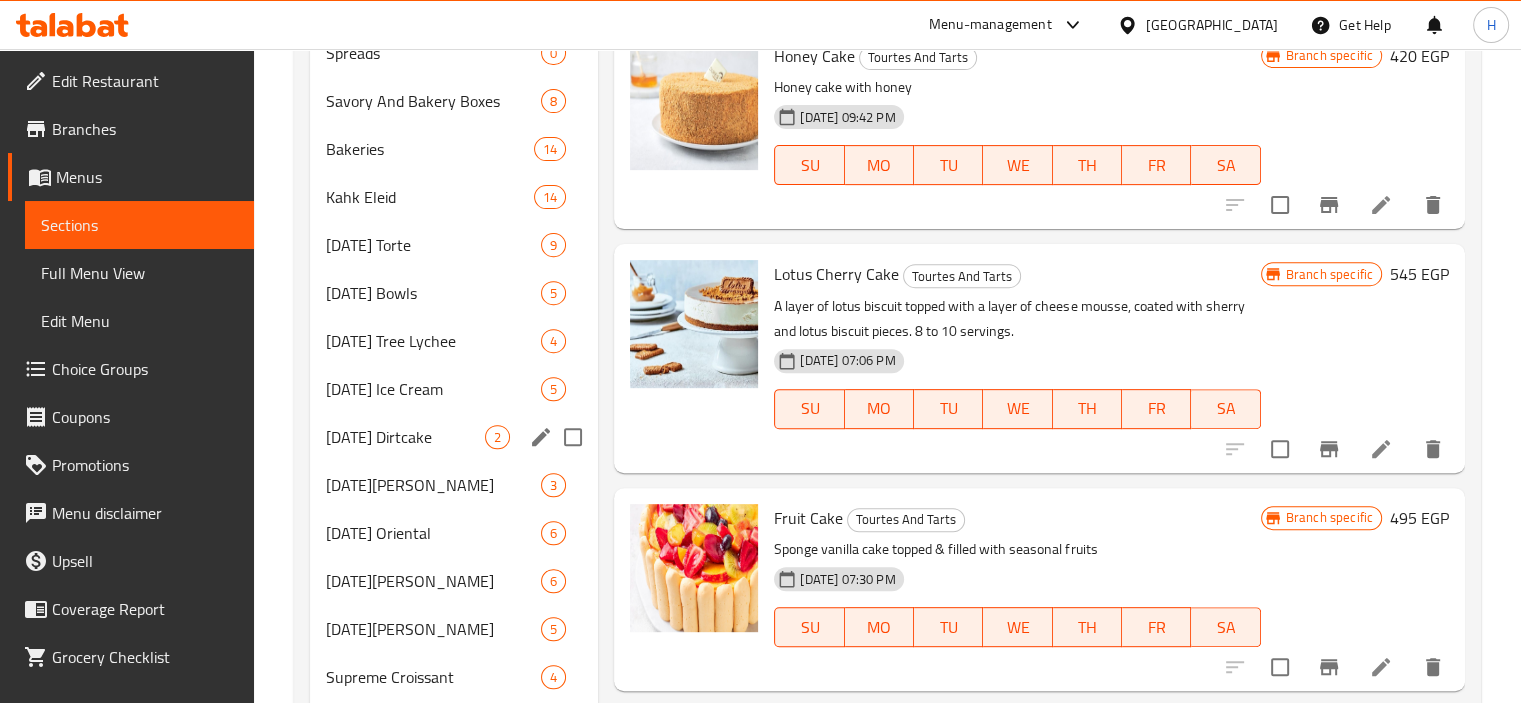 scroll, scrollTop: 1337, scrollLeft: 0, axis: vertical 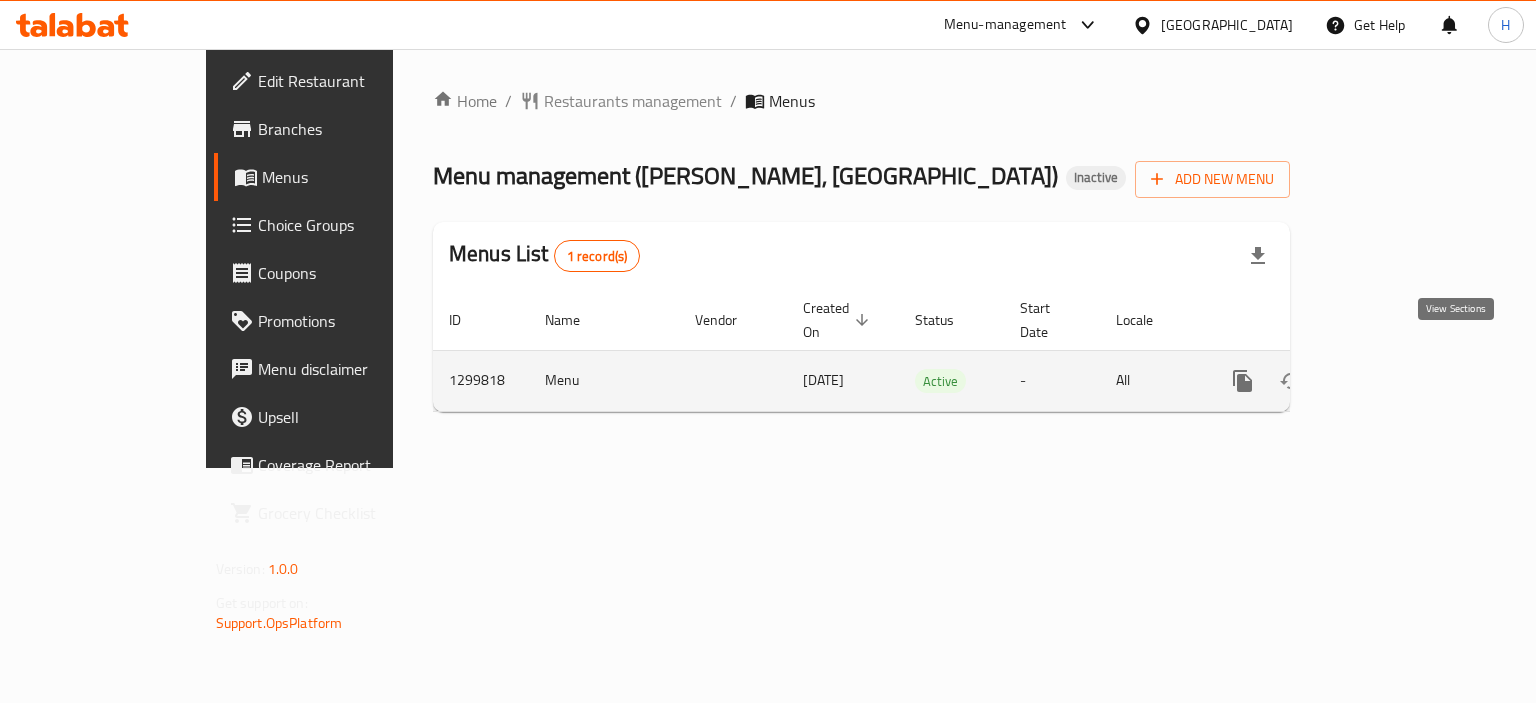 click 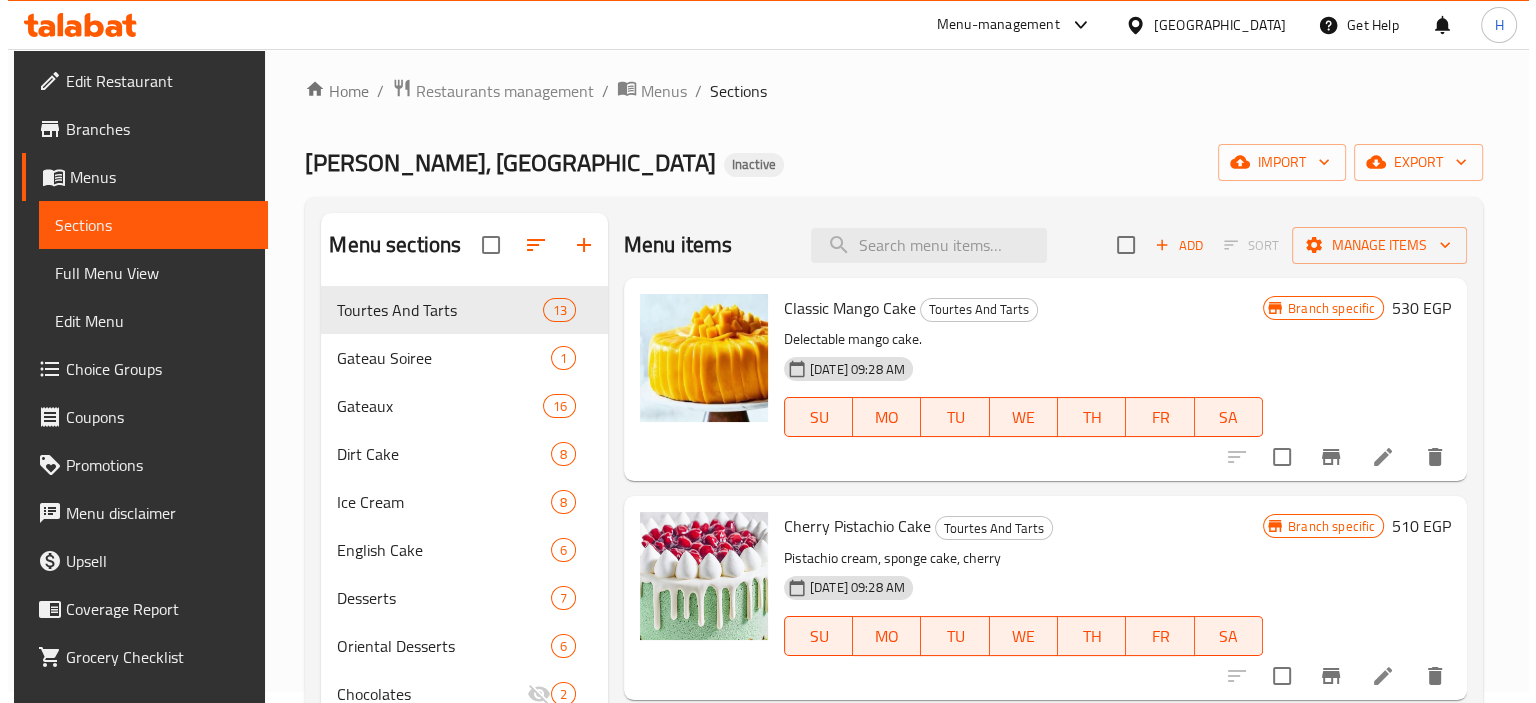 scroll, scrollTop: 0, scrollLeft: 0, axis: both 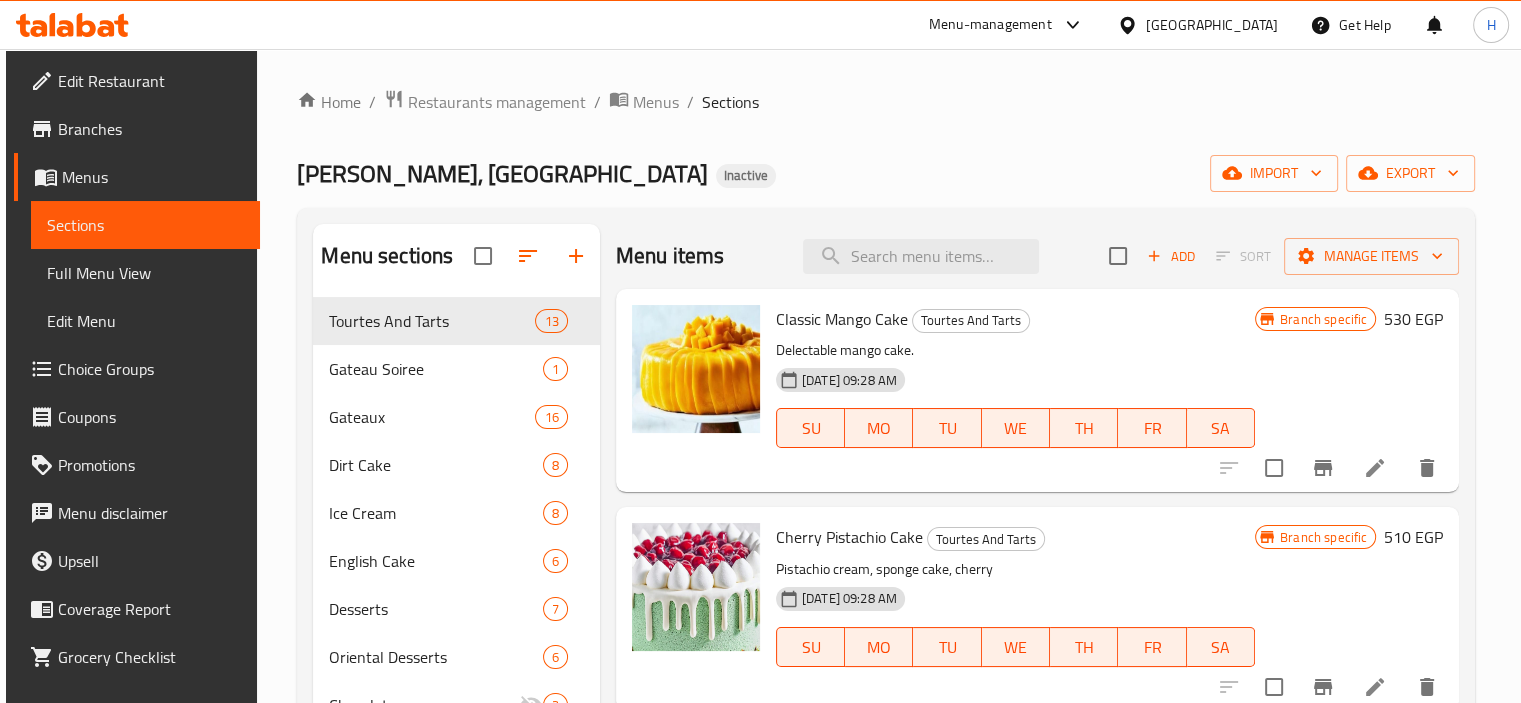drag, startPoint x: 821, startPoint y: 122, endPoint x: 840, endPoint y: 127, distance: 19.646883 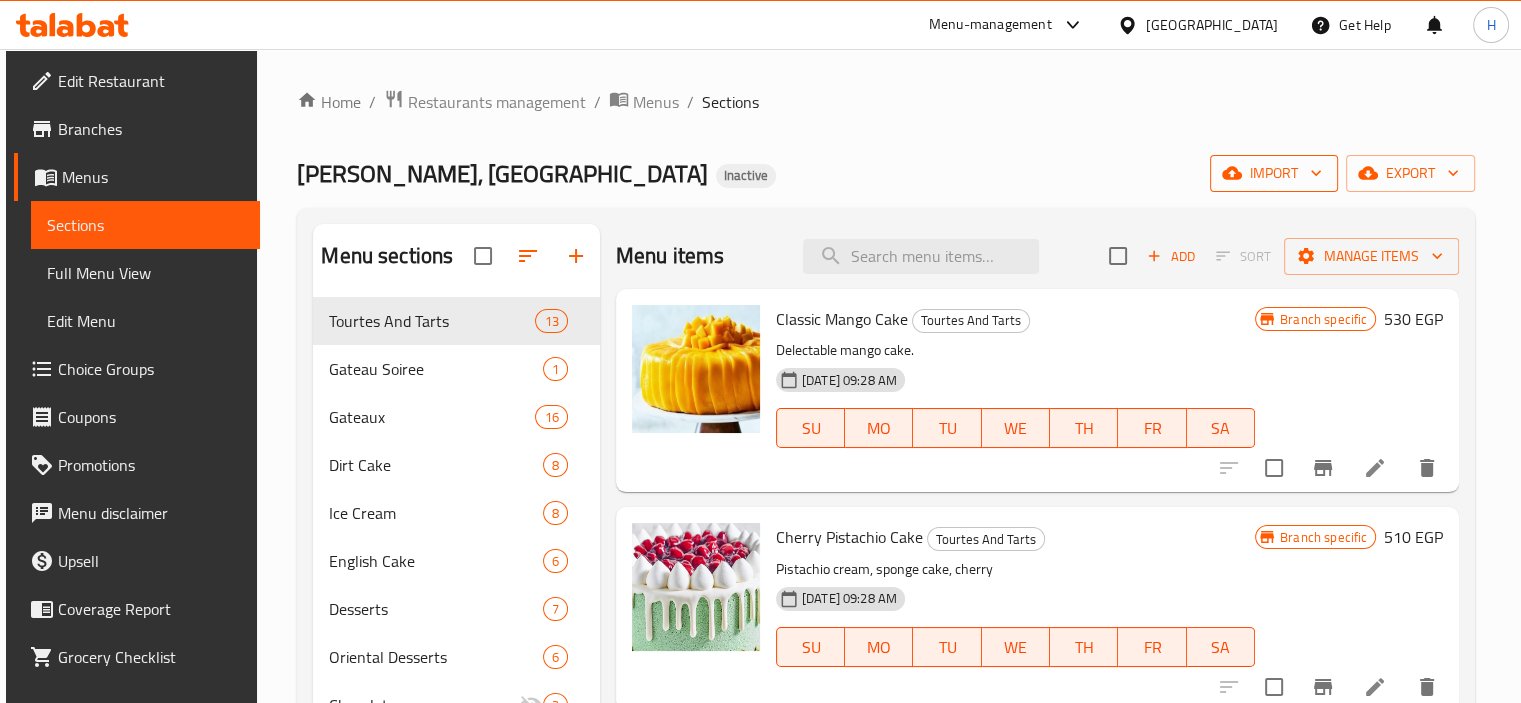 click on "import" at bounding box center [1274, 173] 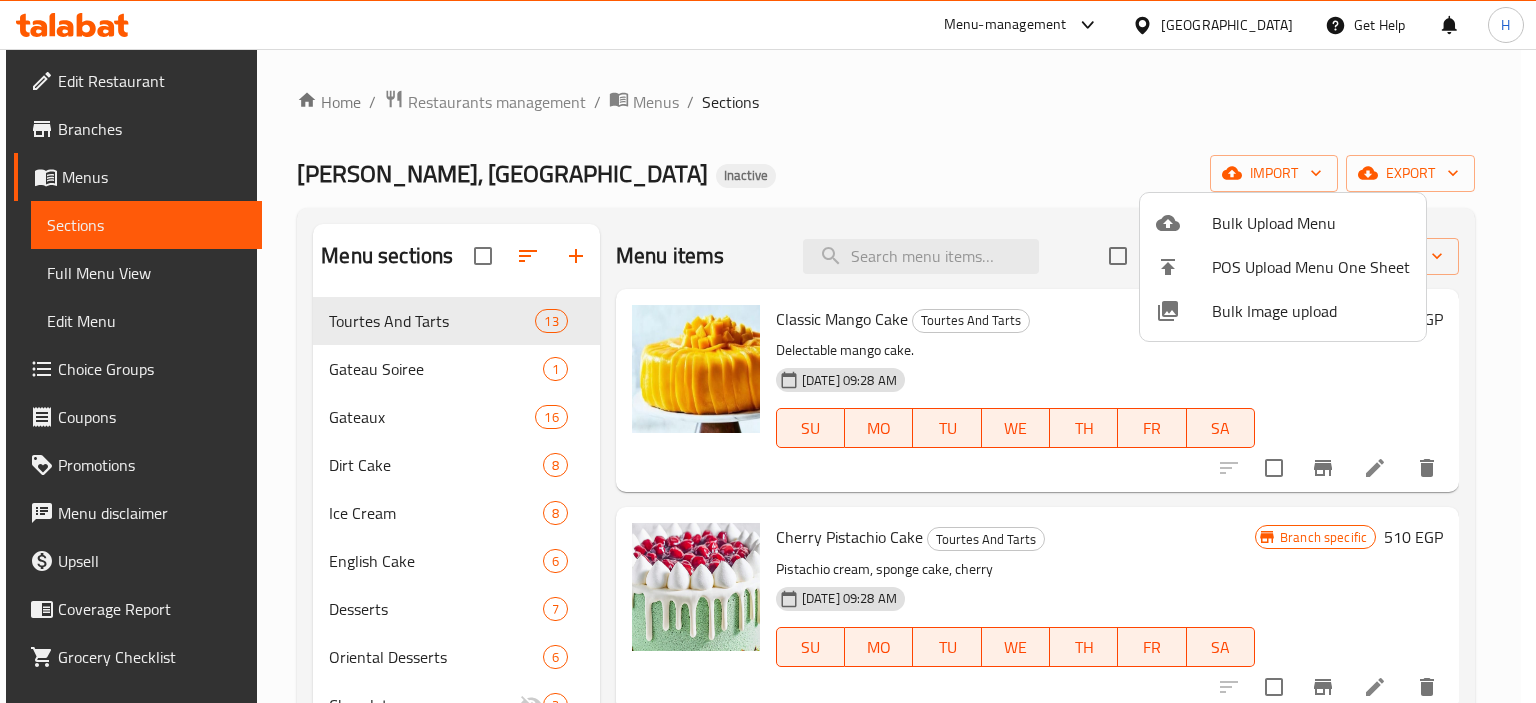 click at bounding box center (768, 351) 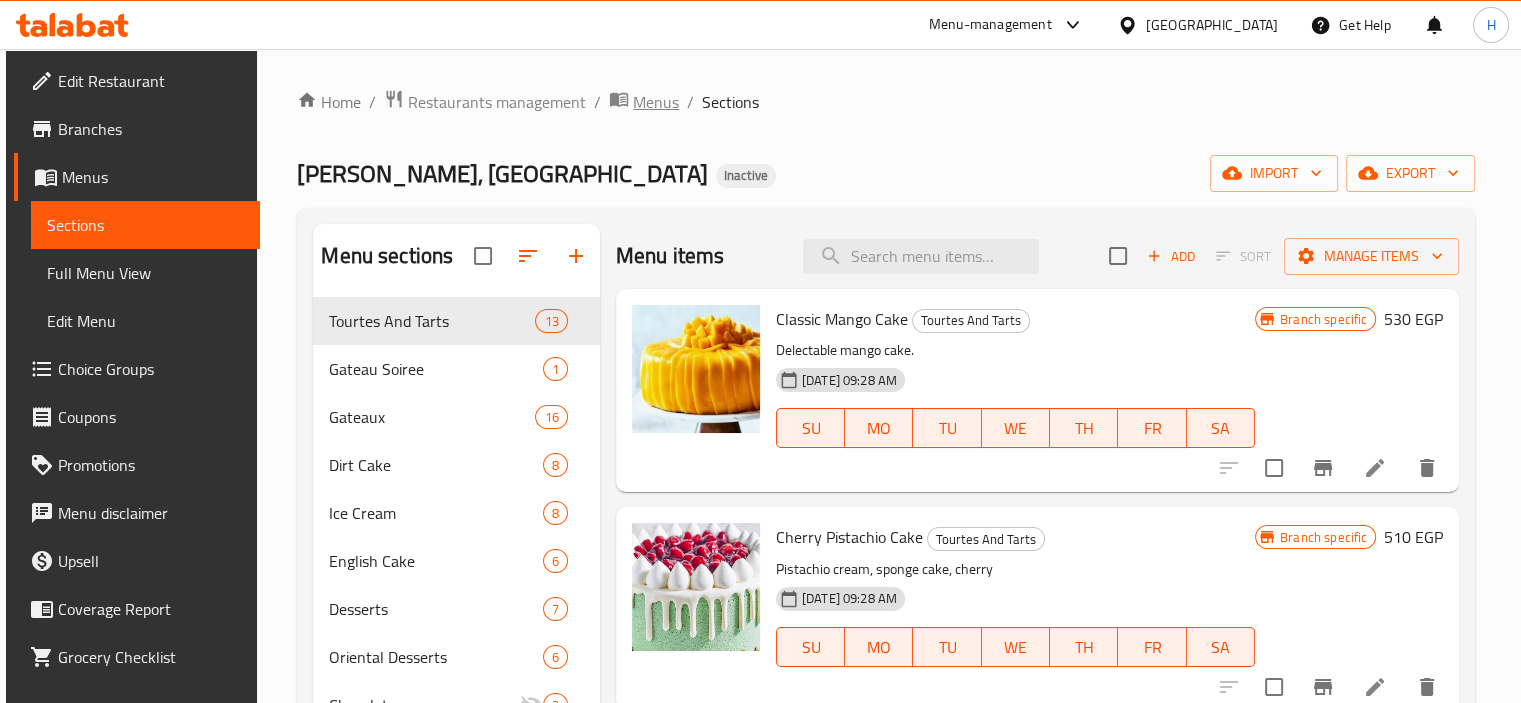click on "Menus" at bounding box center [656, 102] 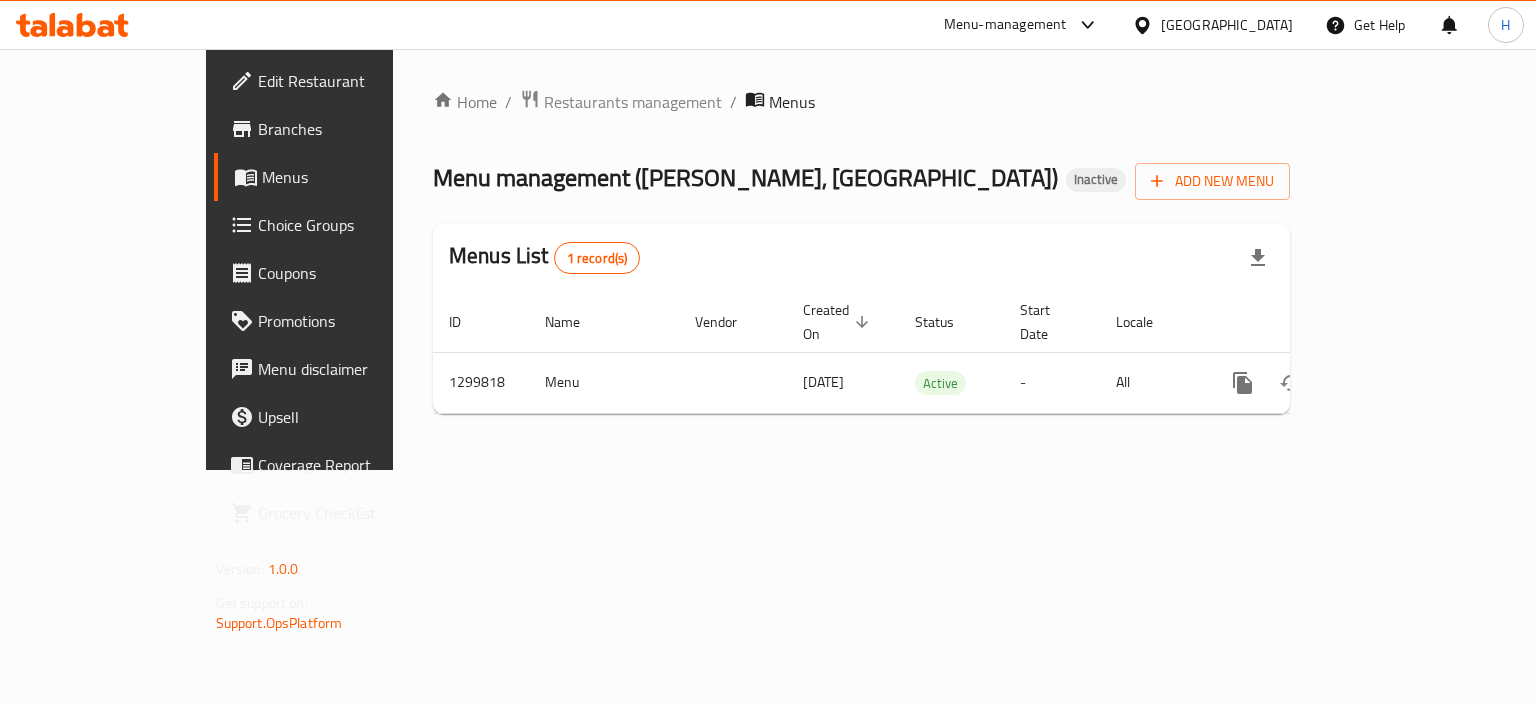 click on "Home / Restaurants management / Menus Menu management ( [PERSON_NAME], [GEOGRAPHIC_DATA] )  Inactive Add New Menu Menus List   1 record(s) ID Name Vendor Created On sorted descending Status Start Date Locale Actions 1299818 Menu [DATE] Active - All" at bounding box center [861, 259] 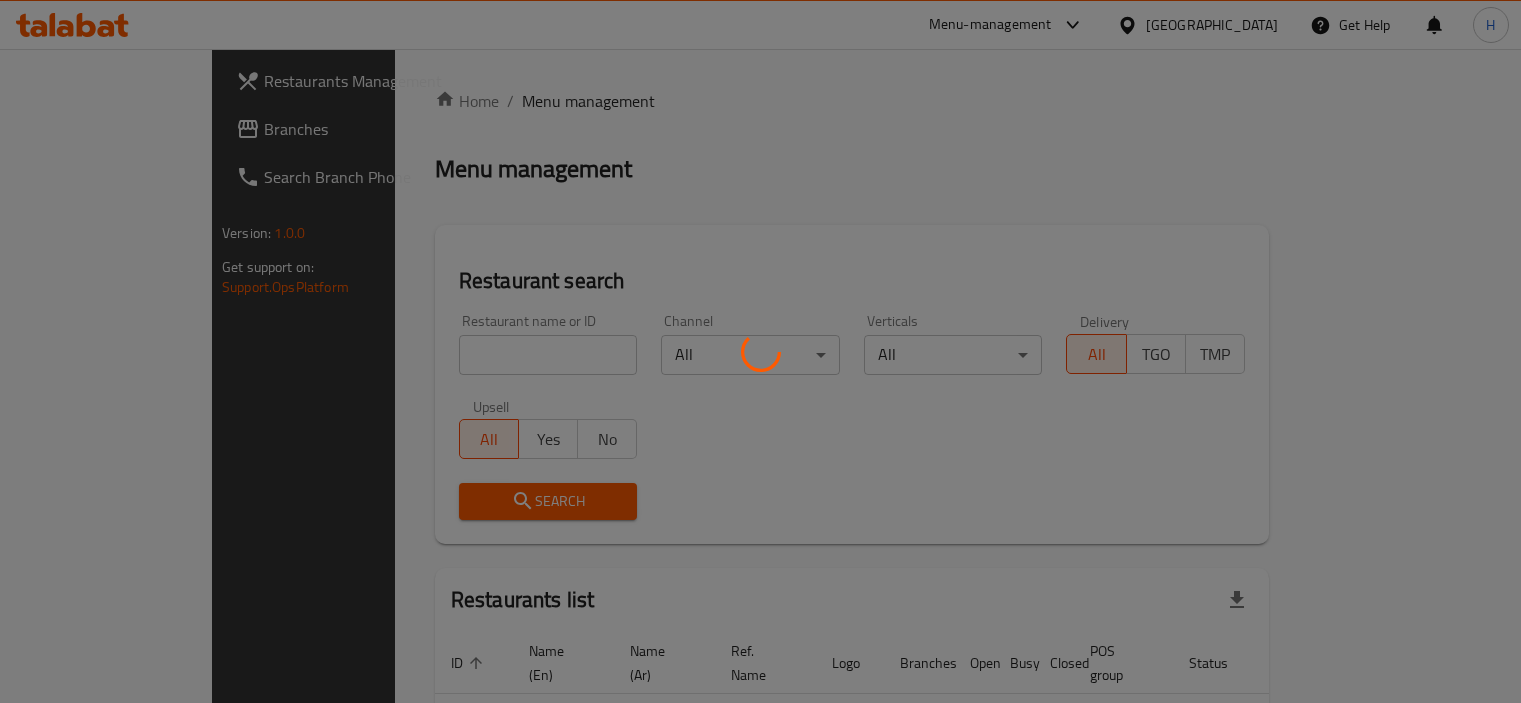 scroll, scrollTop: 0, scrollLeft: 0, axis: both 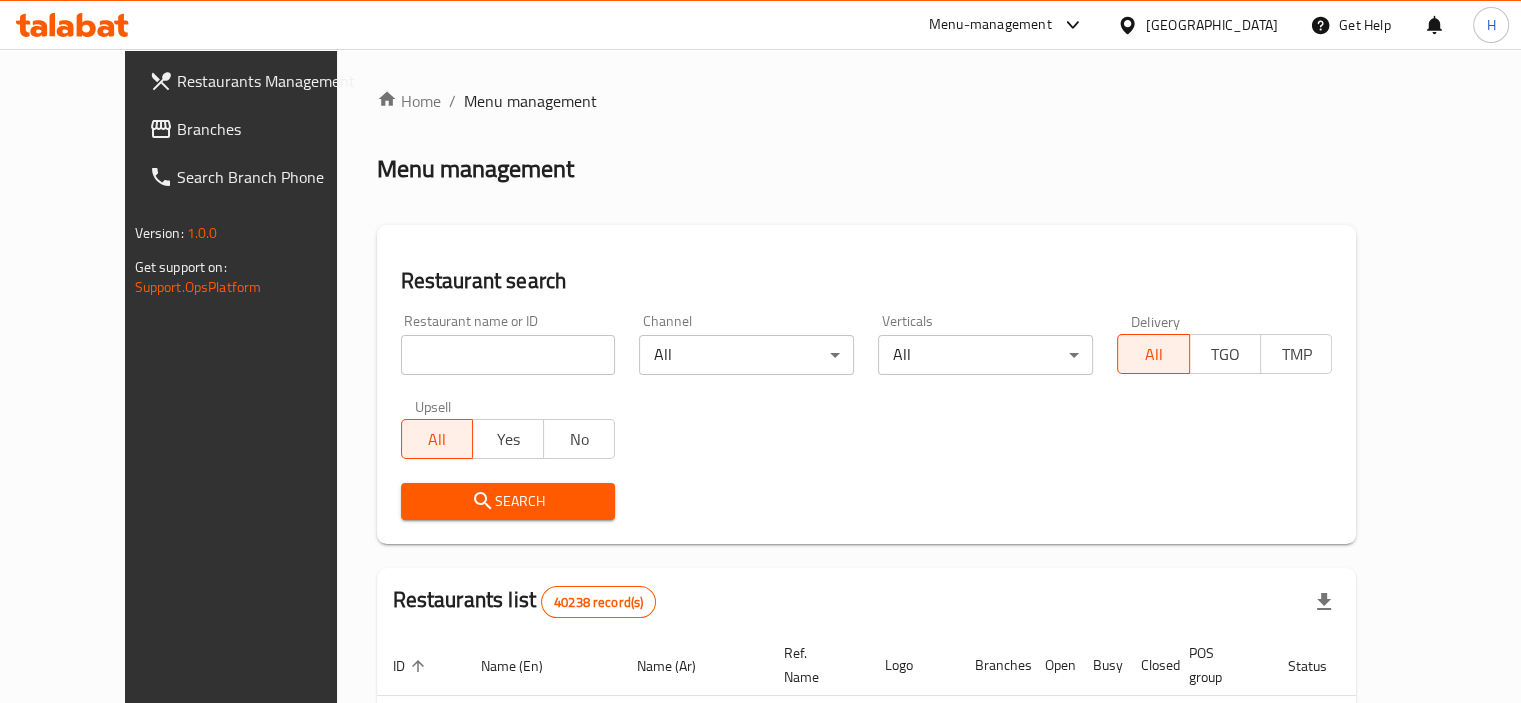click on "Branches" at bounding box center (270, 129) 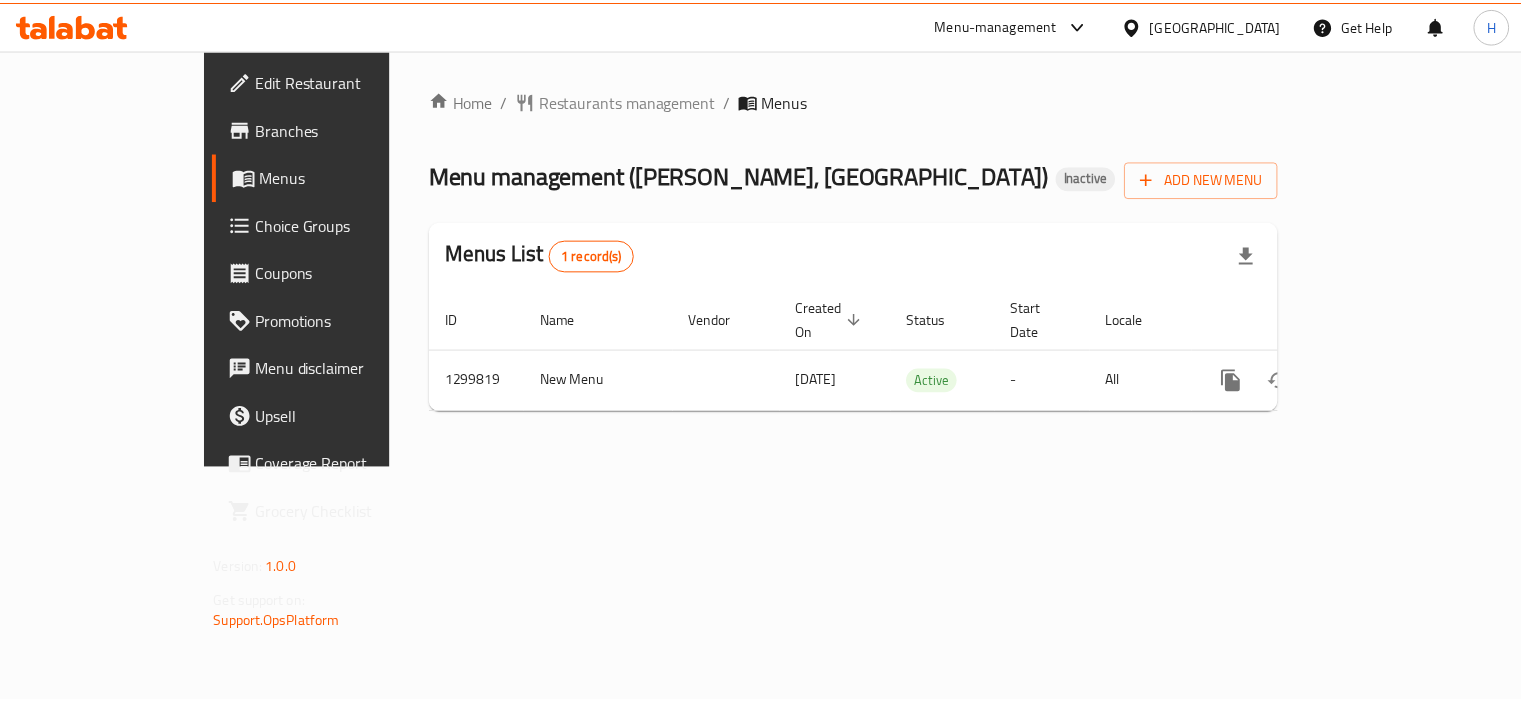 scroll, scrollTop: 0, scrollLeft: 0, axis: both 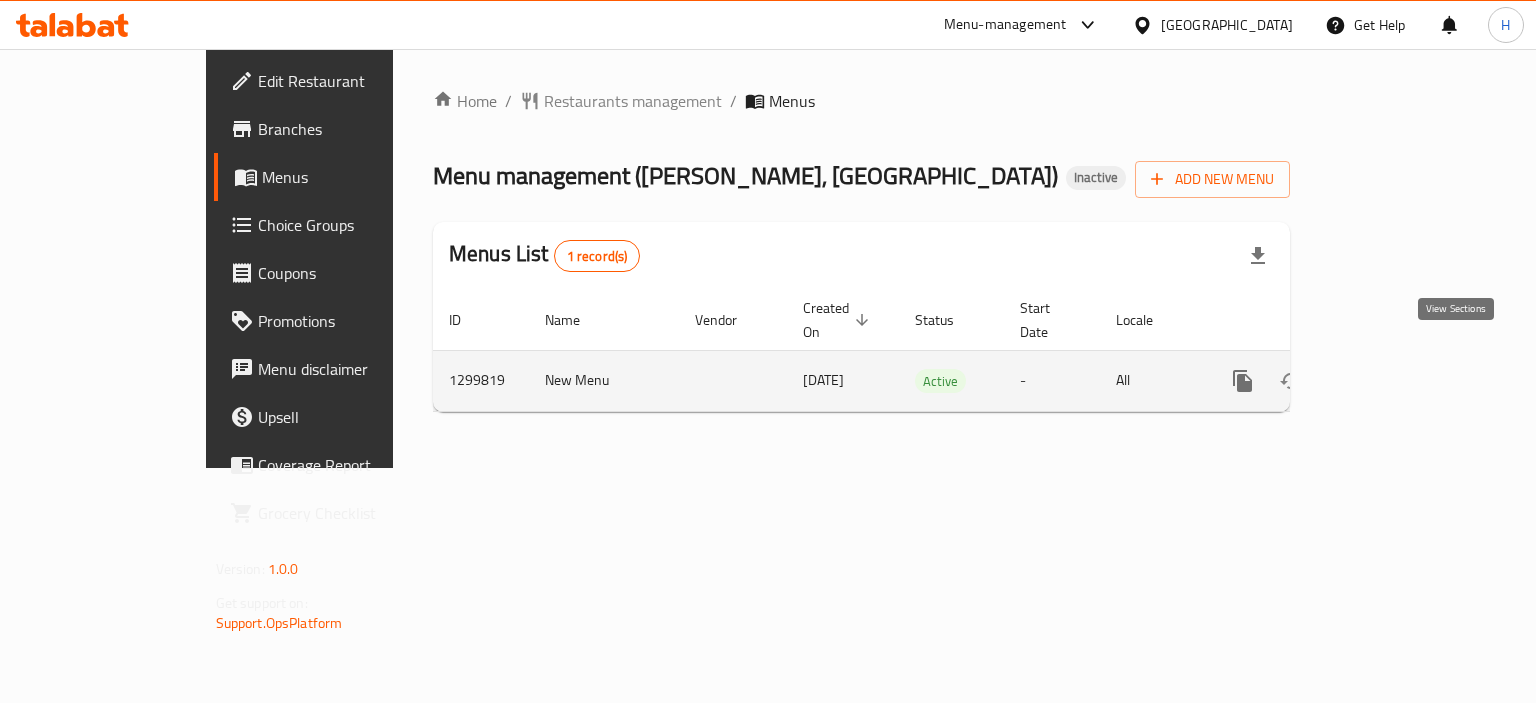 click 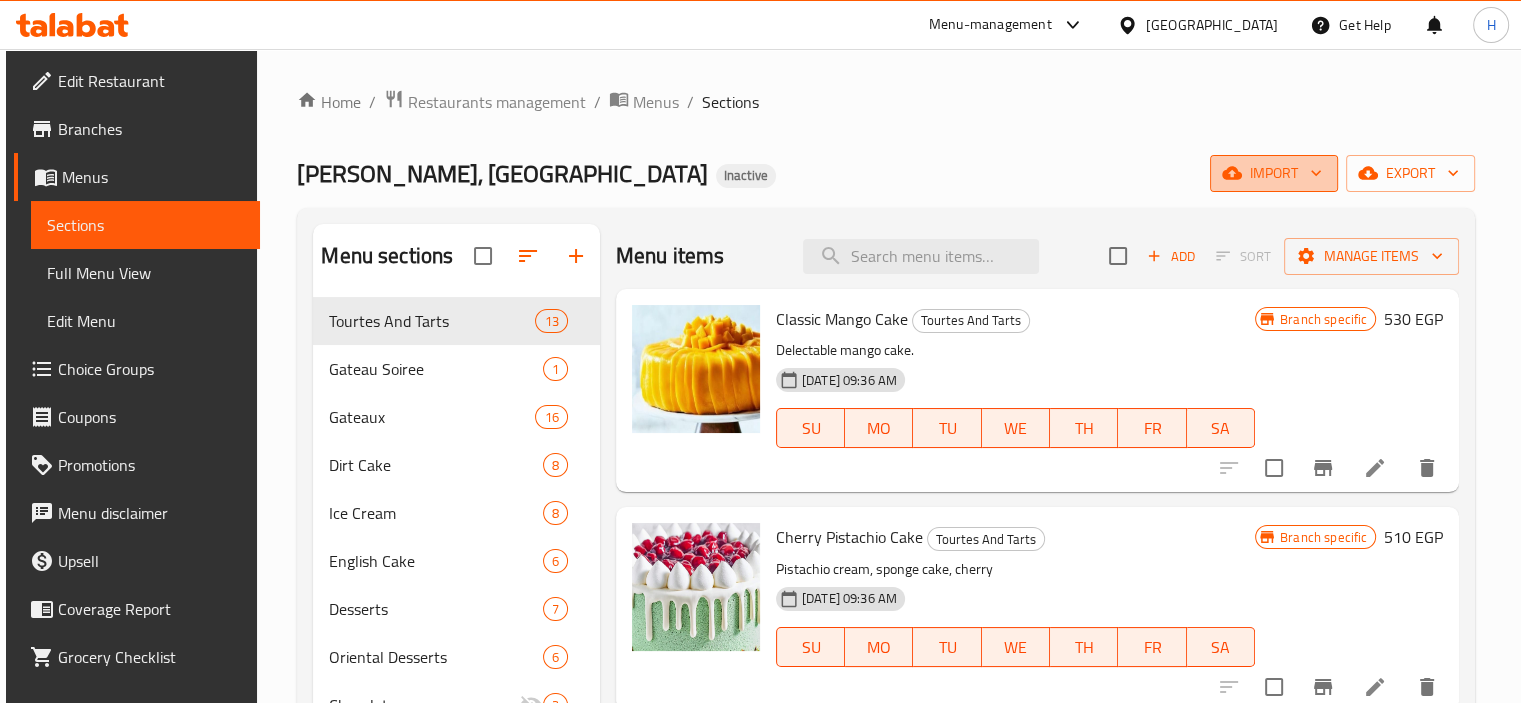 click on "import" at bounding box center [1274, 173] 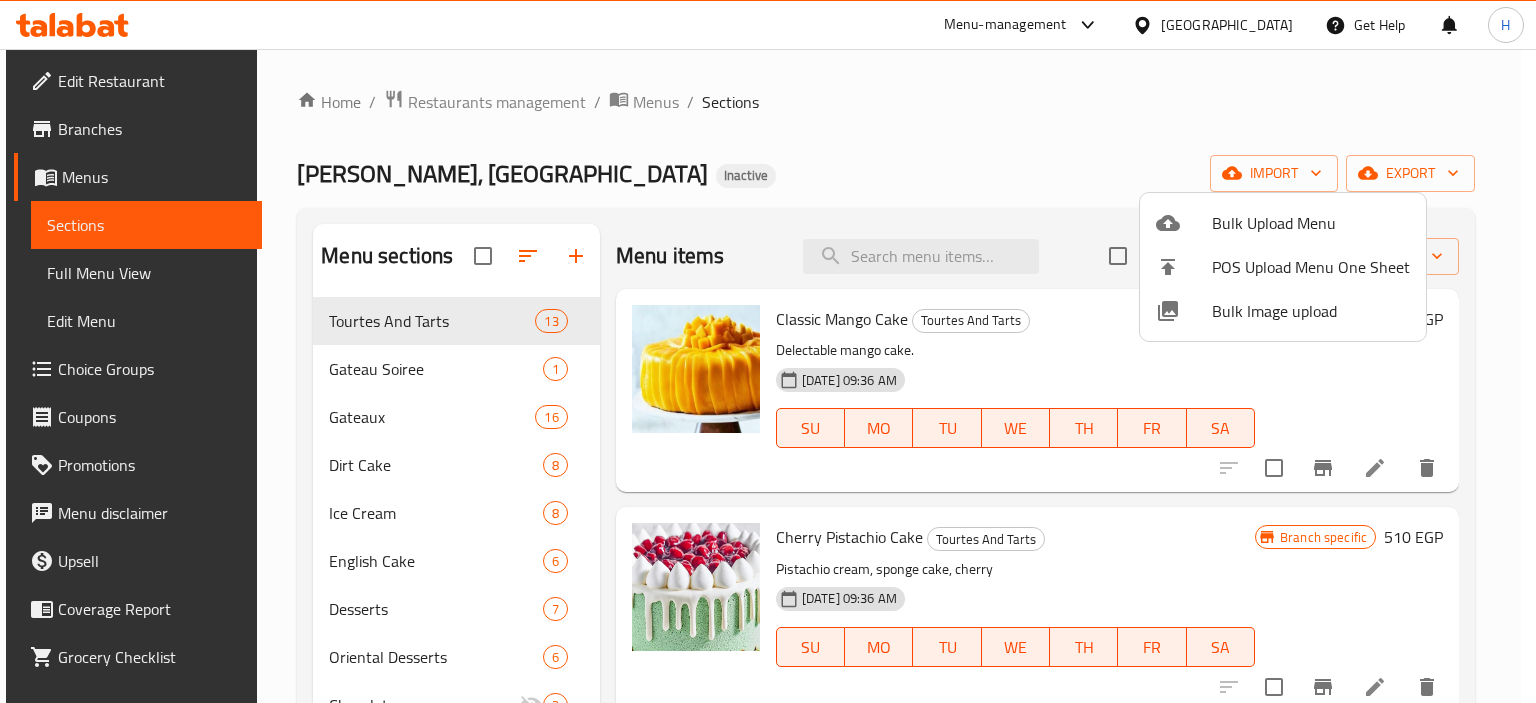 click at bounding box center [768, 351] 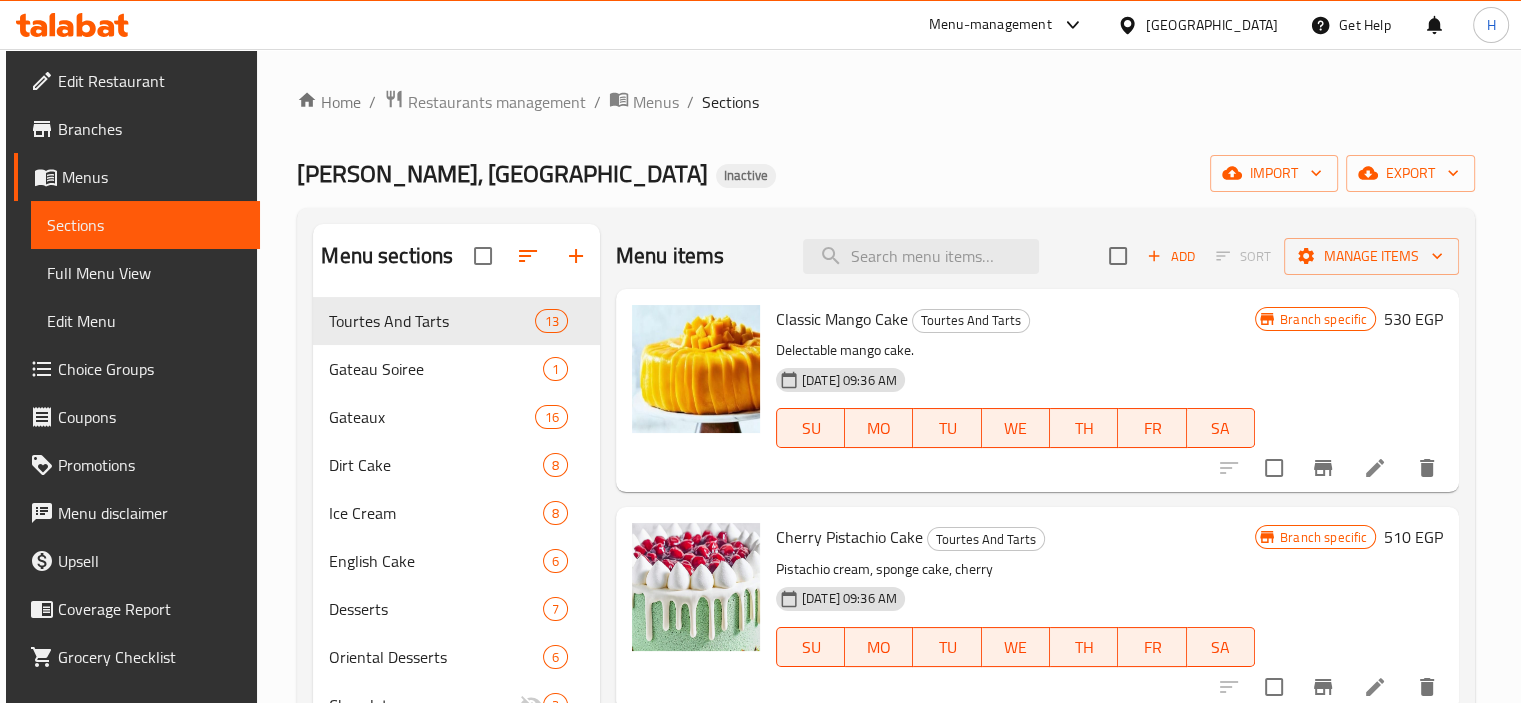 click on "Menus" at bounding box center [656, 102] 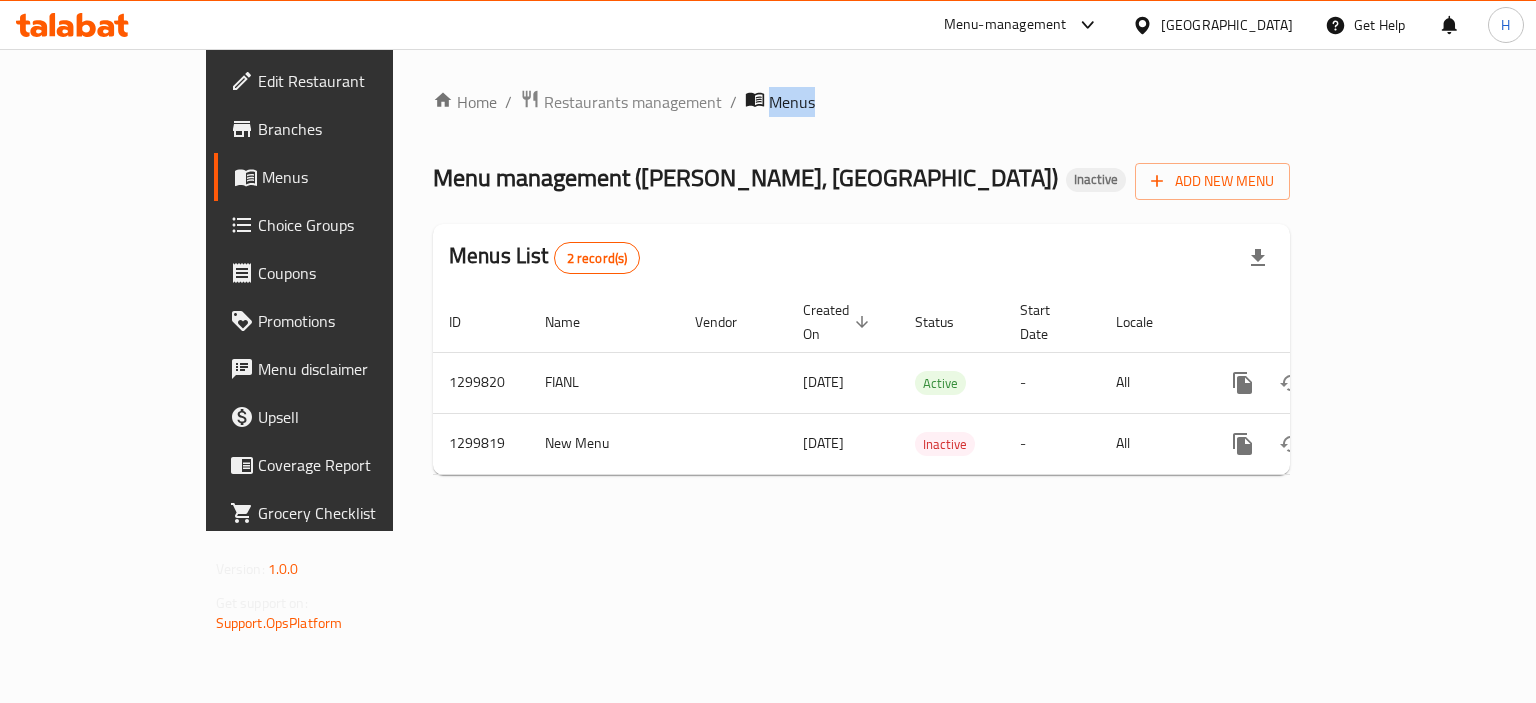 click on "Home / Restaurants management / Menus Menu management ( Dukes, Heliopolis )  Inactive Add New Menu Menus List   2 record(s) ID Name Vendor Created On sorted descending Status Start Date Locale Actions 1299820 FIANL 12/07/2025 Active - All 1299819 New Menu 12/07/2025 Inactive - All" at bounding box center [861, 290] 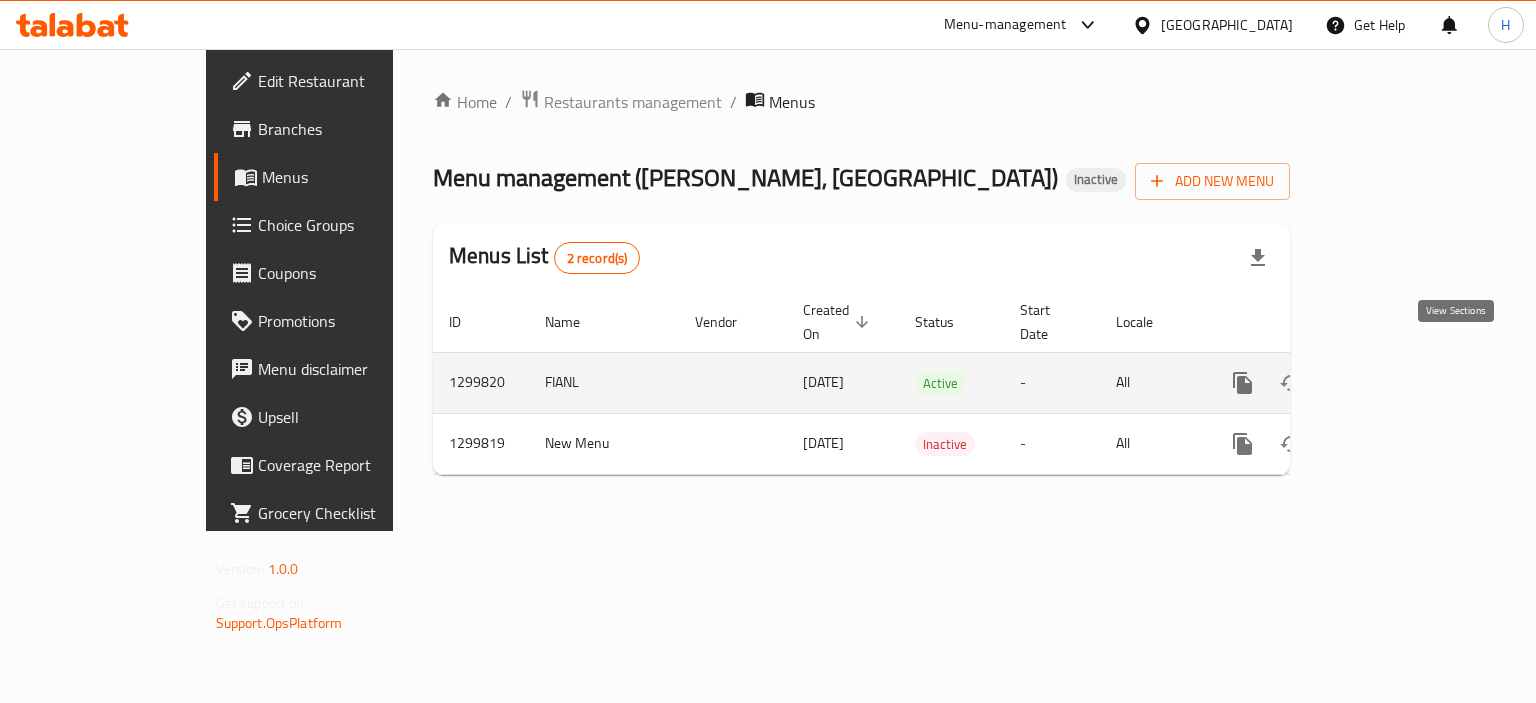 click 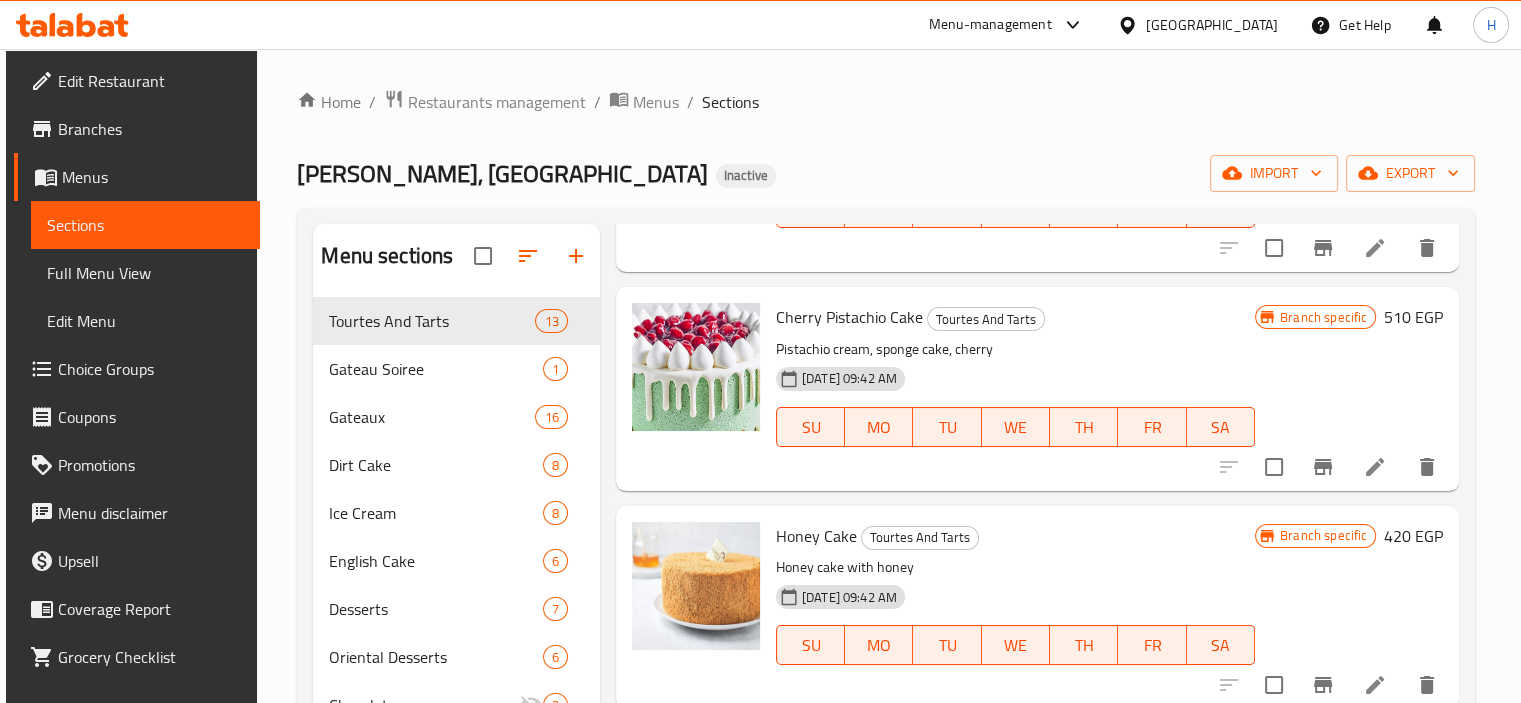scroll, scrollTop: 200, scrollLeft: 0, axis: vertical 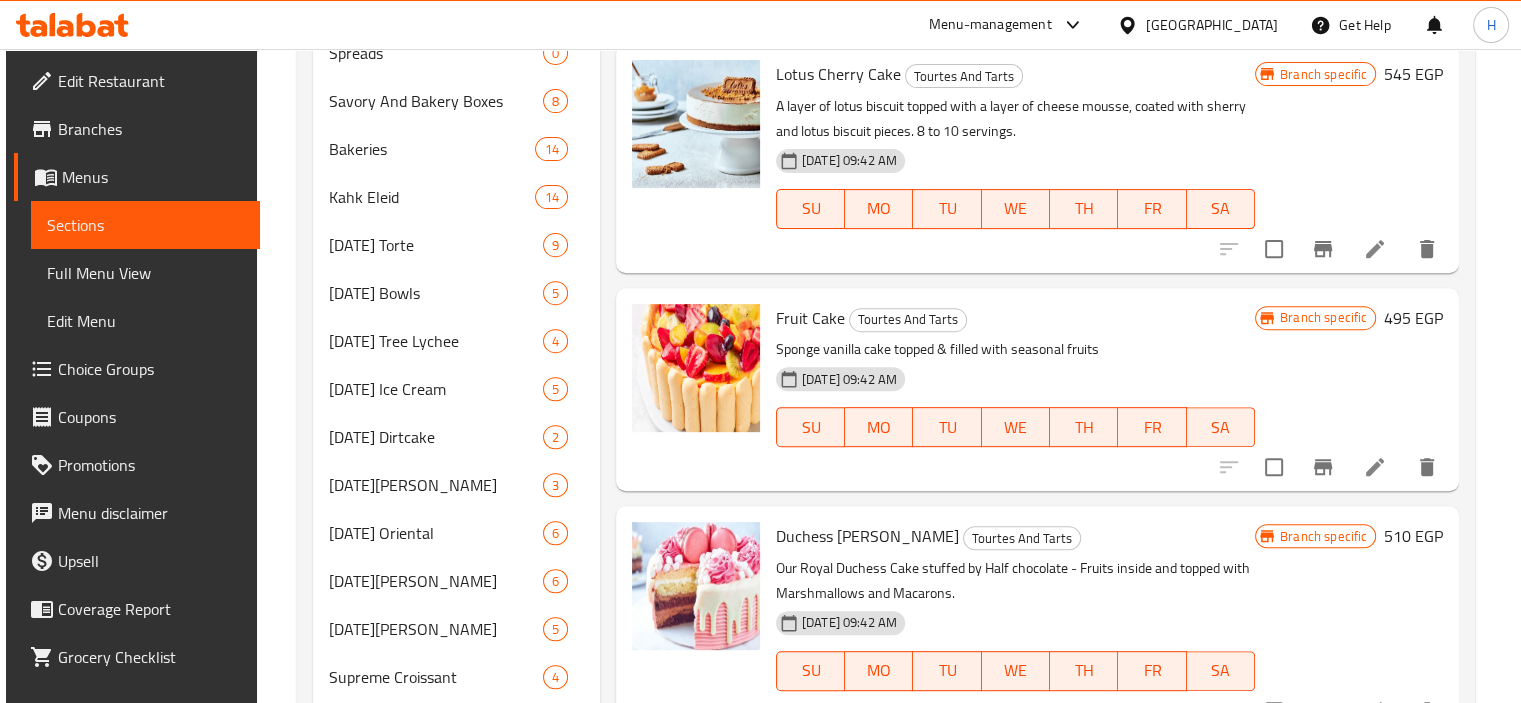 click 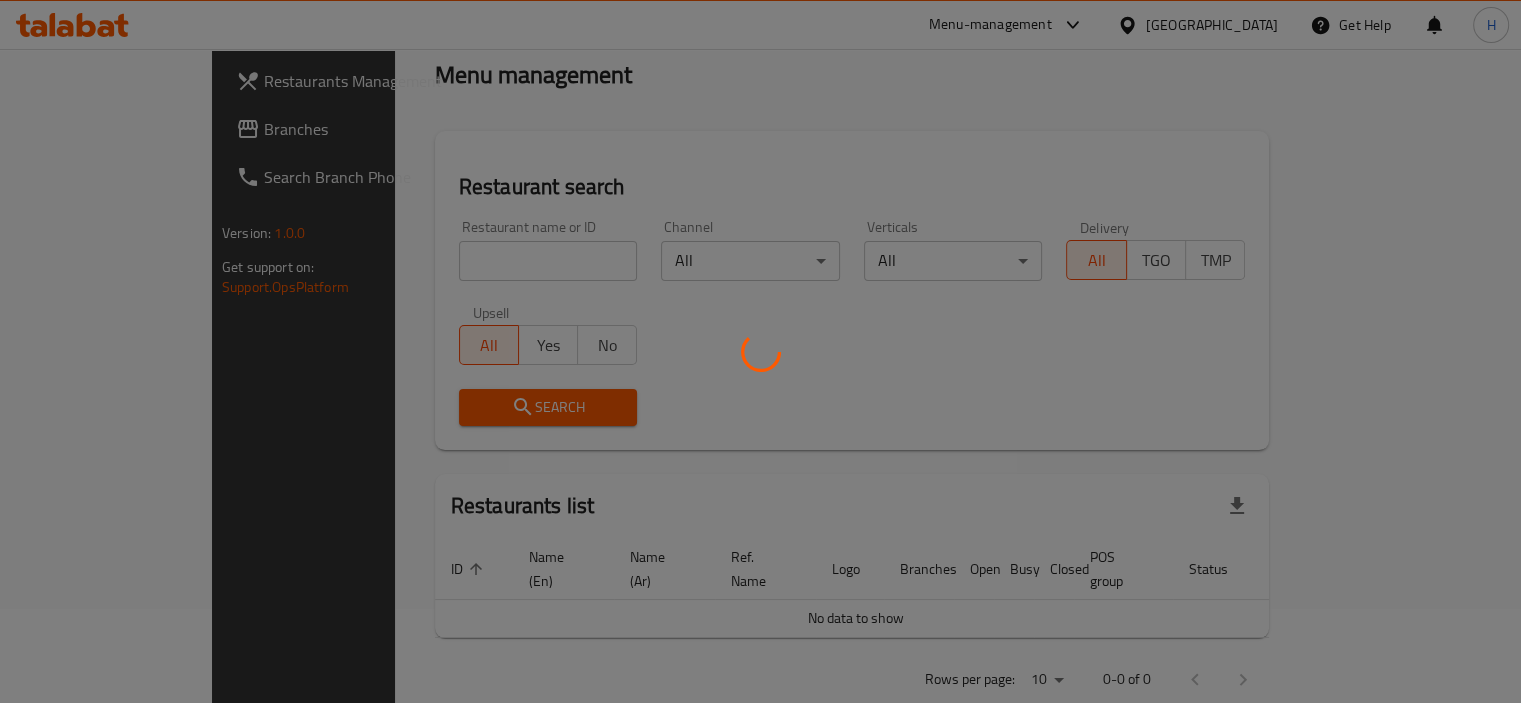 scroll, scrollTop: 94, scrollLeft: 0, axis: vertical 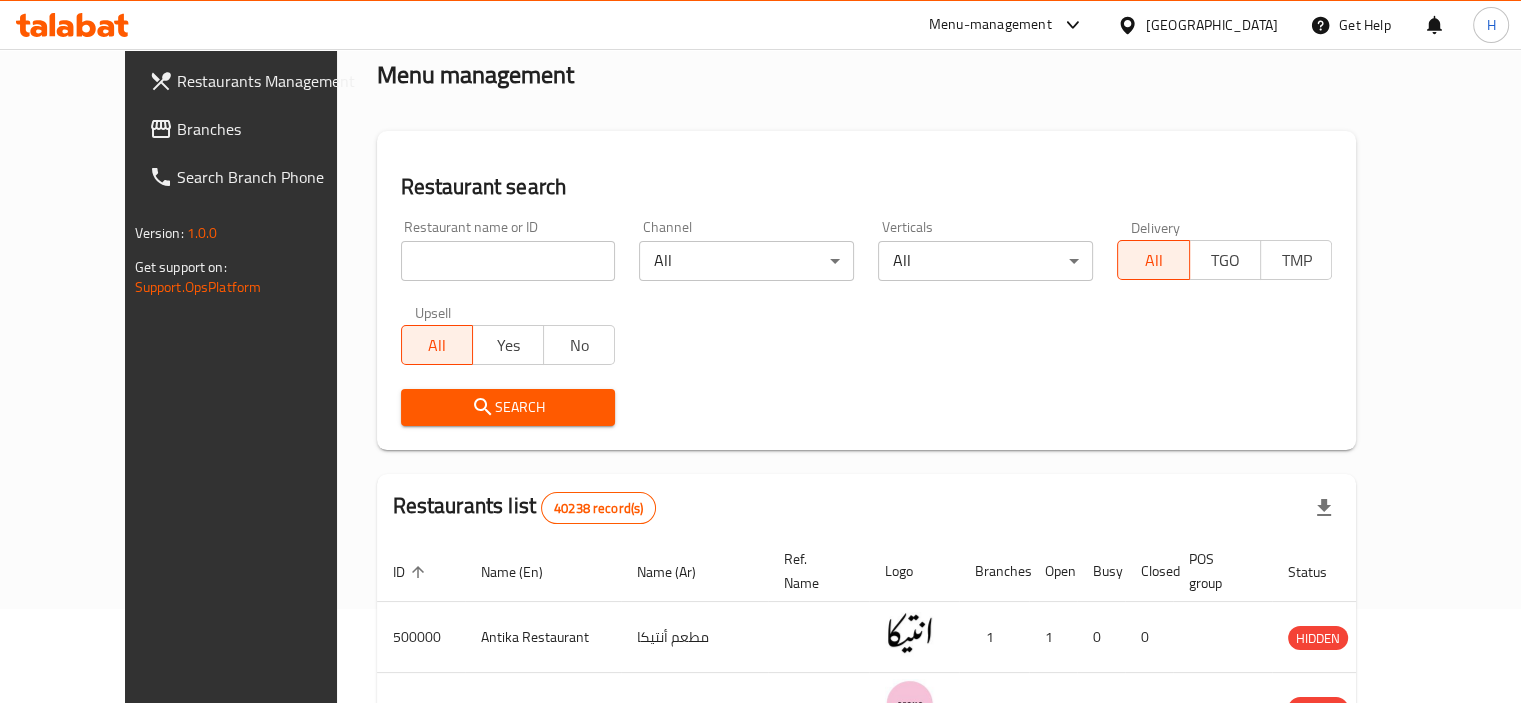 click on "Branches" at bounding box center [270, 129] 